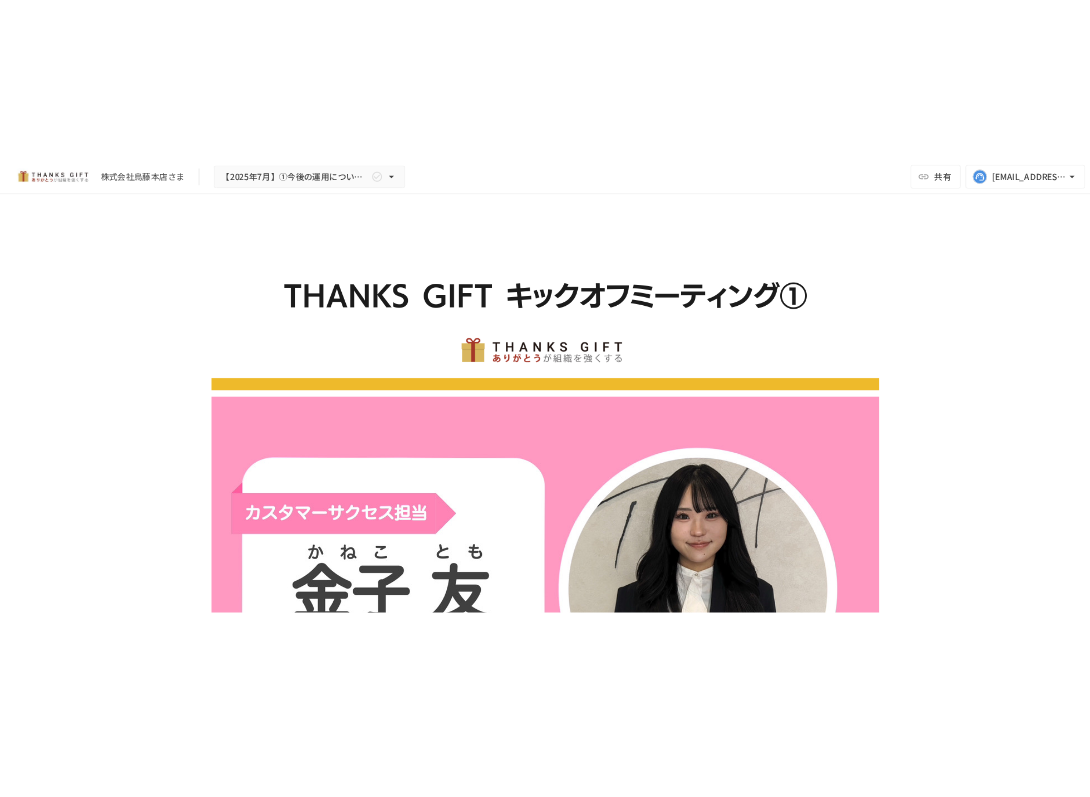 scroll, scrollTop: 0, scrollLeft: 0, axis: both 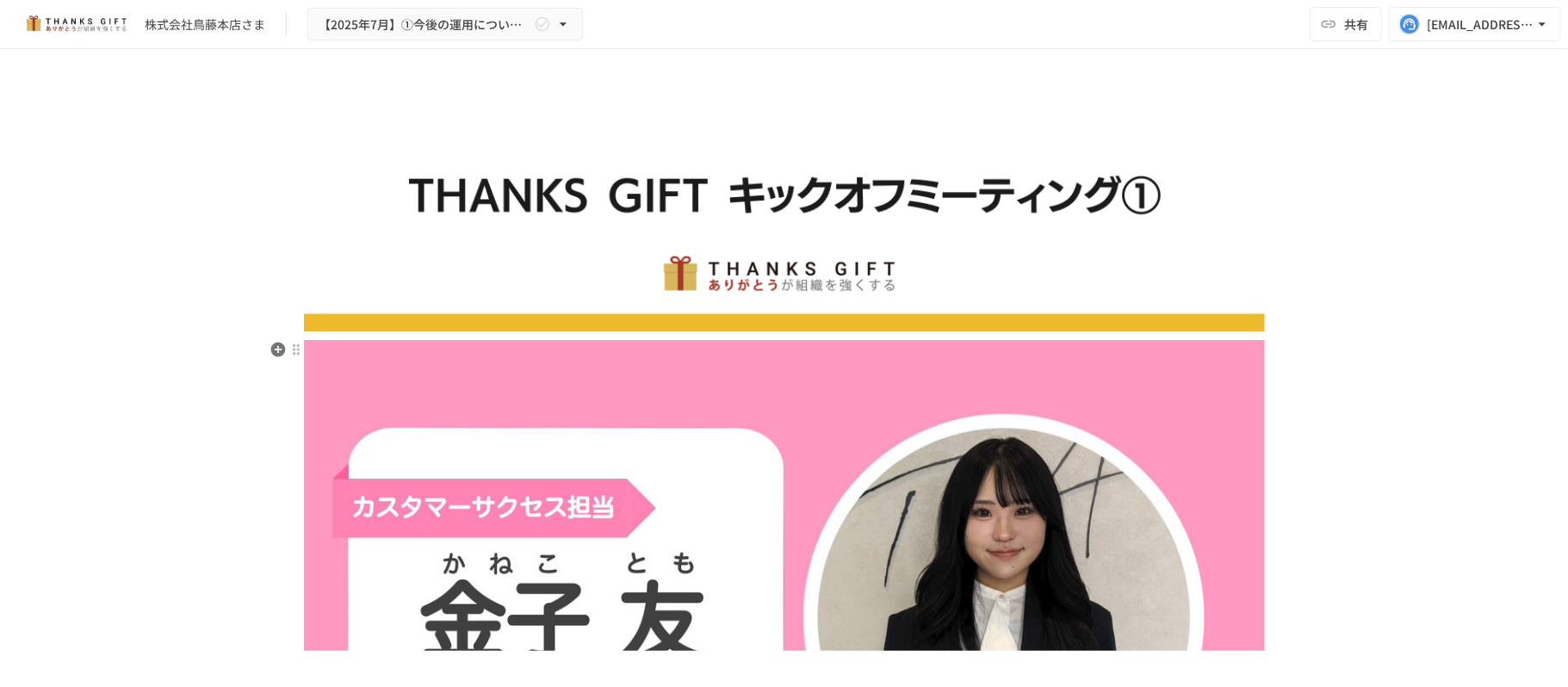 click at bounding box center [784, 616] 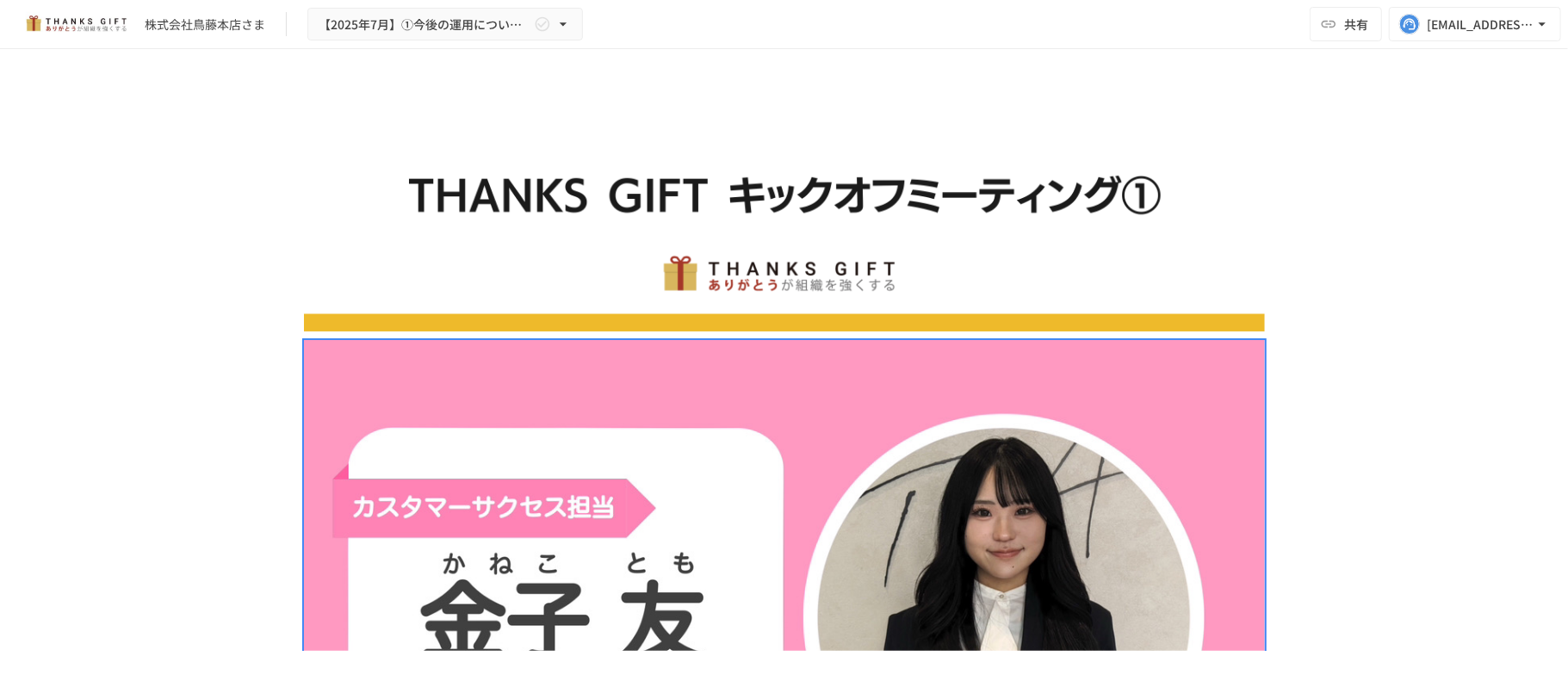 click on "**********" at bounding box center [784, 350] 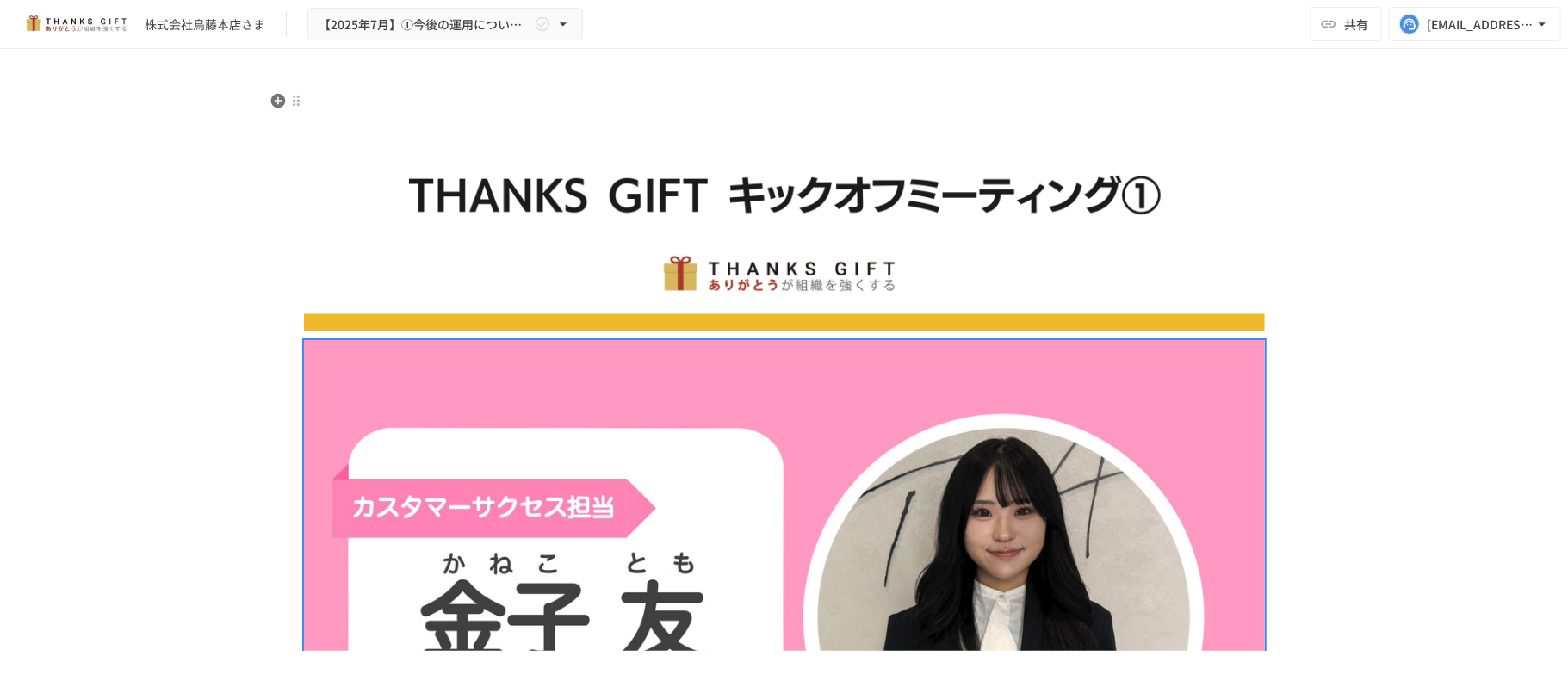 click at bounding box center (784, 211) 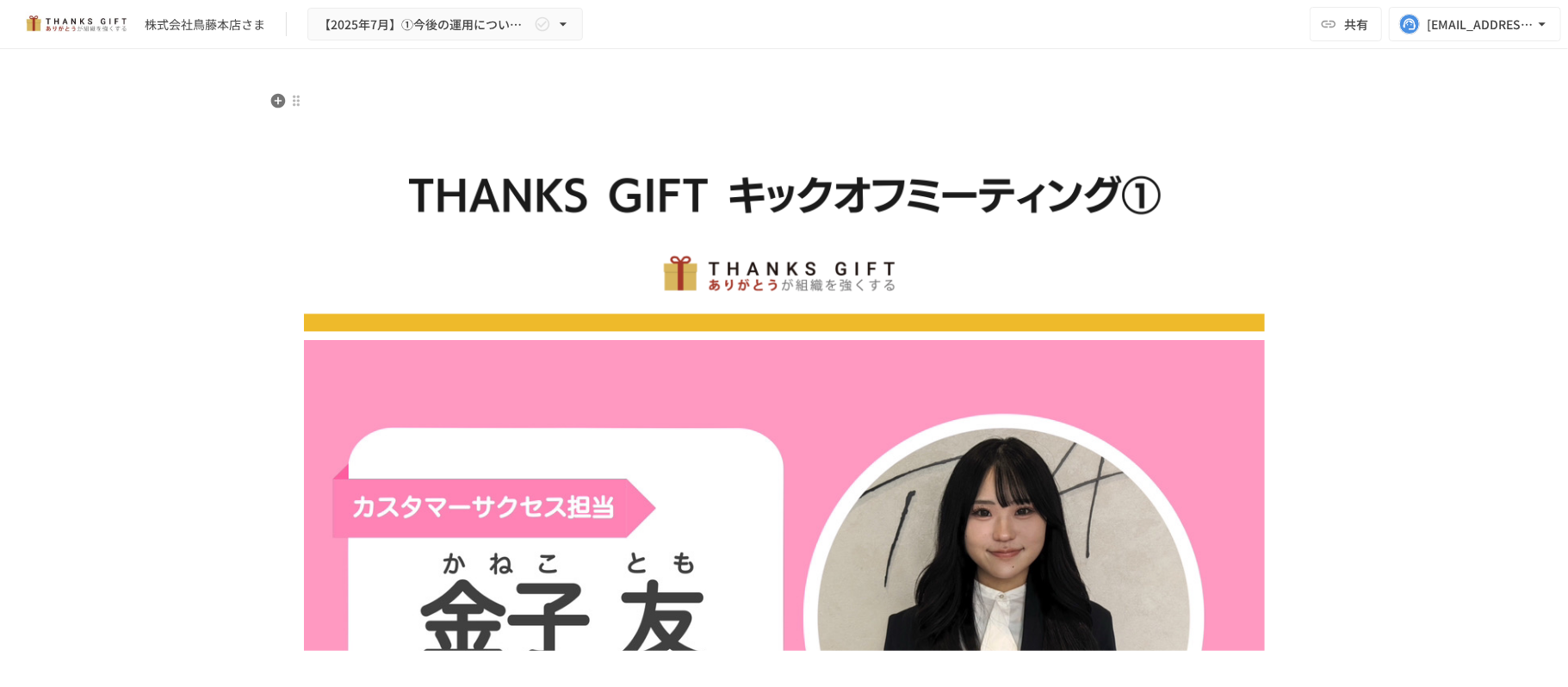 click on "**********" at bounding box center [784, 350] 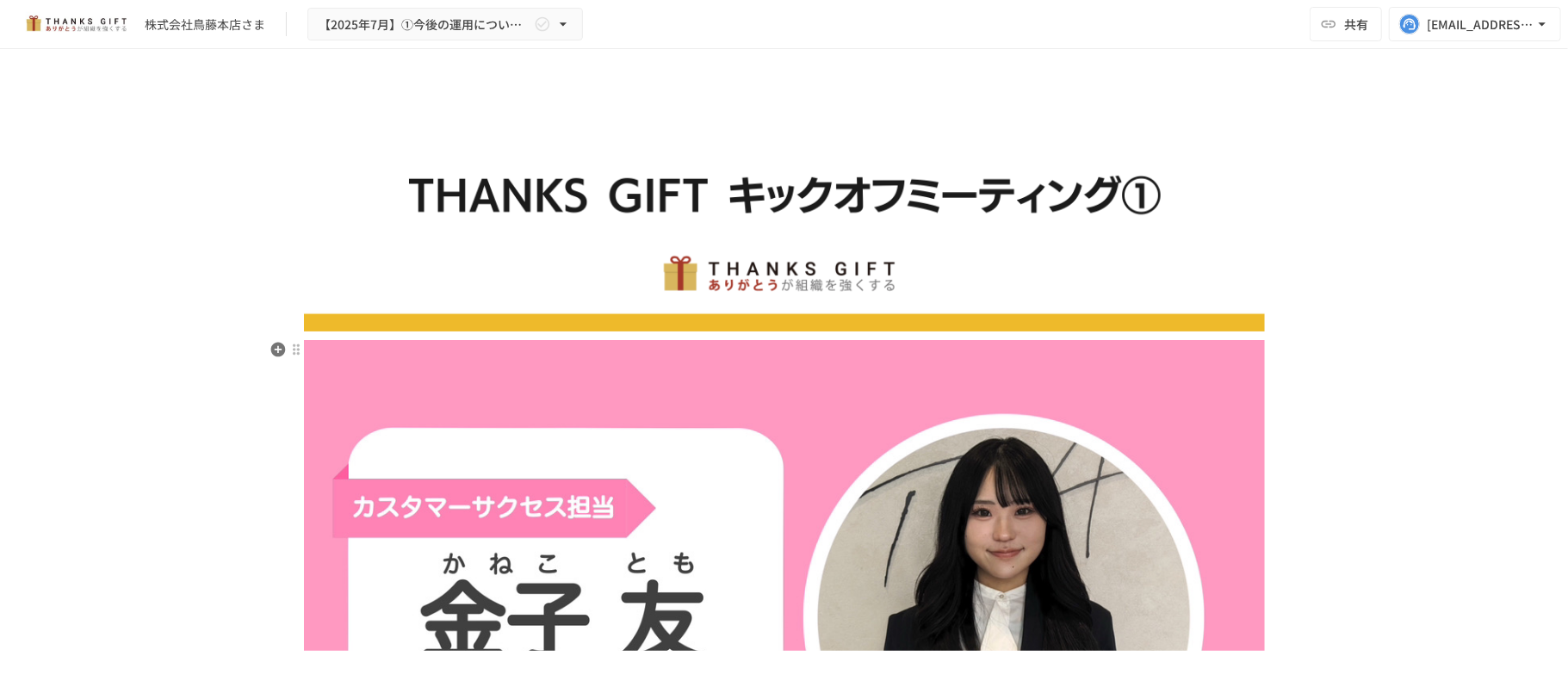 click at bounding box center [784, 616] 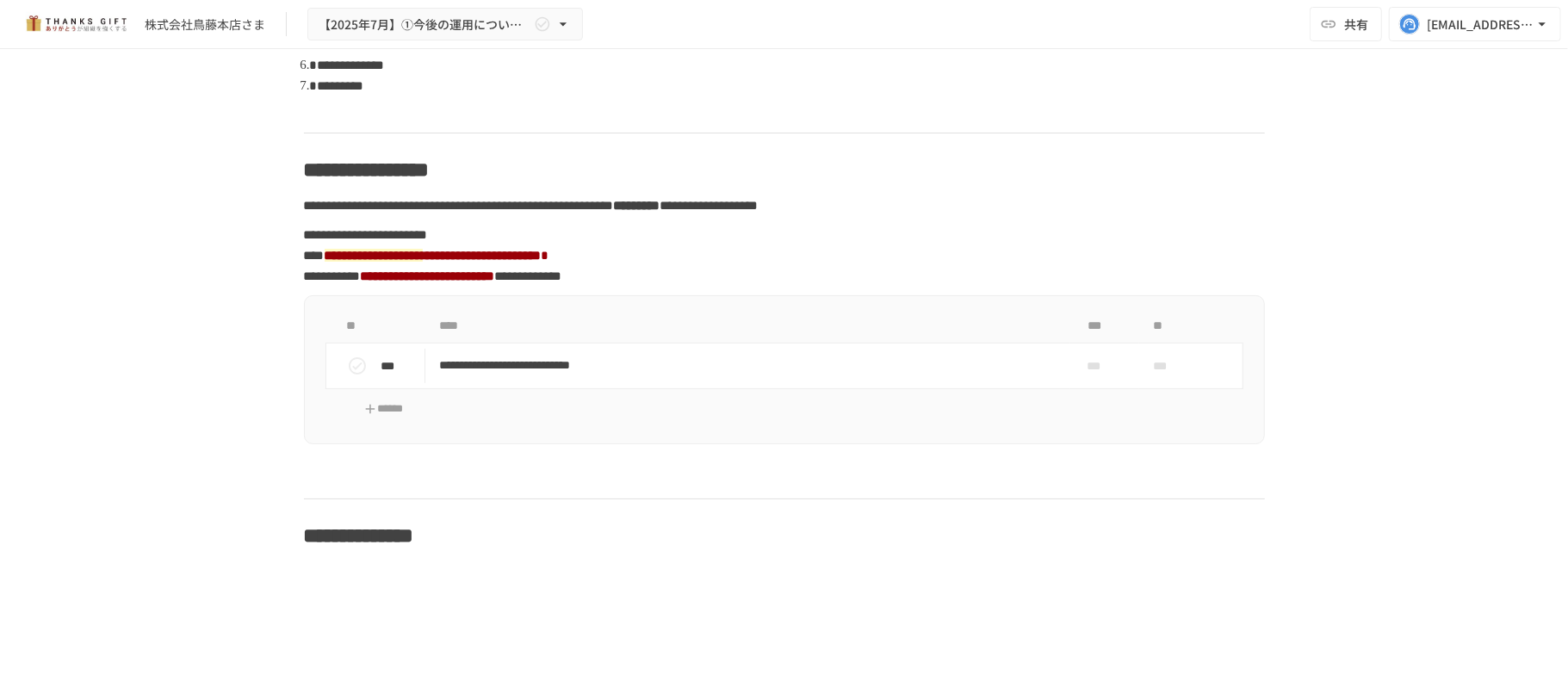 scroll, scrollTop: 1241, scrollLeft: 0, axis: vertical 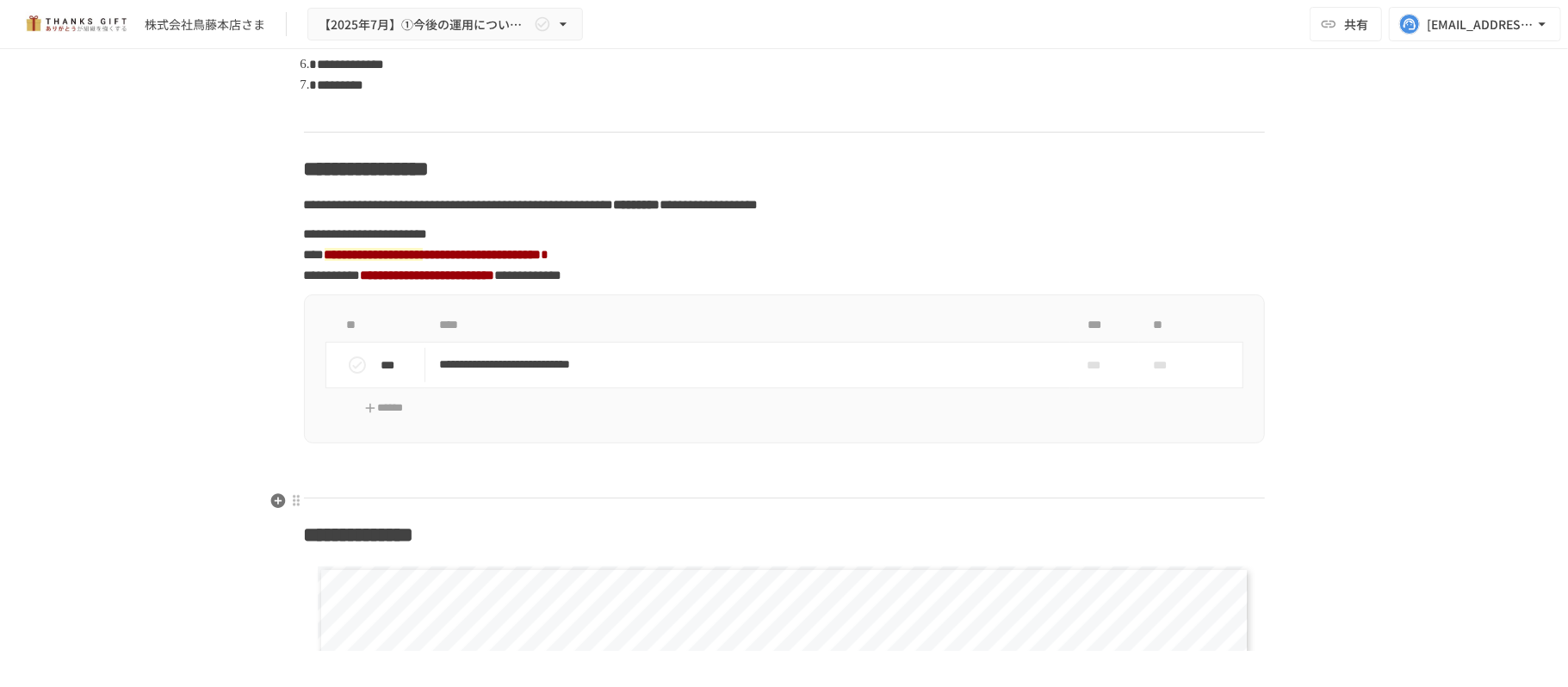 click at bounding box center [784, 480] 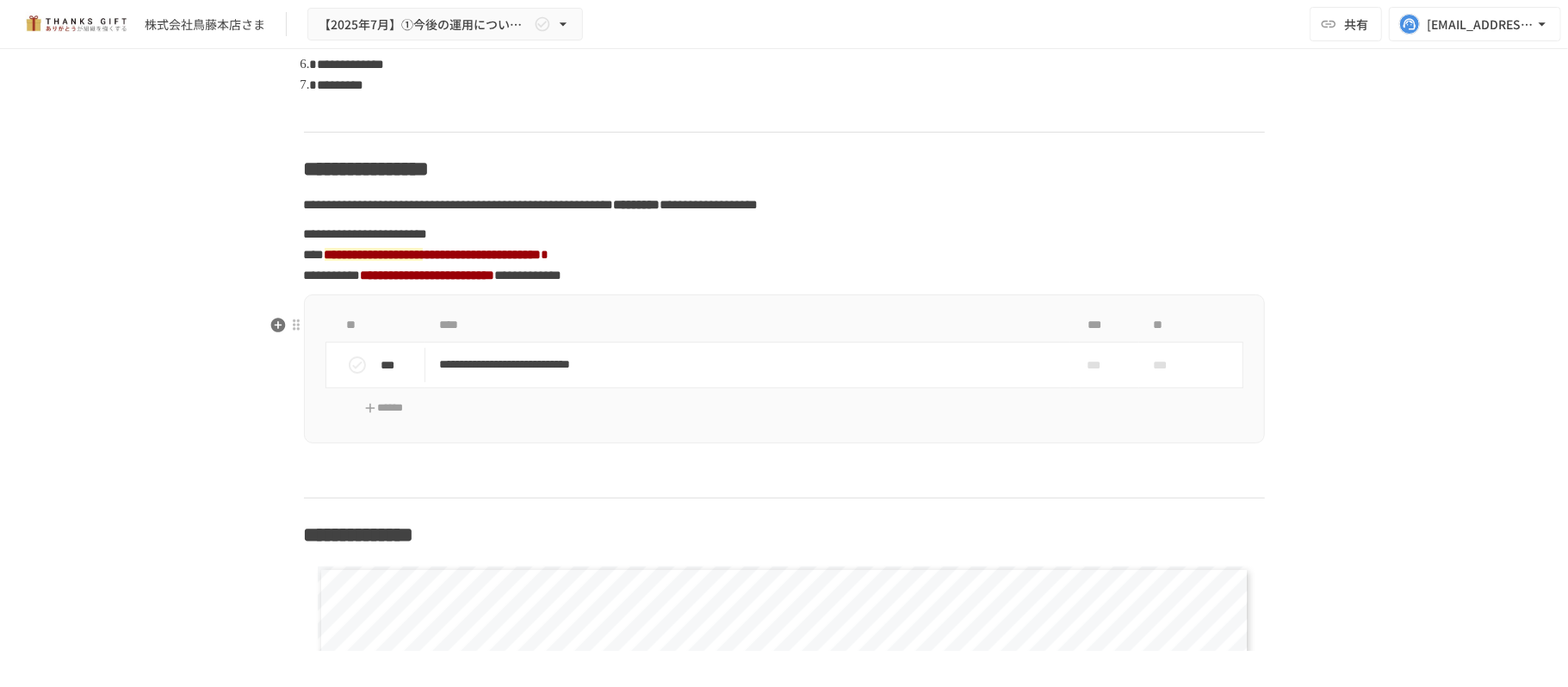 drag, startPoint x: 445, startPoint y: 470, endPoint x: 439, endPoint y: 463, distance: 9.219544 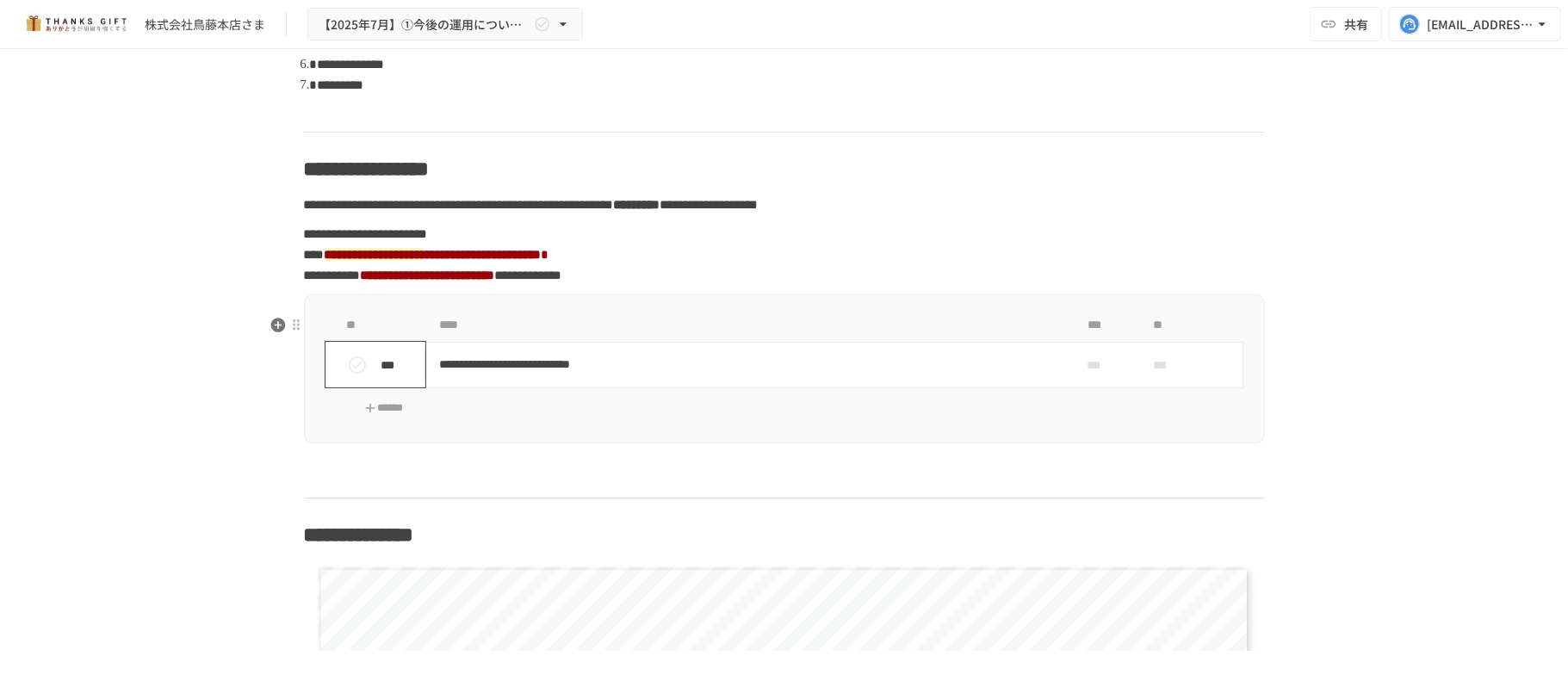 click 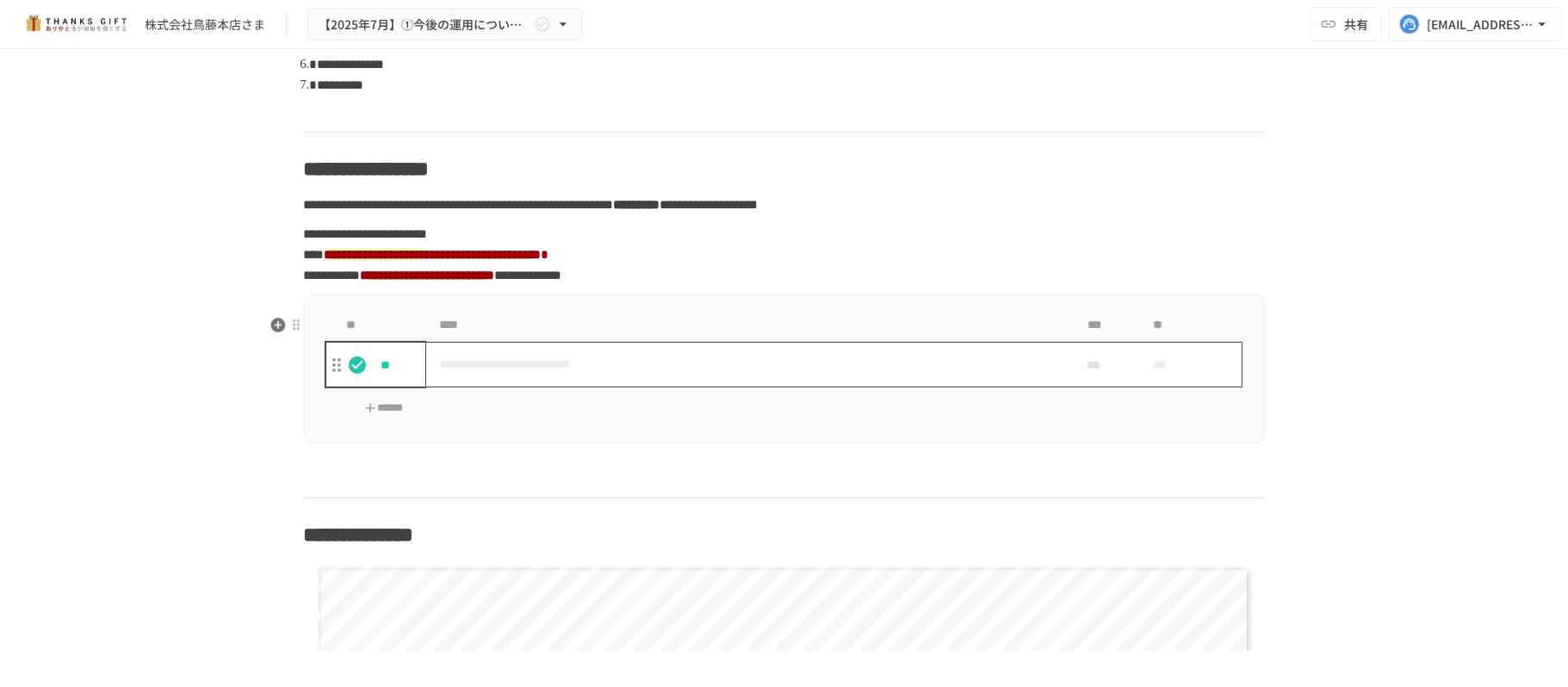 click on "**********" at bounding box center (747, 364) 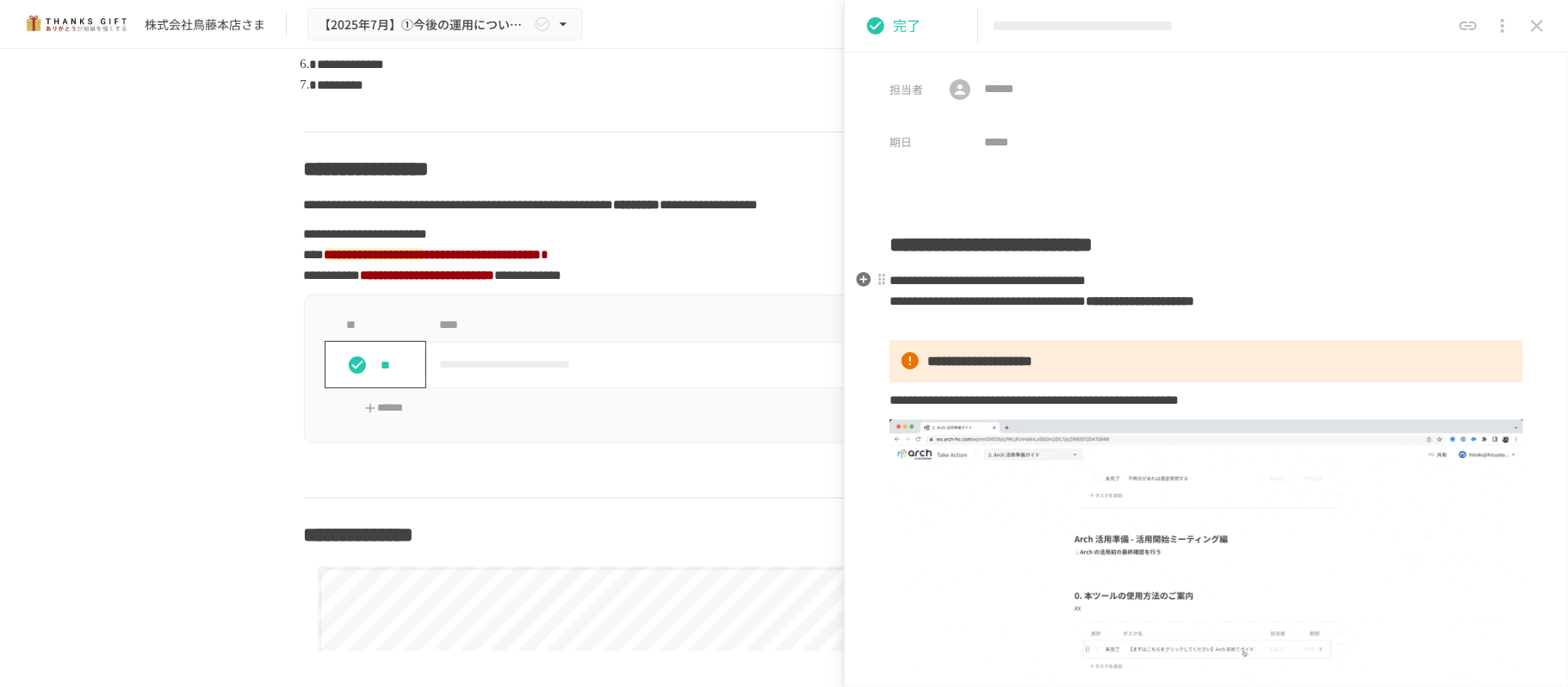 click on "**********" at bounding box center [1206, 301] 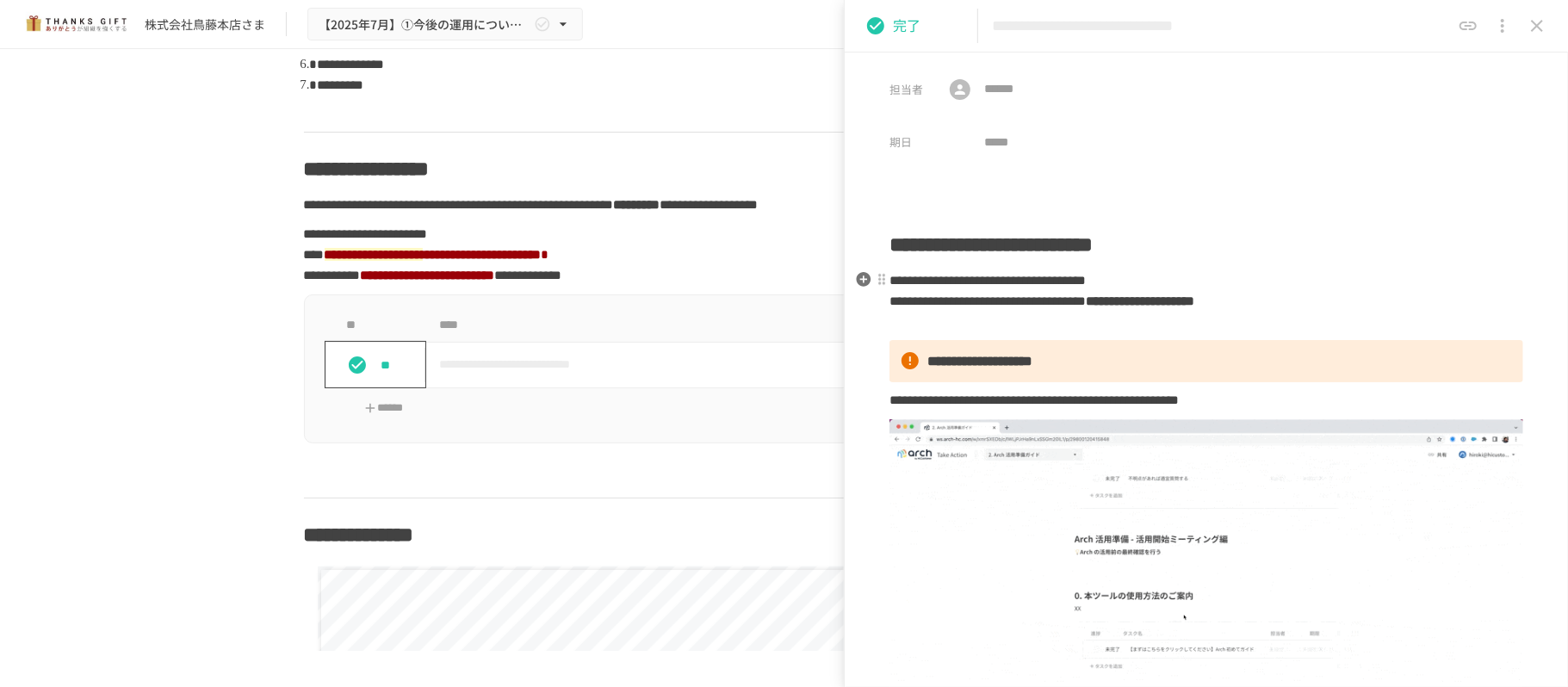 type 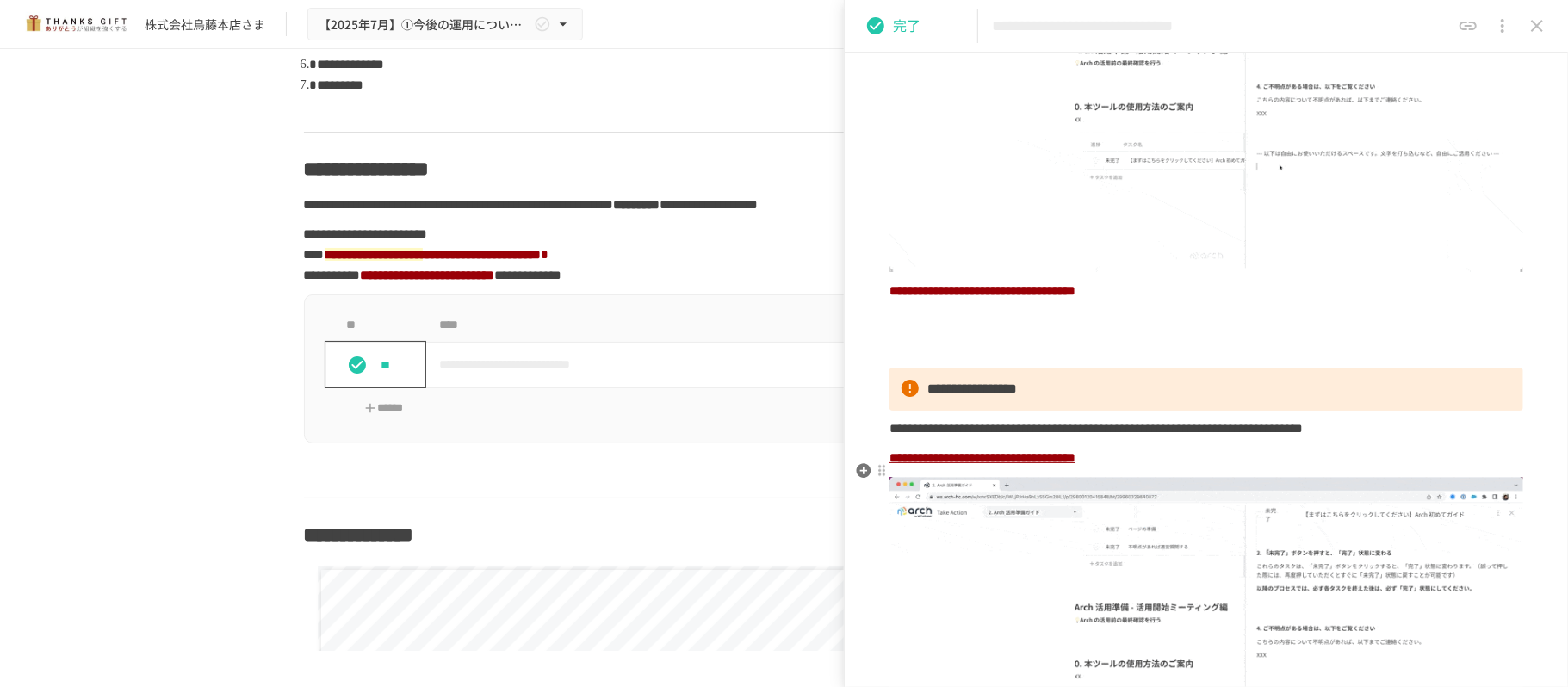 scroll, scrollTop: 1033, scrollLeft: 0, axis: vertical 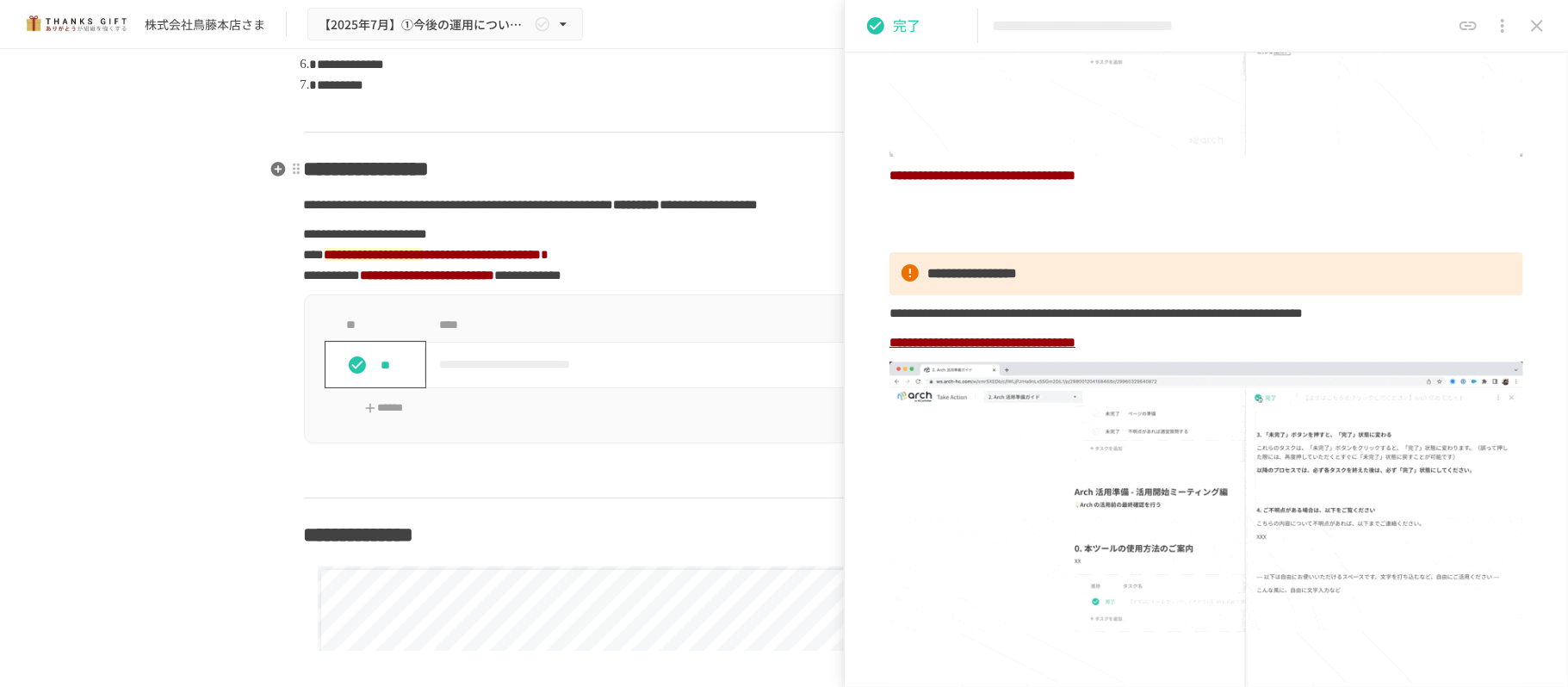 click on "**********" at bounding box center (784, 4295) 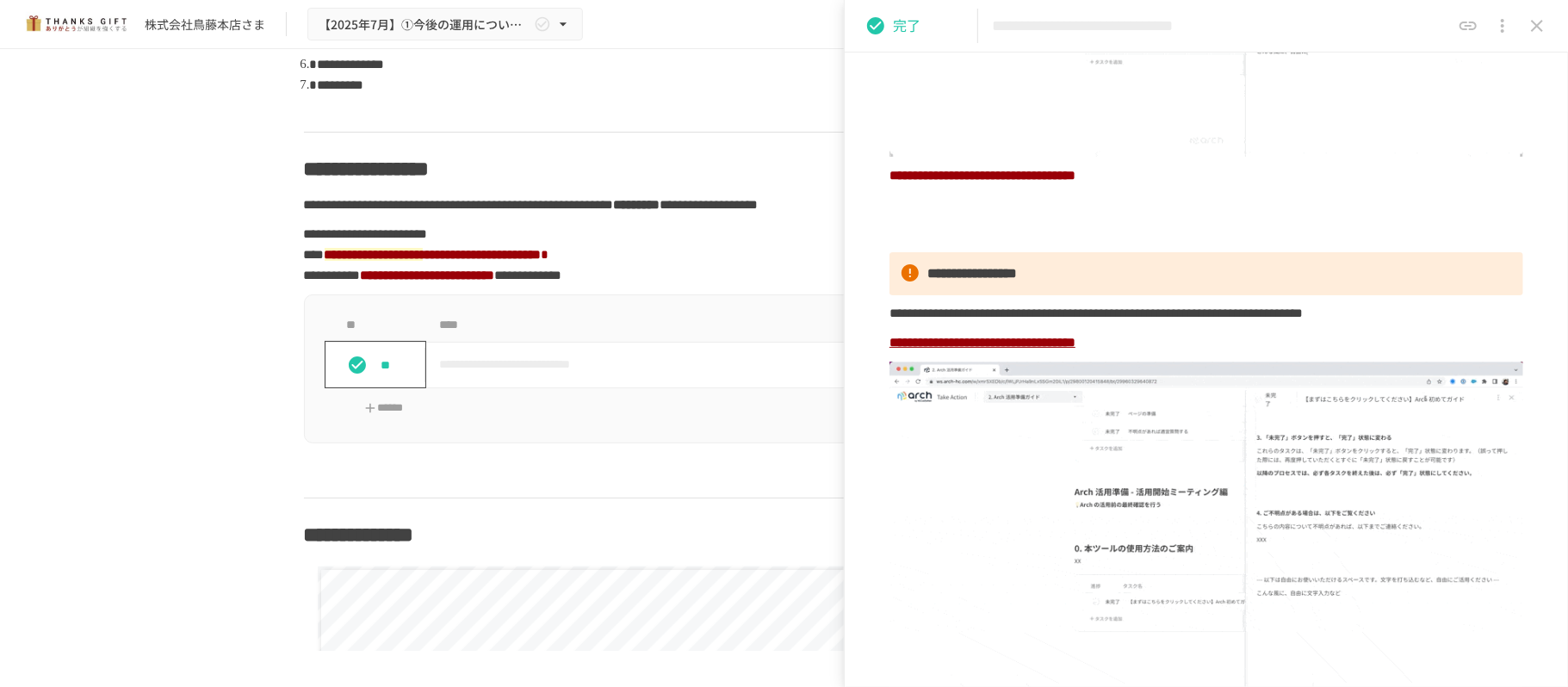 drag, startPoint x: 1541, startPoint y: 26, endPoint x: 1197, endPoint y: 190, distance: 381.09316 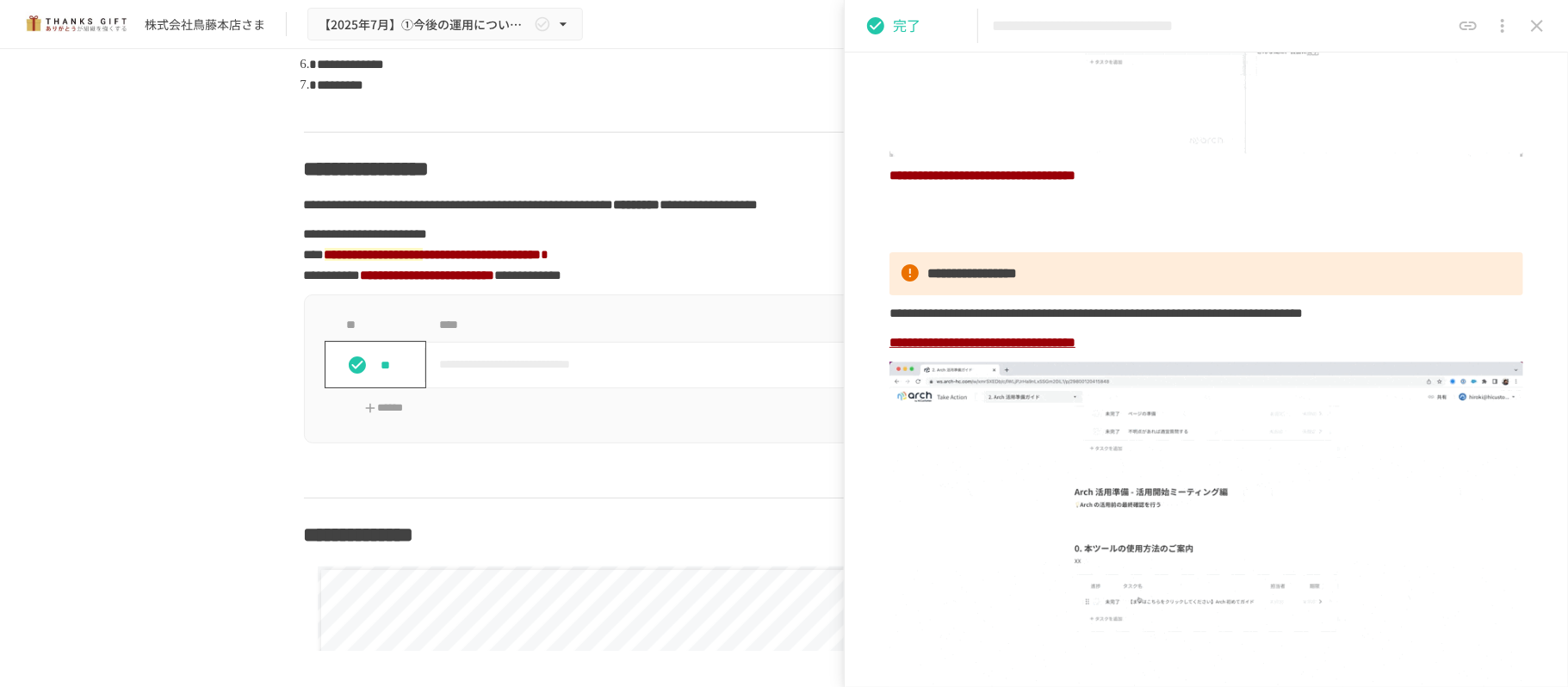 click 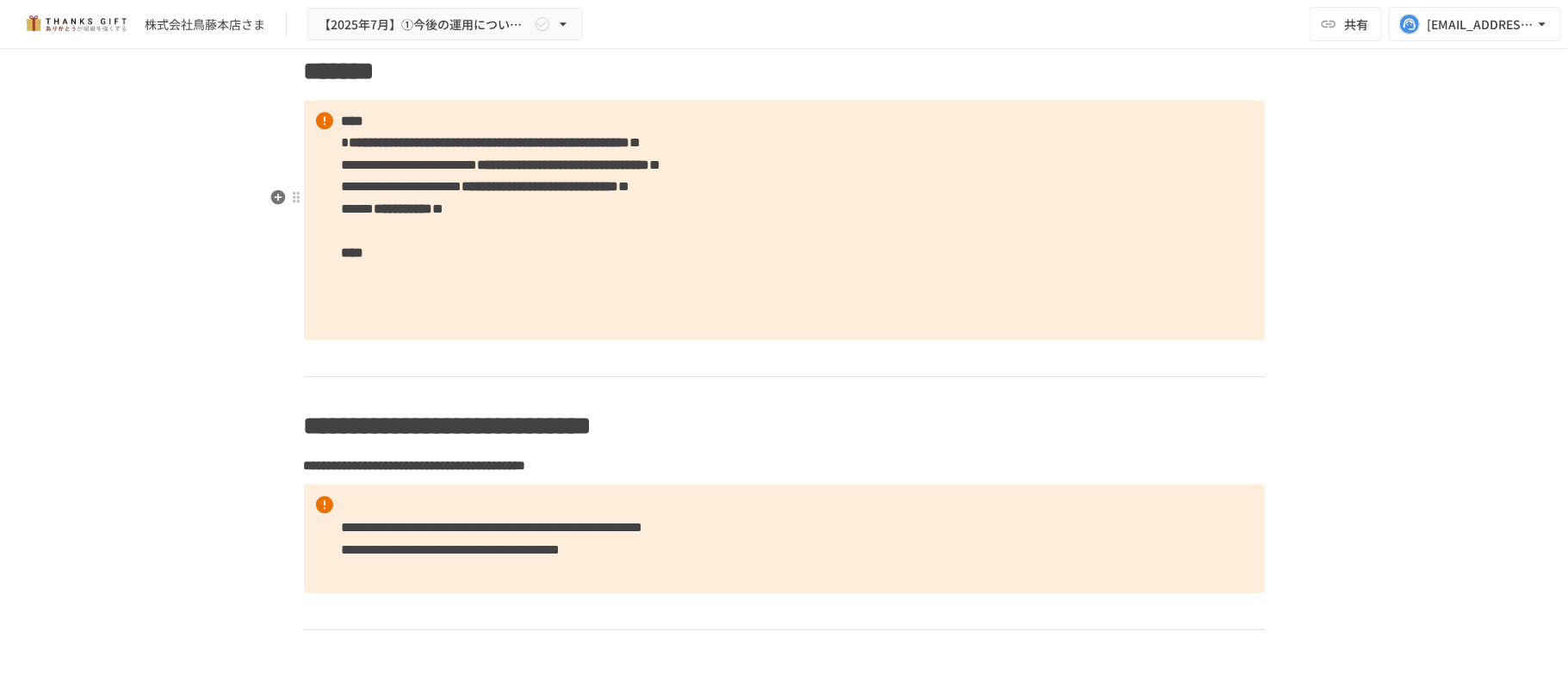 scroll, scrollTop: 2963, scrollLeft: 0, axis: vertical 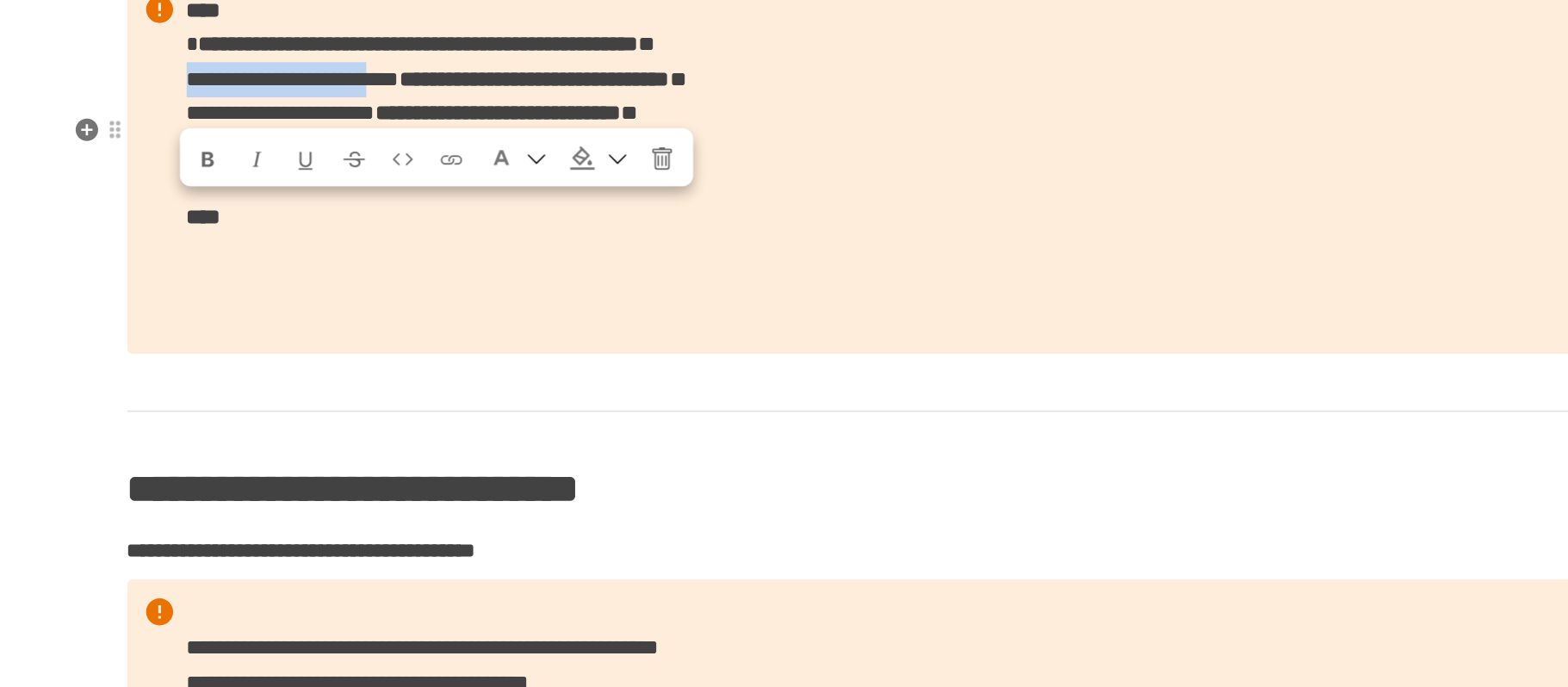 drag, startPoint x: 331, startPoint y: 240, endPoint x: 631, endPoint y: 248, distance: 300.10665 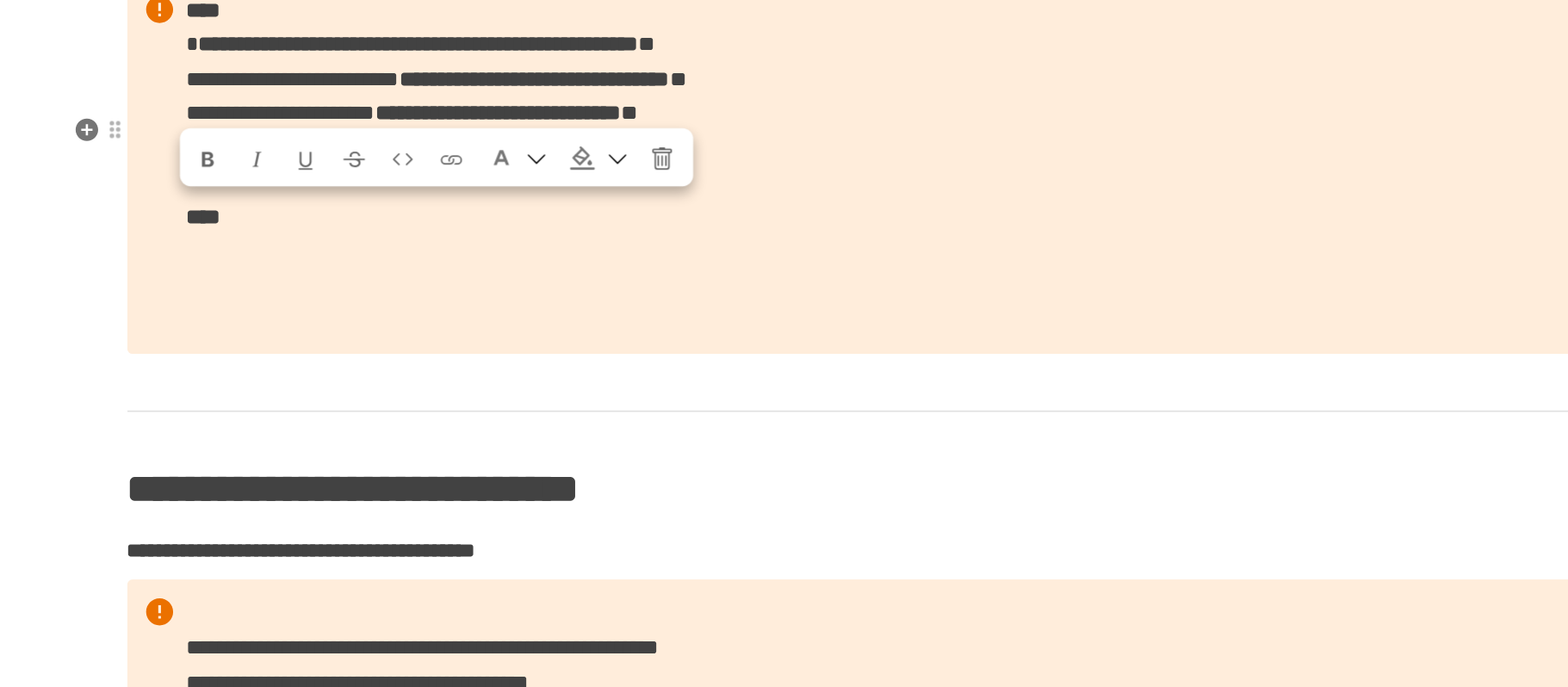 click on "**********" at bounding box center [784, 209] 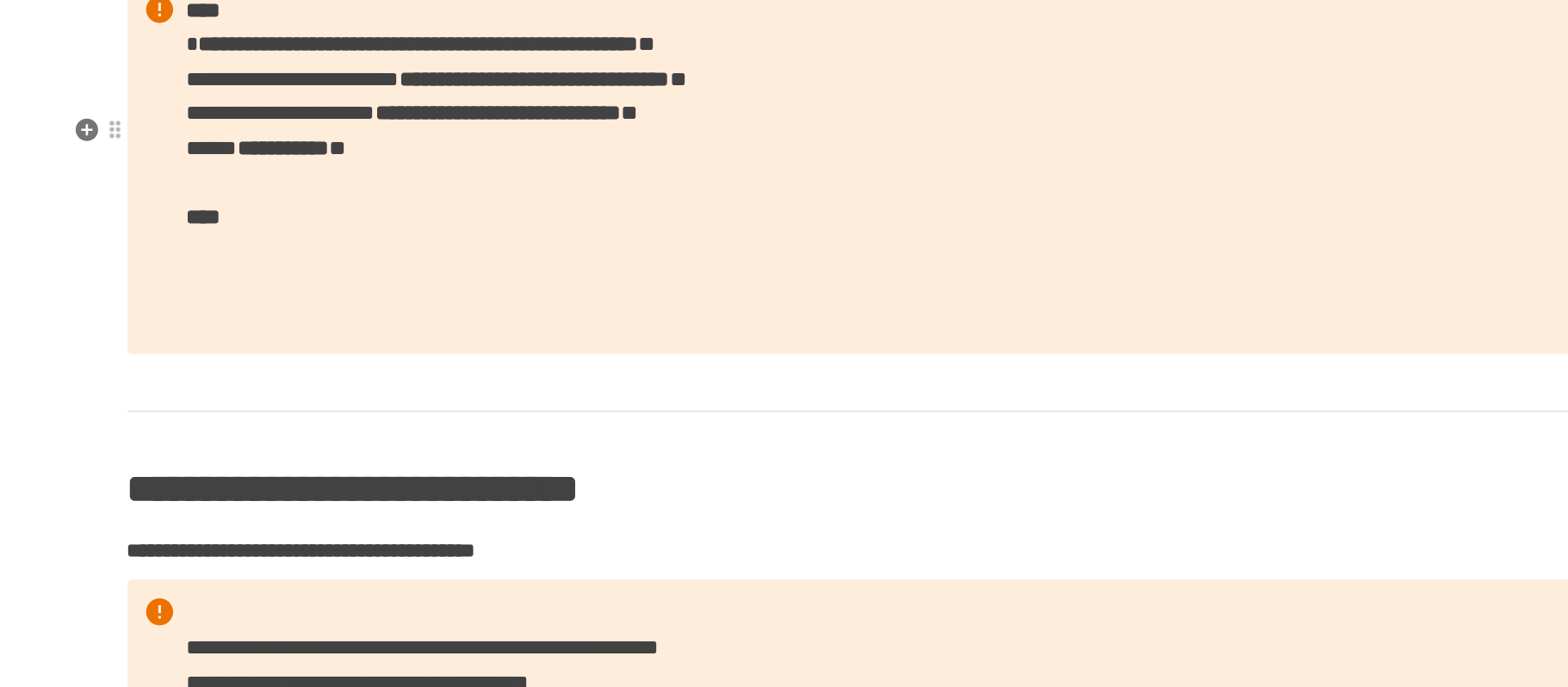 click on "**********" at bounding box center (784, 209) 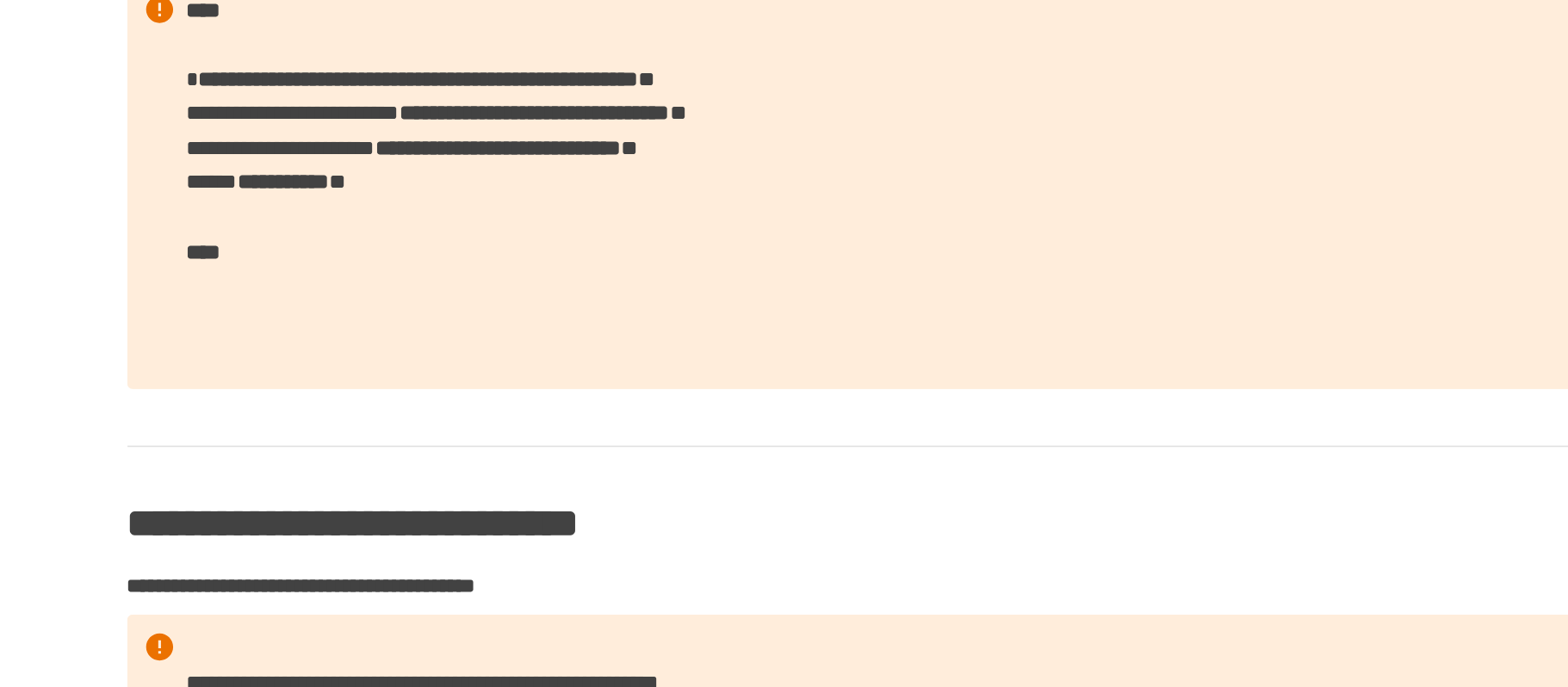 type 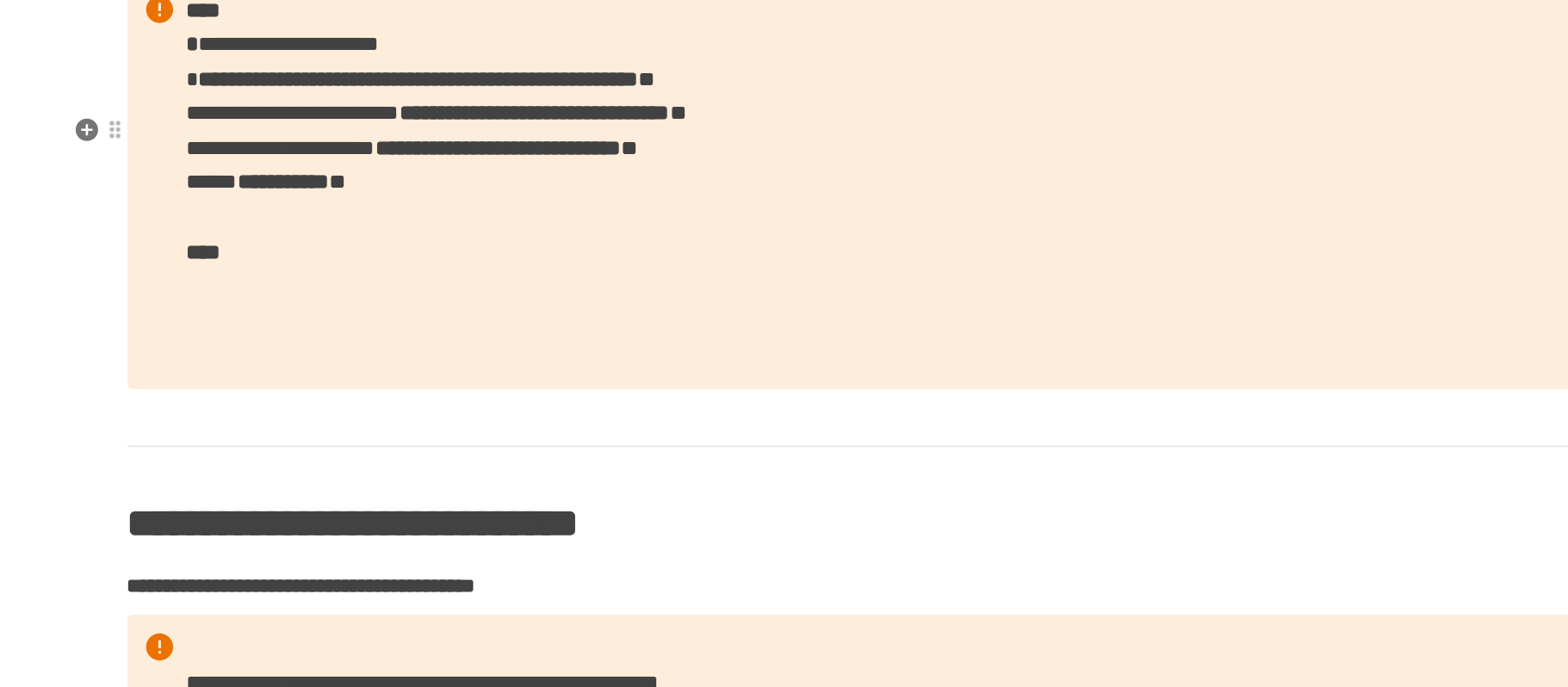 click on "**********" at bounding box center [407, 131] 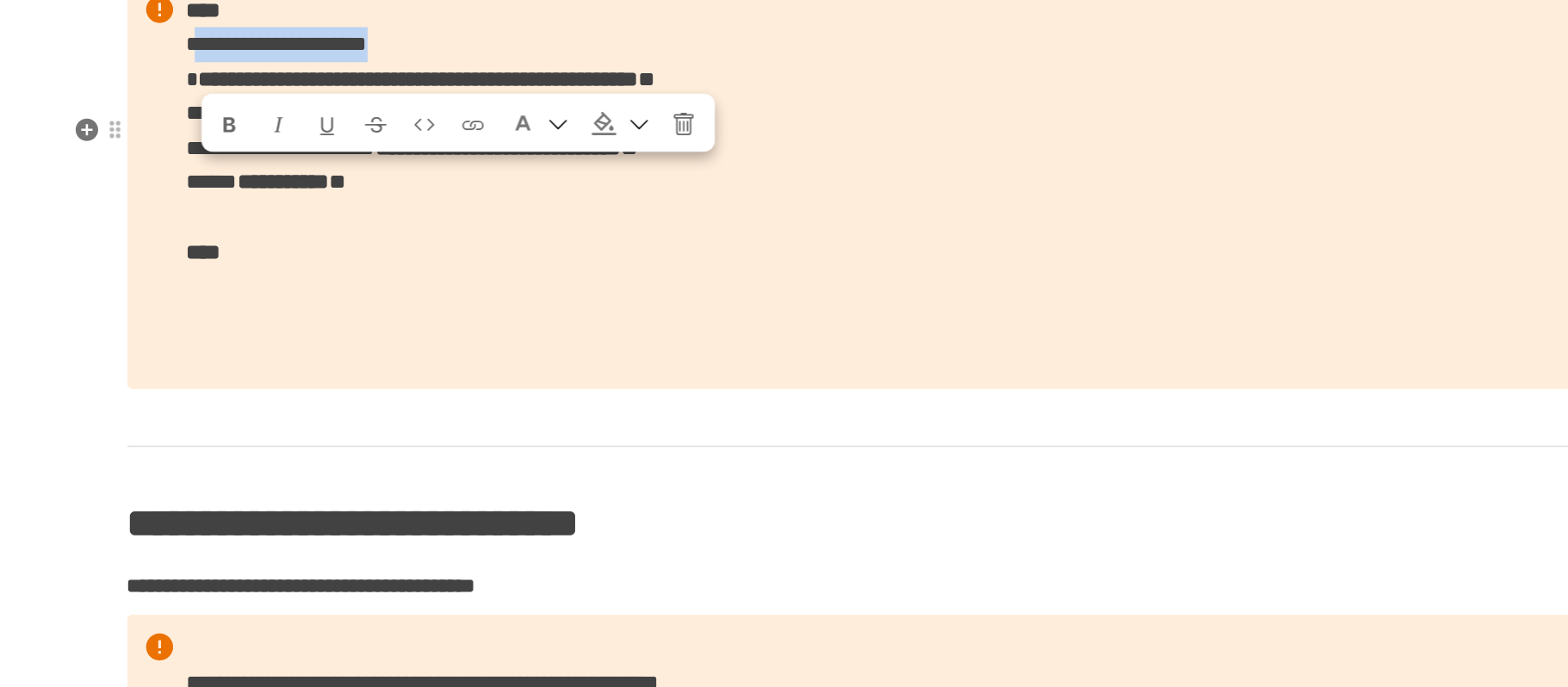 drag, startPoint x: 632, startPoint y: 215, endPoint x: 349, endPoint y: 215, distance: 283 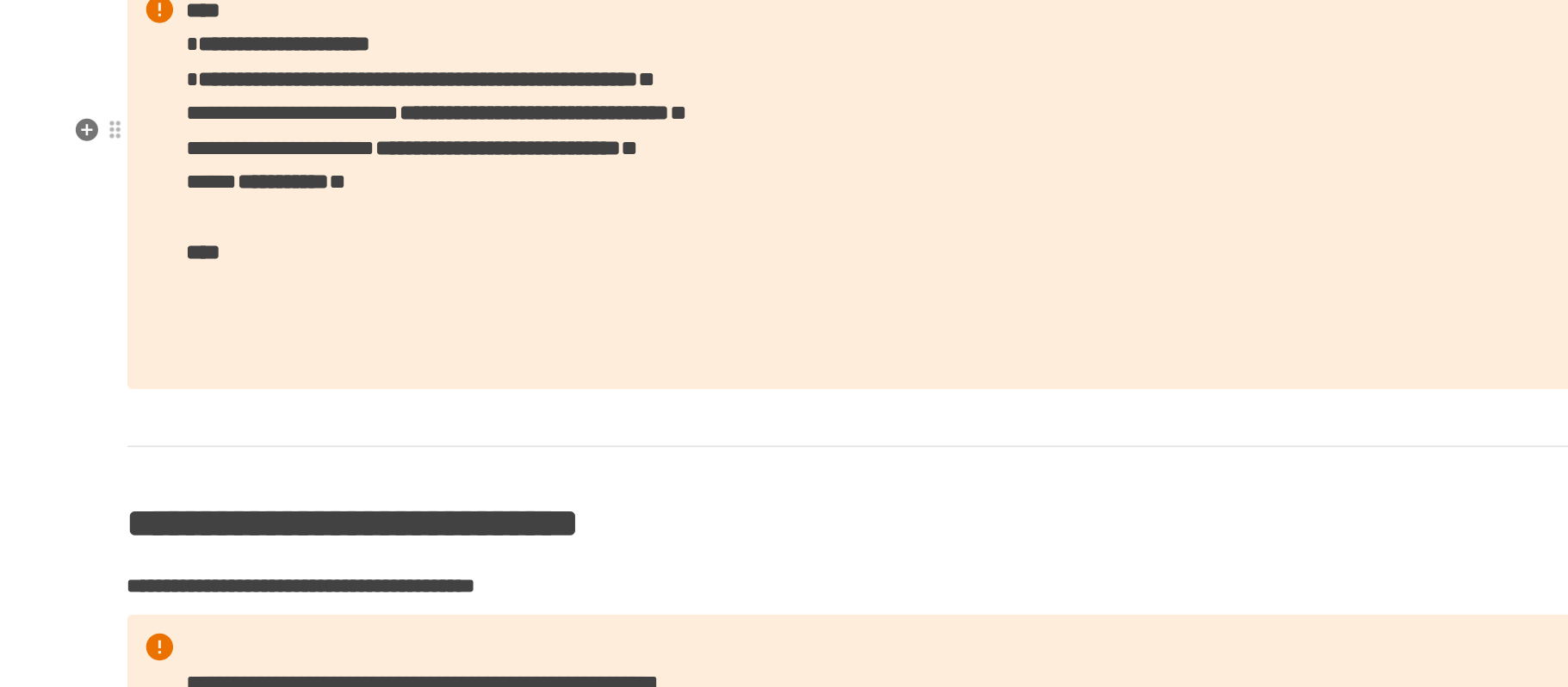 click on "**********" at bounding box center (402, 197) 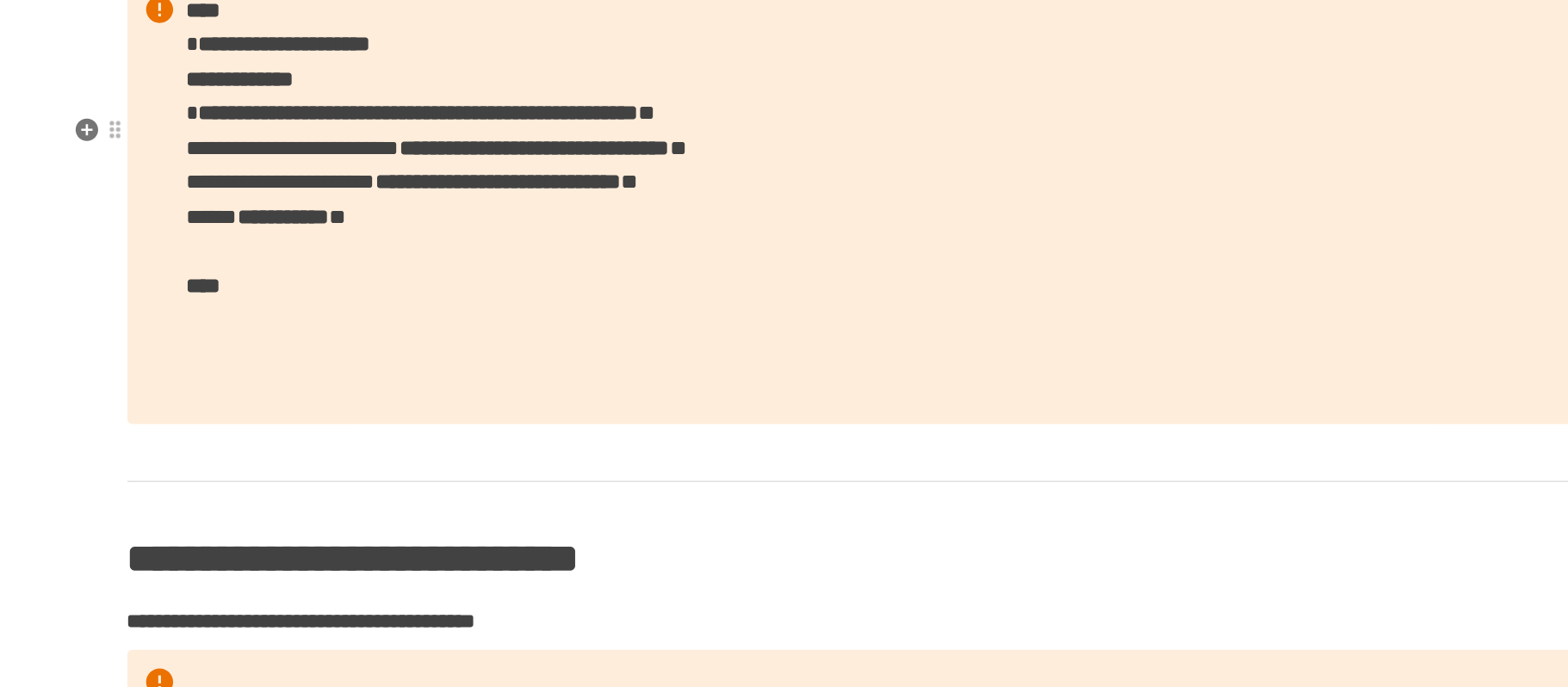 click on "**********" at bounding box center [784, 231] 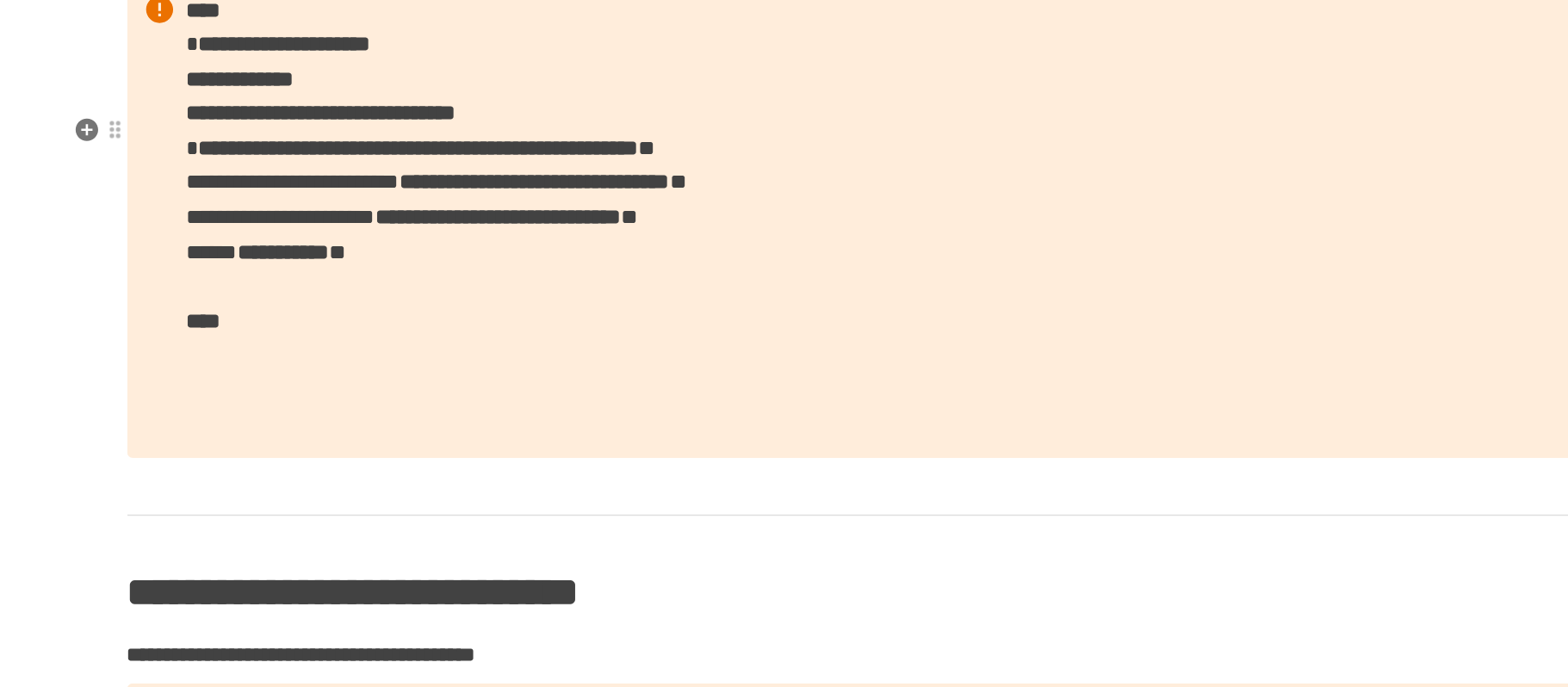click on "**********" at bounding box center (784, 242) 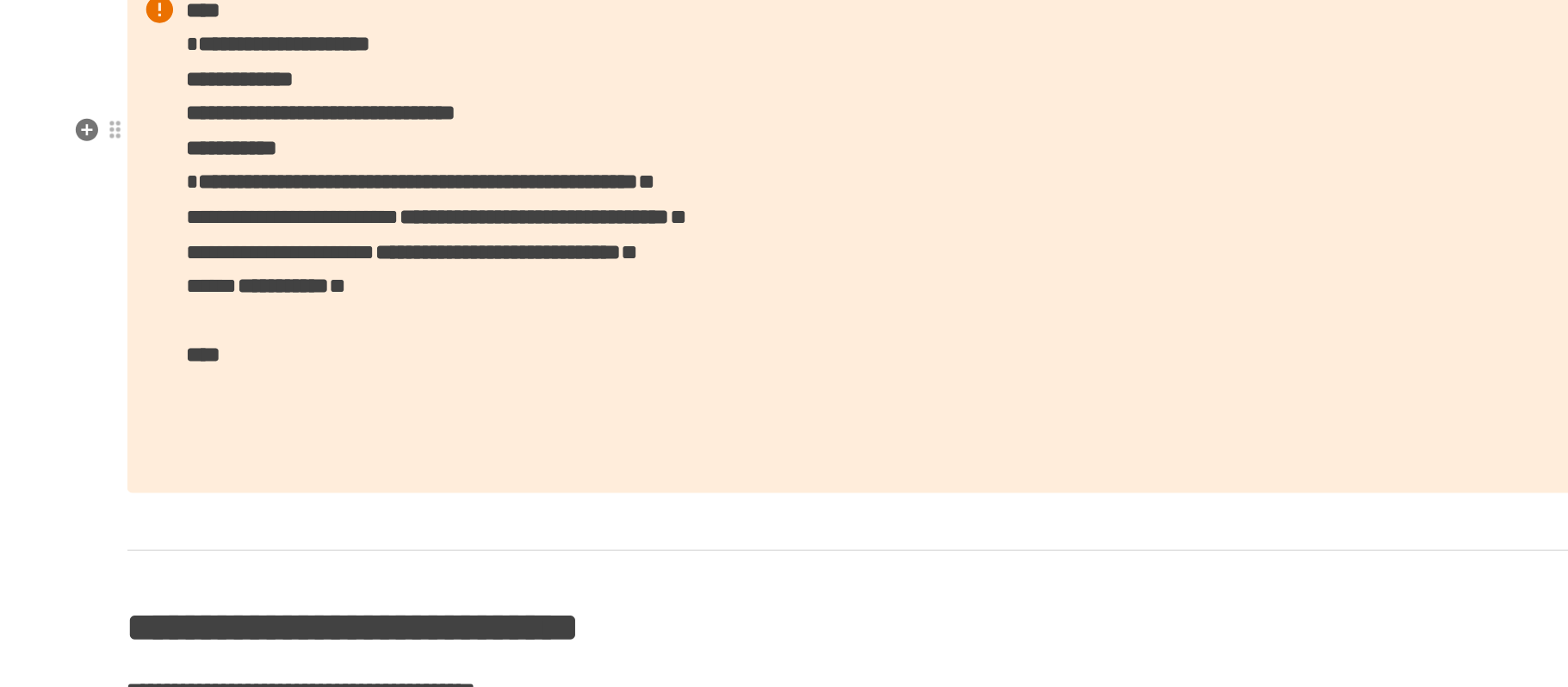 click on "**********" at bounding box center (371, 197) 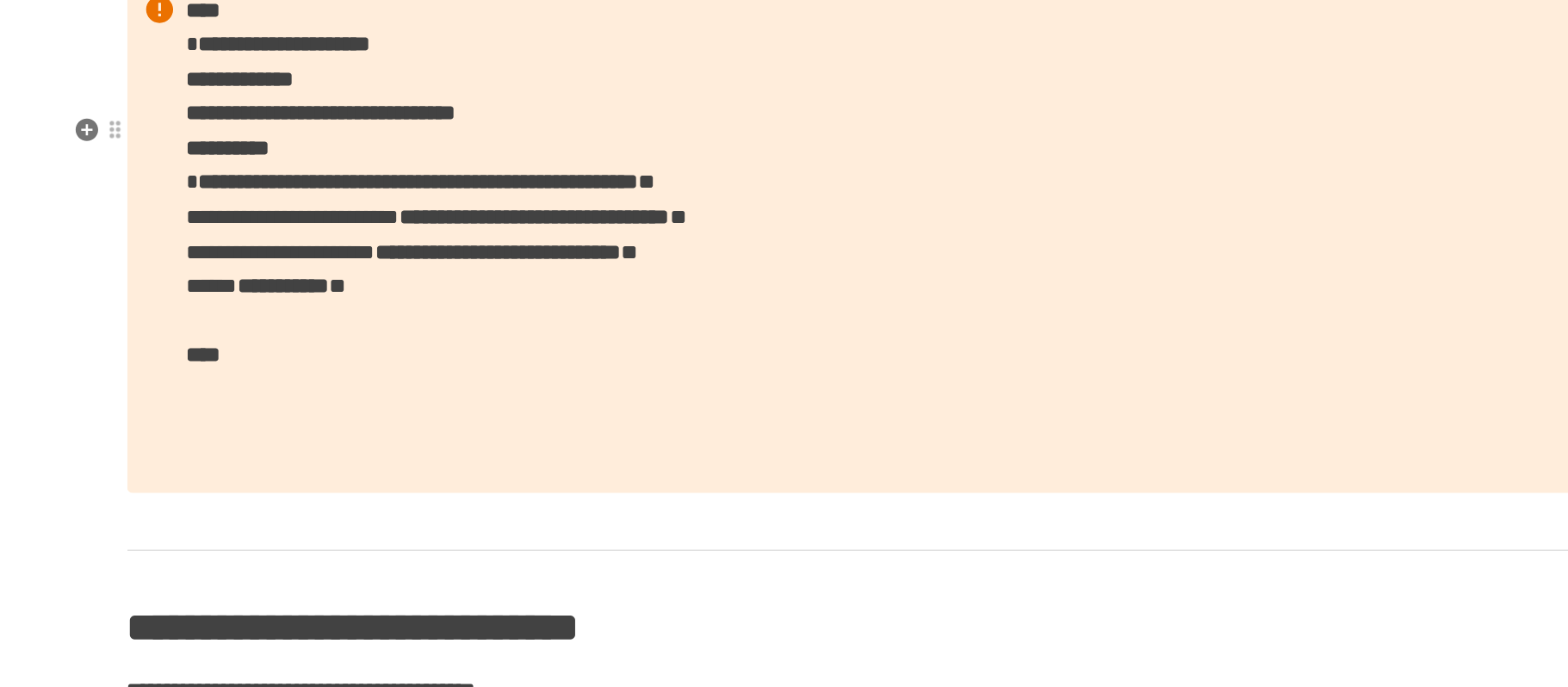 click on "**********" at bounding box center [369, 197] 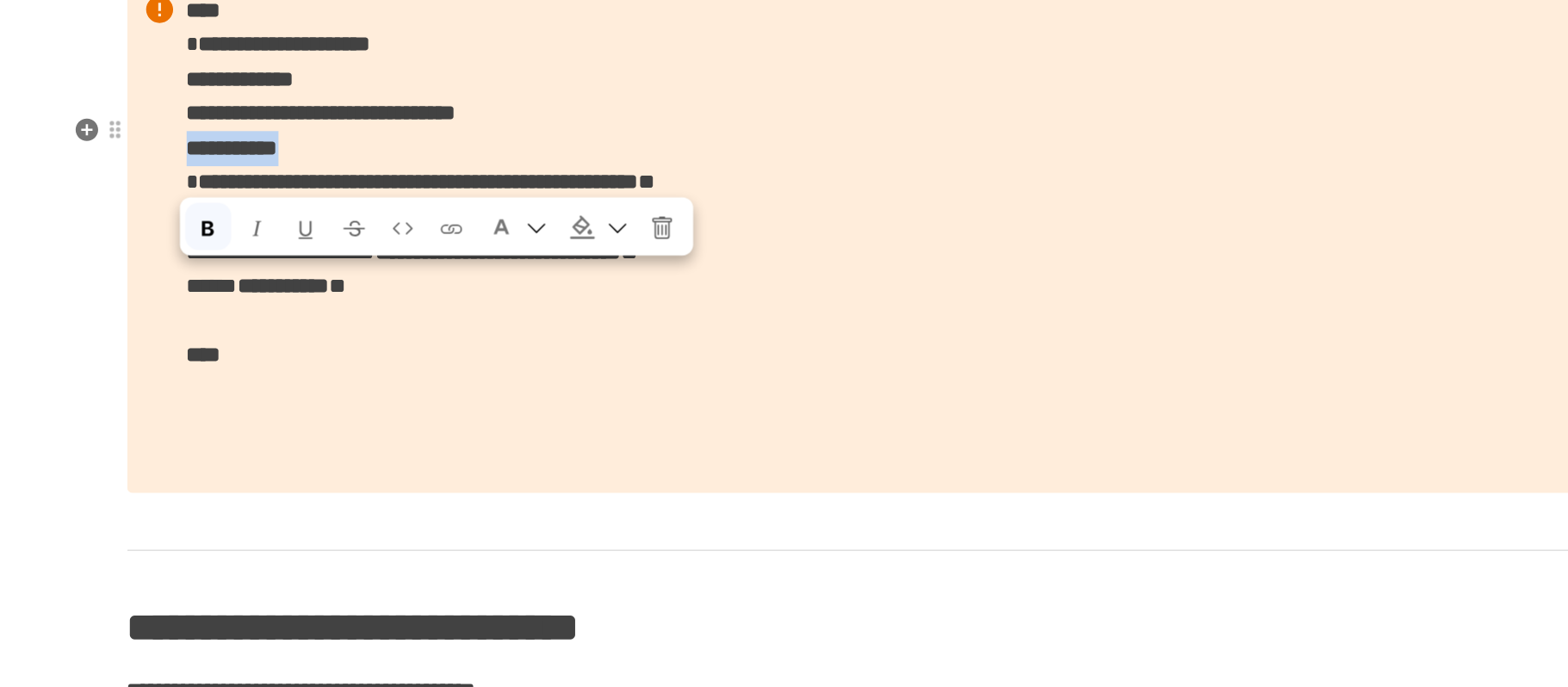 drag, startPoint x: 492, startPoint y: 282, endPoint x: 338, endPoint y: 282, distance: 154 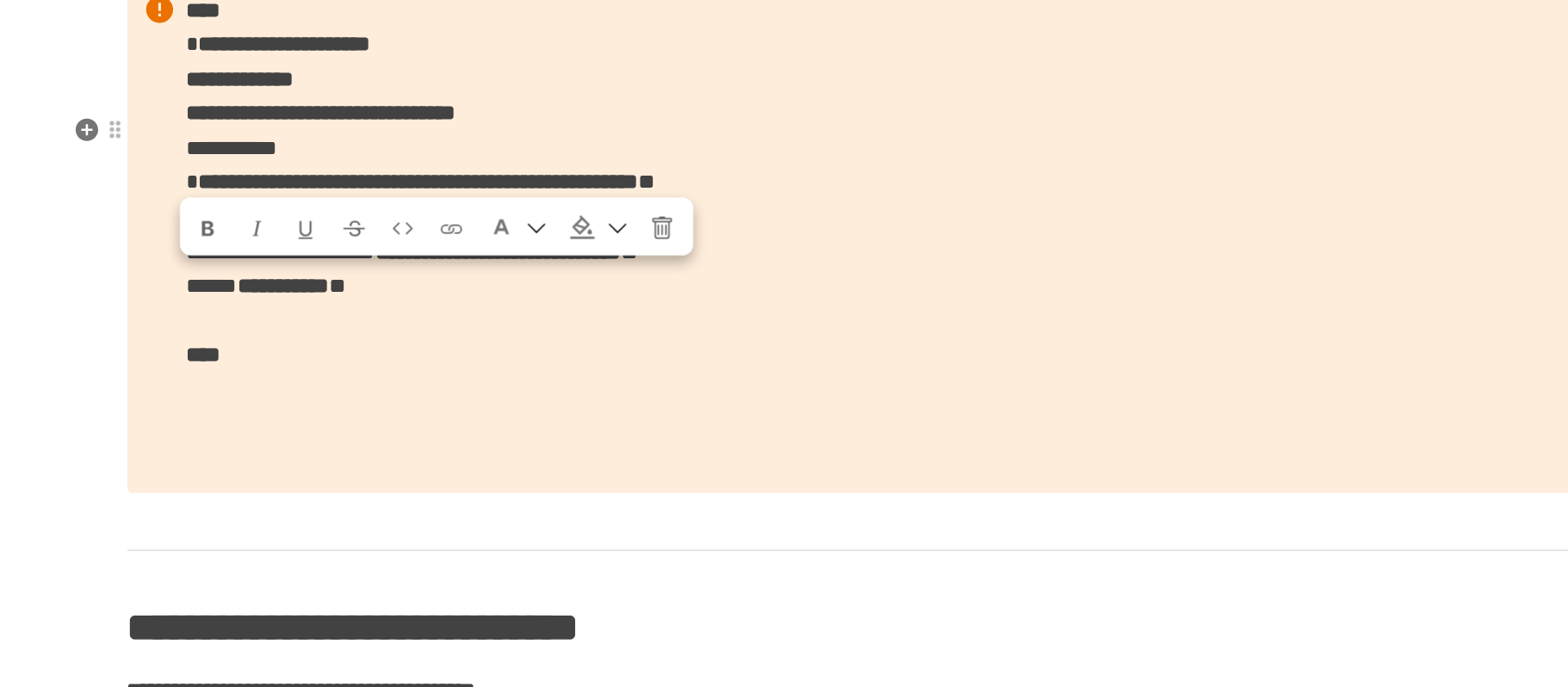 click on "**********" at bounding box center (784, 253) 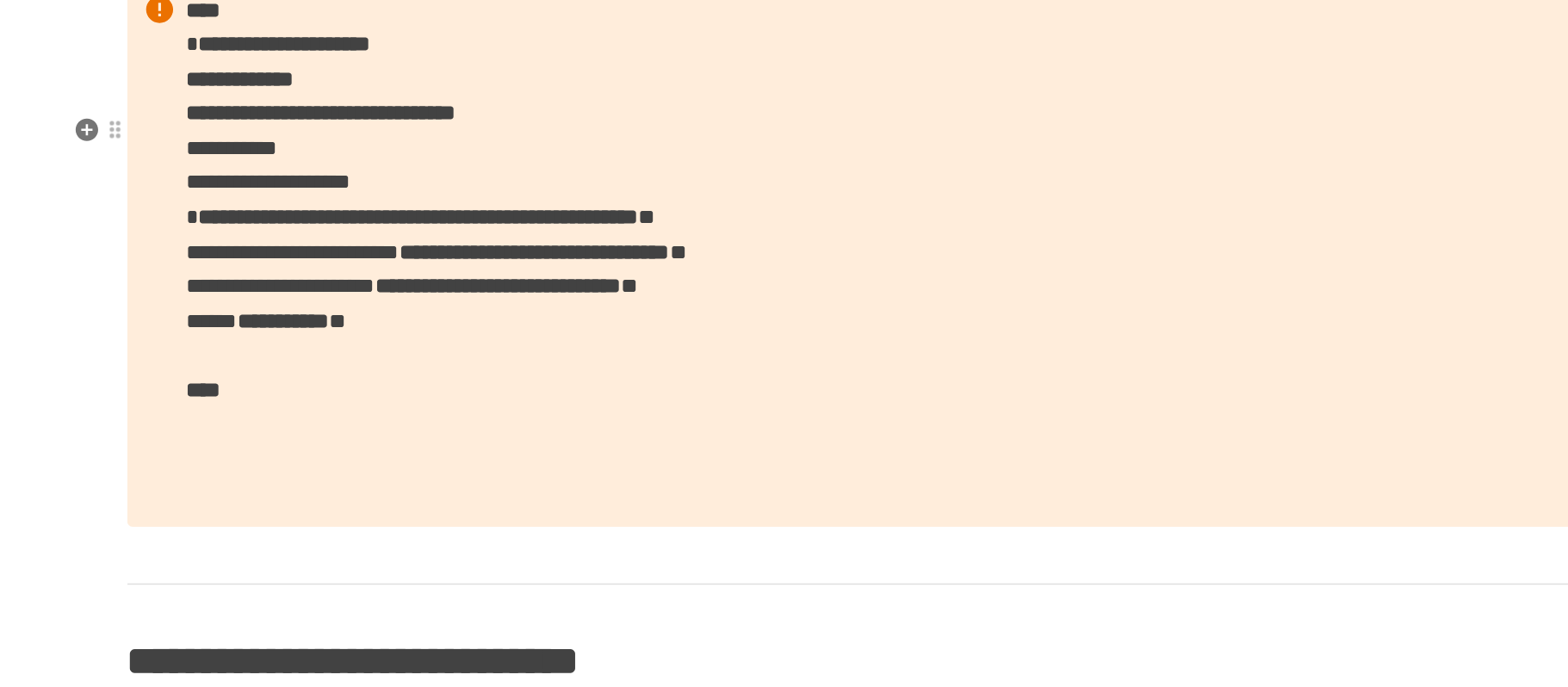 click on "**********" at bounding box center (784, 264) 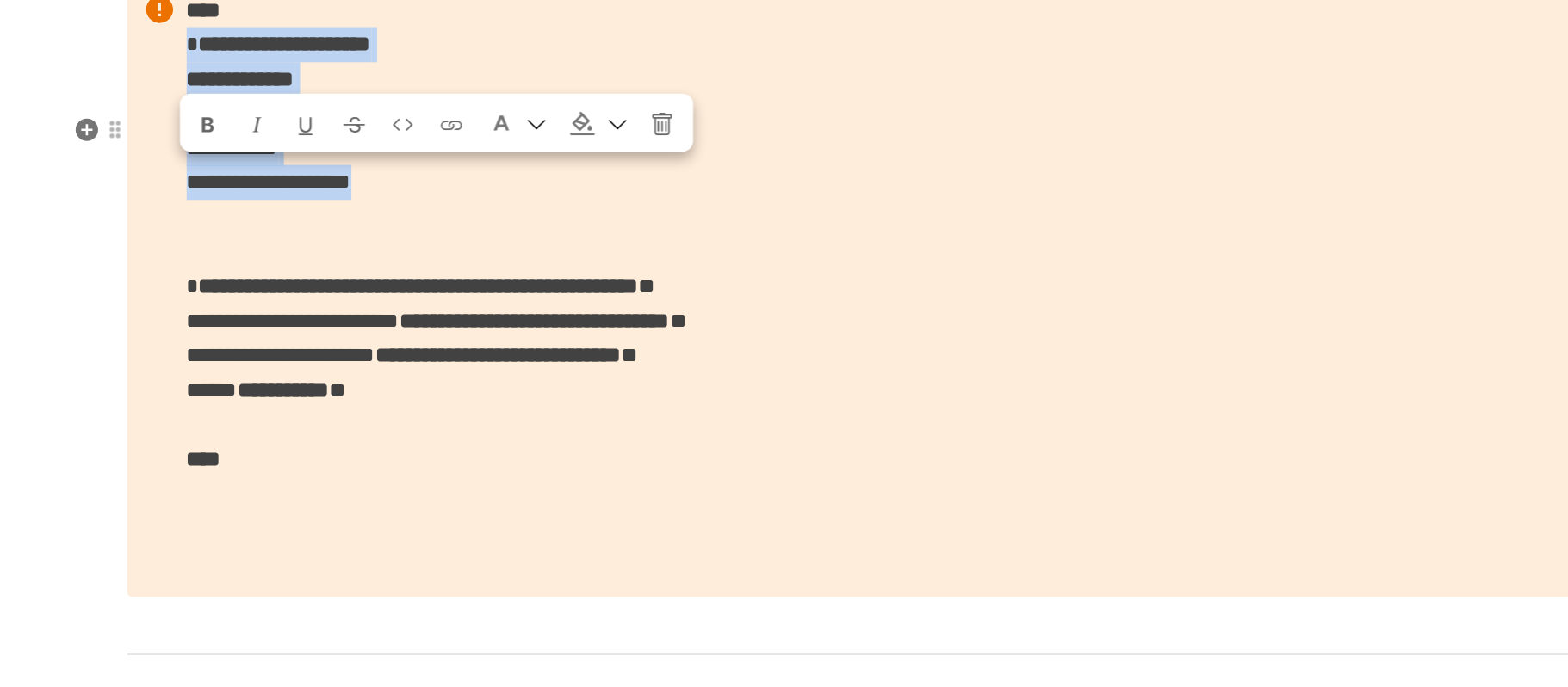 drag, startPoint x: 610, startPoint y: 307, endPoint x: 335, endPoint y: 220, distance: 288.4337 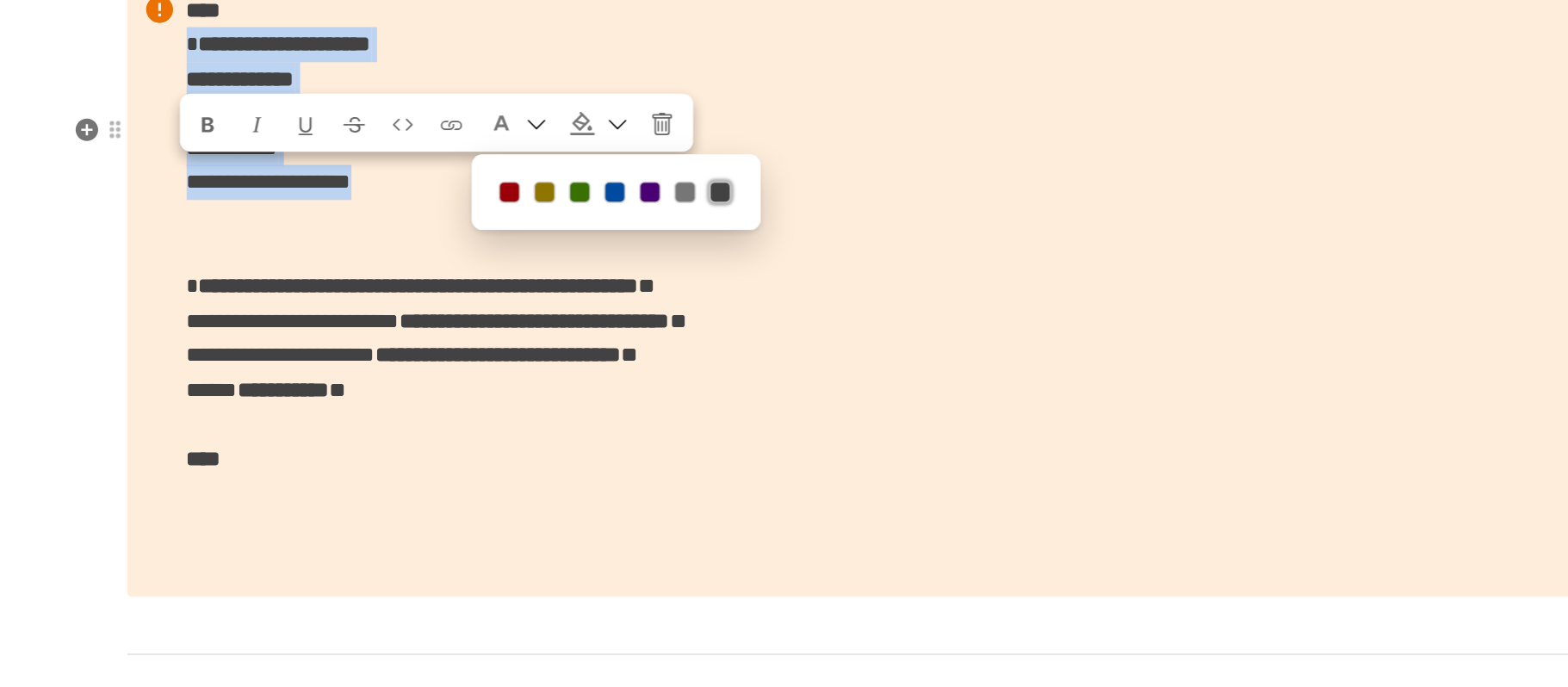 click at bounding box center (548, 226) 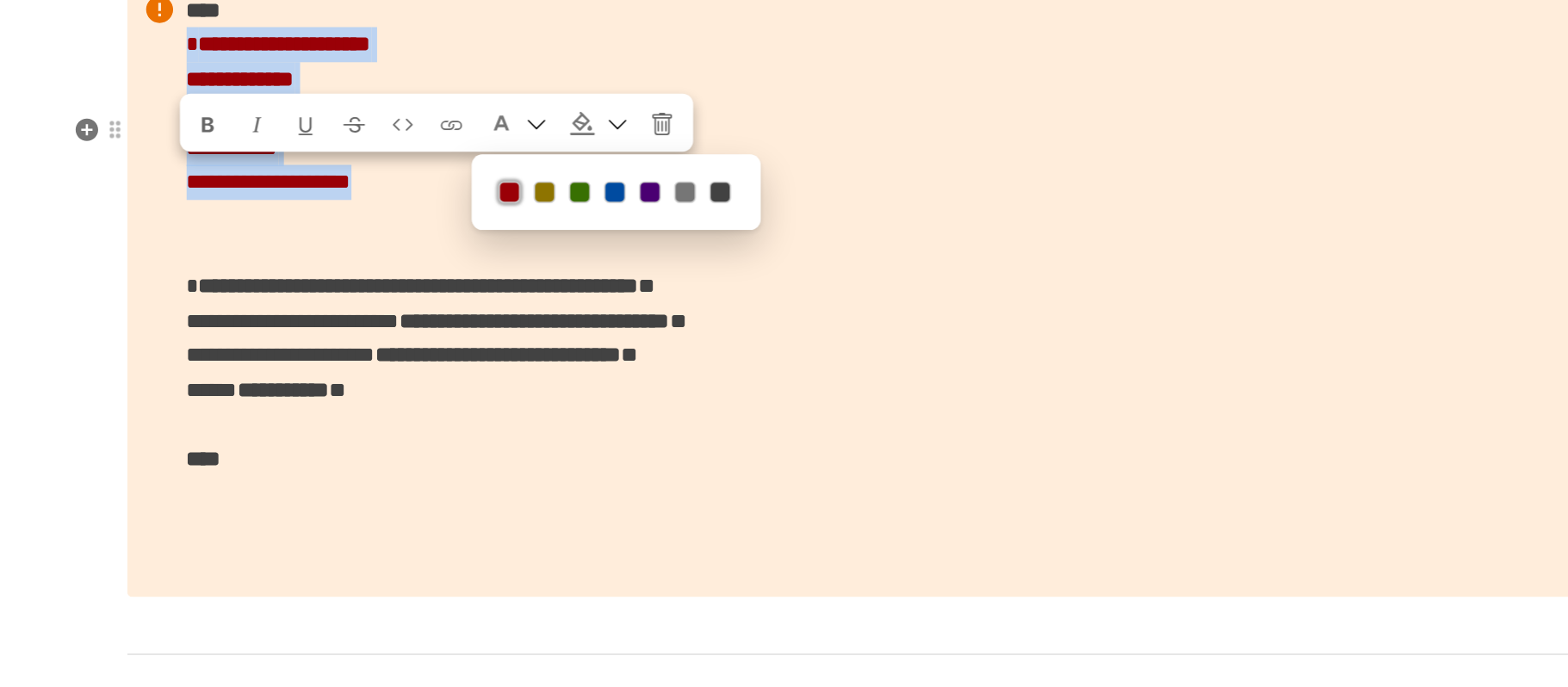 click on "**********" at bounding box center (784, 286) 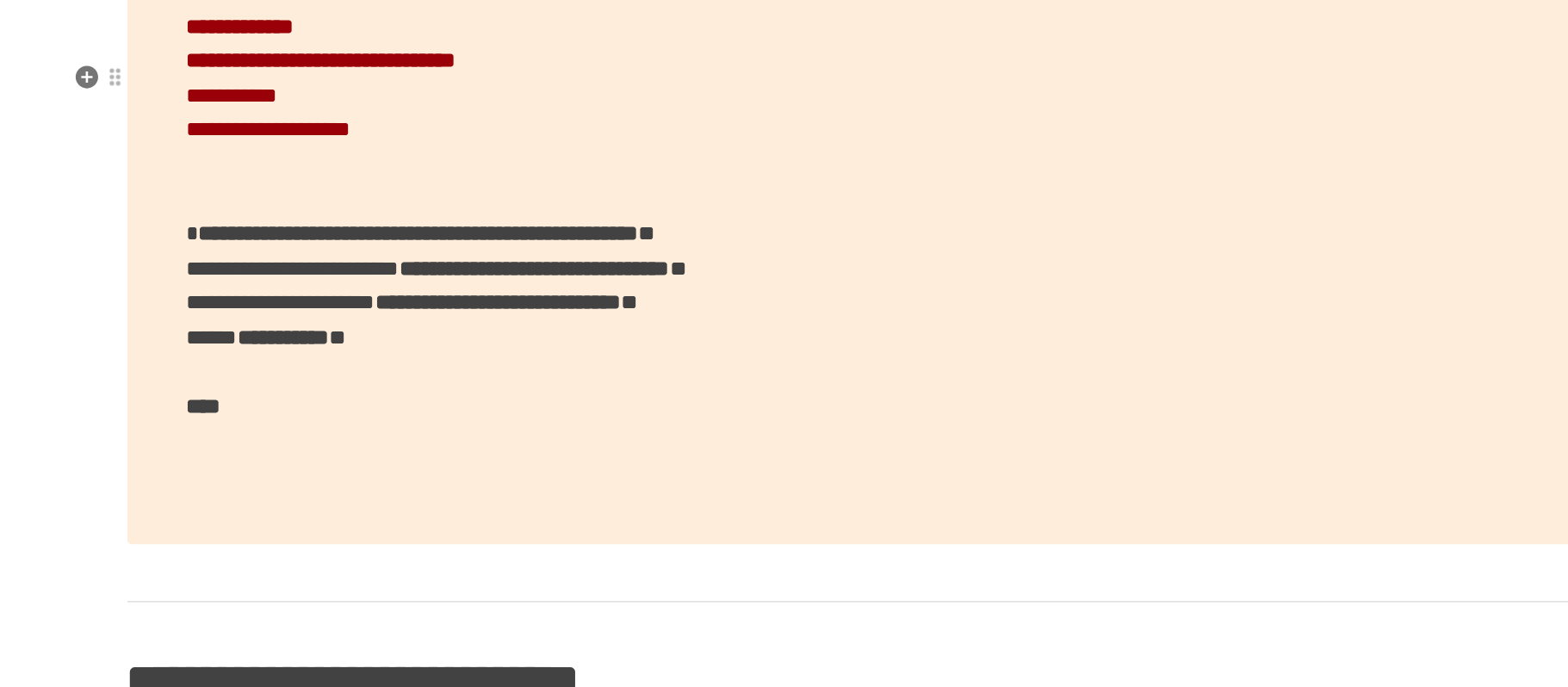 scroll, scrollTop: 2963, scrollLeft: 0, axis: vertical 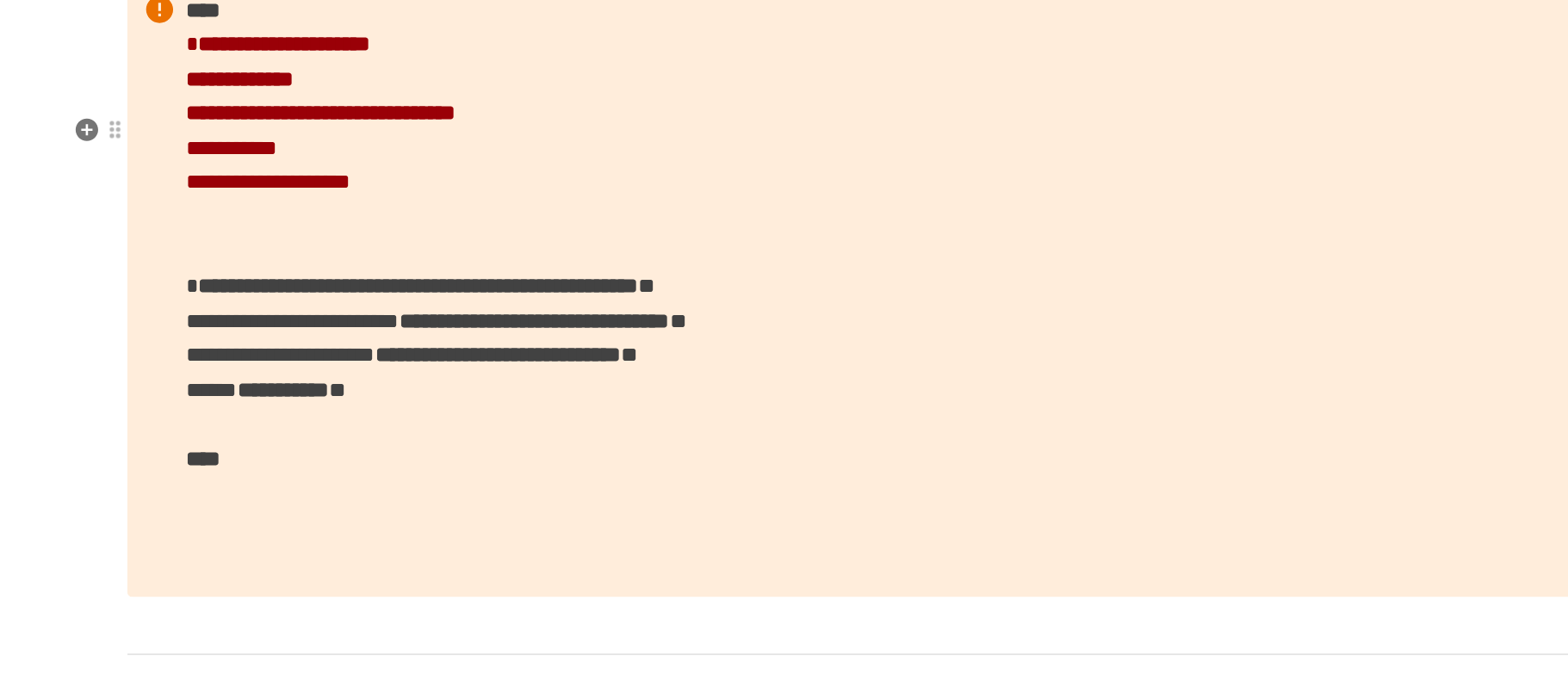 click on "**********" at bounding box center (784, 286) 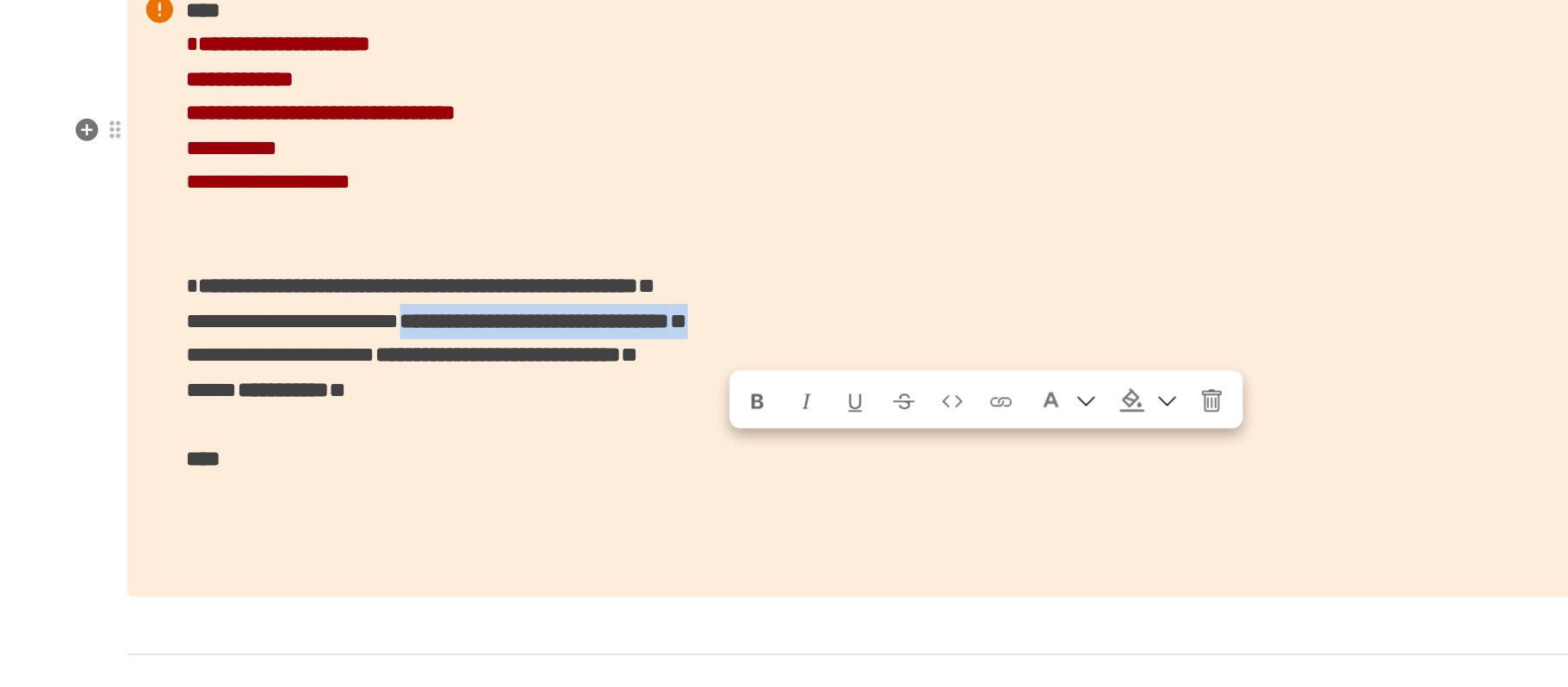 drag, startPoint x: 684, startPoint y: 398, endPoint x: 1166, endPoint y: 399, distance: 482.001 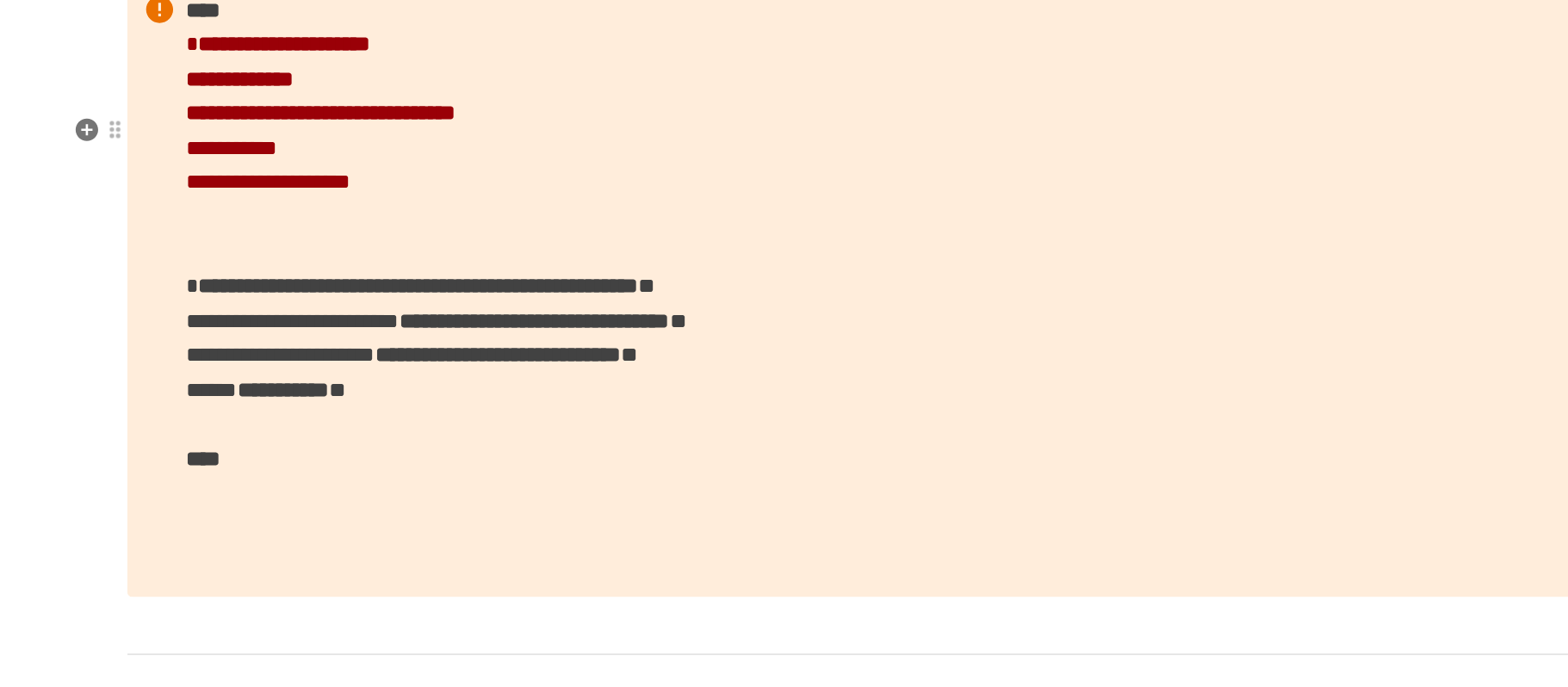 click on "**********" at bounding box center (784, 286) 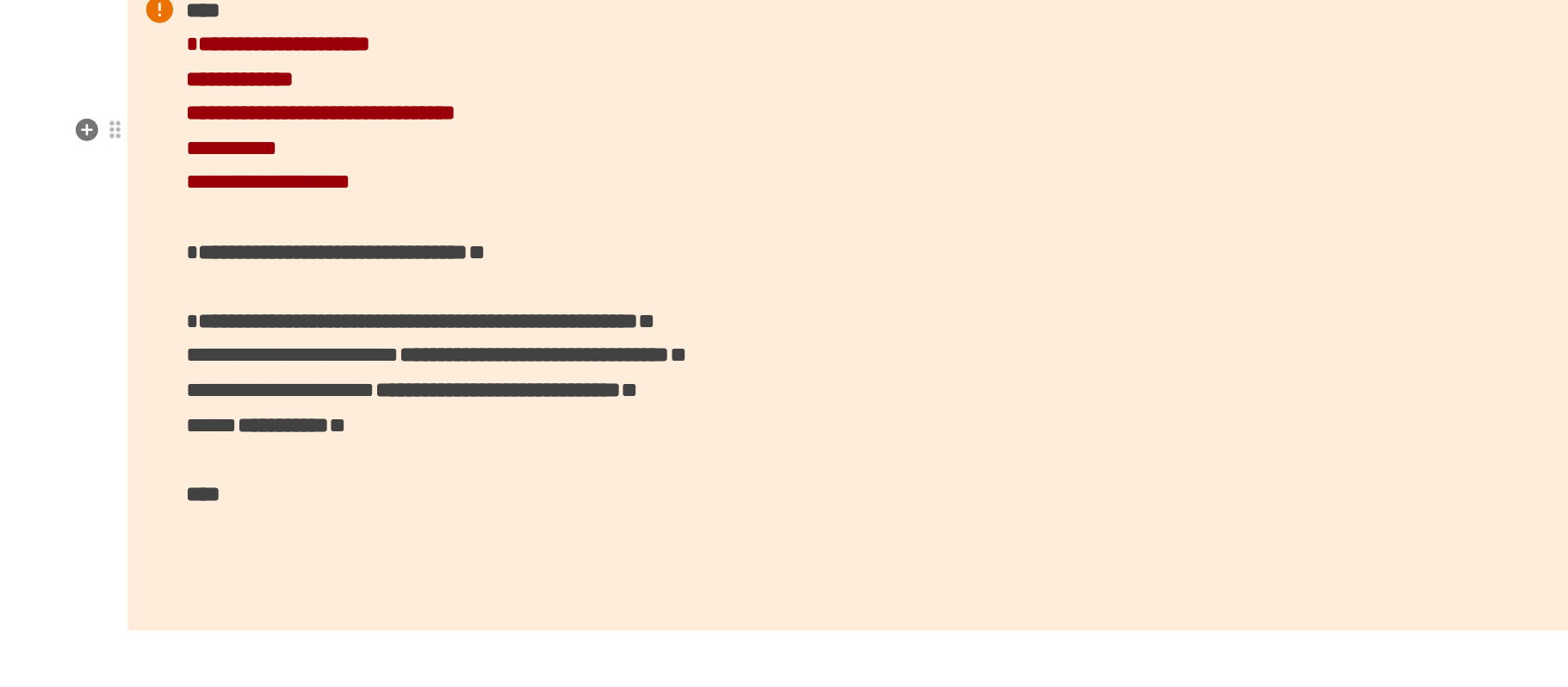 click on "**********" at bounding box center [436, 263] 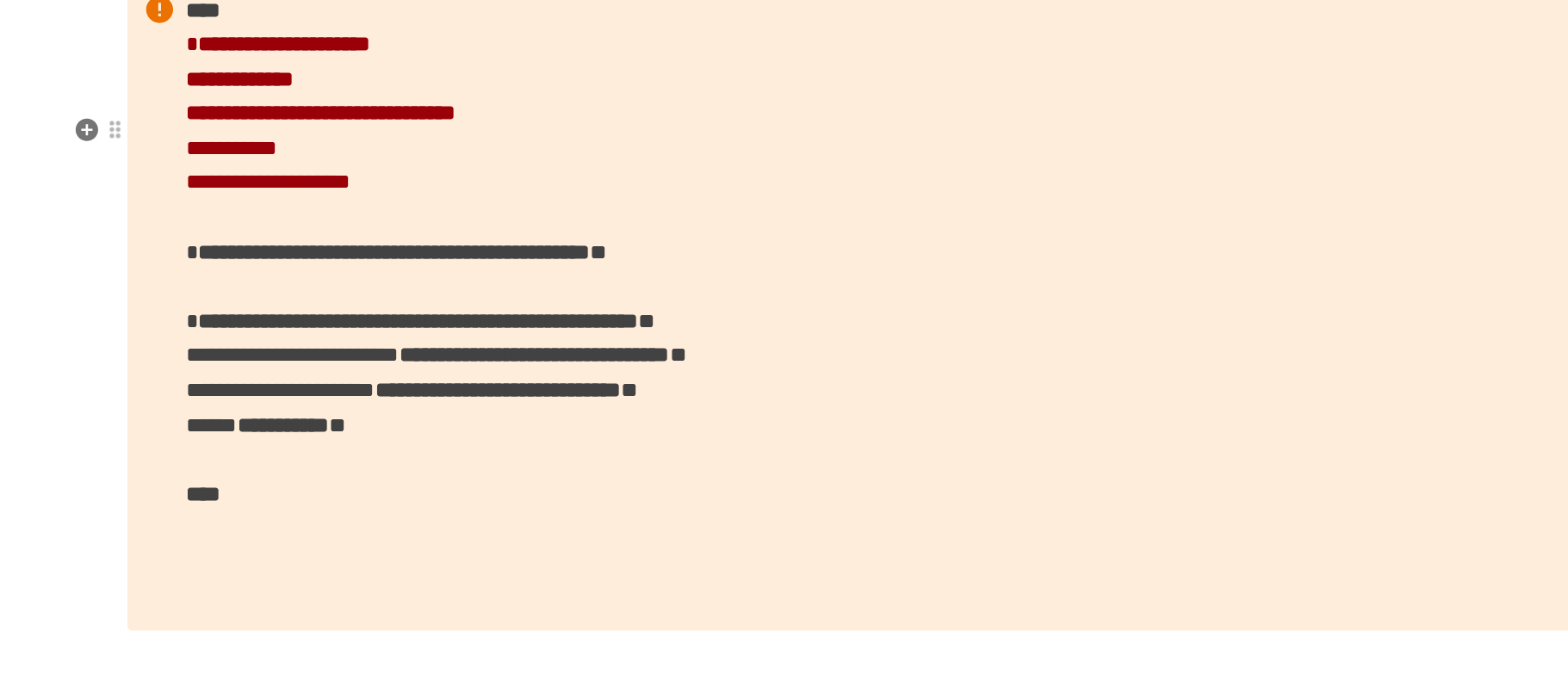 click on "**********" at bounding box center [784, 297] 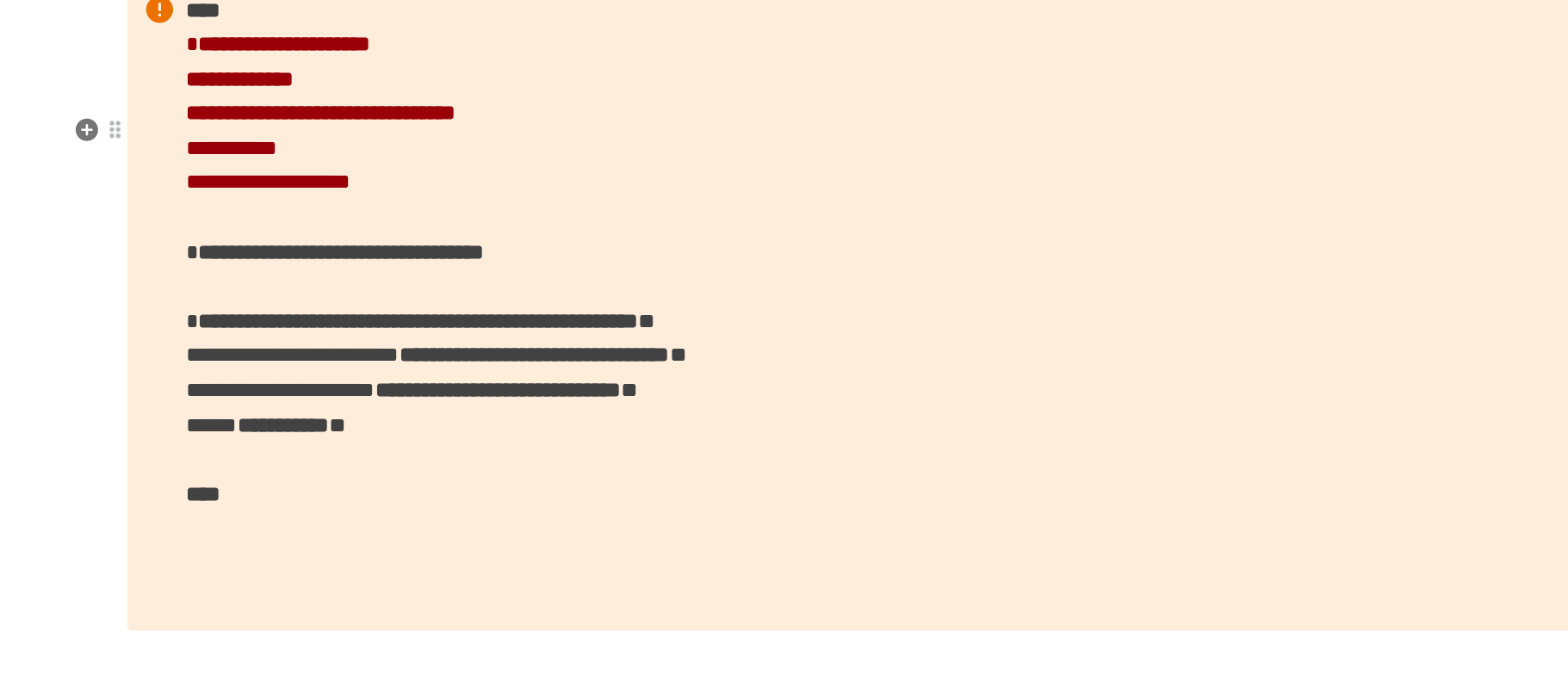 click on "**********" at bounding box center [441, 263] 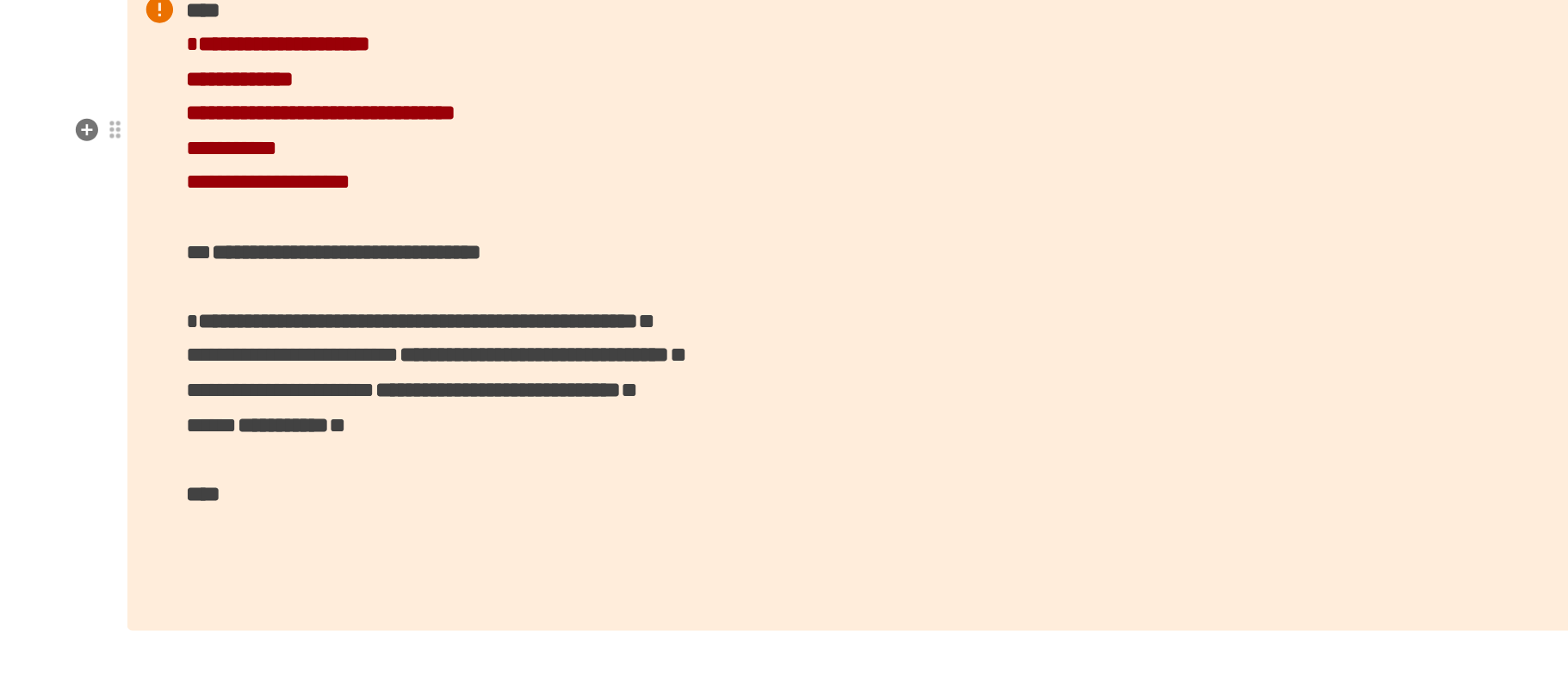 click on "**********" at bounding box center [784, 297] 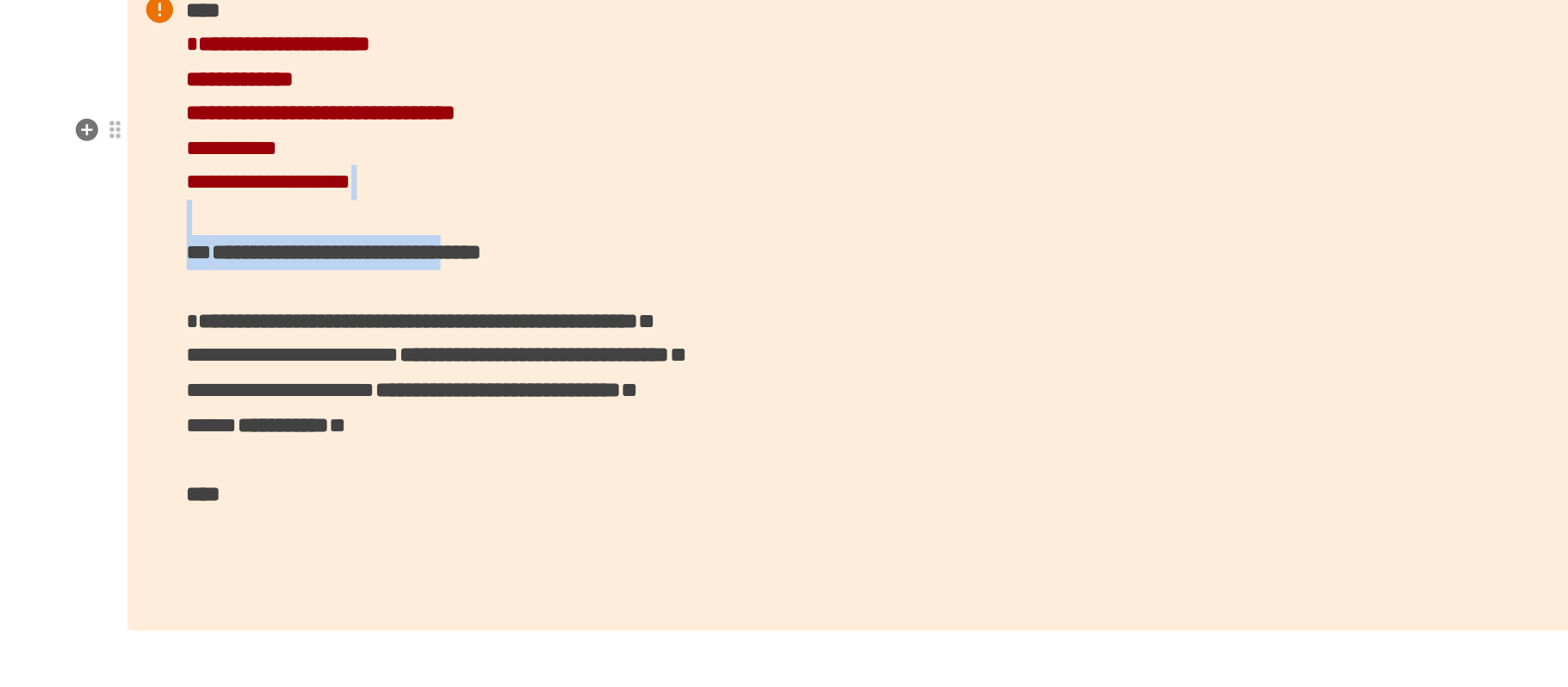 click on "**********" at bounding box center [784, 297] 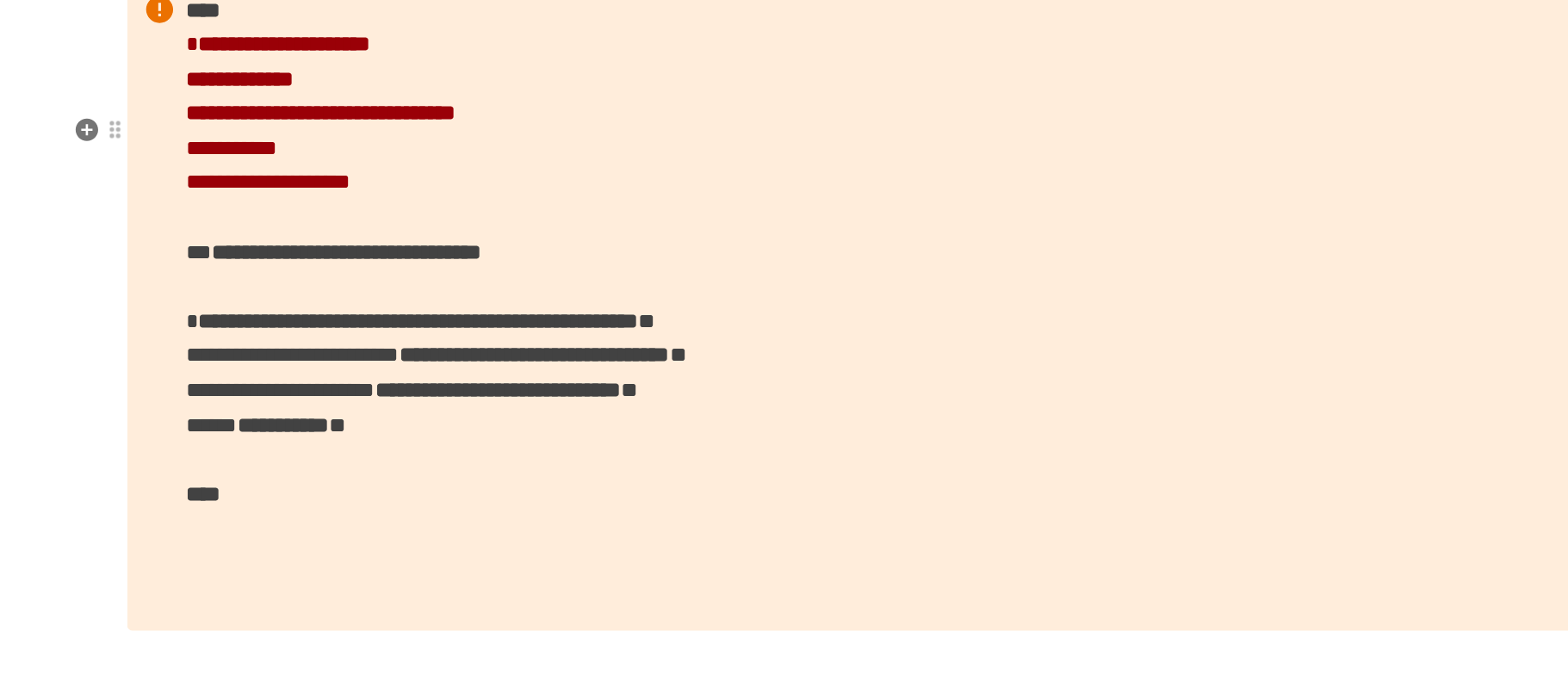 click on "*" at bounding box center [345, 131] 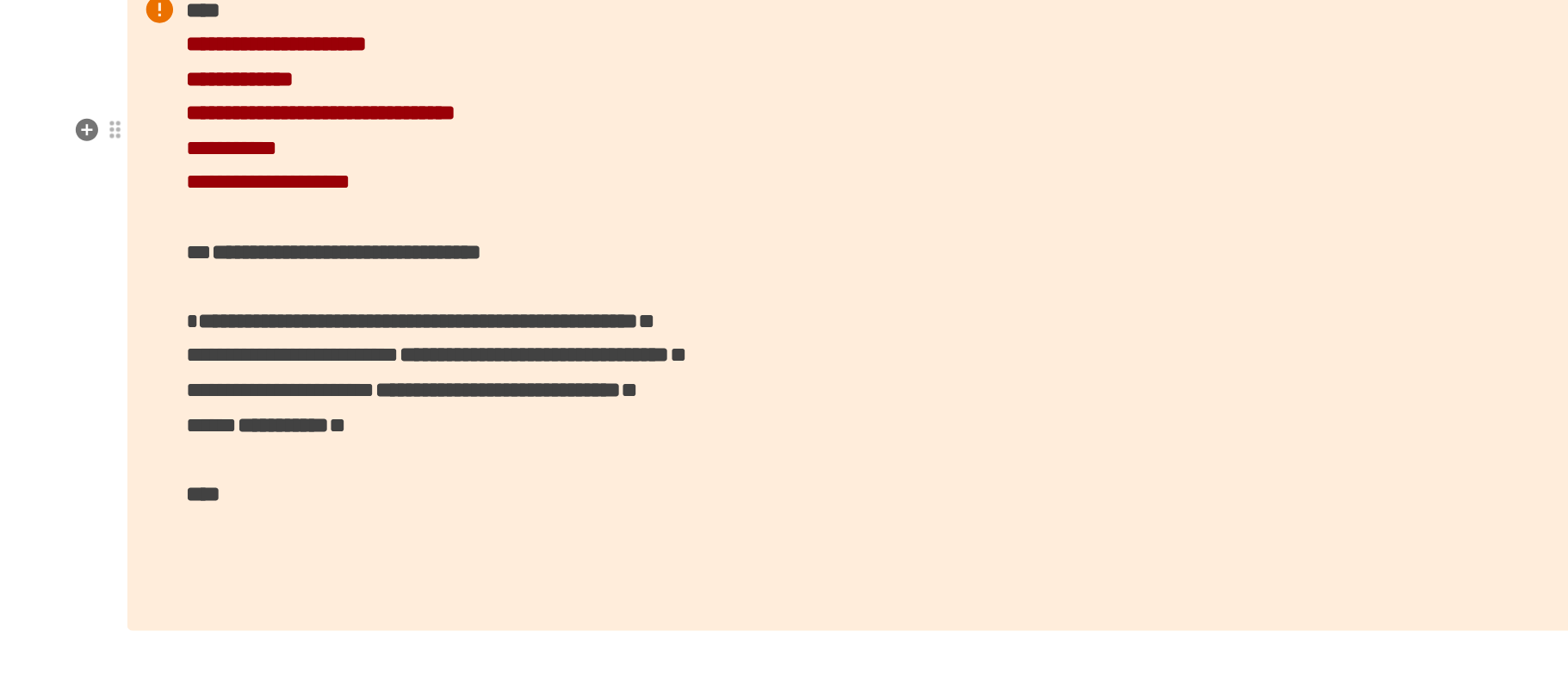 click on "***" at bounding box center [350, 263] 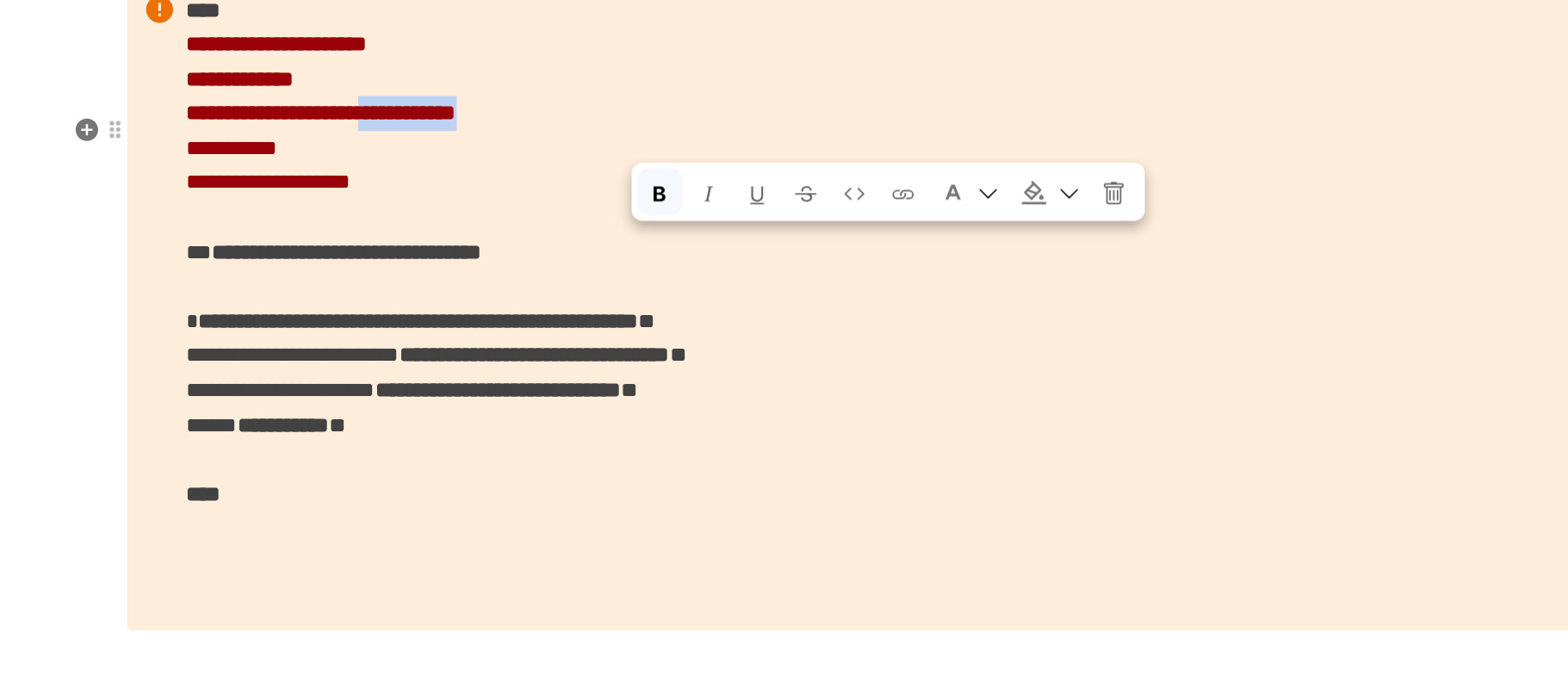 drag, startPoint x: 617, startPoint y: 263, endPoint x: 830, endPoint y: 262, distance: 213.0023 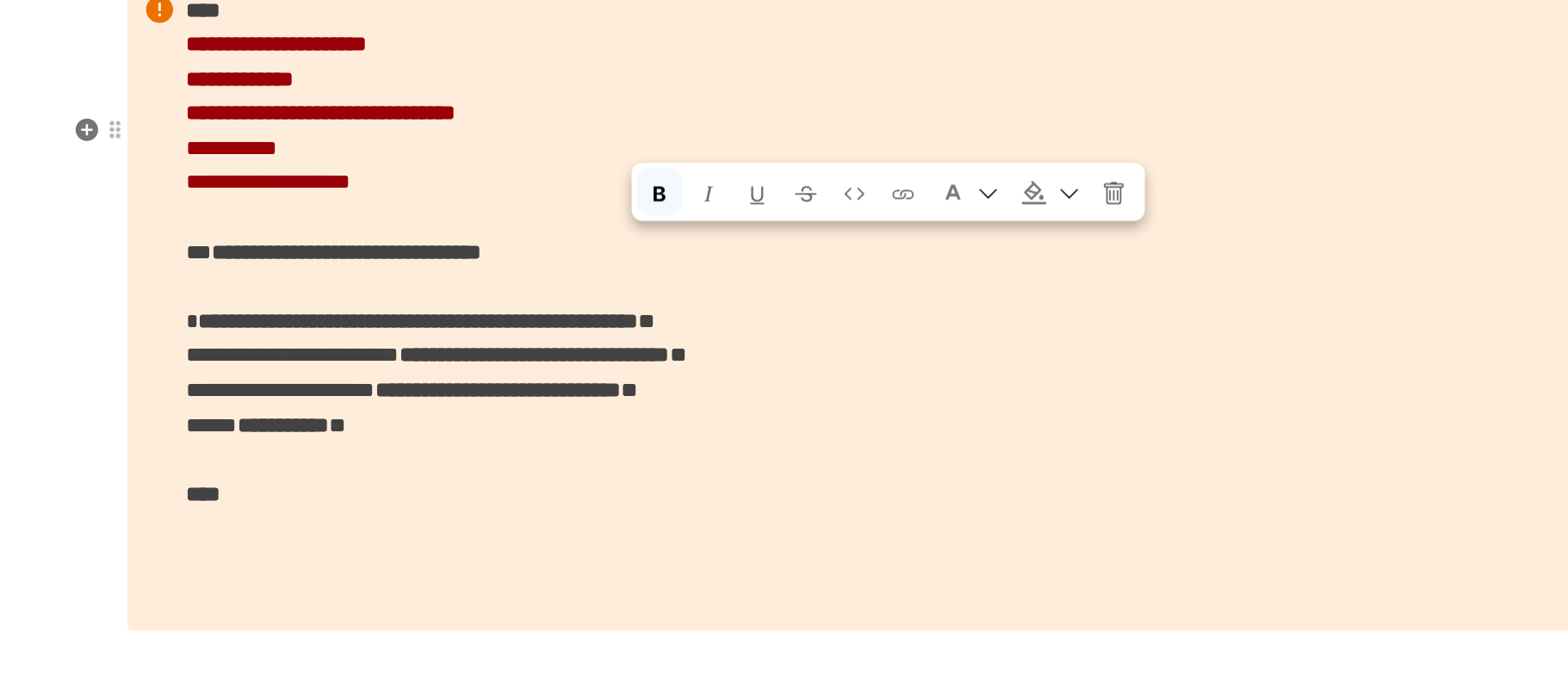 click on "**********" at bounding box center (784, 297) 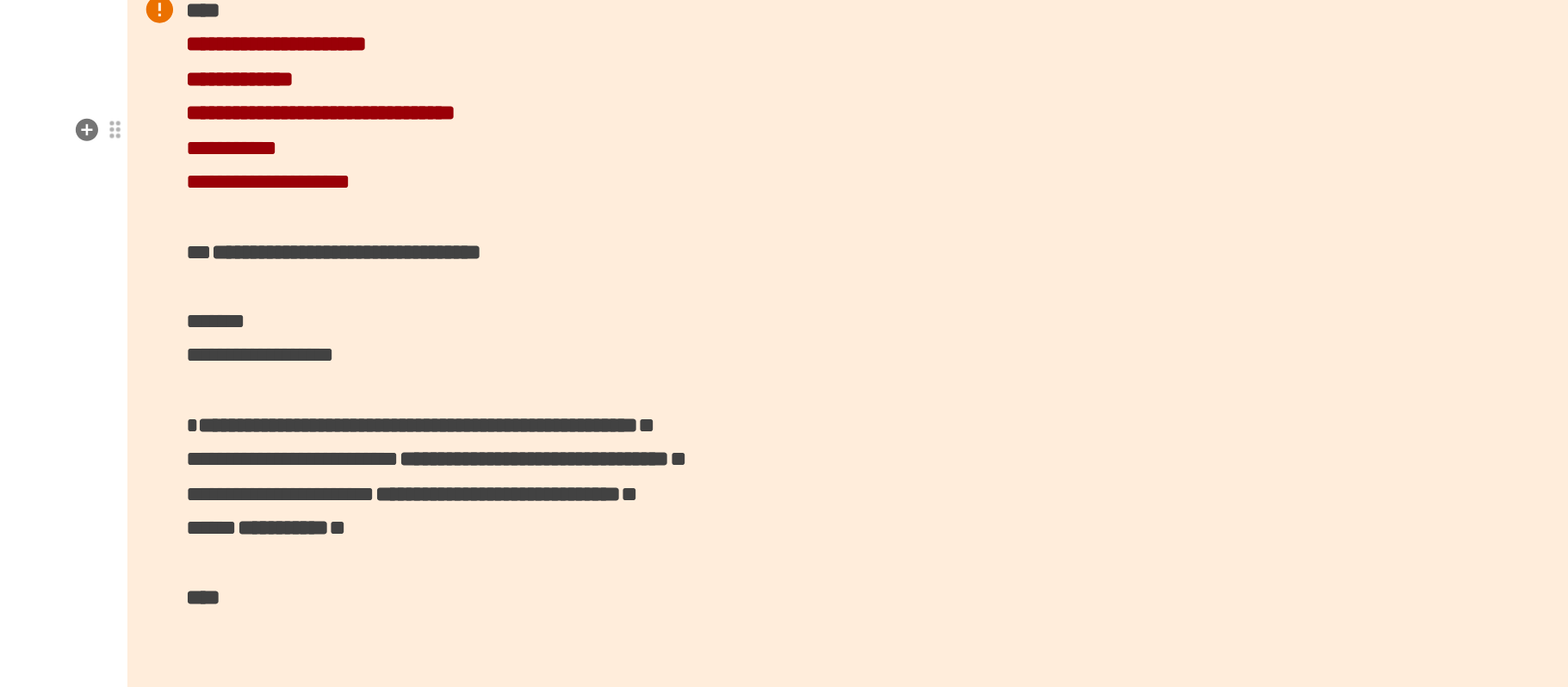 scroll, scrollTop: 3037, scrollLeft: 0, axis: vertical 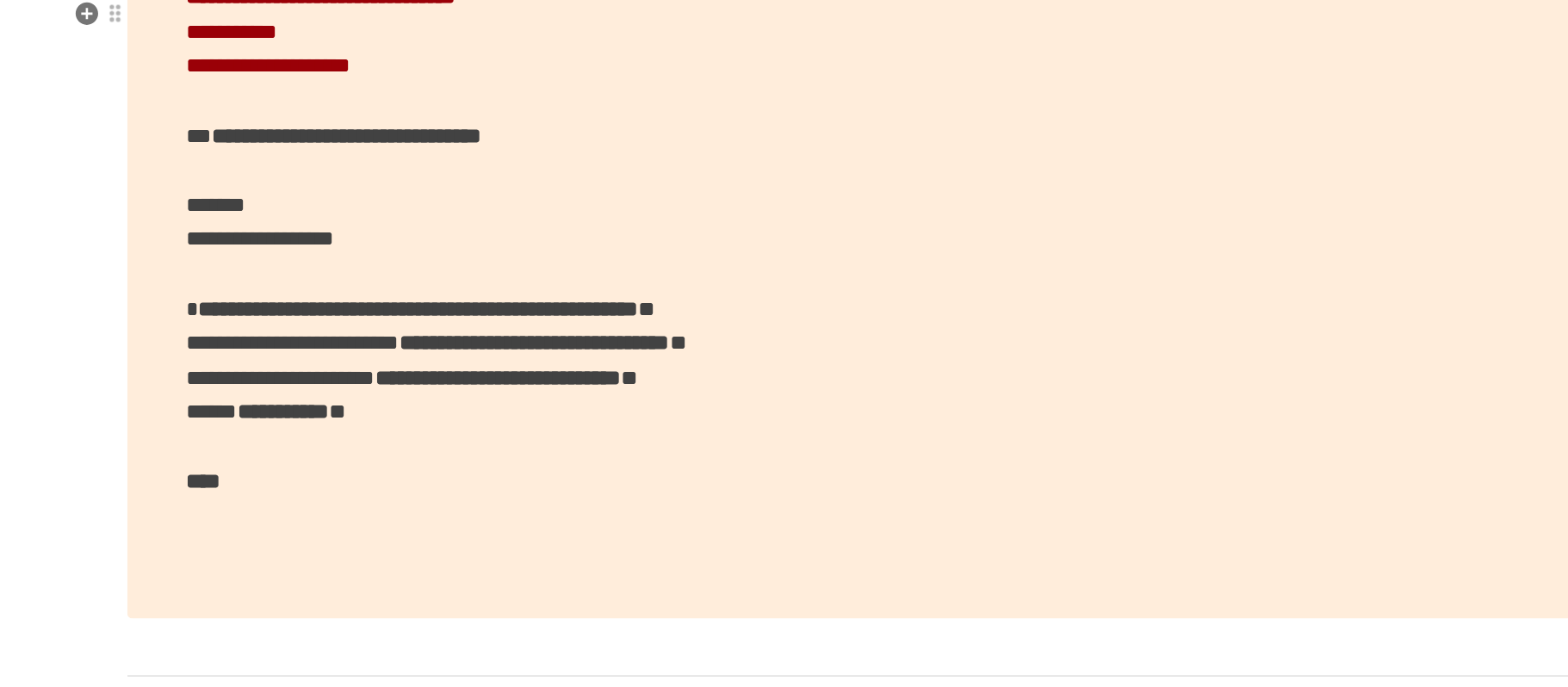 click on "**********" at bounding box center (784, 256) 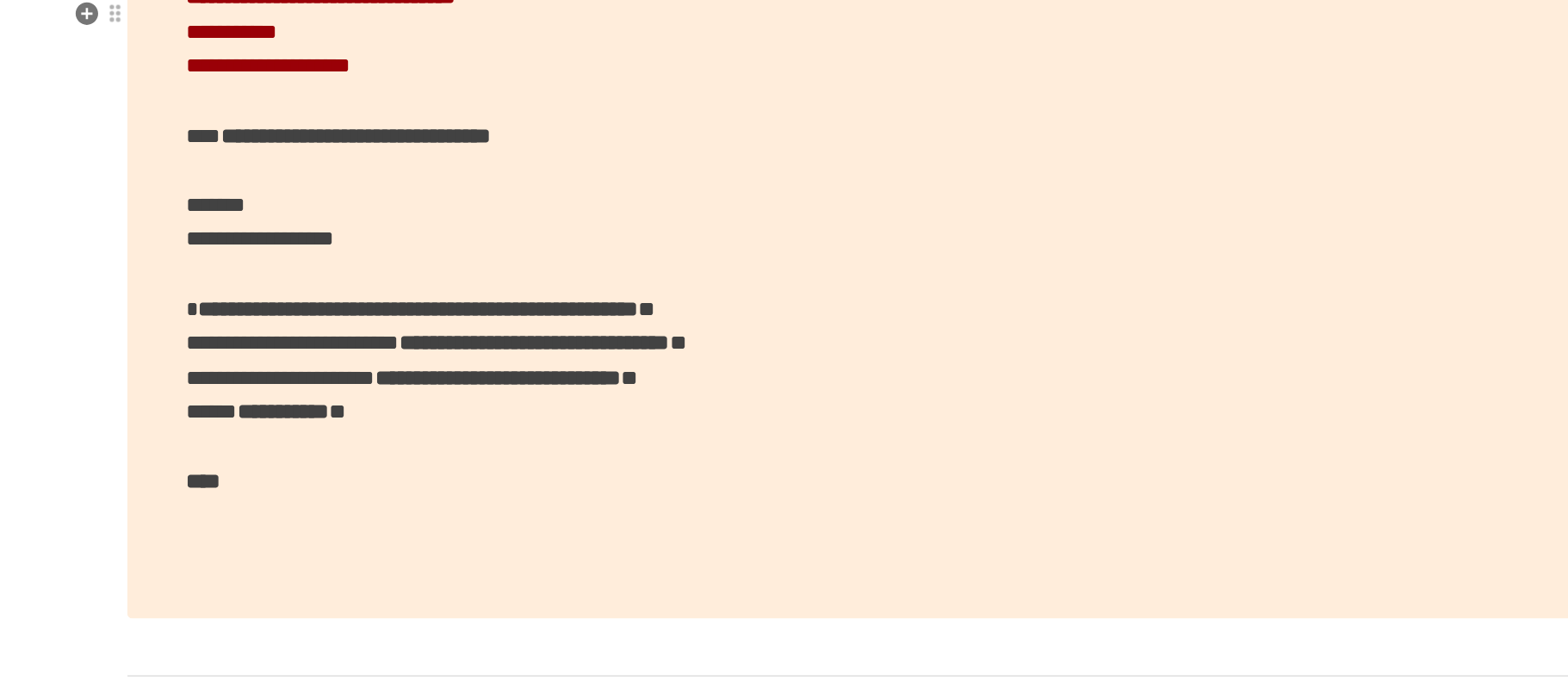 click on "**********" at bounding box center (400, 57) 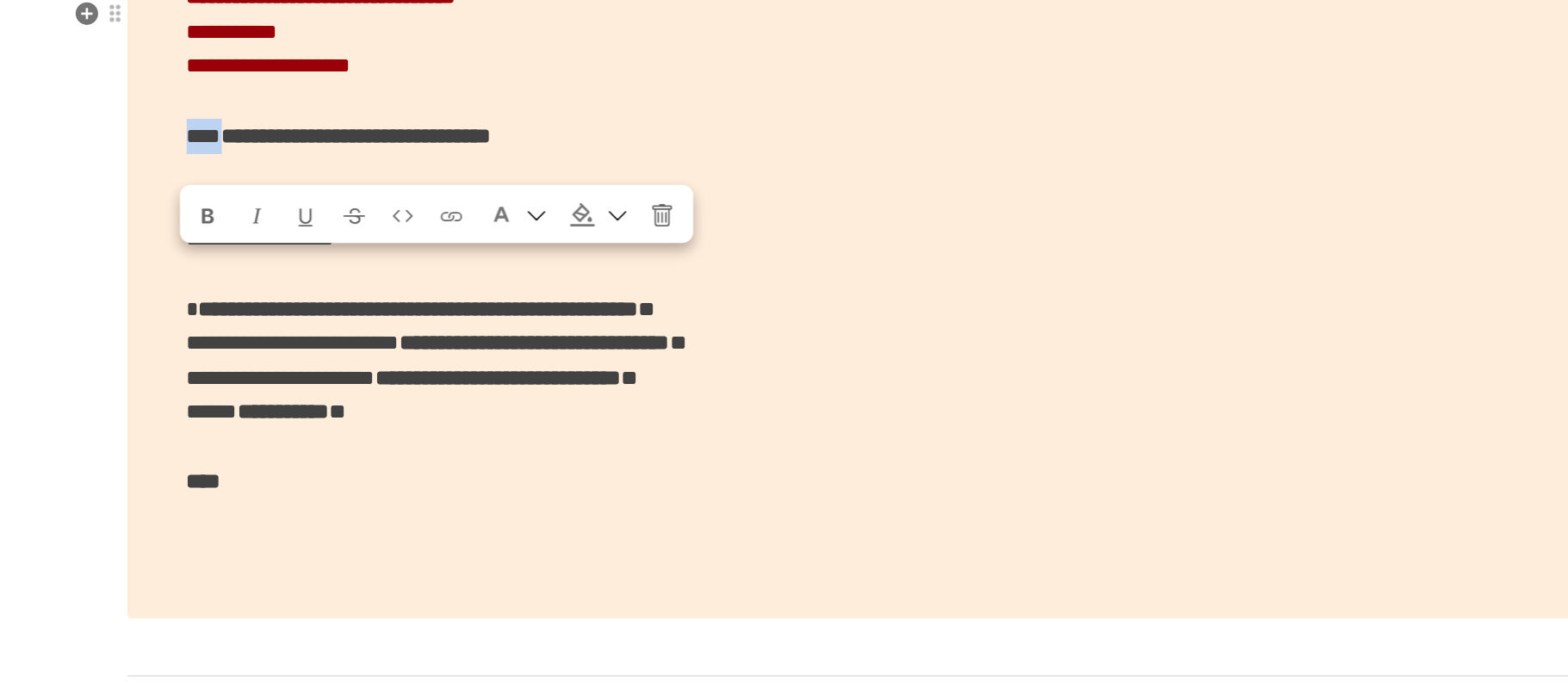 drag, startPoint x: 385, startPoint y: 281, endPoint x: 331, endPoint y: 261, distance: 57.58472 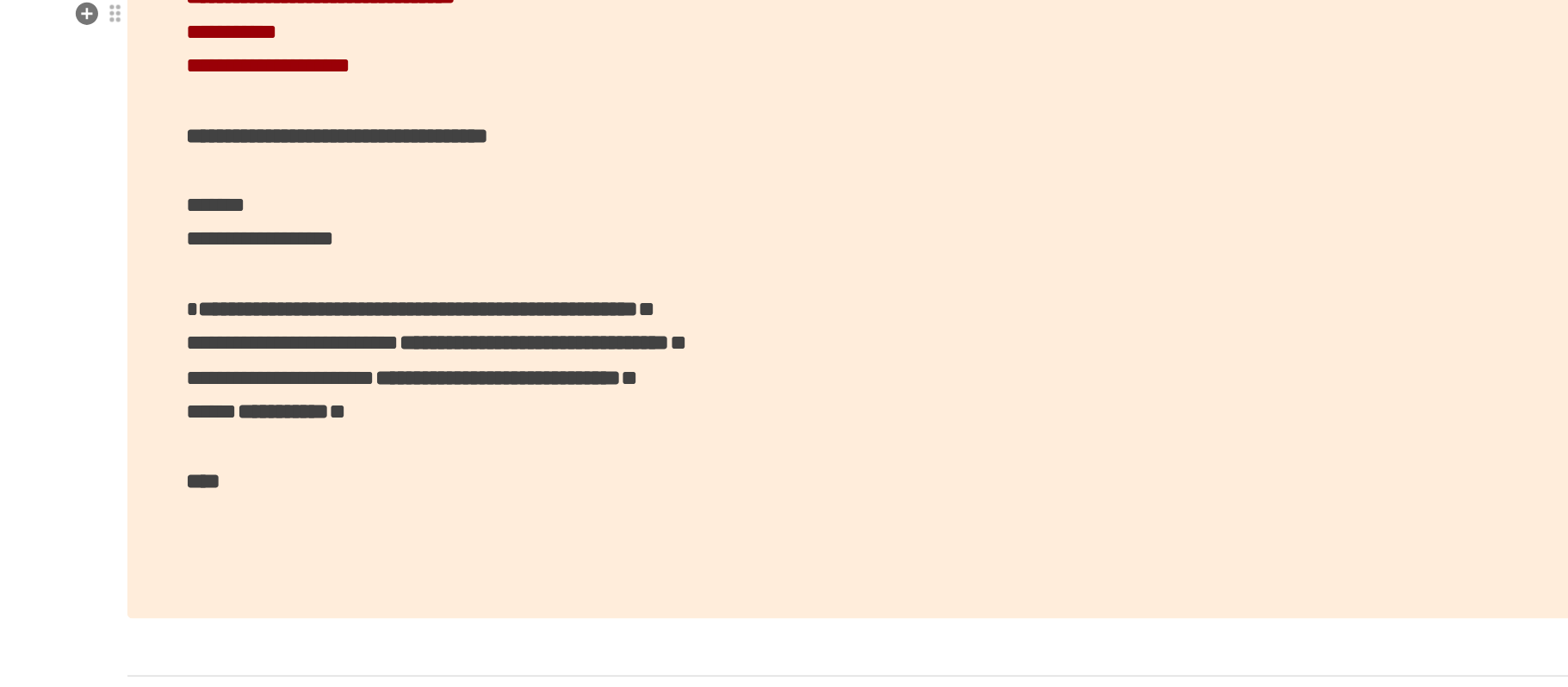 click on "**********" at bounding box center [784, 256] 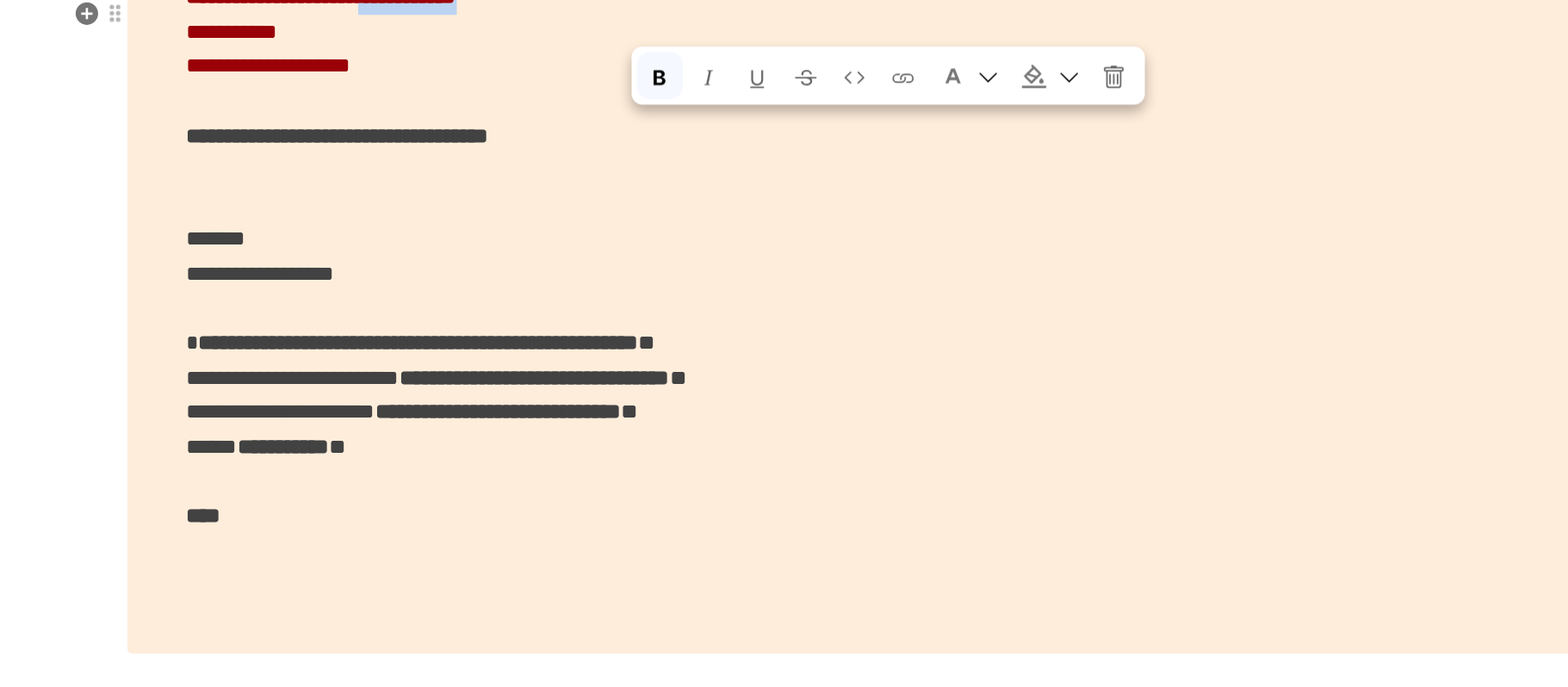 drag, startPoint x: 620, startPoint y: 187, endPoint x: 808, endPoint y: 183, distance: 188.04255 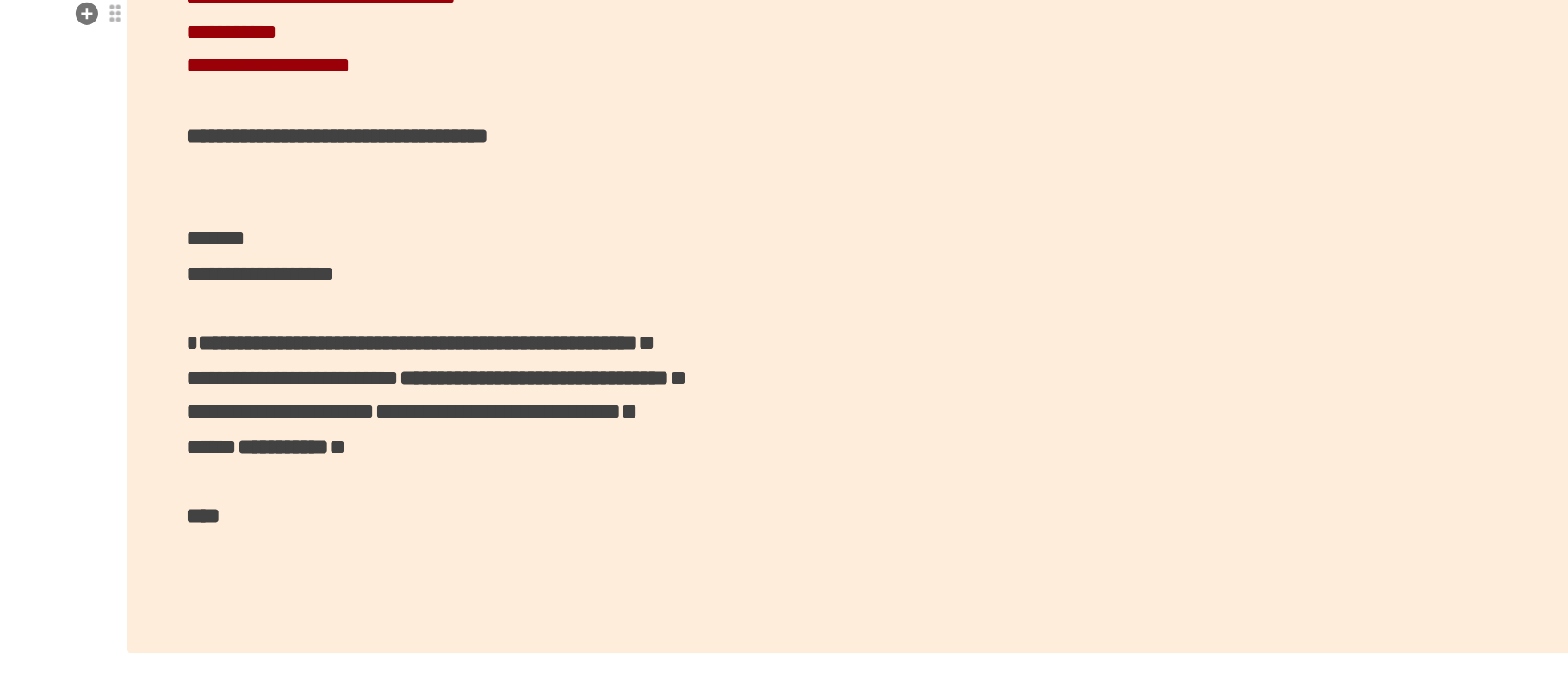 click on "**********" at bounding box center [784, 267] 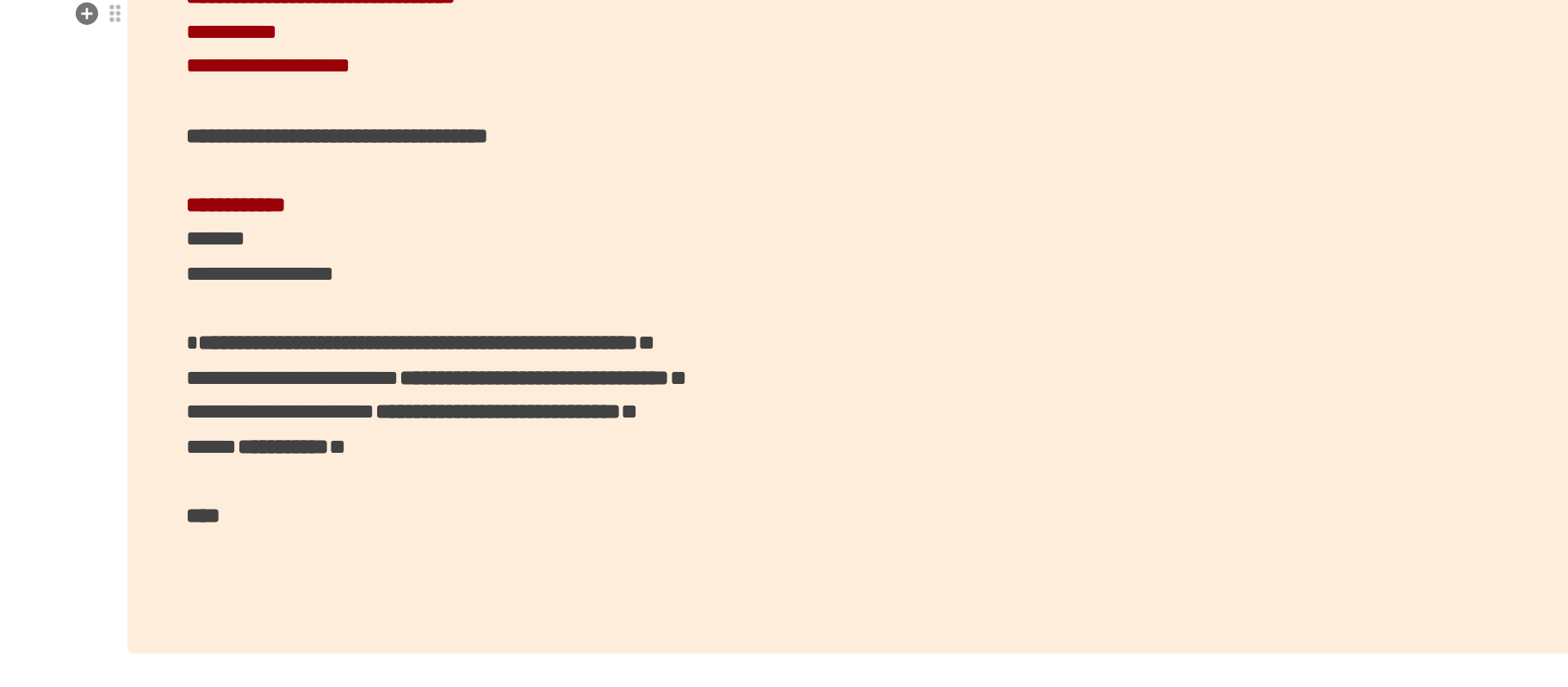 click on "**********" at bounding box center (374, 233) 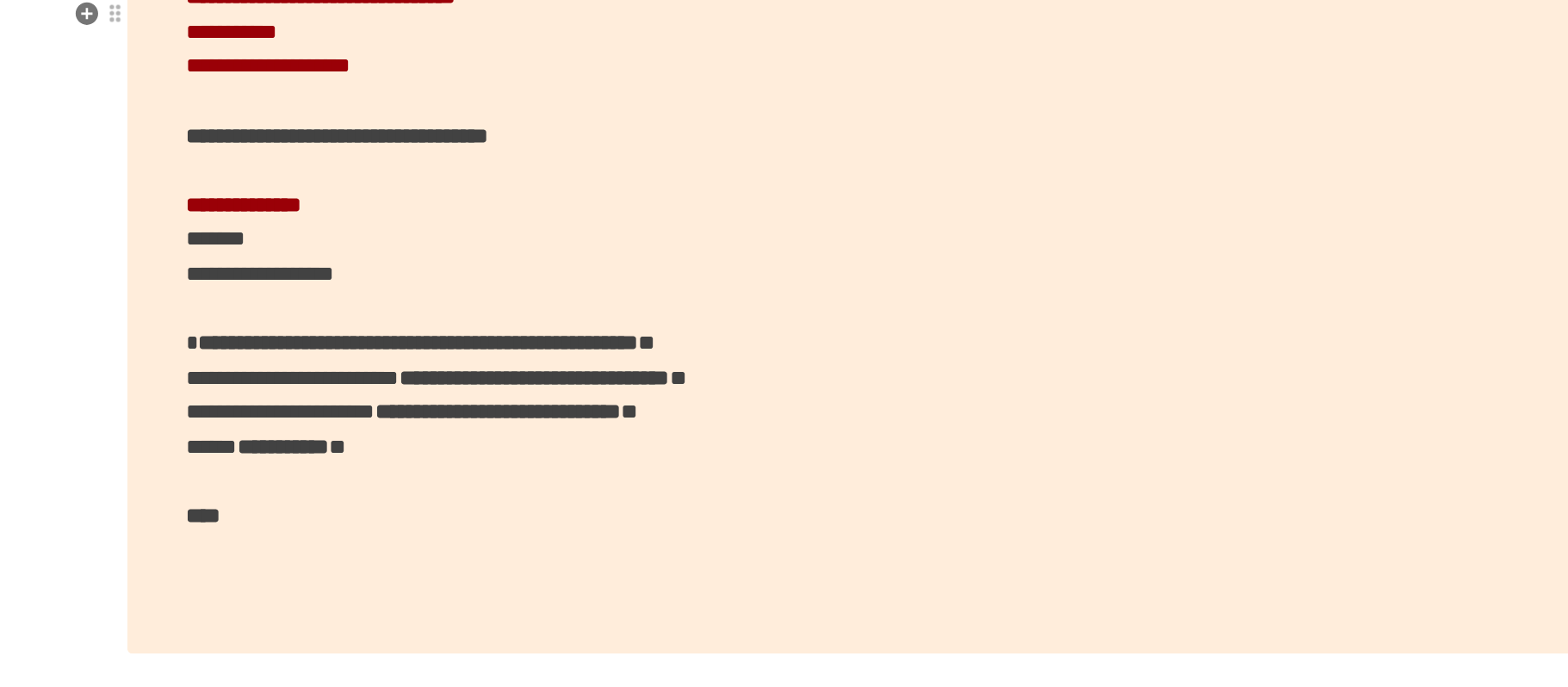 click on "**********" at bounding box center (784, 267) 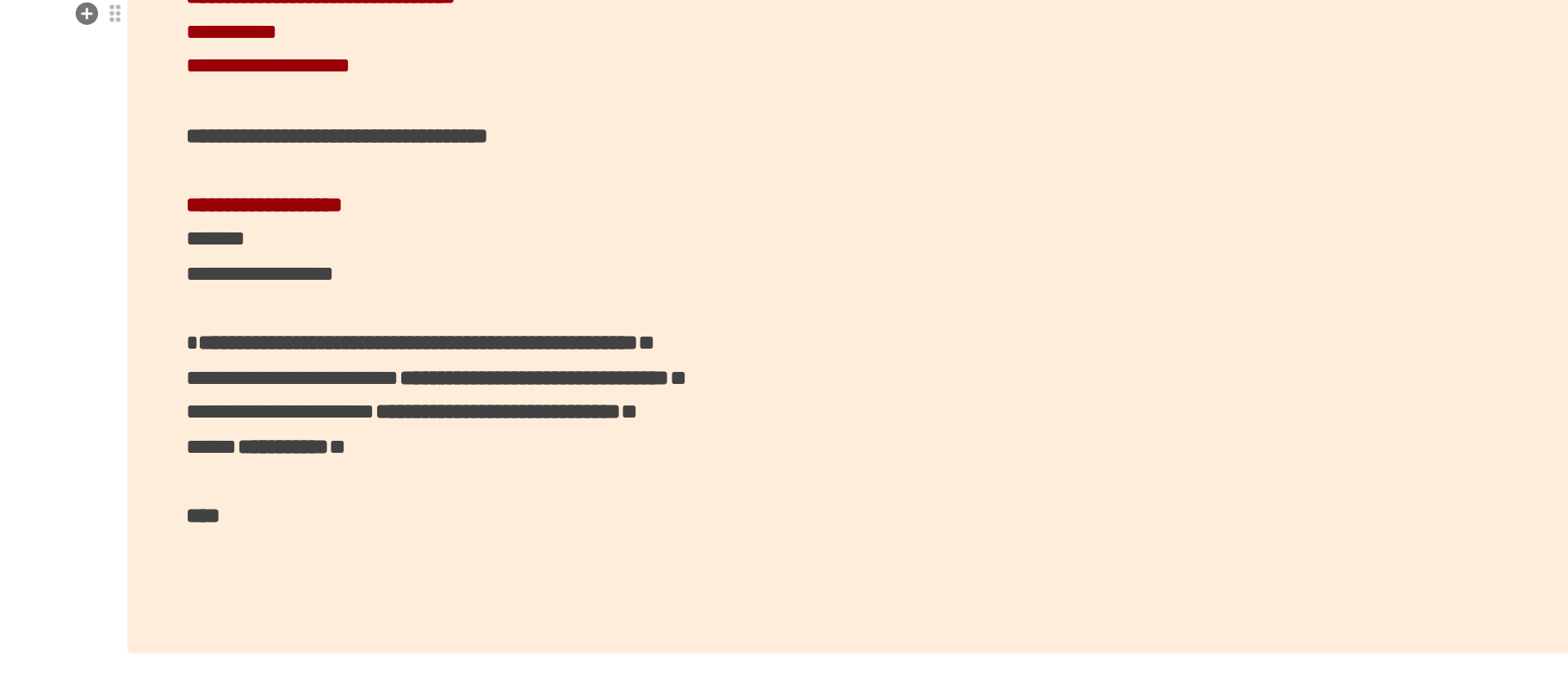 click on "**********" at bounding box center [784, 267] 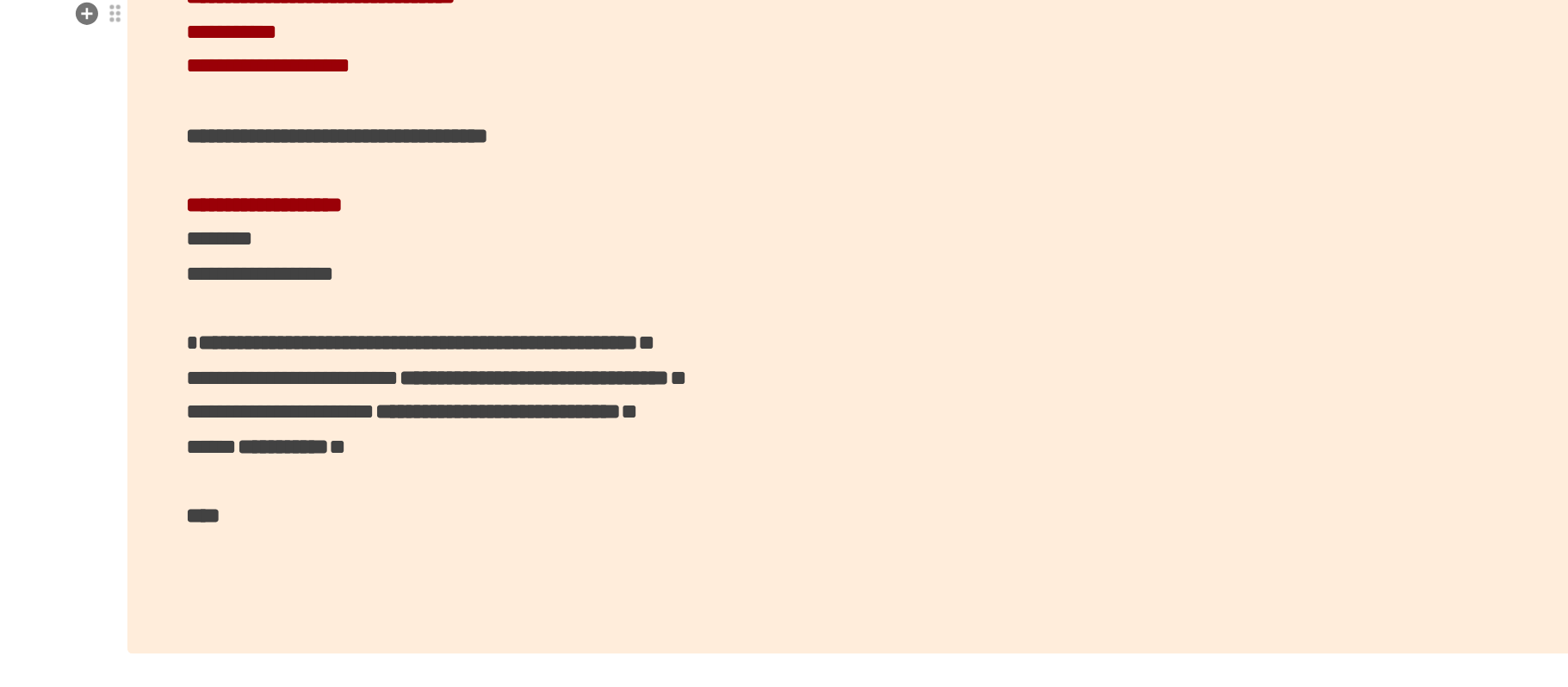 click on "**********" at bounding box center (389, 277) 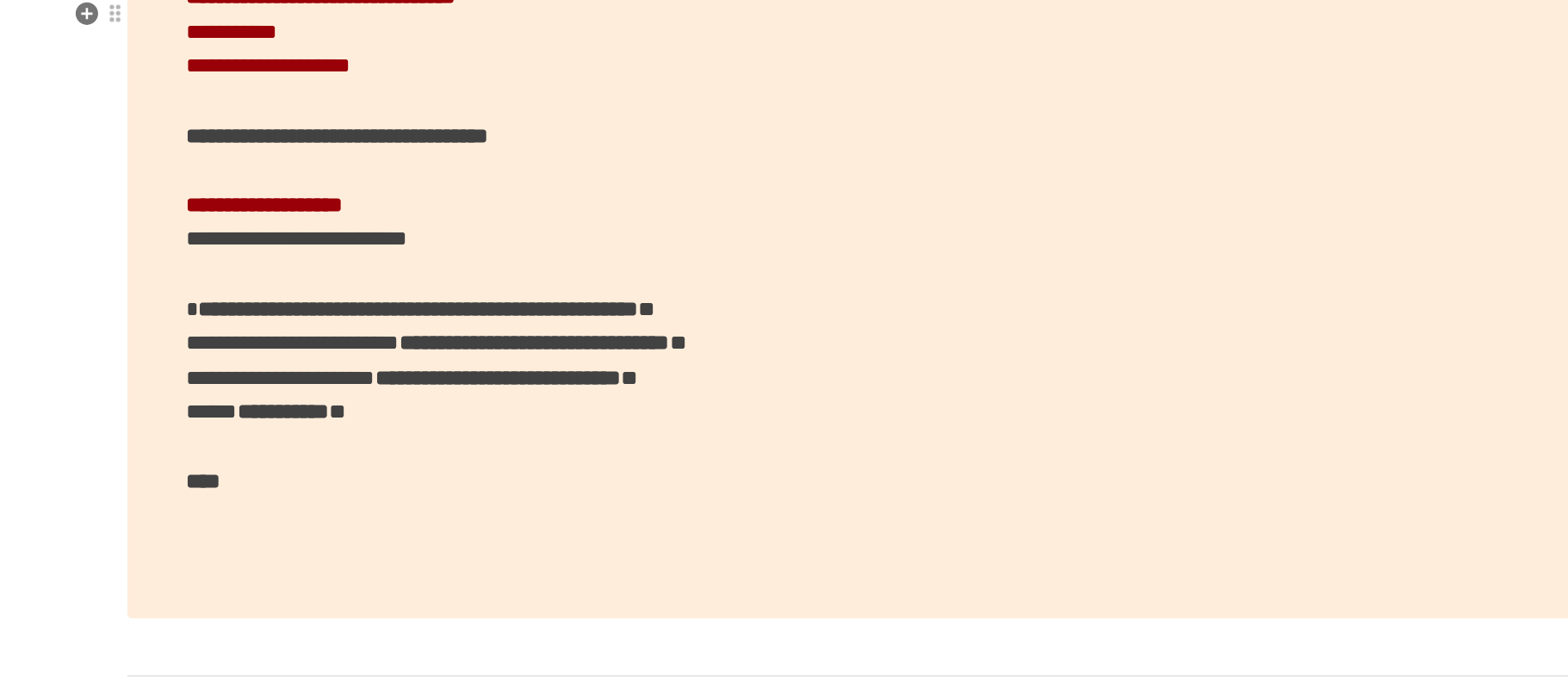 click on "**********" at bounding box center (784, 256) 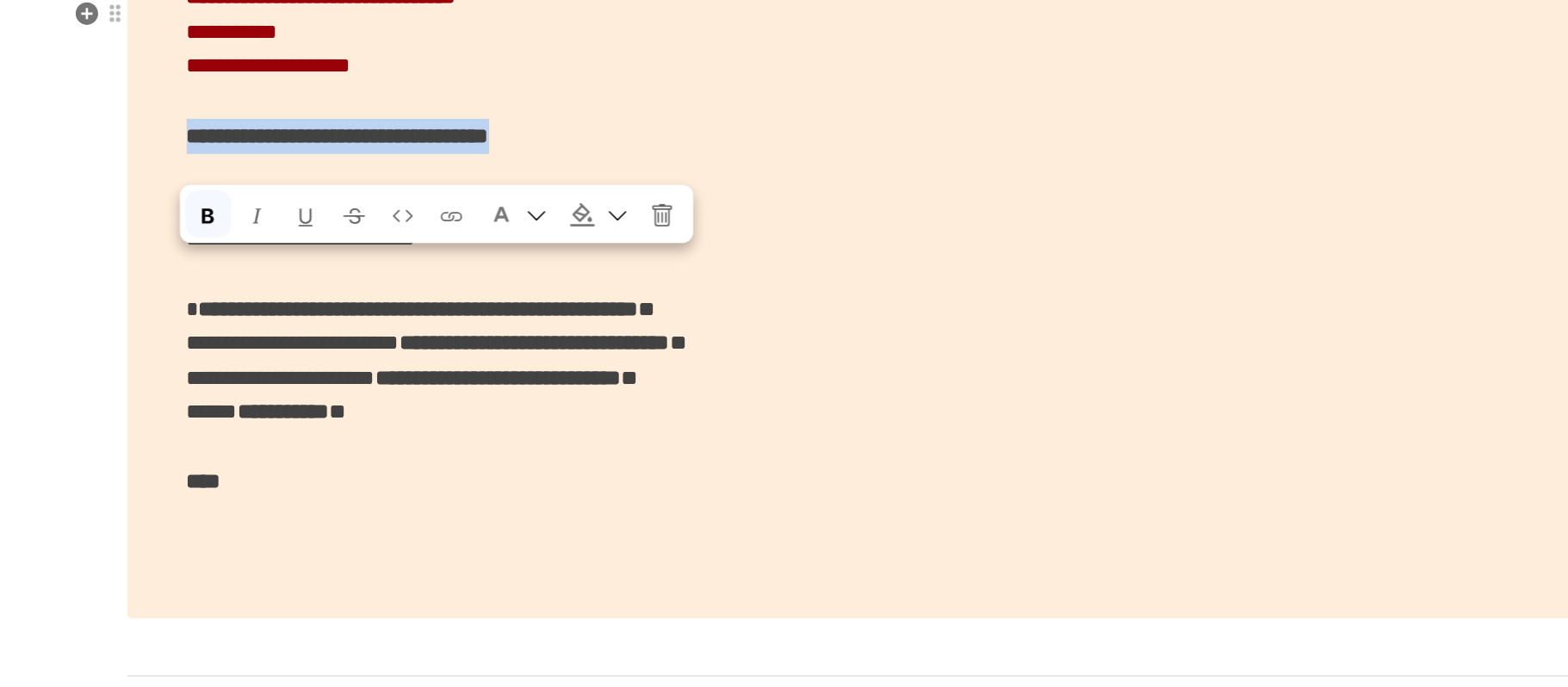 drag, startPoint x: 842, startPoint y: 275, endPoint x: 325, endPoint y: 276, distance: 517.00097 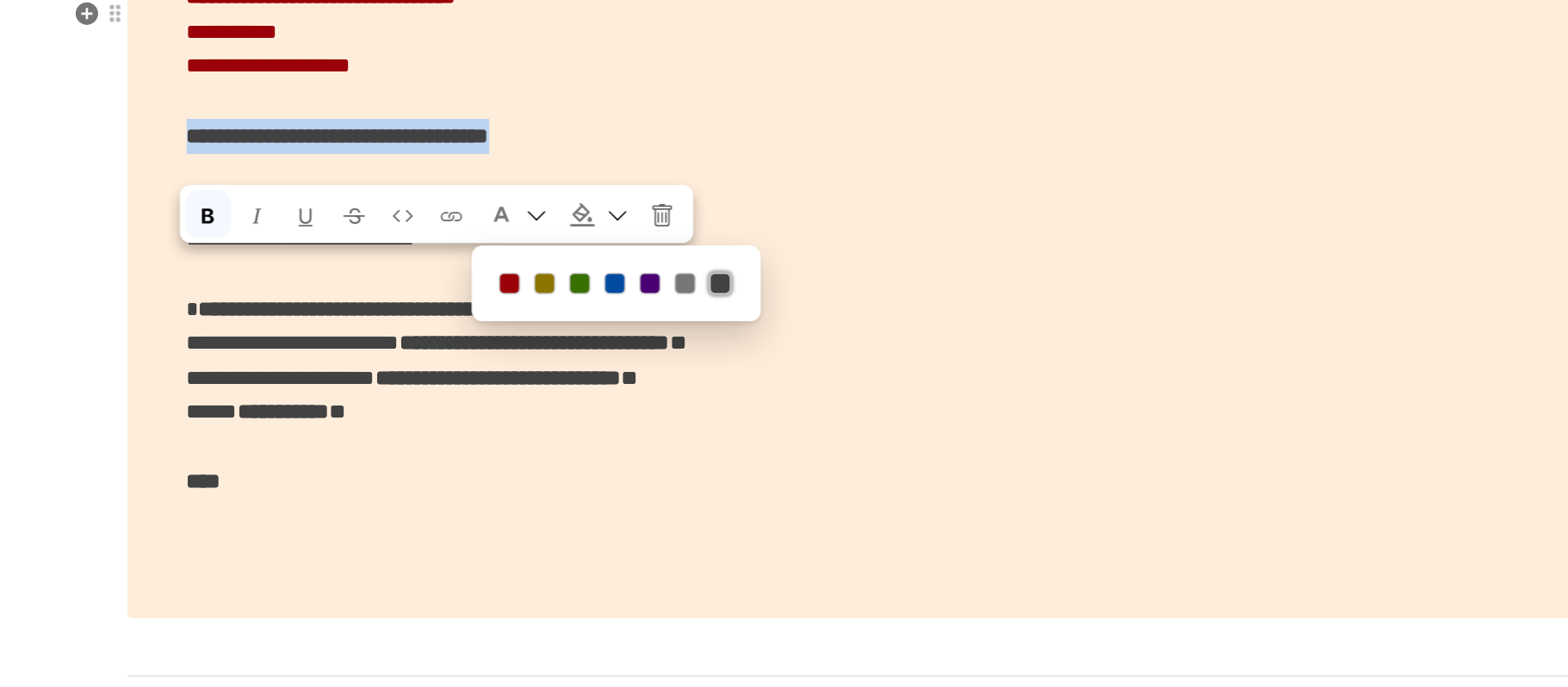 click at bounding box center [548, 284] 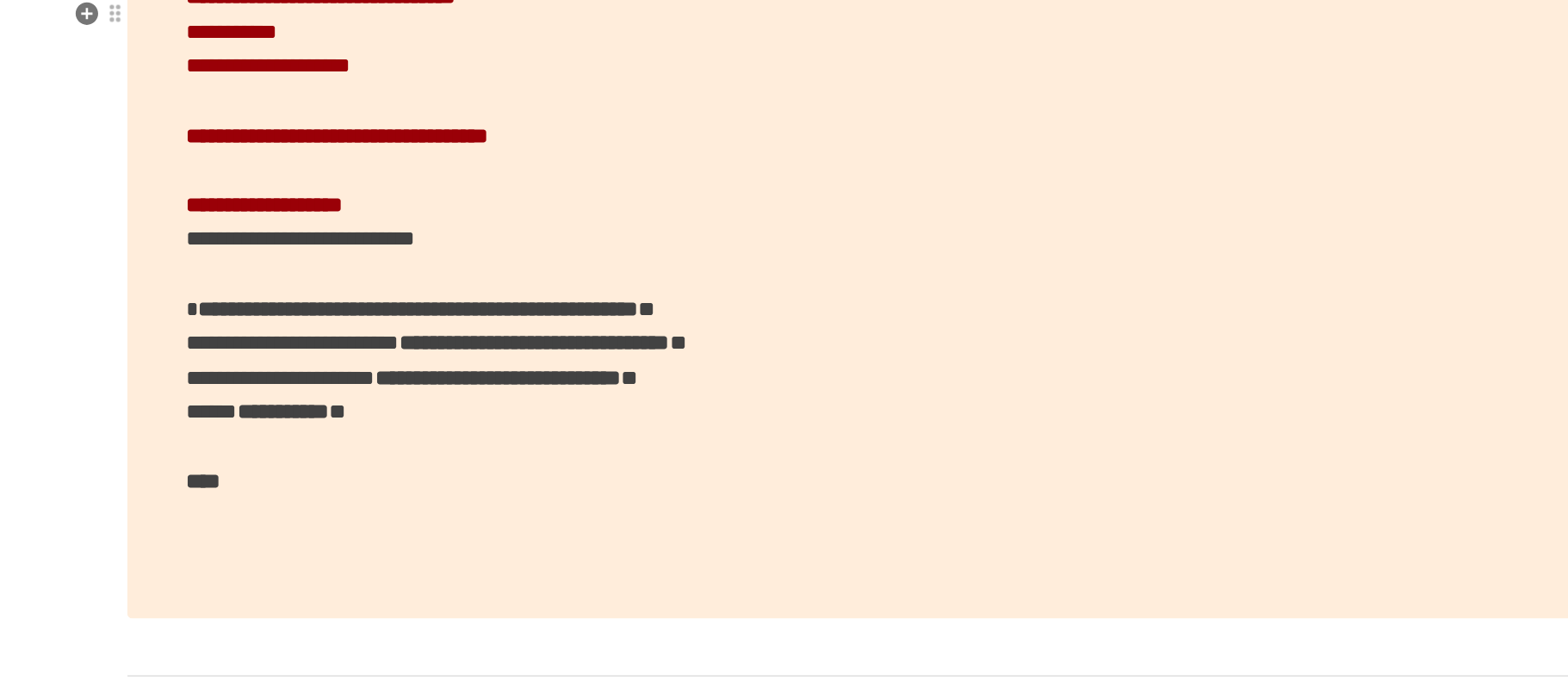 click on "**********" at bounding box center (784, 256) 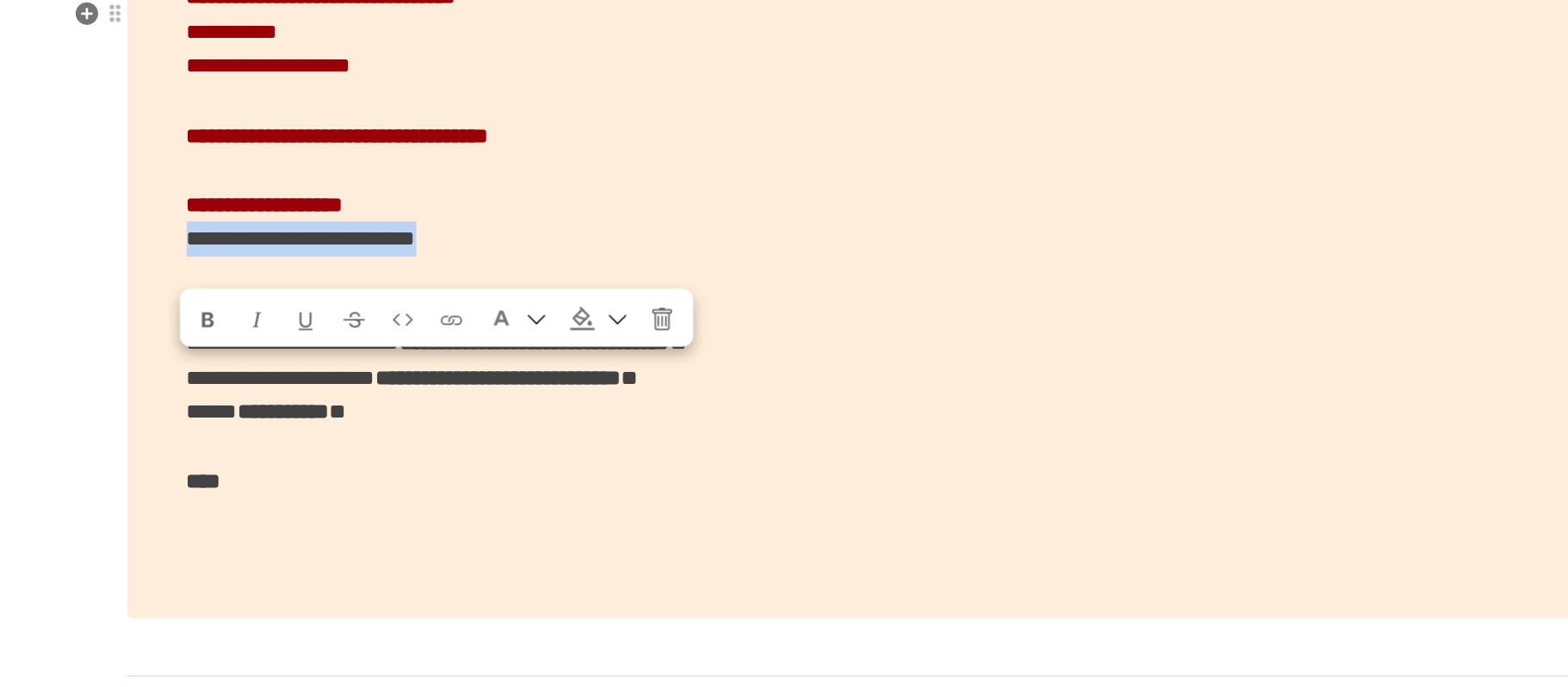 drag, startPoint x: 721, startPoint y: 339, endPoint x: 329, endPoint y: 340, distance: 392.0013 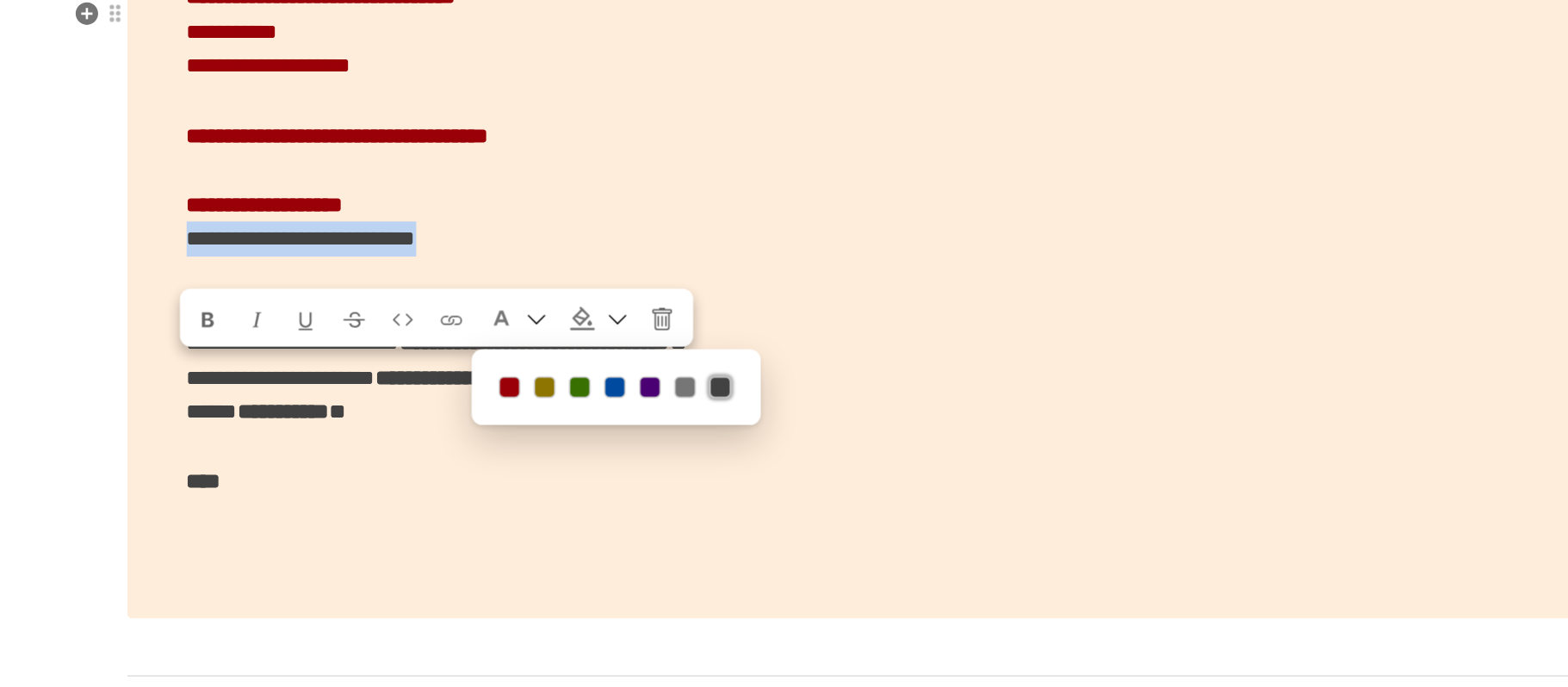 click at bounding box center (548, 350) 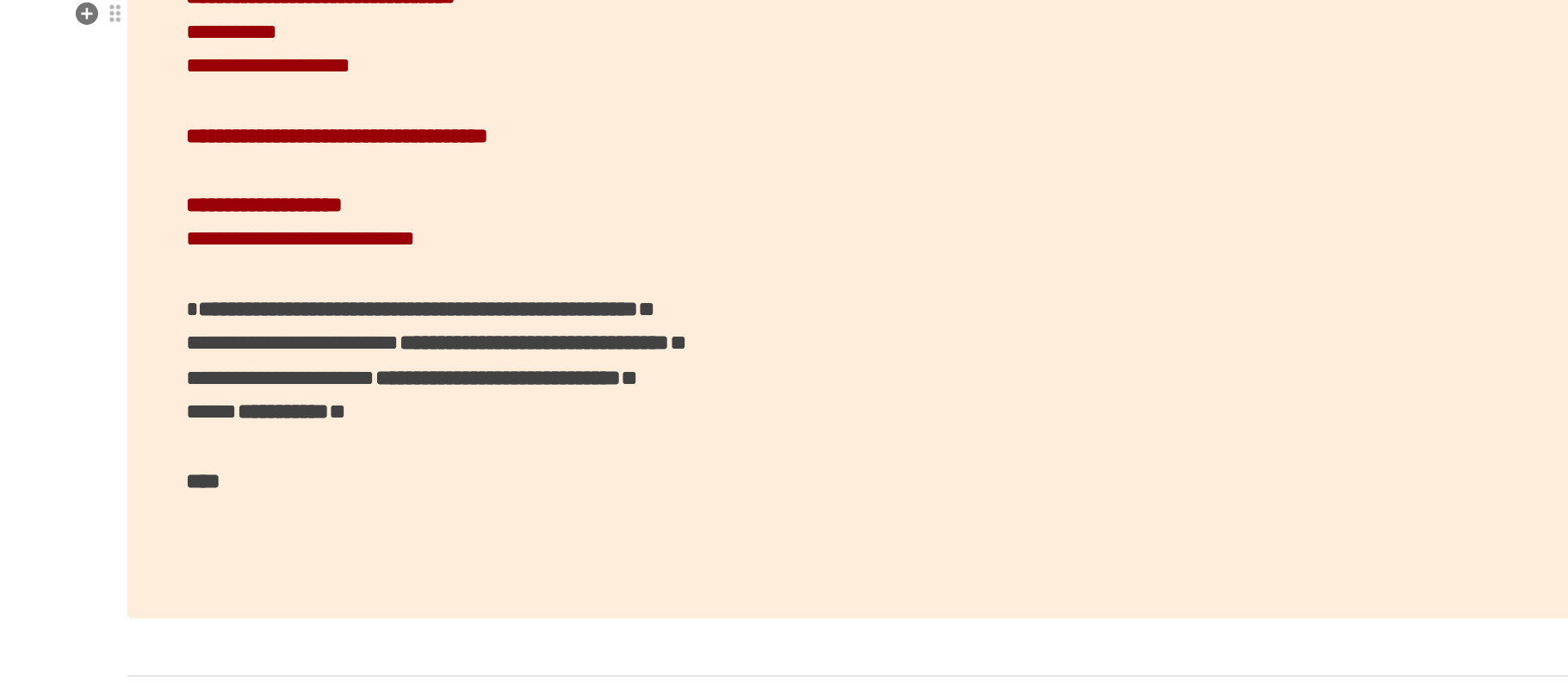 click on "**********" at bounding box center [410, 321] 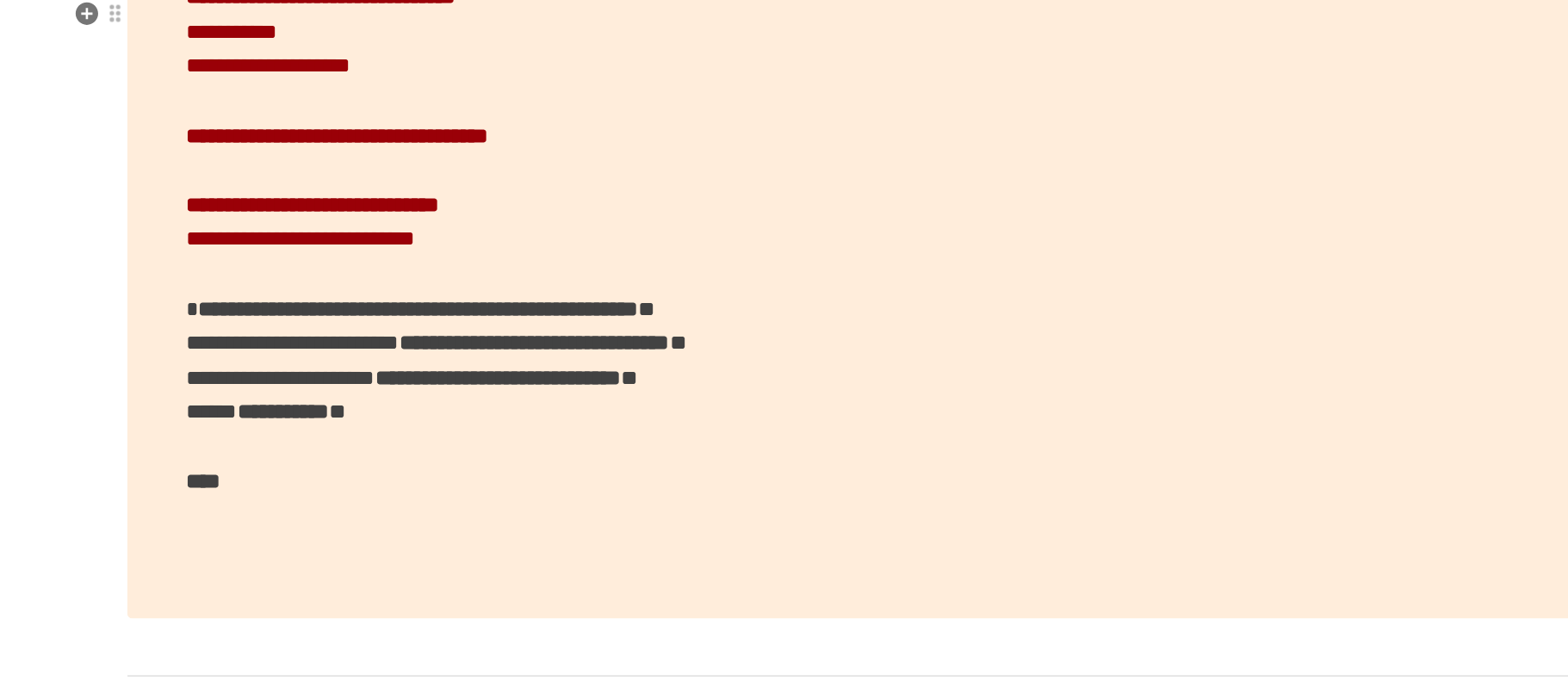 click on "**********" at bounding box center (423, 233) 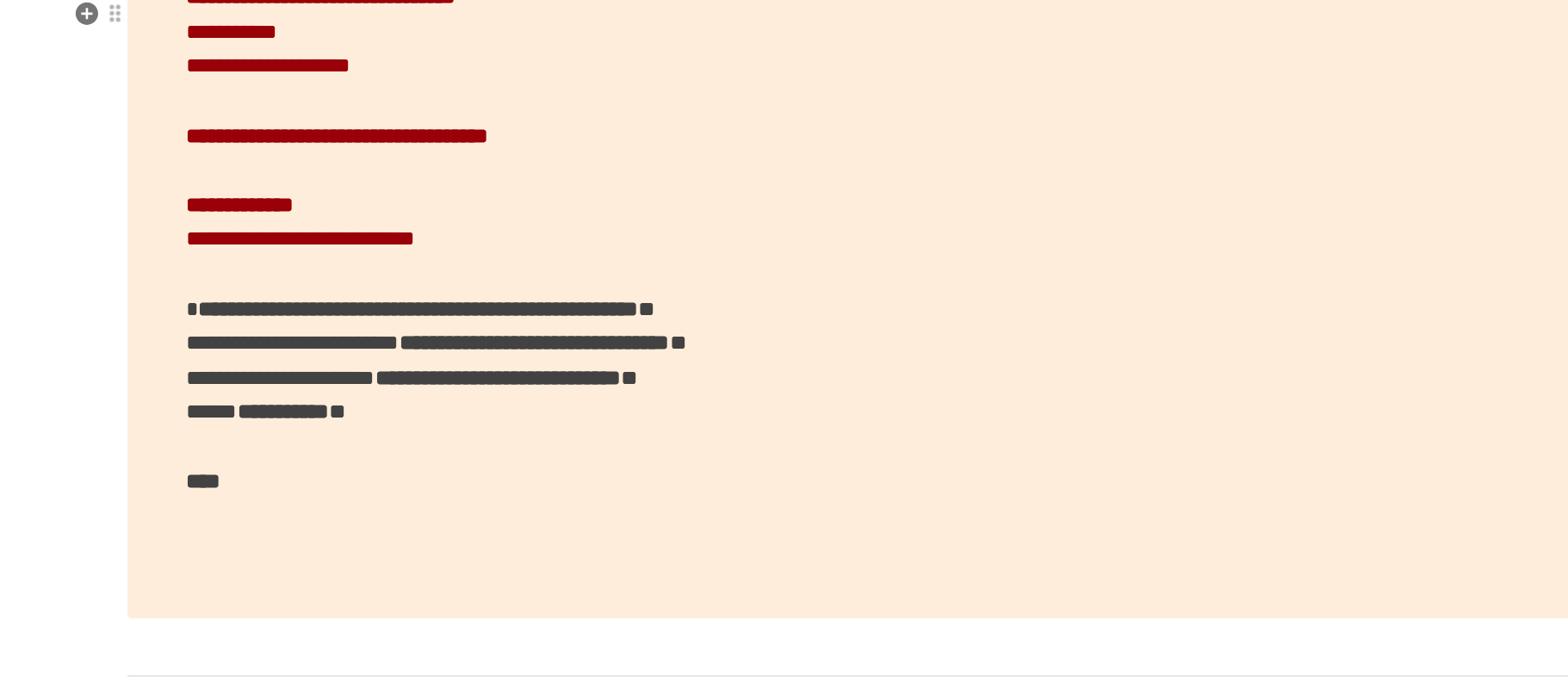 click on "**********" at bounding box center (376, 233) 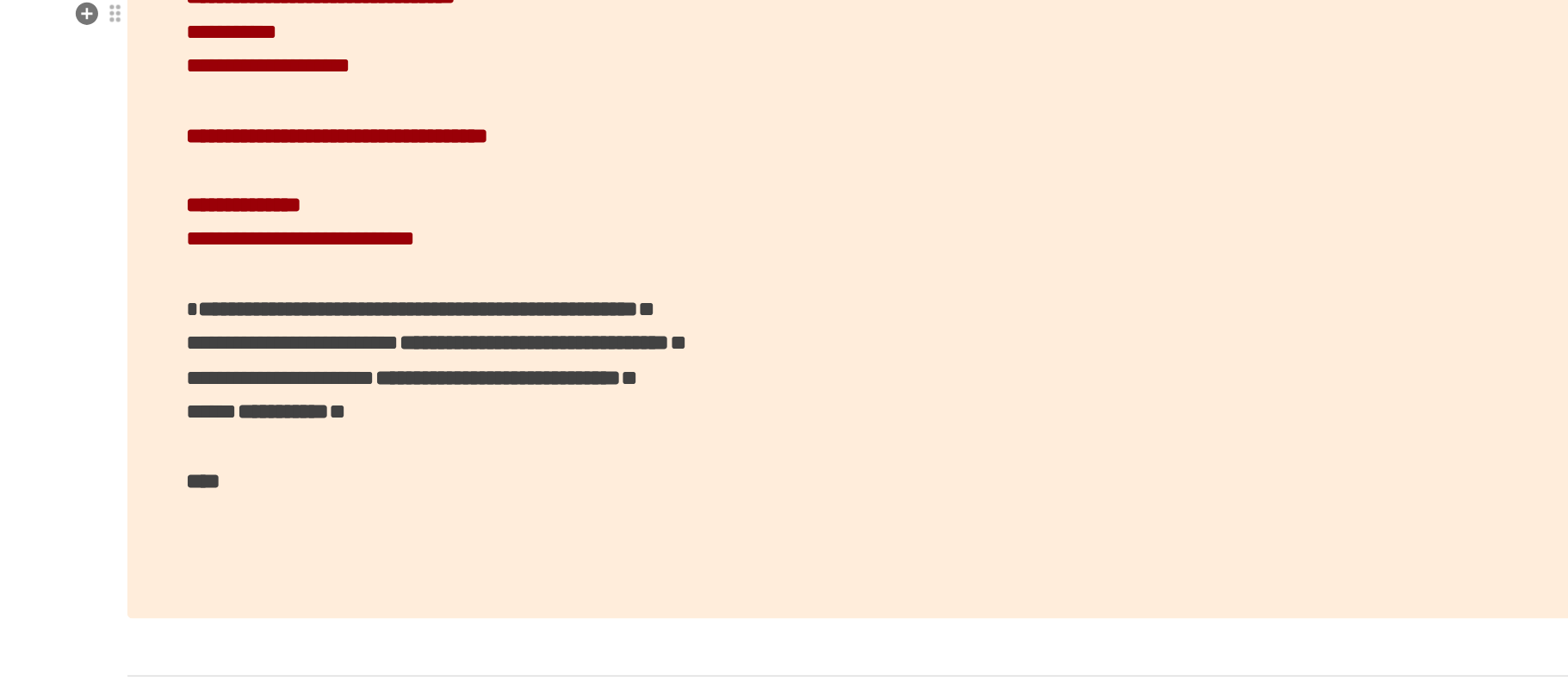 click on "**********" at bounding box center [379, 233] 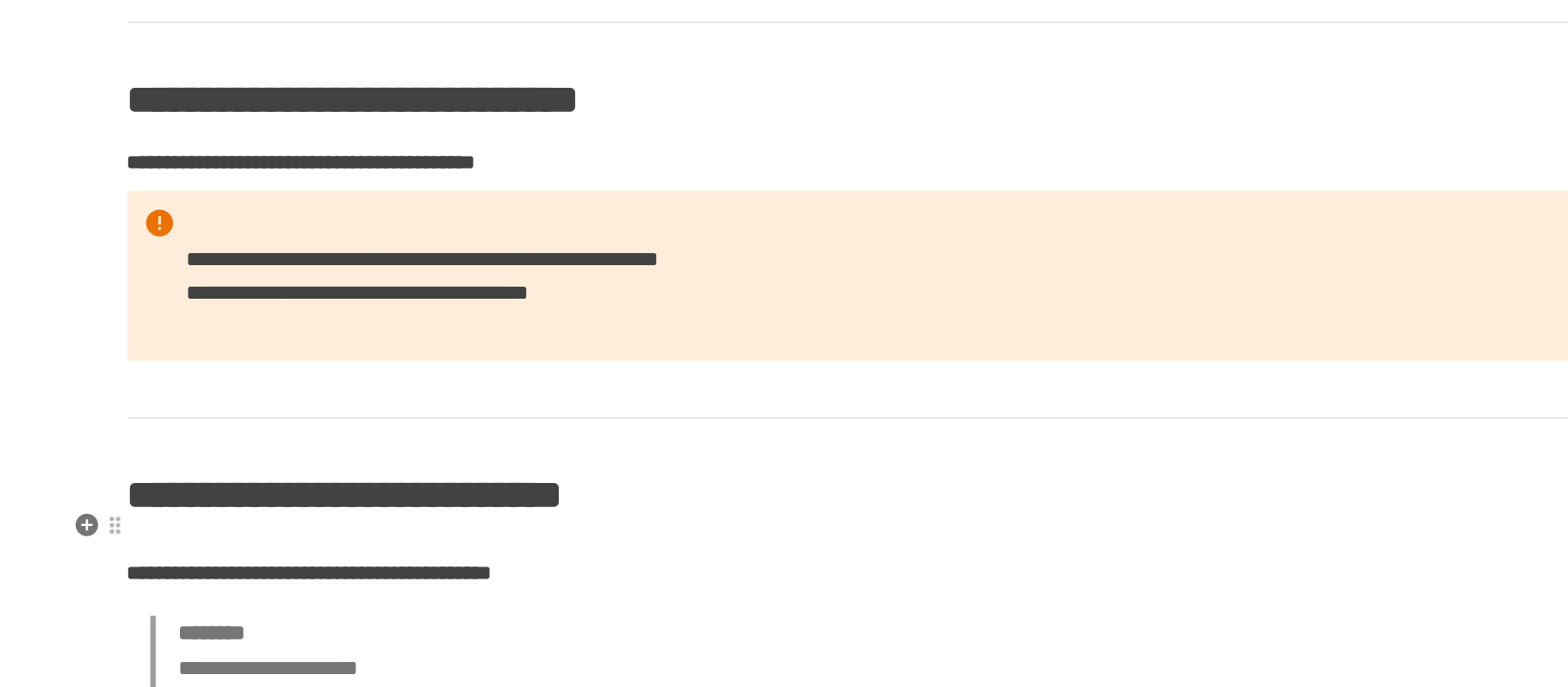 scroll, scrollTop: 3475, scrollLeft: 0, axis: vertical 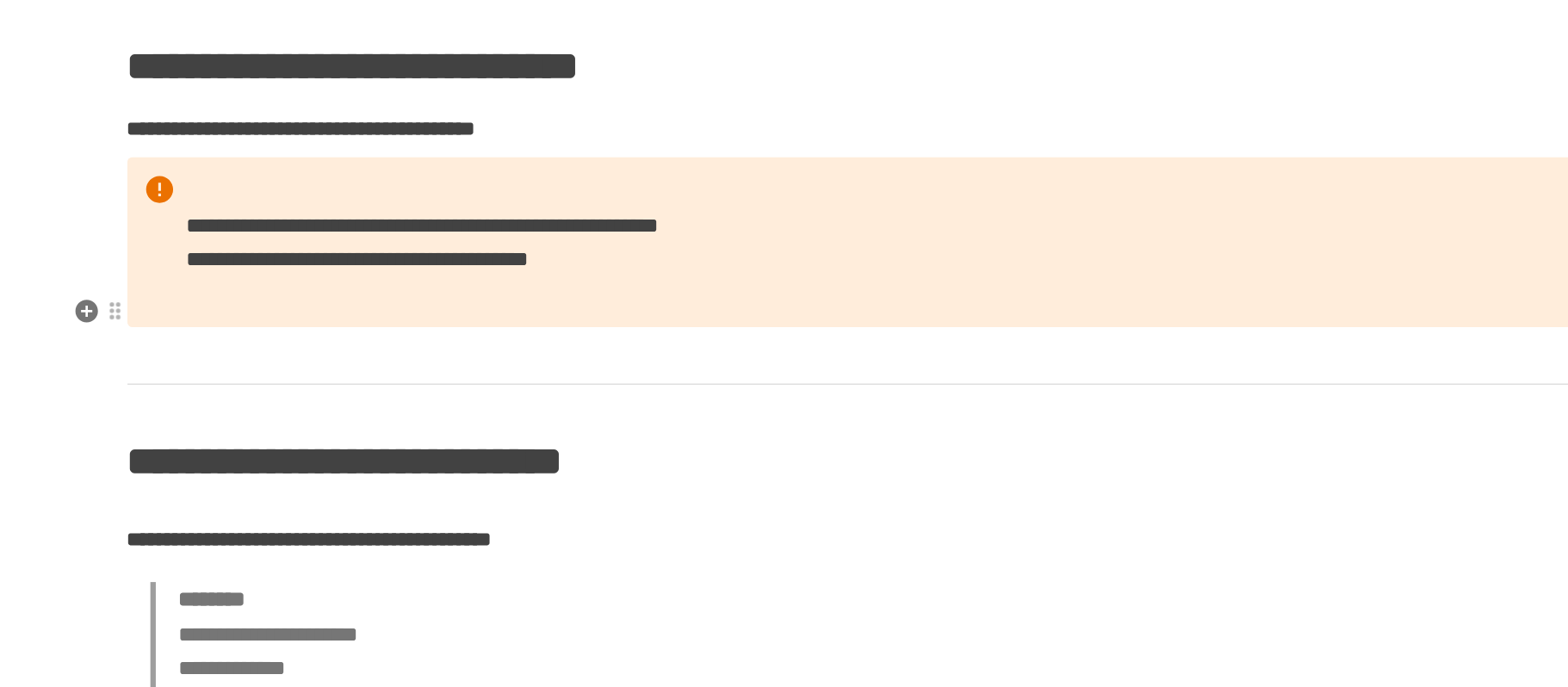 click on "**********" at bounding box center (784, 257) 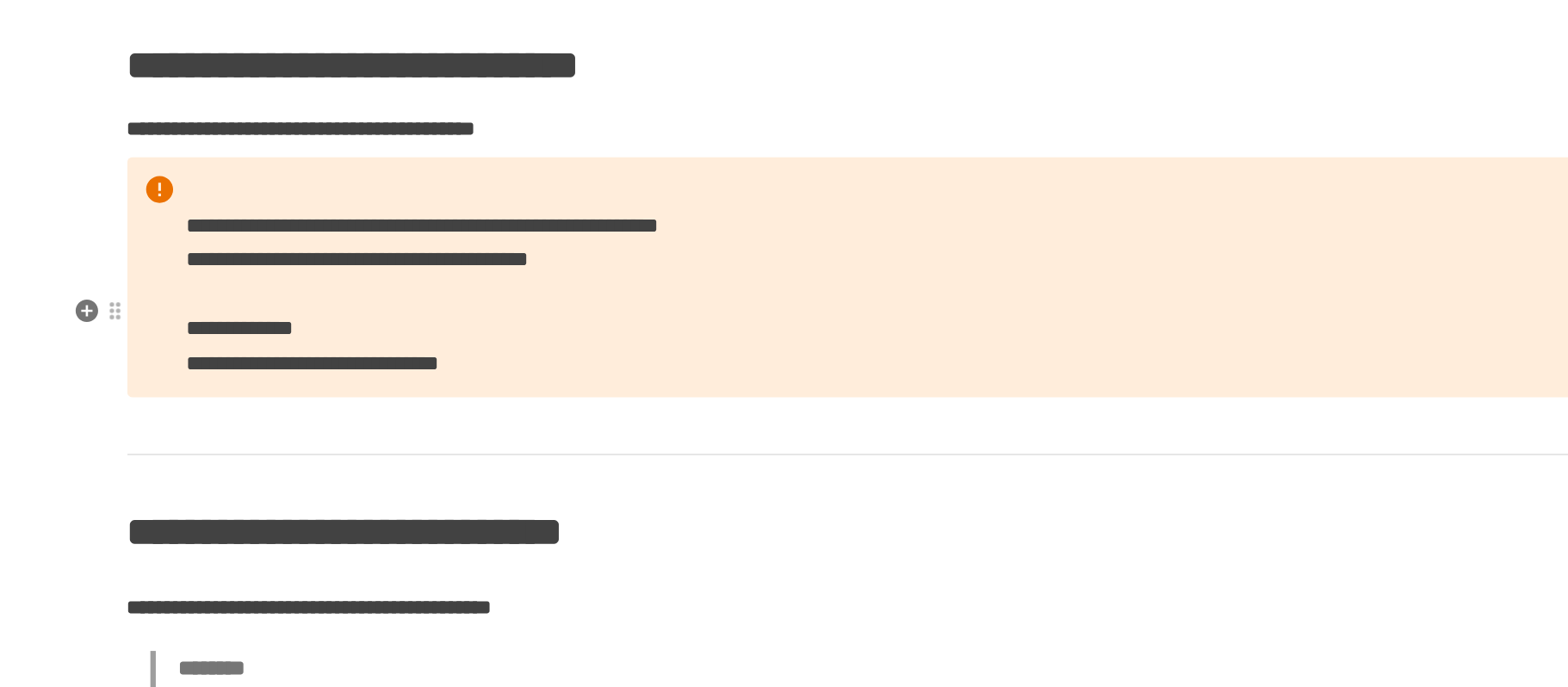 click on "**********" at bounding box center (423, 334) 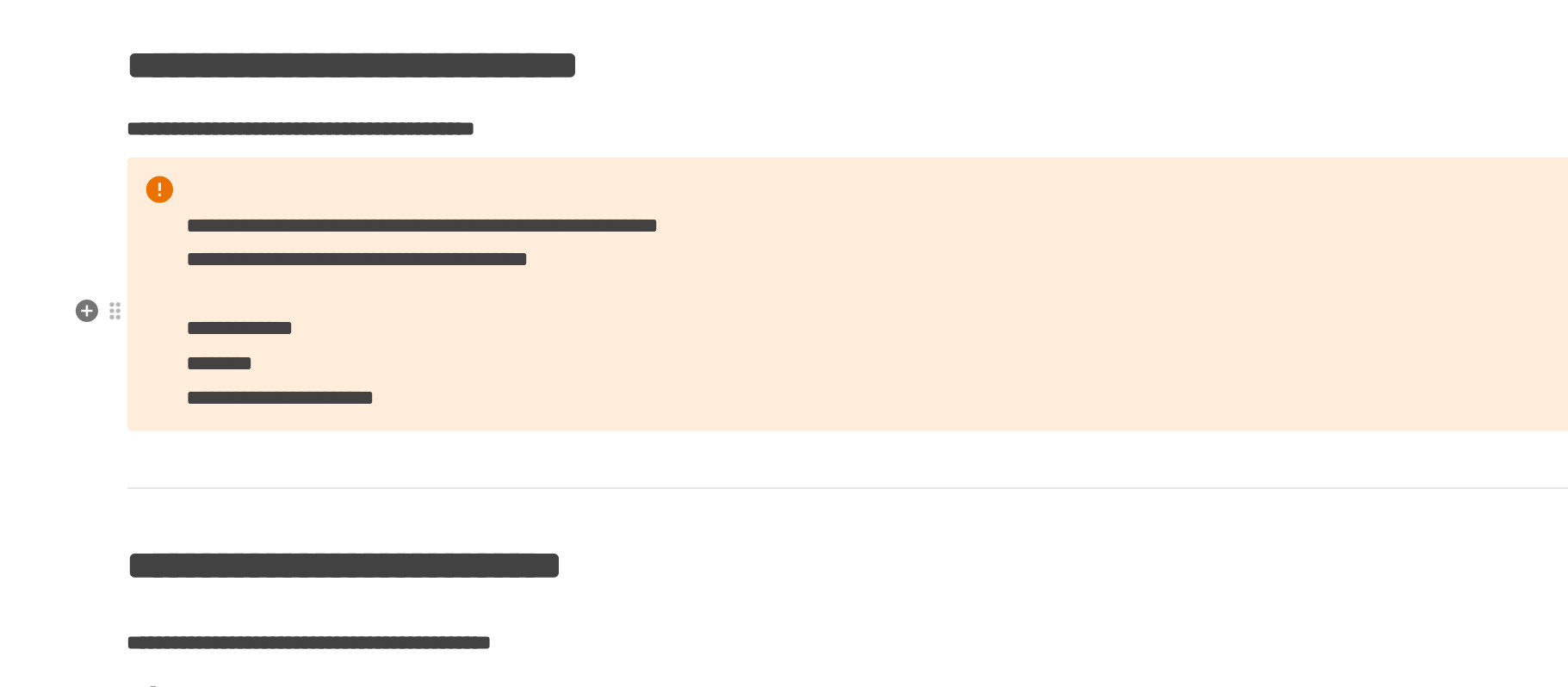 click on "**********" at bounding box center [784, 290] 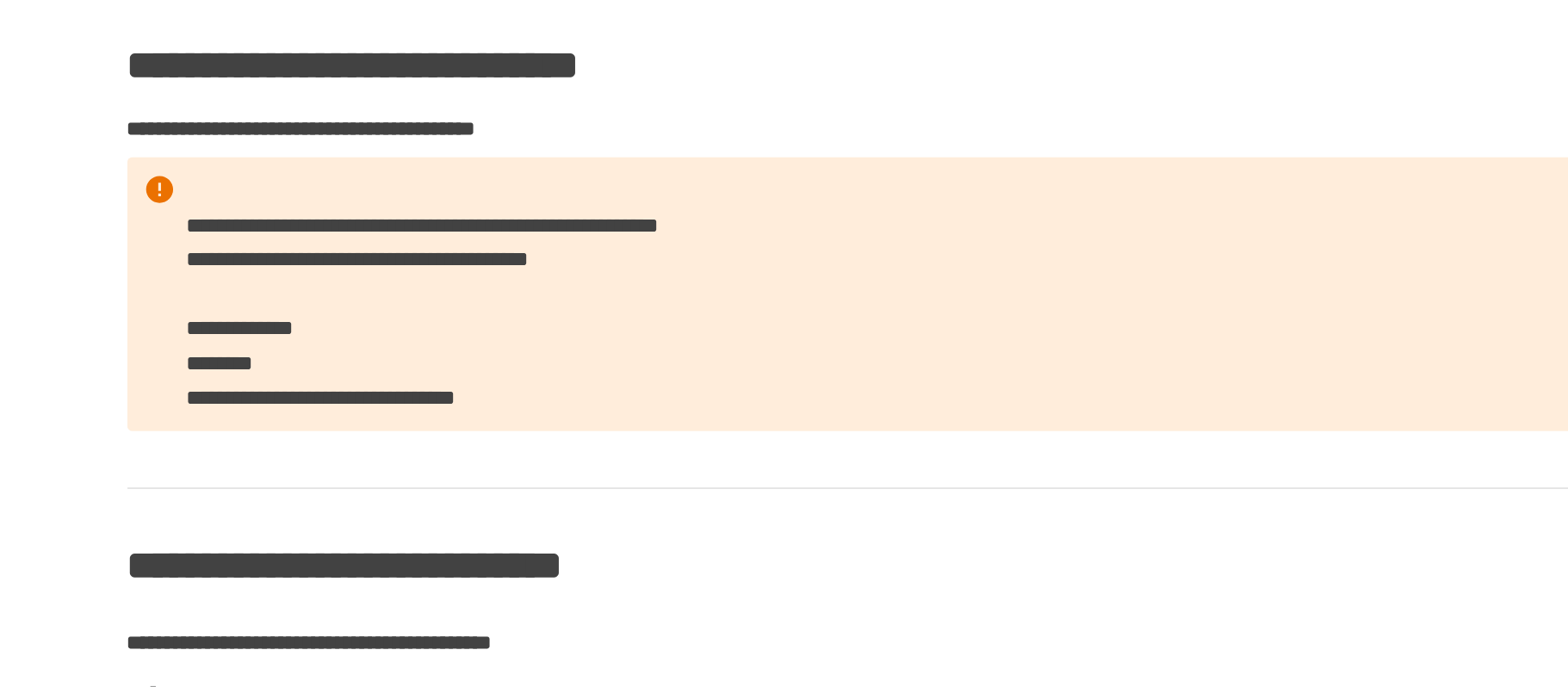 drag, startPoint x: 830, startPoint y: 516, endPoint x: 819, endPoint y: 518, distance: 11.18034 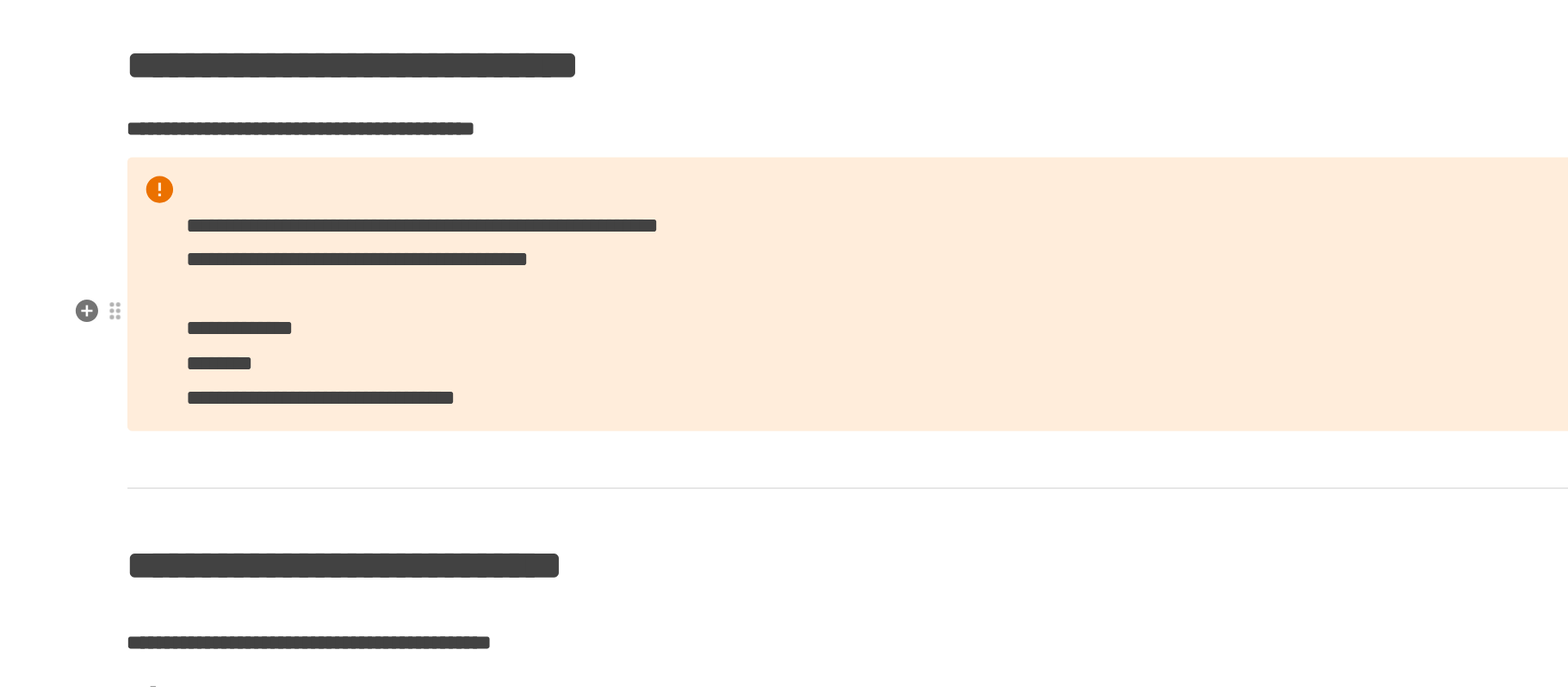 click on "**********" at bounding box center [784, 290] 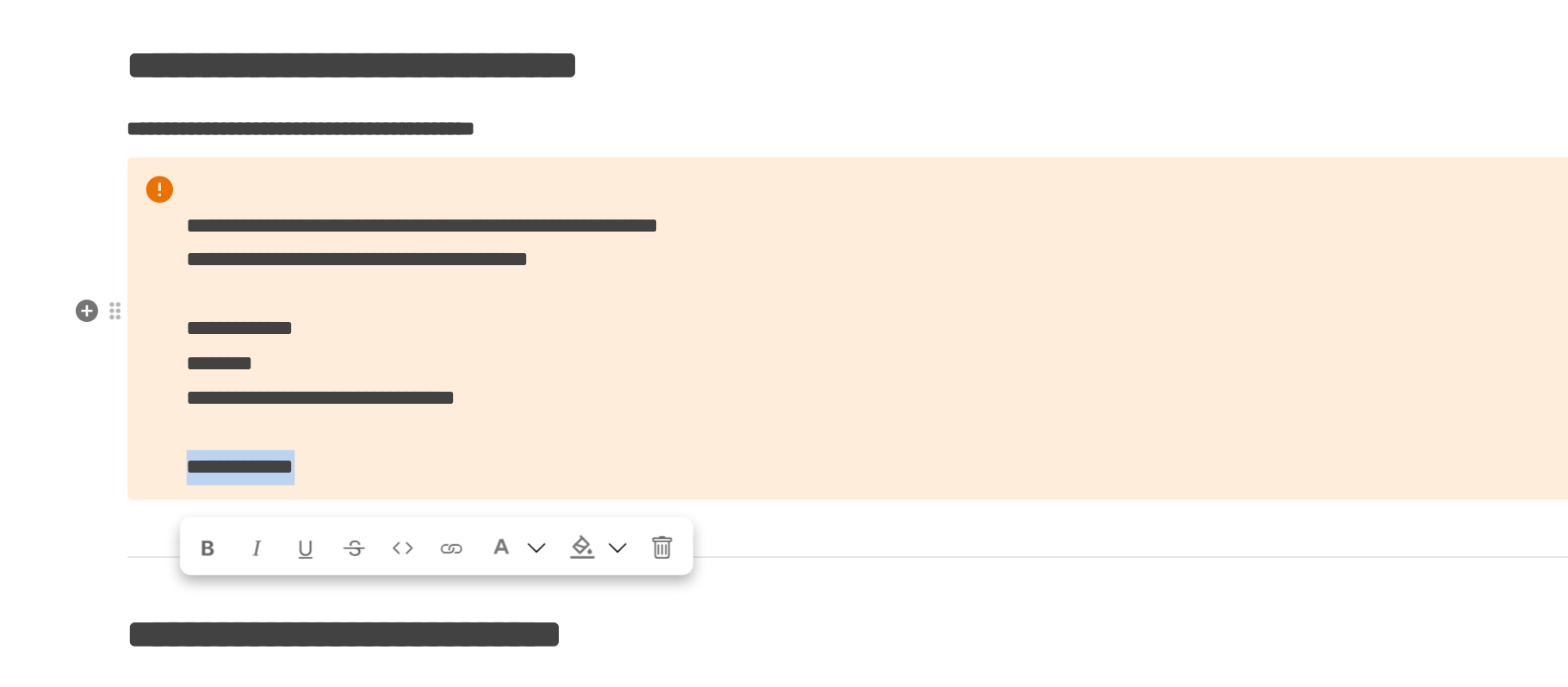 drag, startPoint x: 511, startPoint y: 492, endPoint x: 335, endPoint y: 491, distance: 176.00284 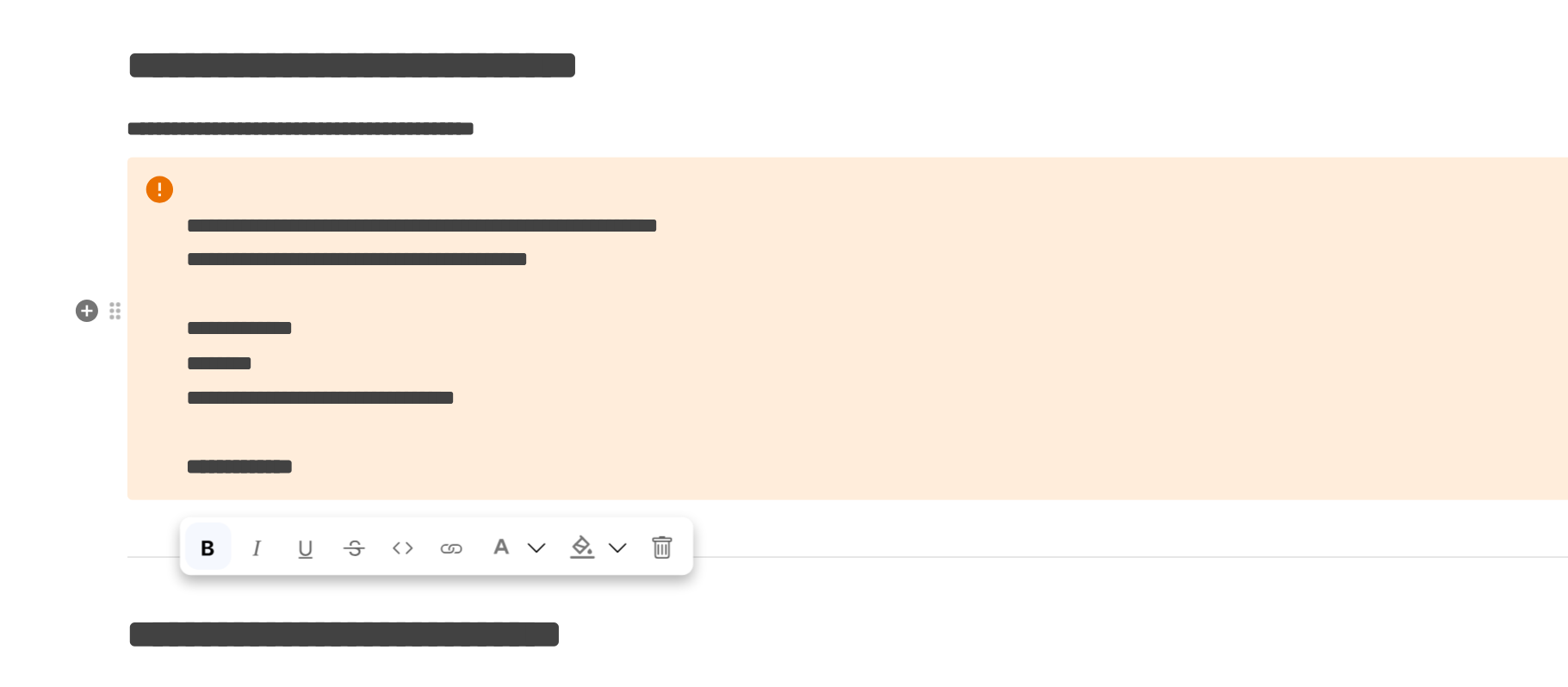 click on "**********" at bounding box center [784, 313] 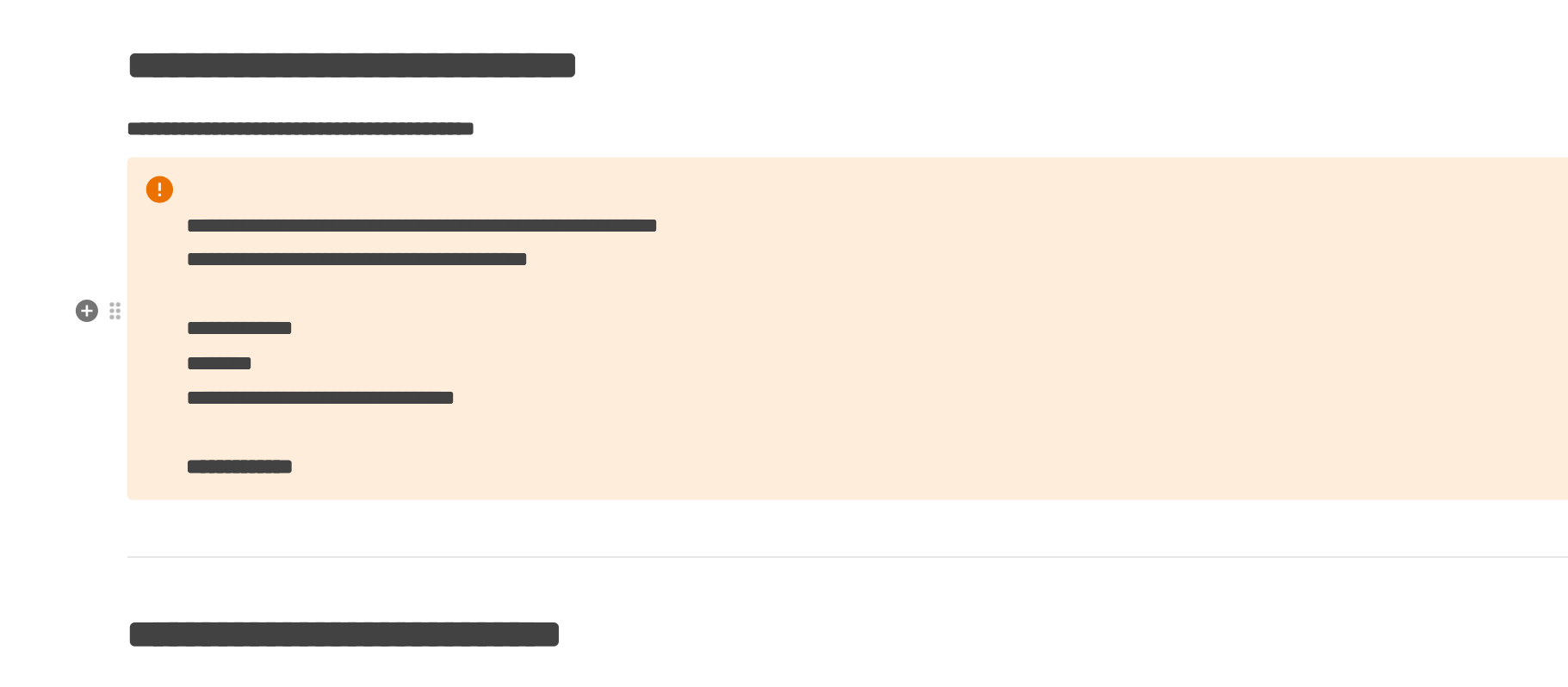 click on "**********" at bounding box center (784, 313) 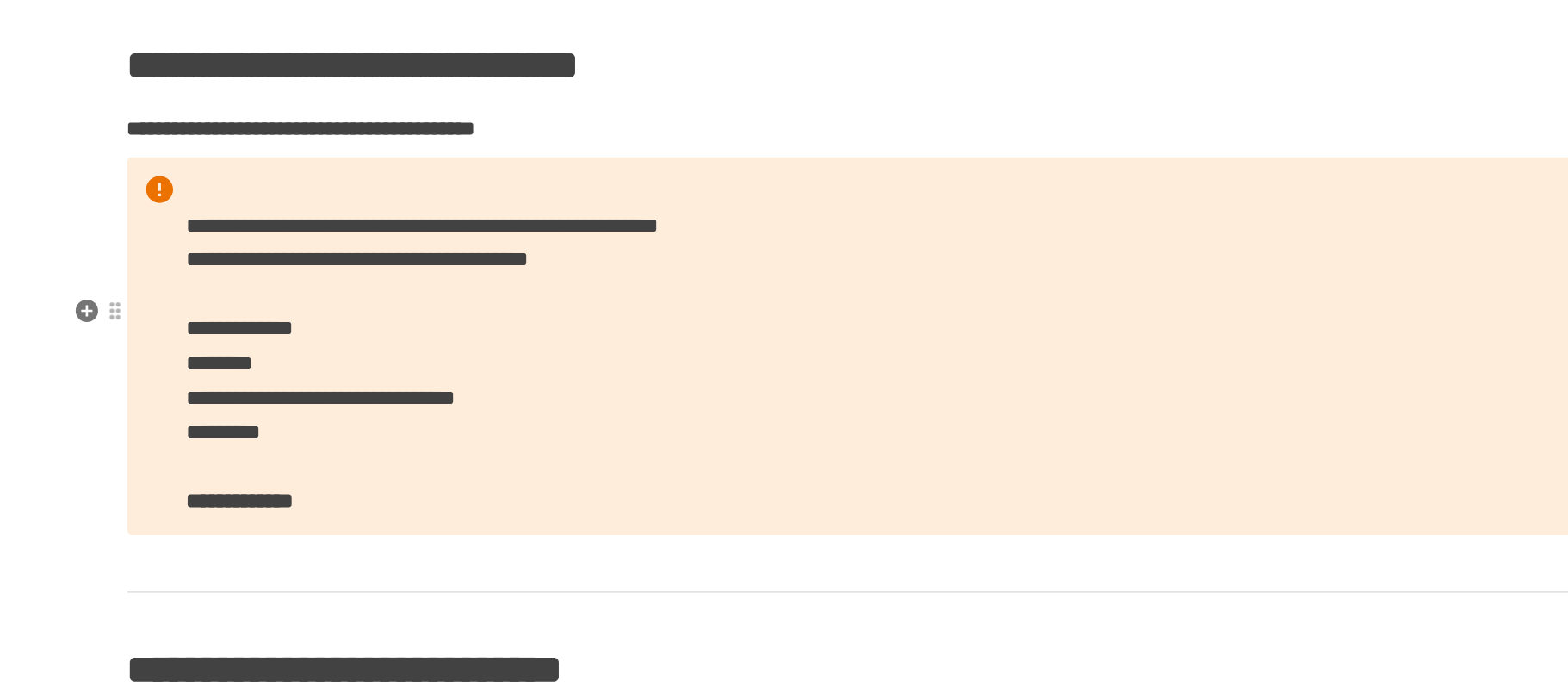 click on "**********" at bounding box center (784, 324) 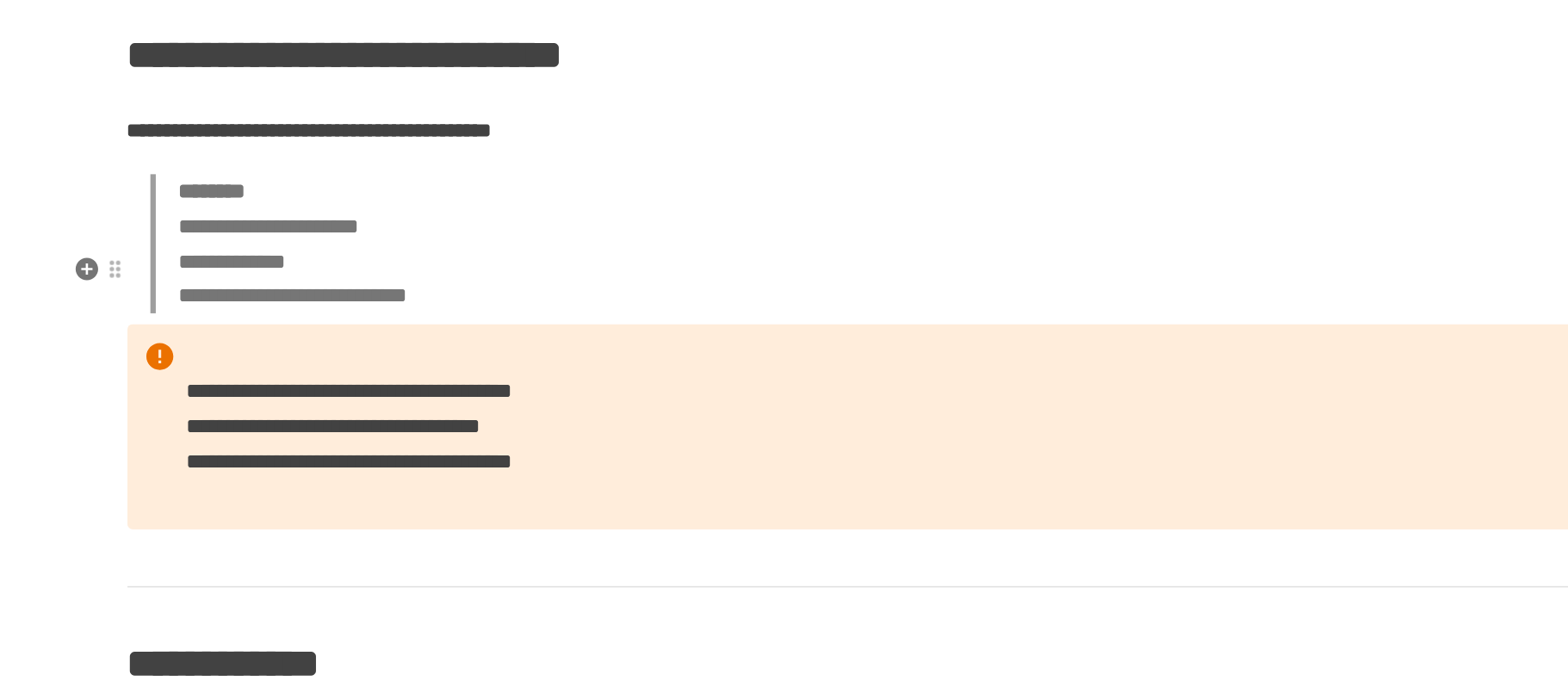 scroll, scrollTop: 3915, scrollLeft: 0, axis: vertical 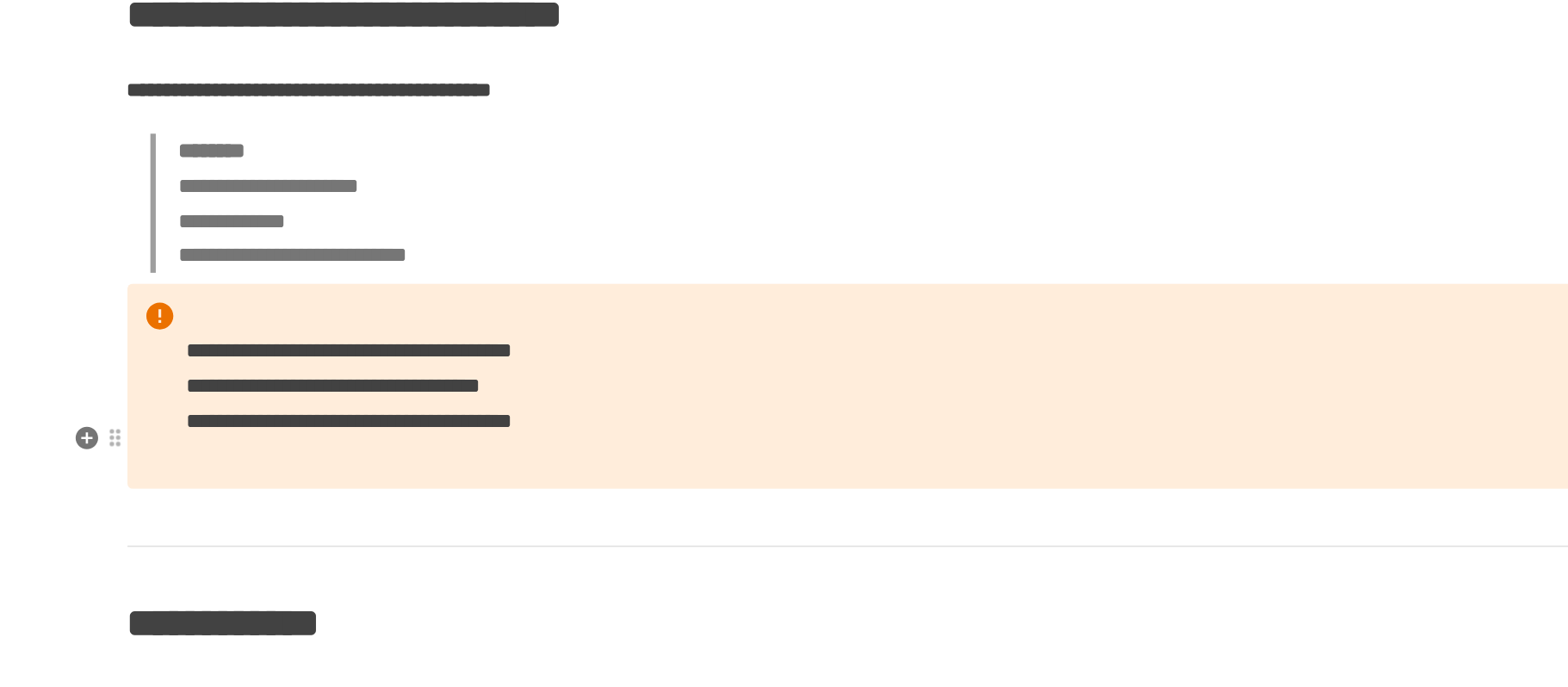 click on "**********" at bounding box center (784, 350) 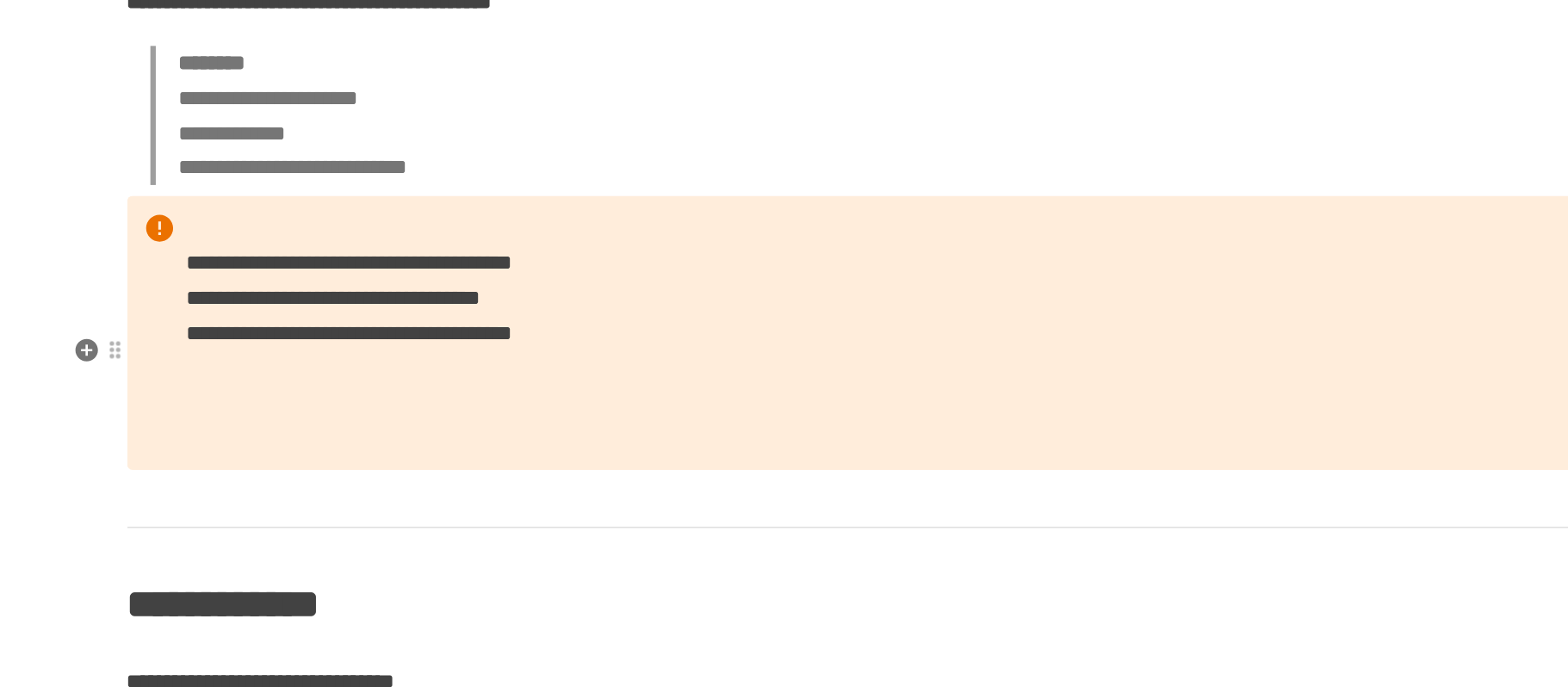 scroll, scrollTop: 3988, scrollLeft: 0, axis: vertical 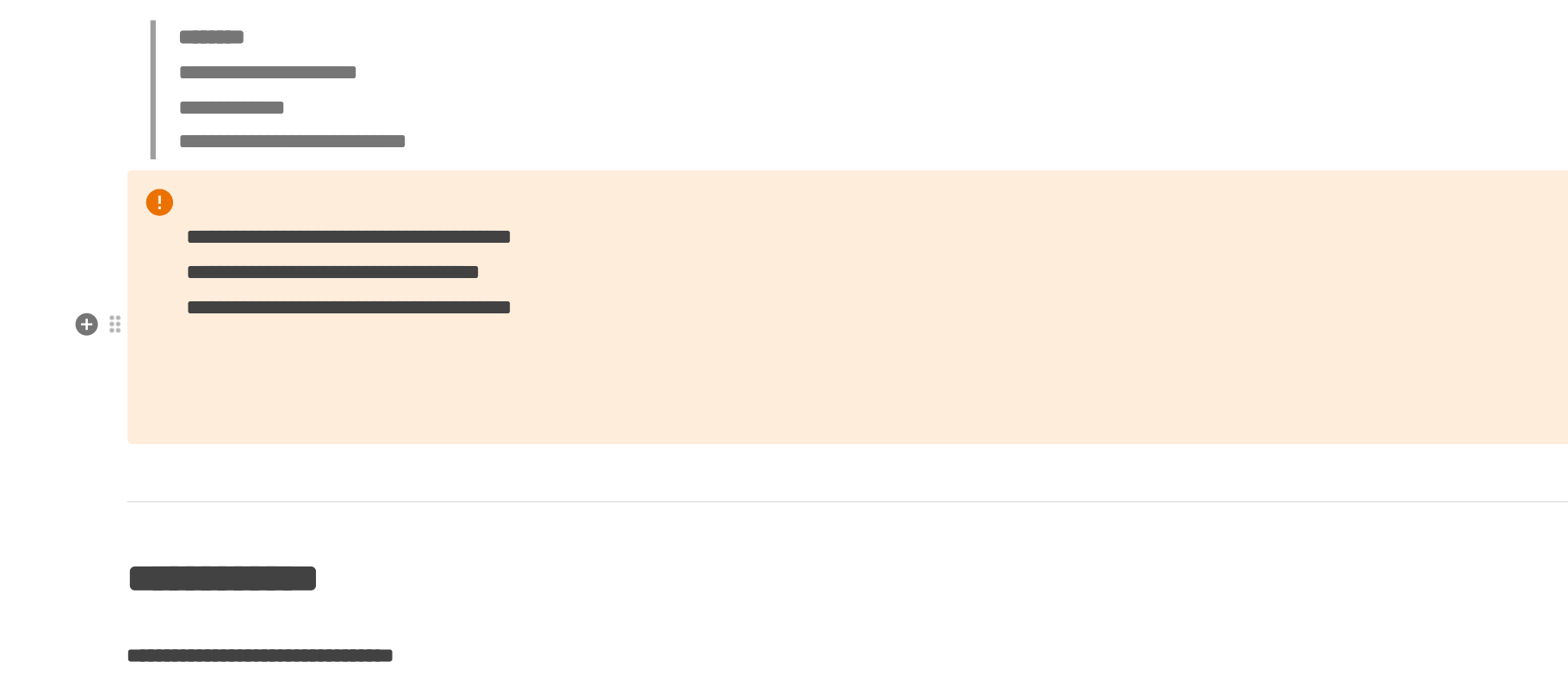 click on "**********" at bounding box center (784, 299) 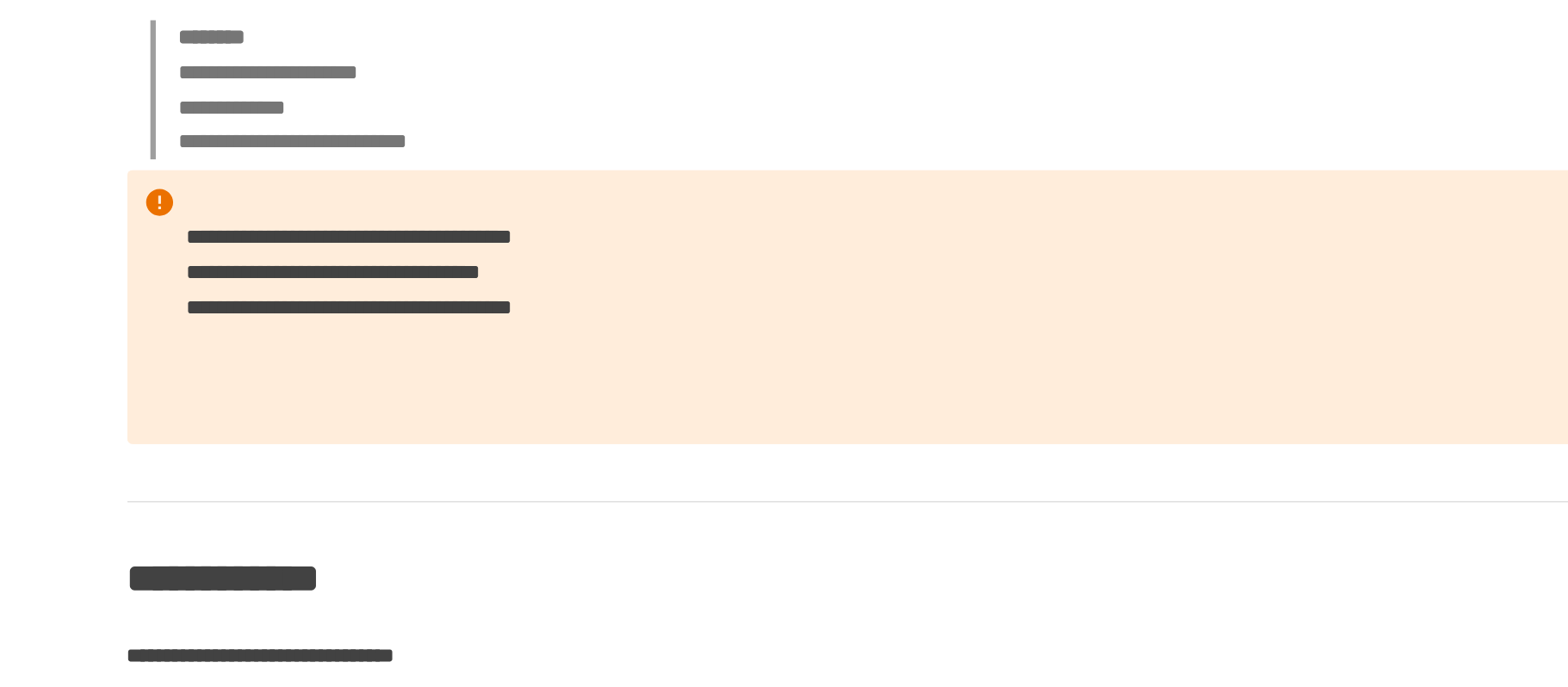 click on "**********" at bounding box center [784, 299] 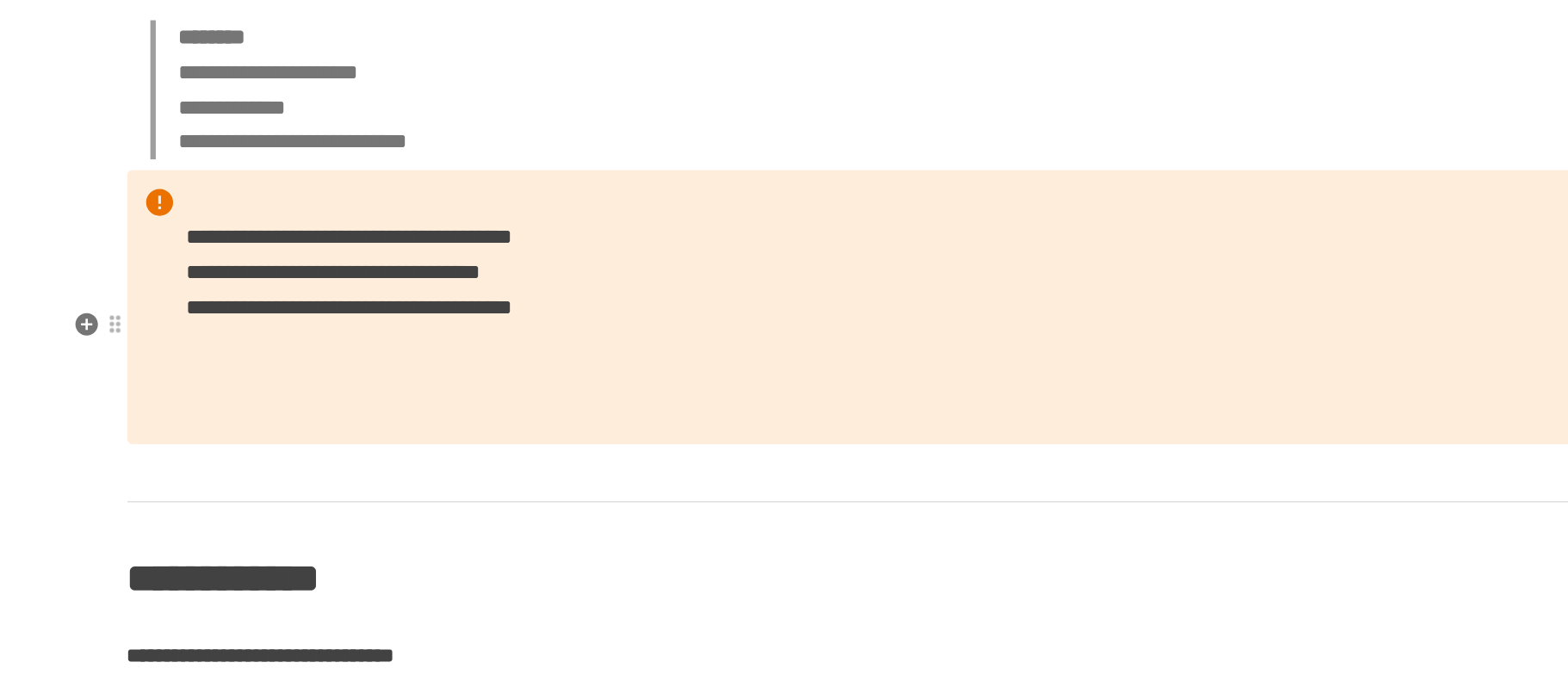 click on "**********" at bounding box center [436, 276] 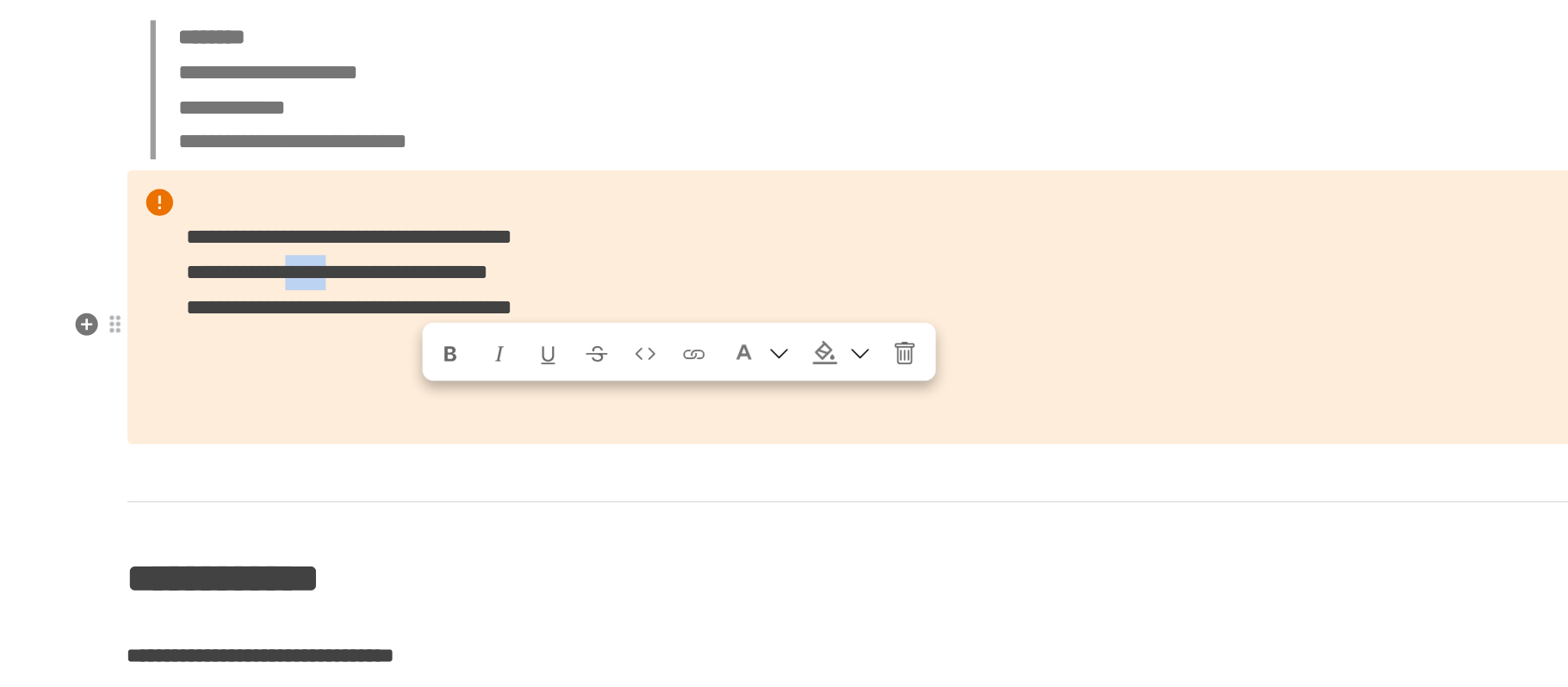 drag, startPoint x: 493, startPoint y: 367, endPoint x: 562, endPoint y: 369, distance: 69.028979 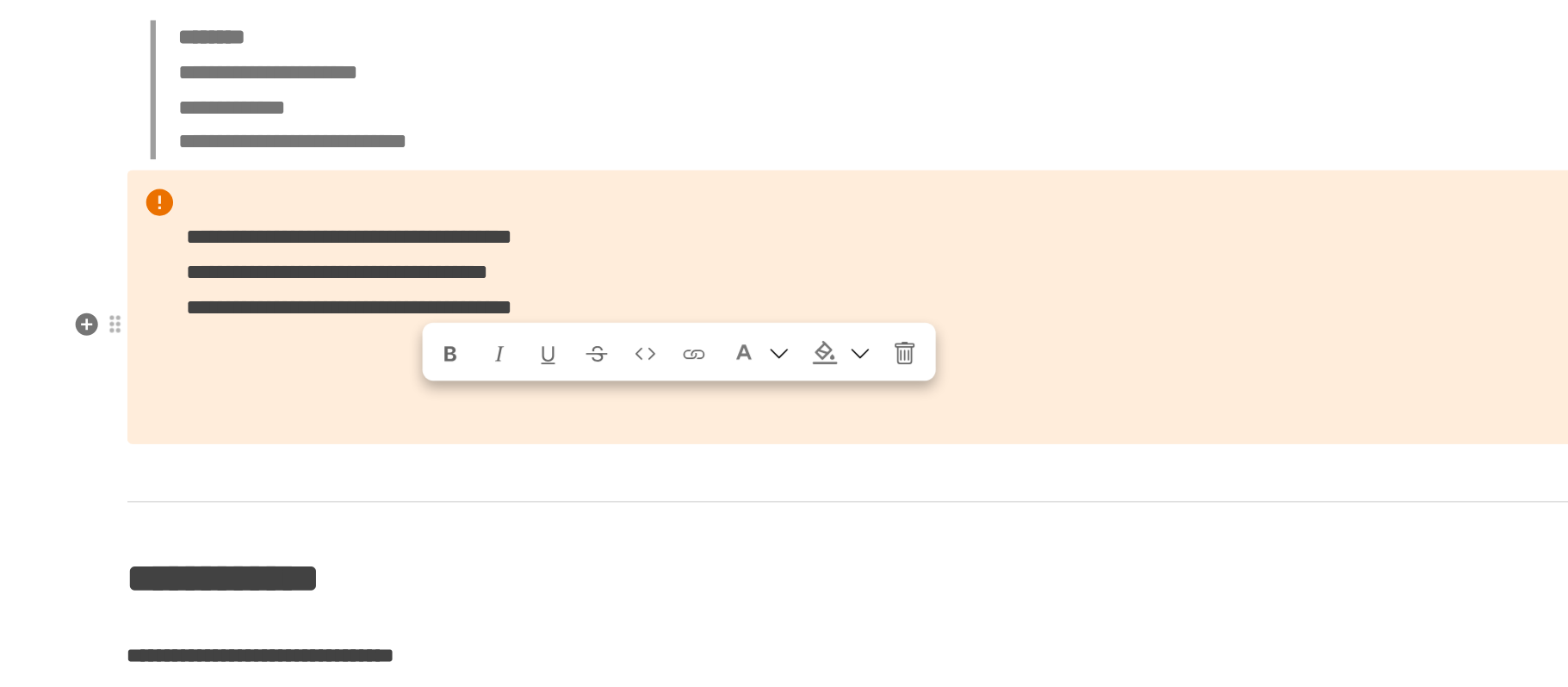 click on "**********" at bounding box center [784, 299] 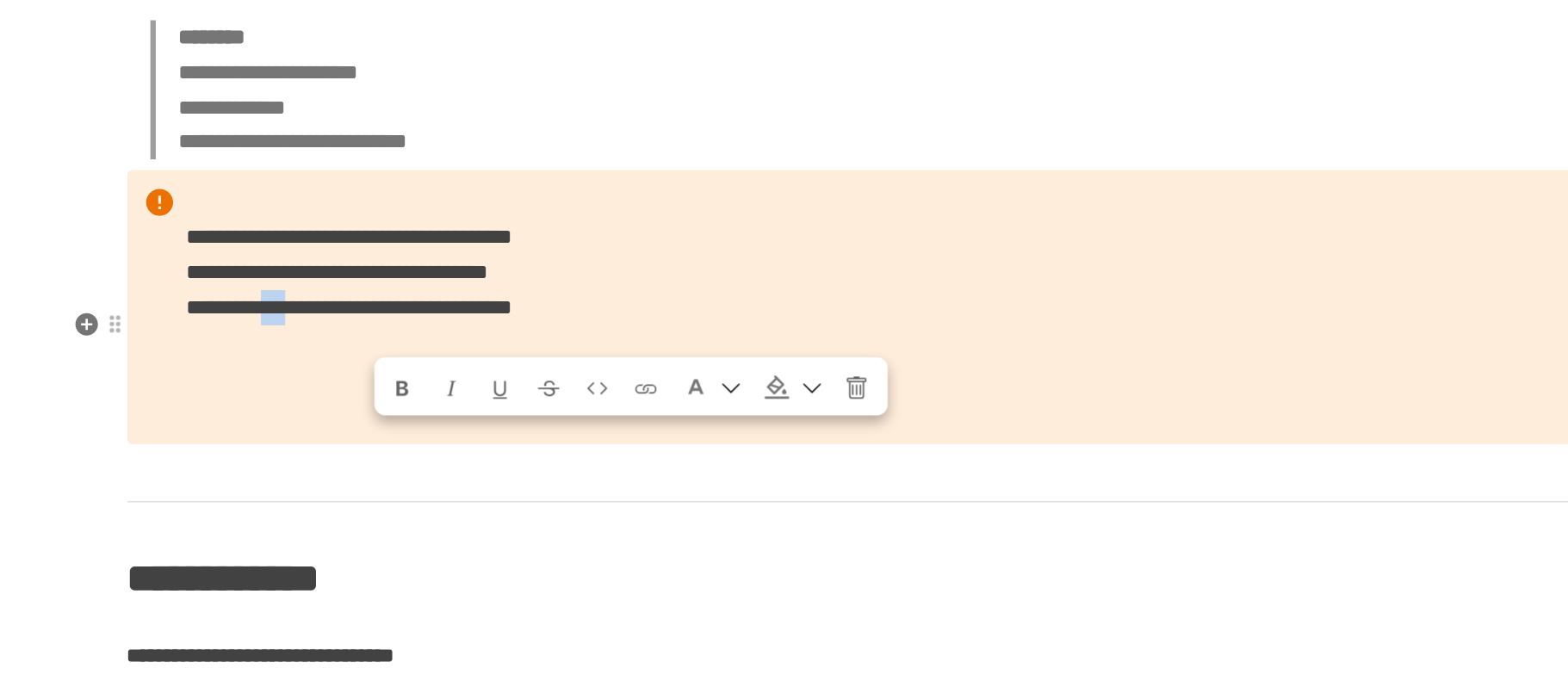 drag, startPoint x: 454, startPoint y: 390, endPoint x: 499, endPoint y: 393, distance: 45.099889 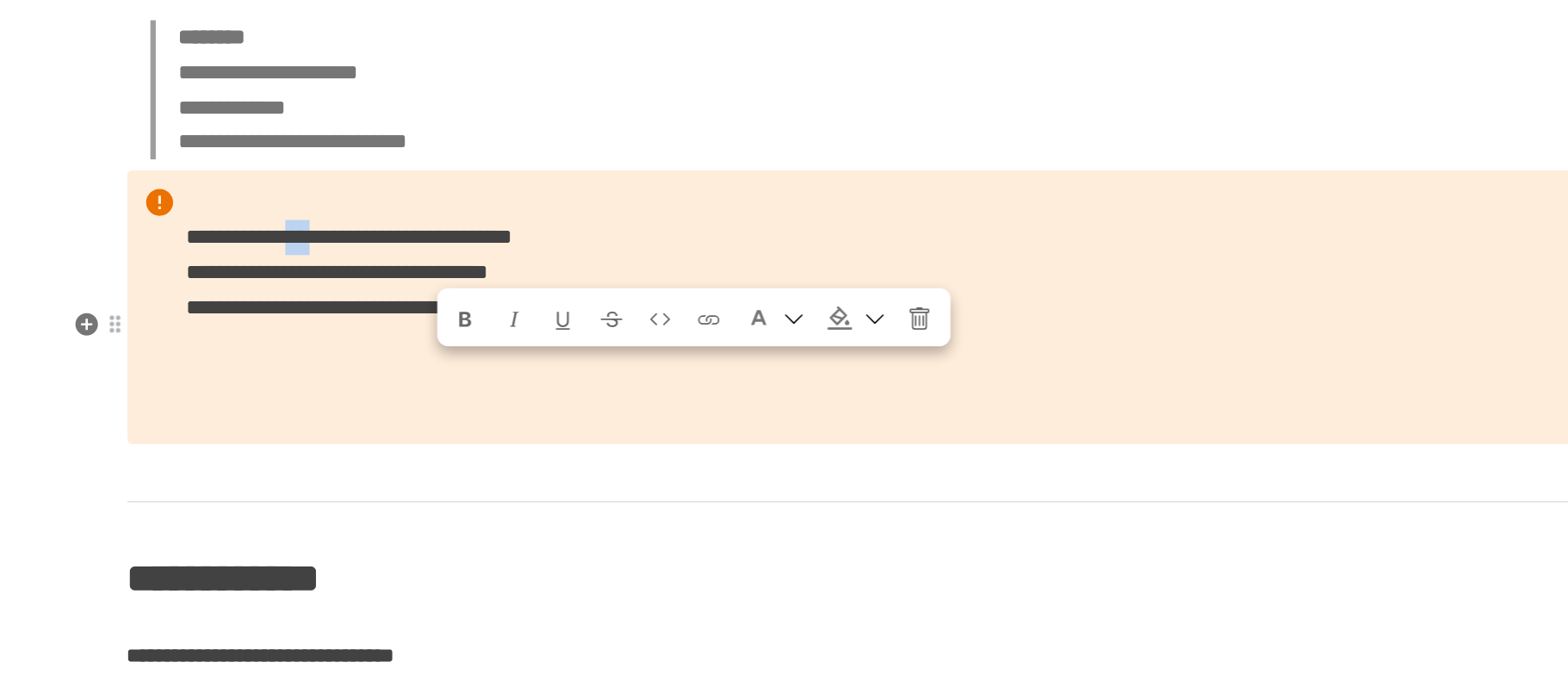 drag, startPoint x: 499, startPoint y: 344, endPoint x: 537, endPoint y: 347, distance: 38.118237 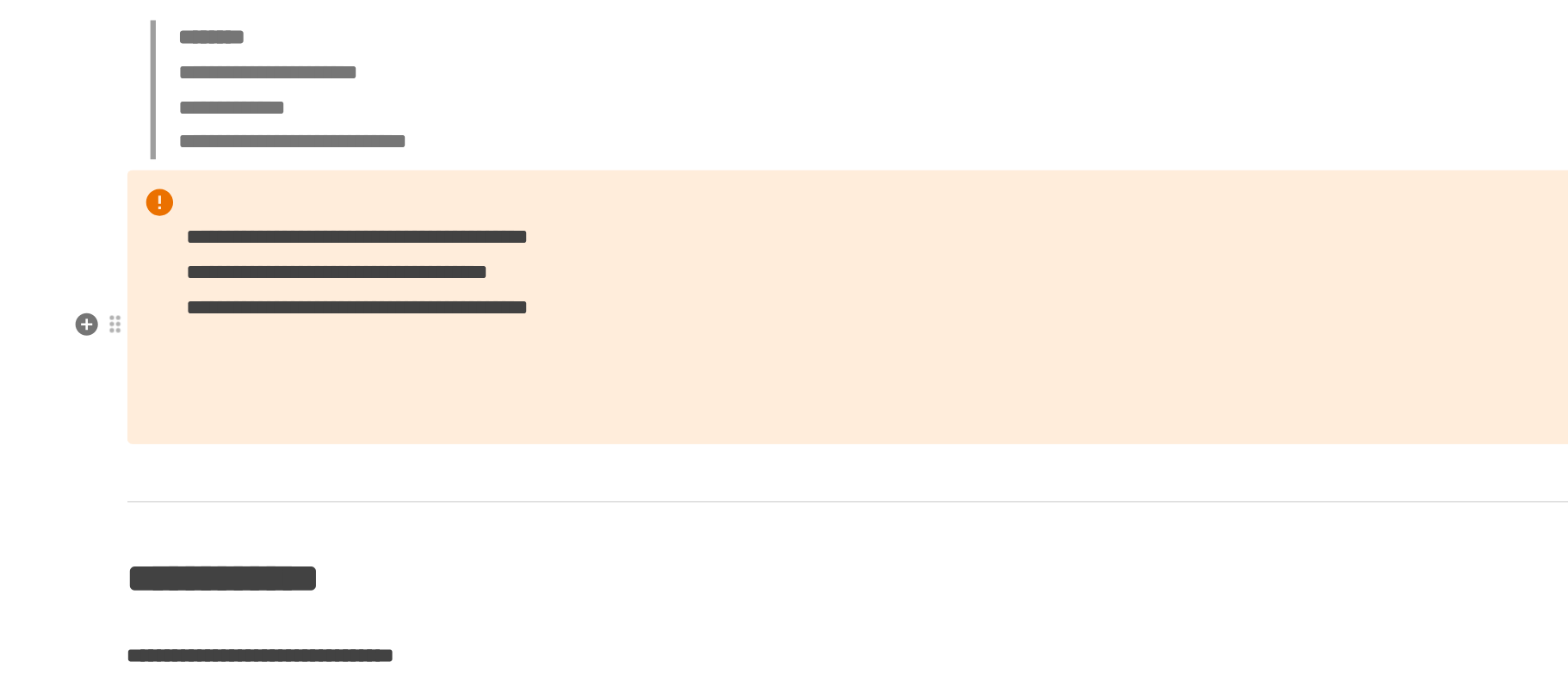 click on "**********" at bounding box center (784, 299) 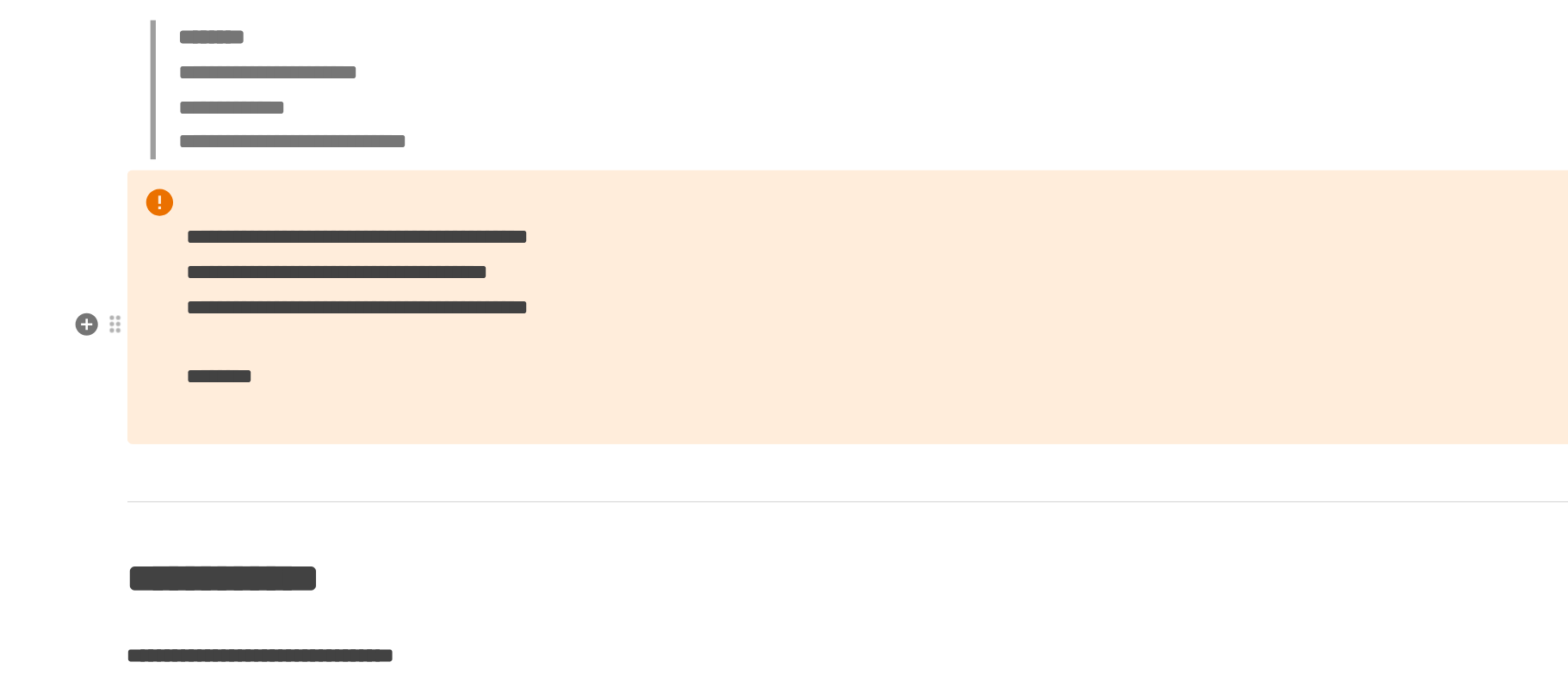 click on "**********" at bounding box center (784, 299) 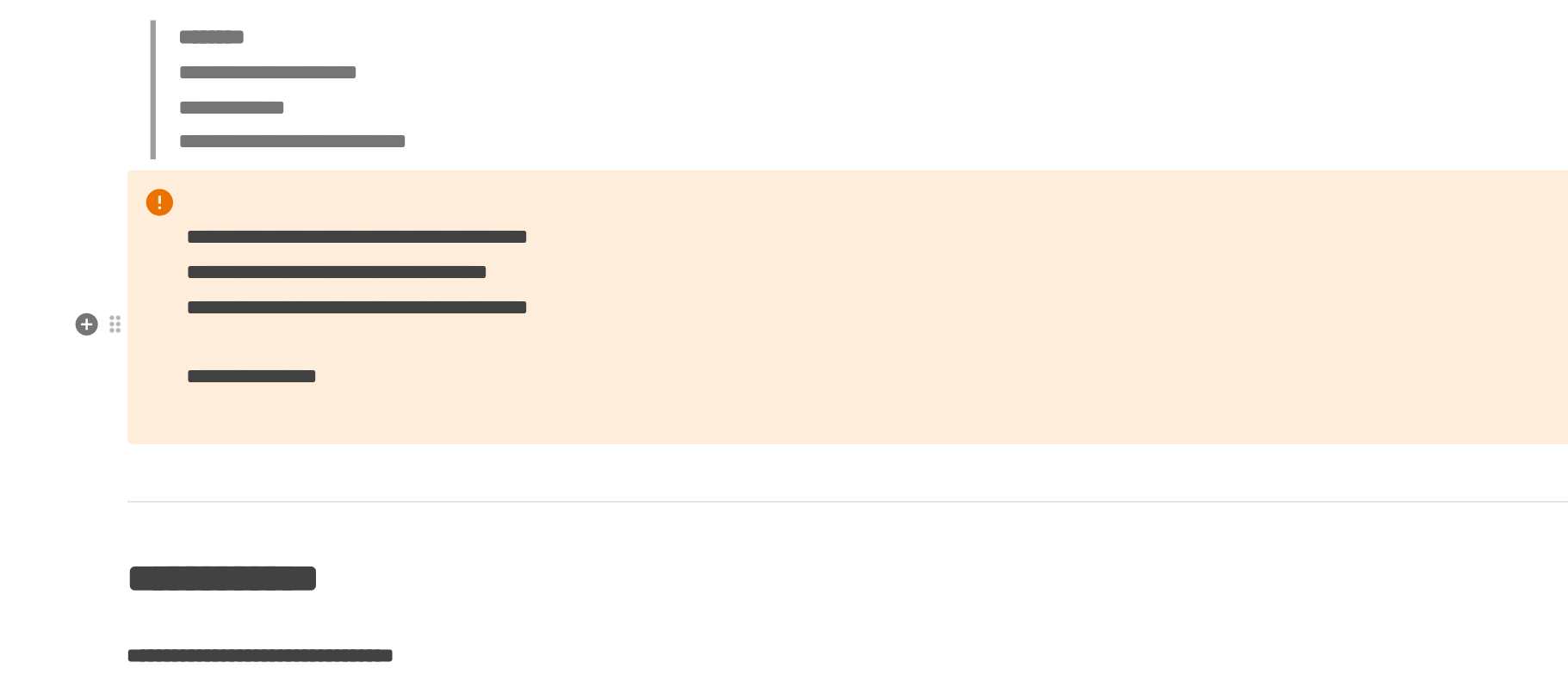 click on "**********" at bounding box center [784, 299] 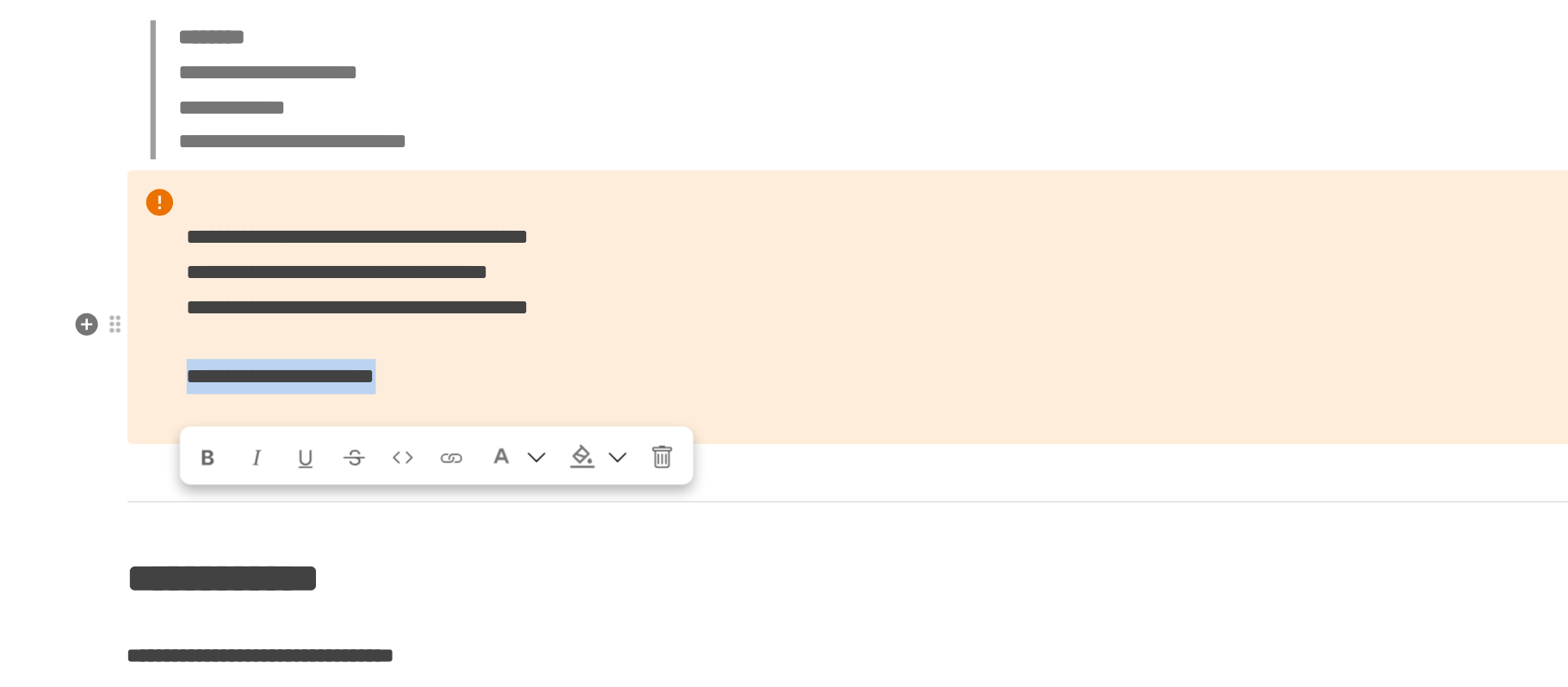 drag, startPoint x: 635, startPoint y: 435, endPoint x: 334, endPoint y: 432, distance: 301.01495 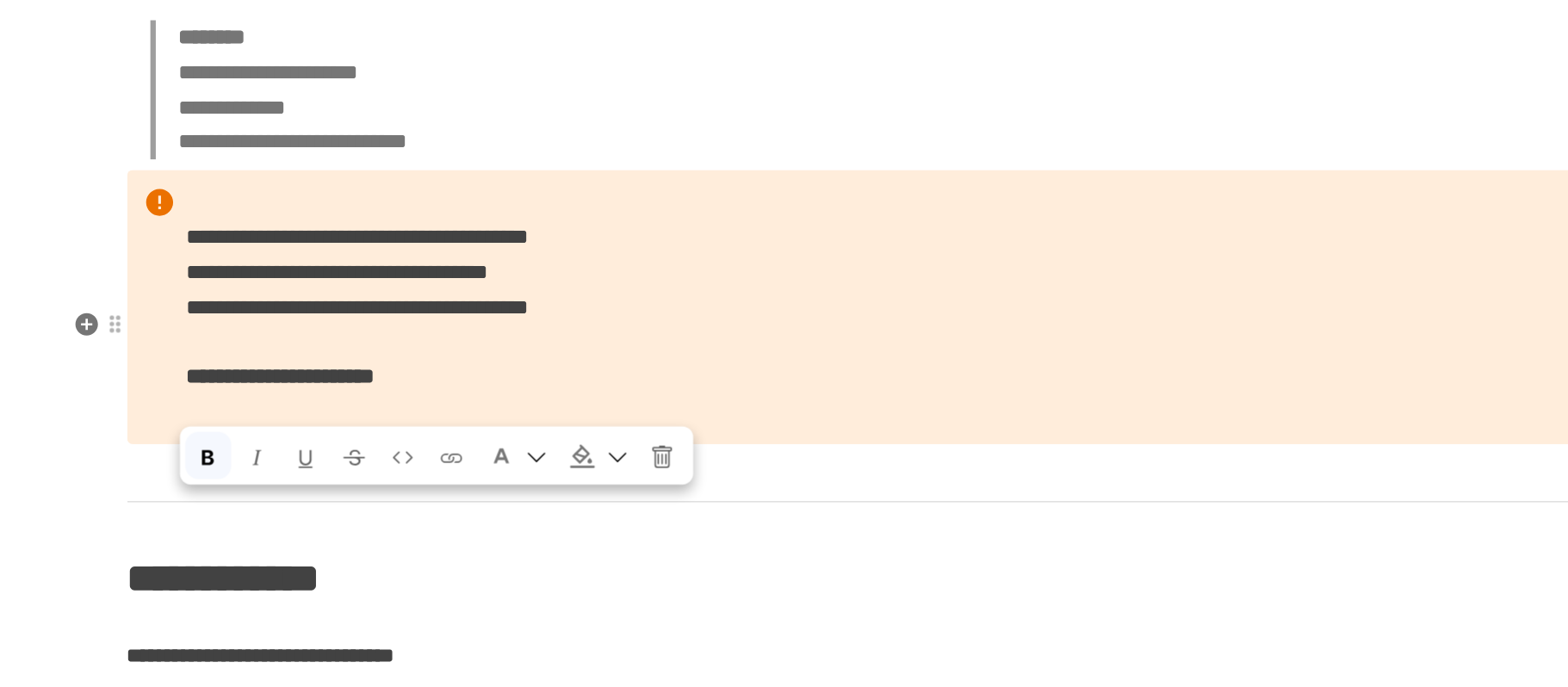click at bounding box center (565, 395) 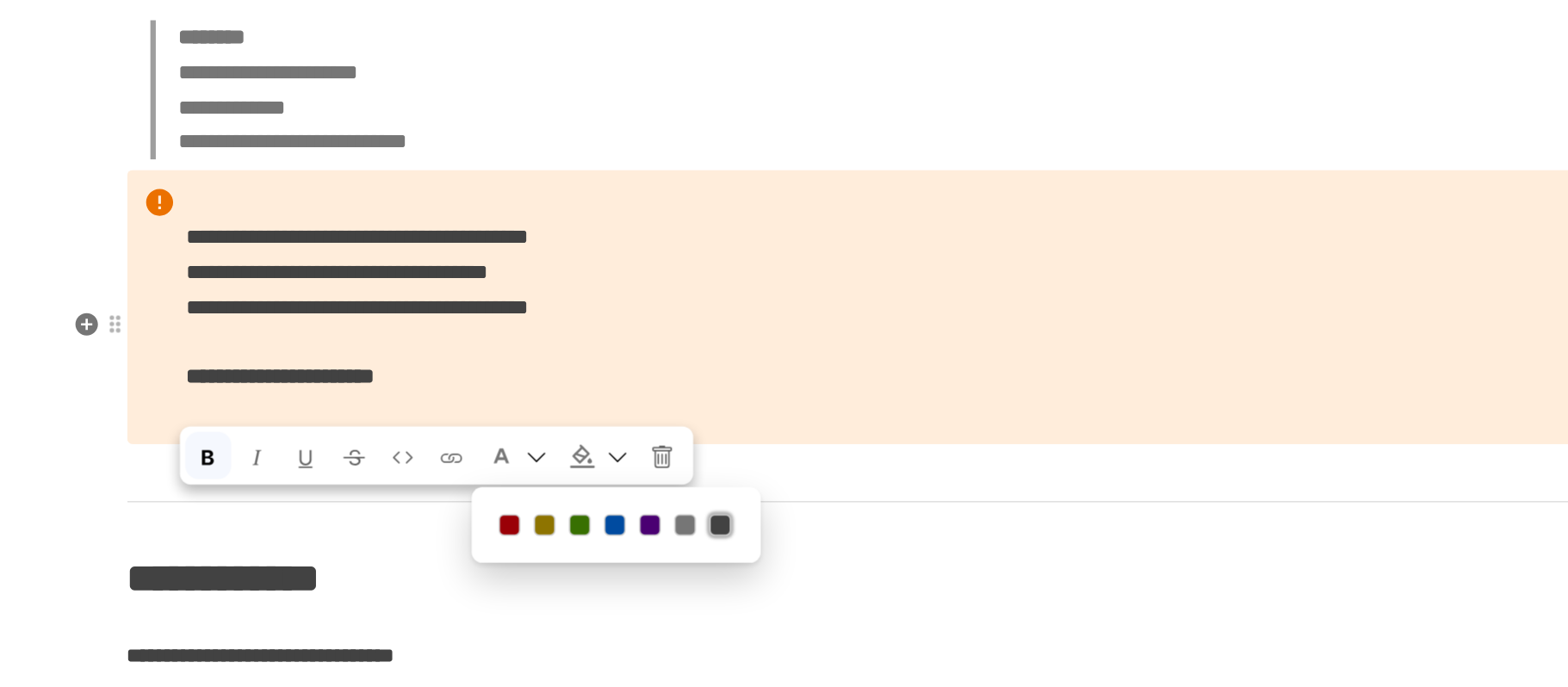 click at bounding box center [548, 438] 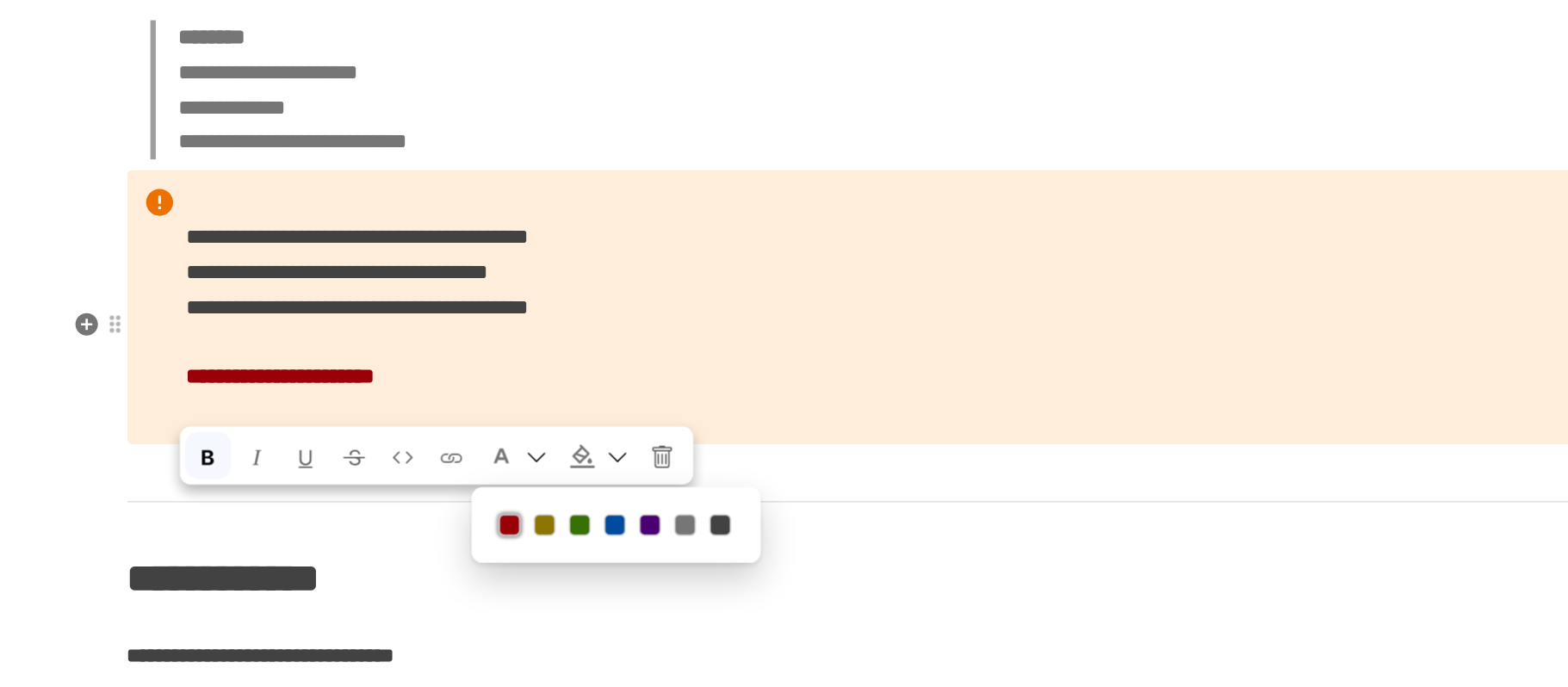click on "**********" at bounding box center (784, 299) 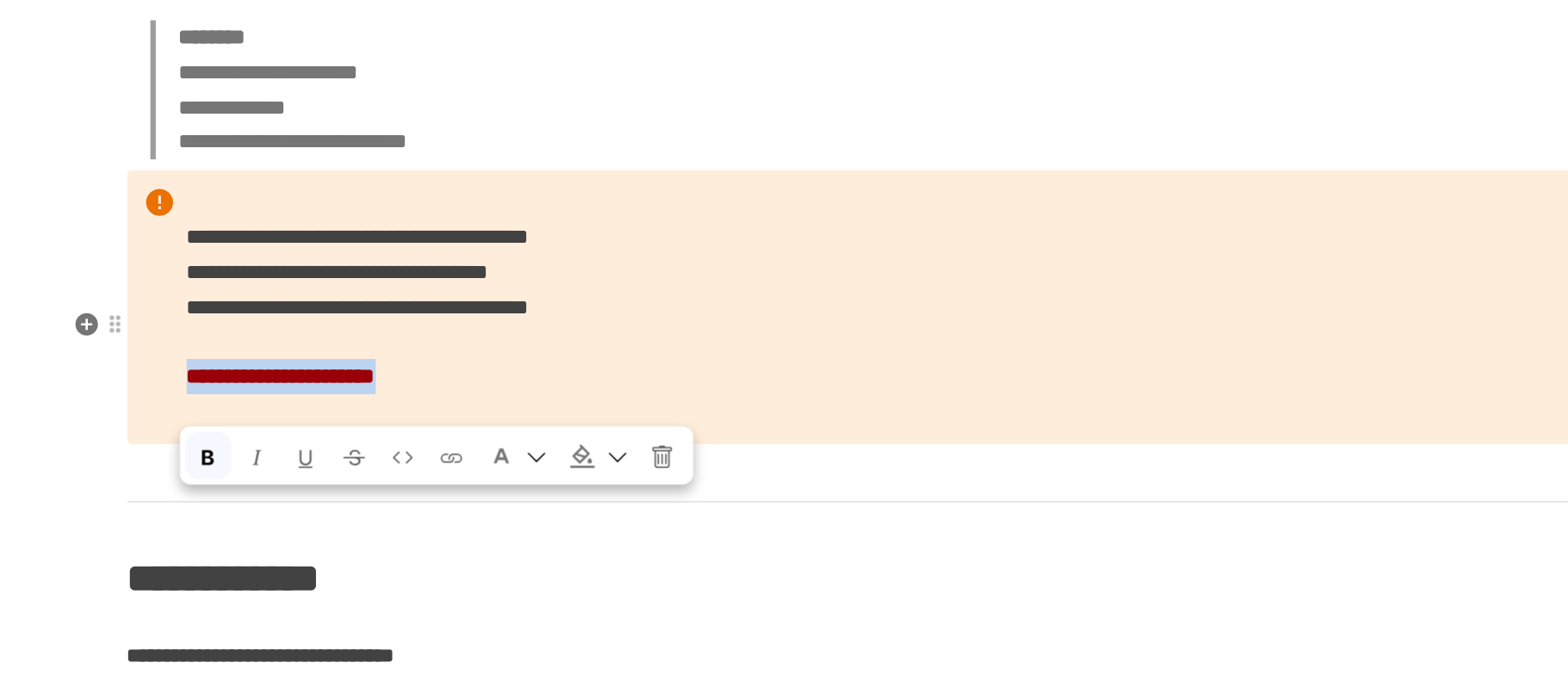 drag, startPoint x: 649, startPoint y: 431, endPoint x: 325, endPoint y: 430, distance: 324.0015 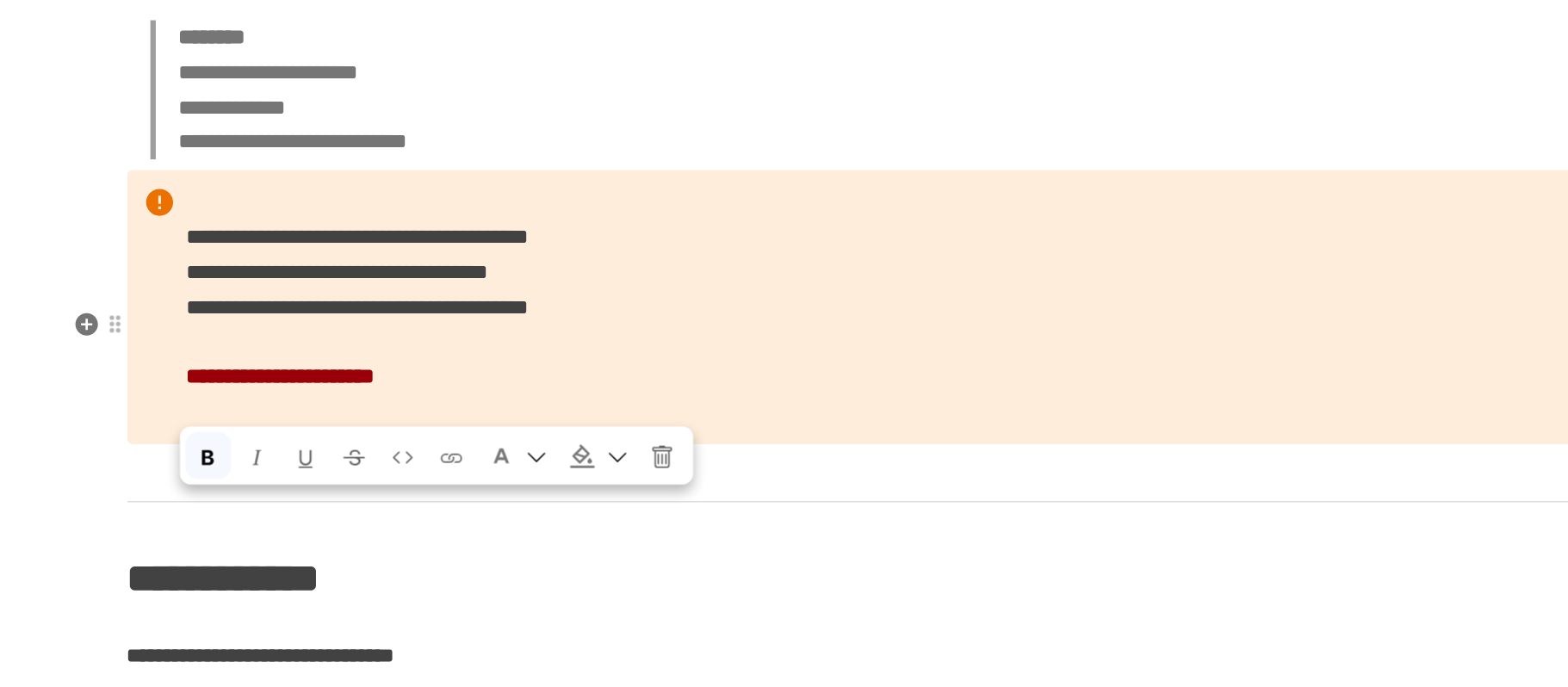 click on "**********" at bounding box center (784, 299) 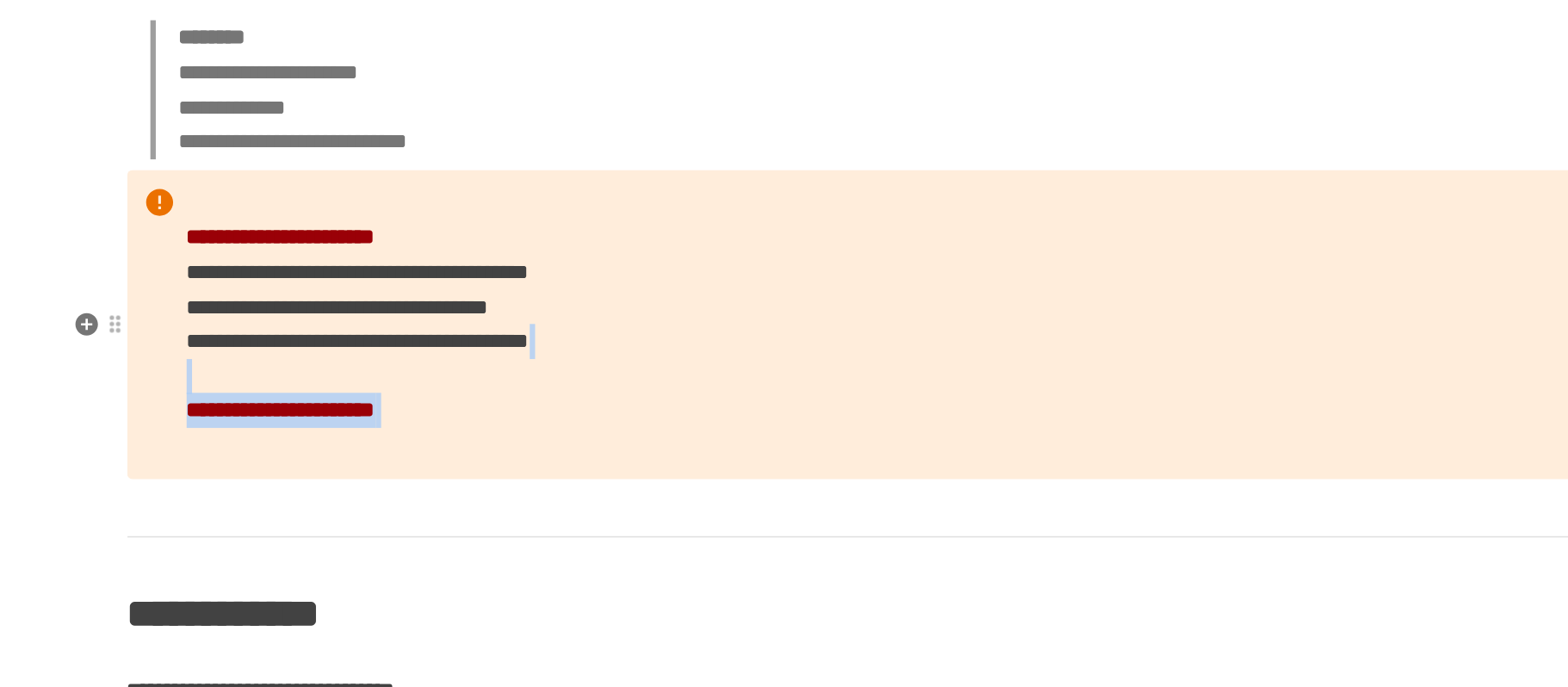 drag, startPoint x: 651, startPoint y: 465, endPoint x: 334, endPoint y: 440, distance: 317.9843 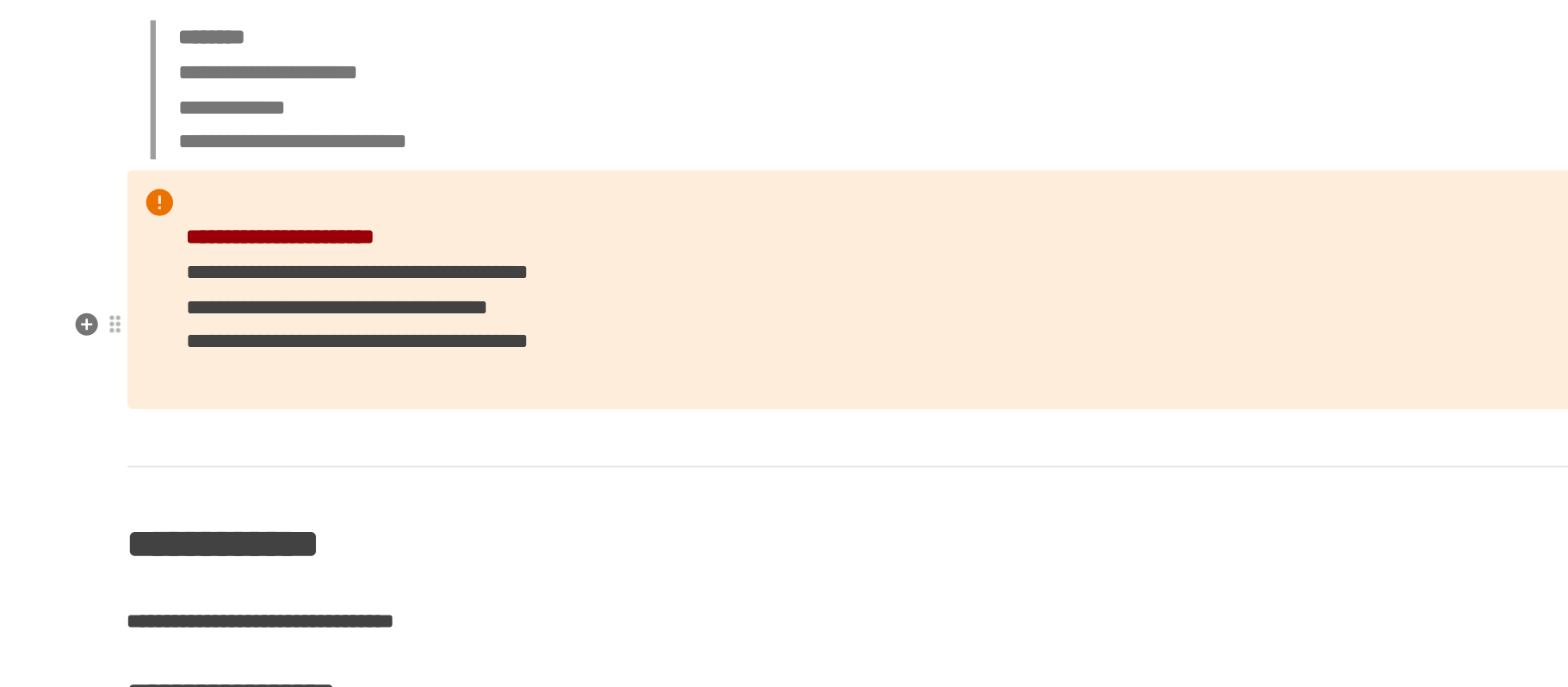click on "**********" at bounding box center (451, 276) 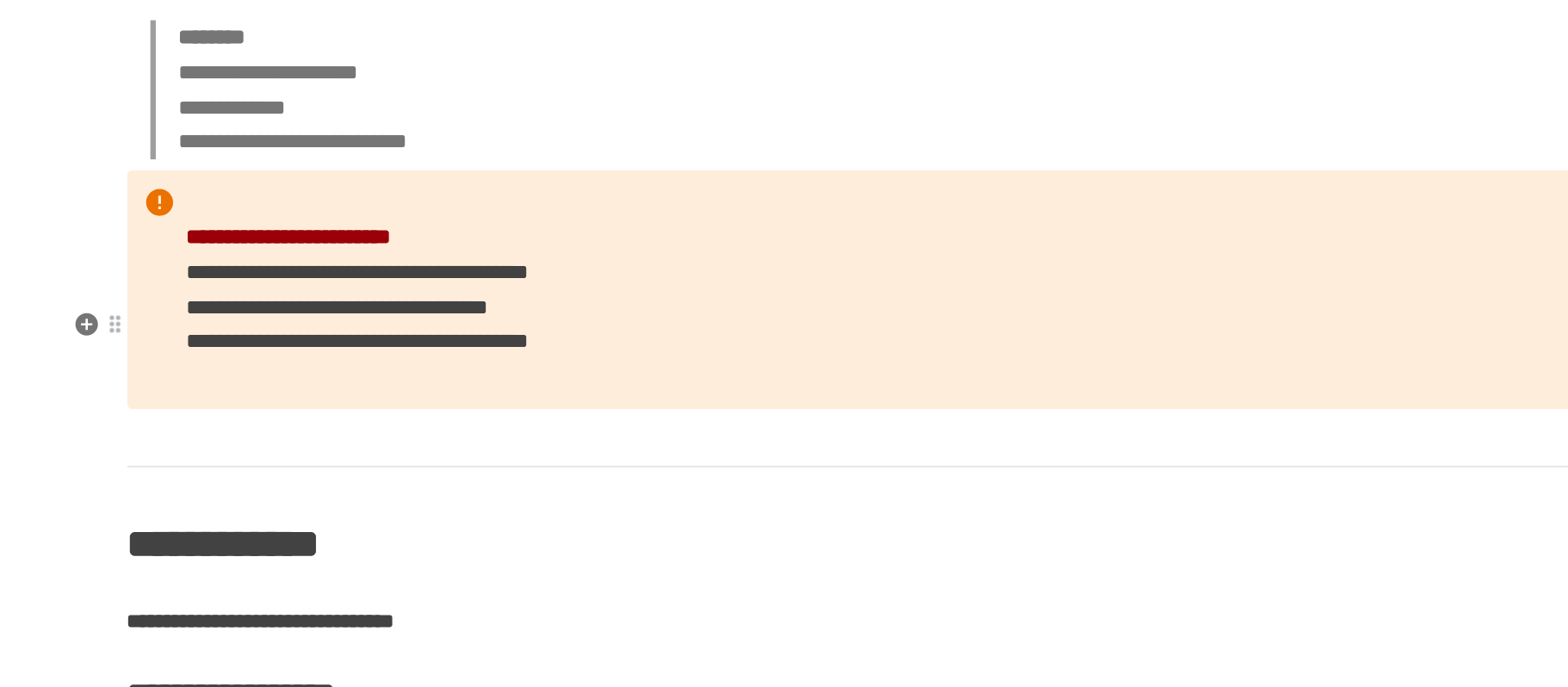 click on "**********" at bounding box center (407, 254) 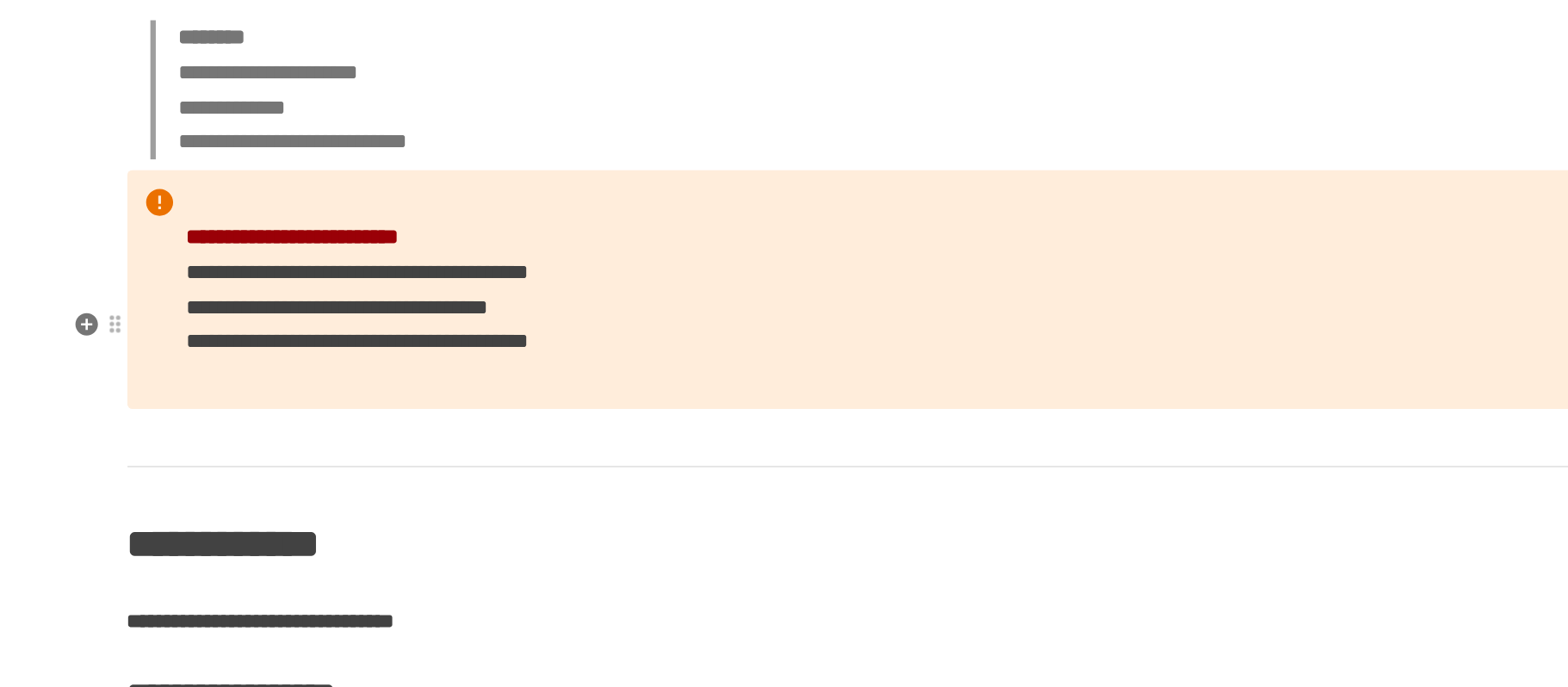 click on "**********" at bounding box center (784, 288) 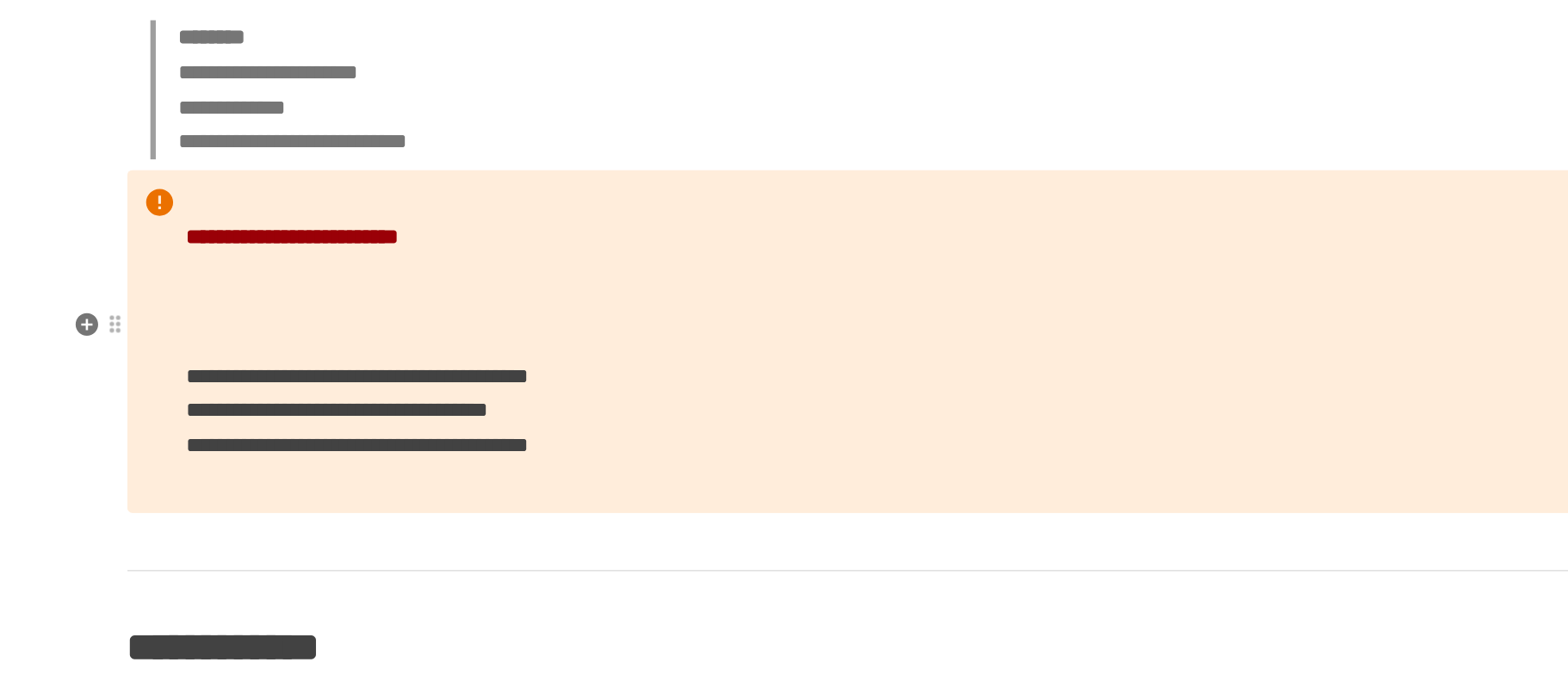 click on "**********" at bounding box center [784, 321] 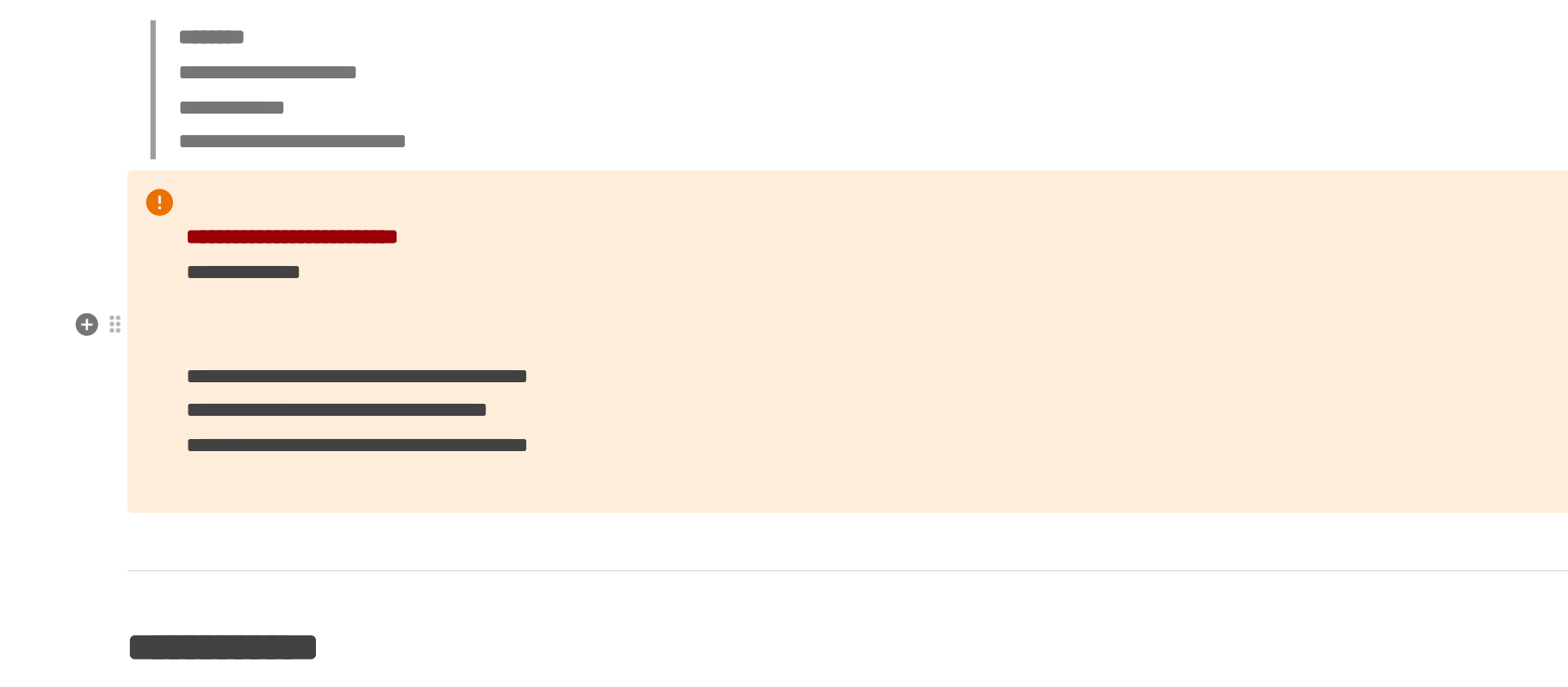 click on "**********" at bounding box center (784, 321) 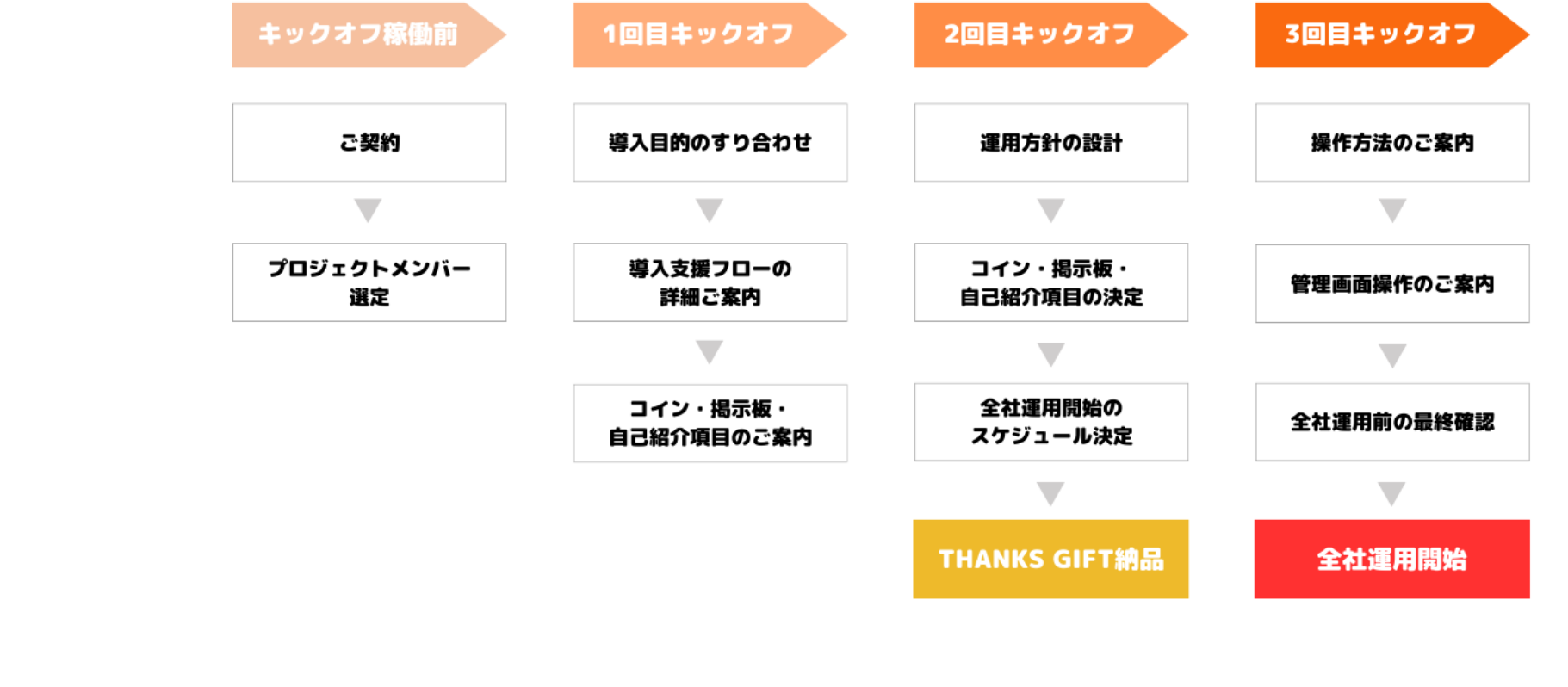 scroll, scrollTop: 5744, scrollLeft: 0, axis: vertical 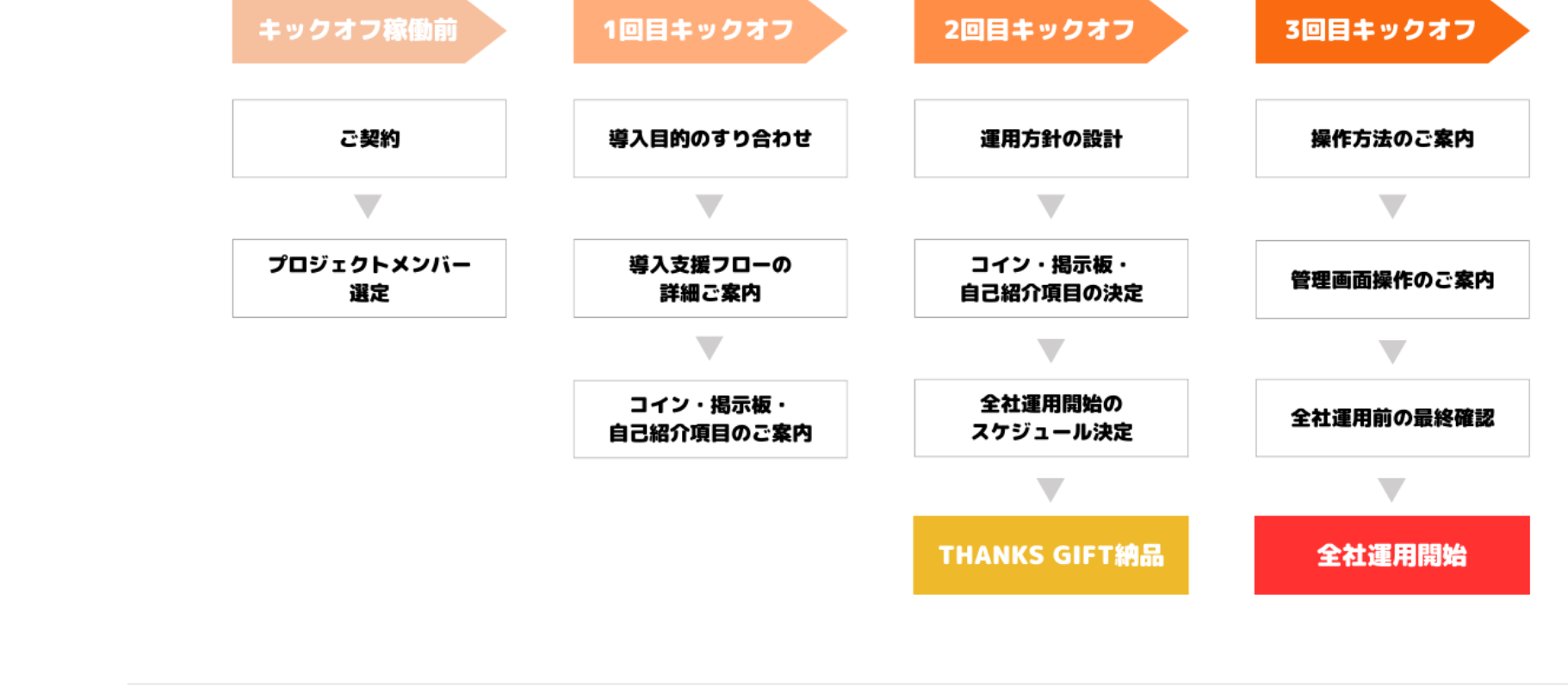 click at bounding box center (784, 261) 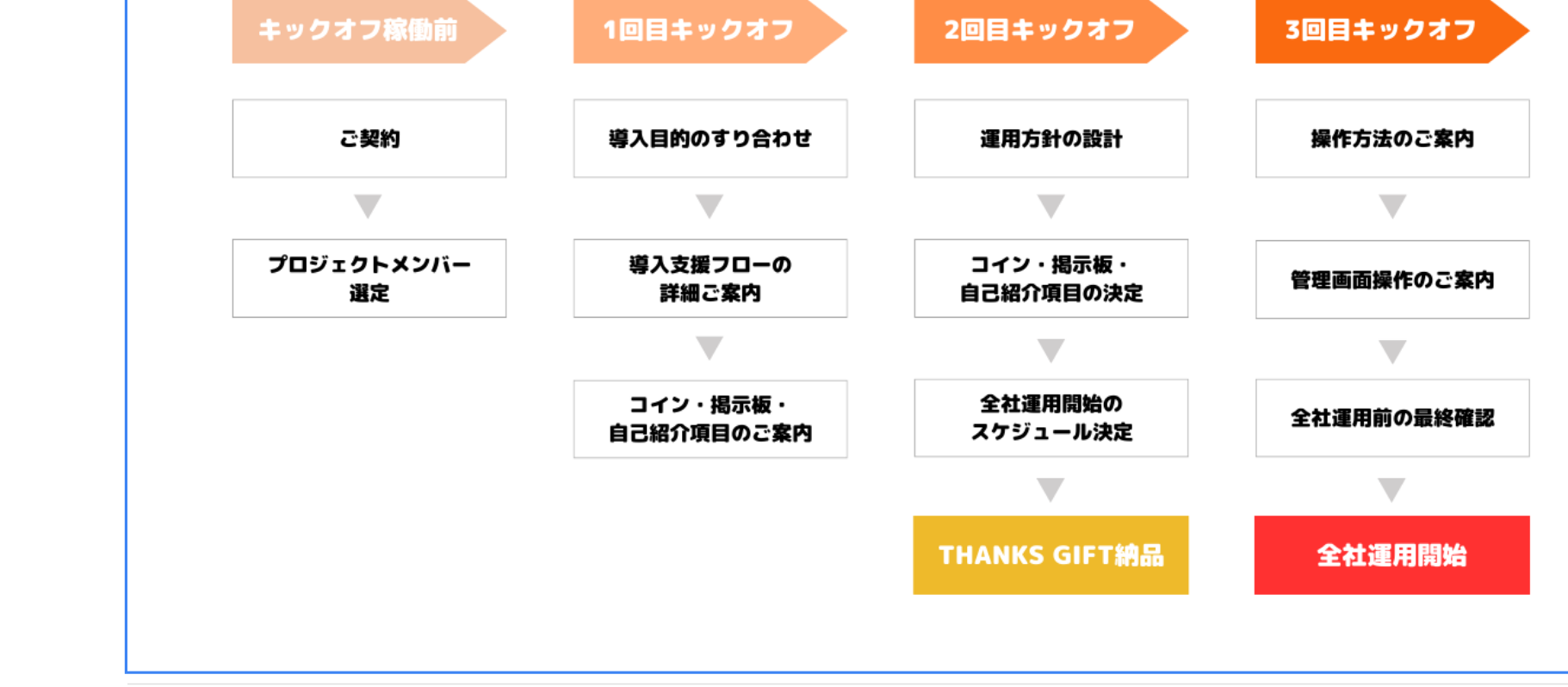 click at bounding box center (784, 261) 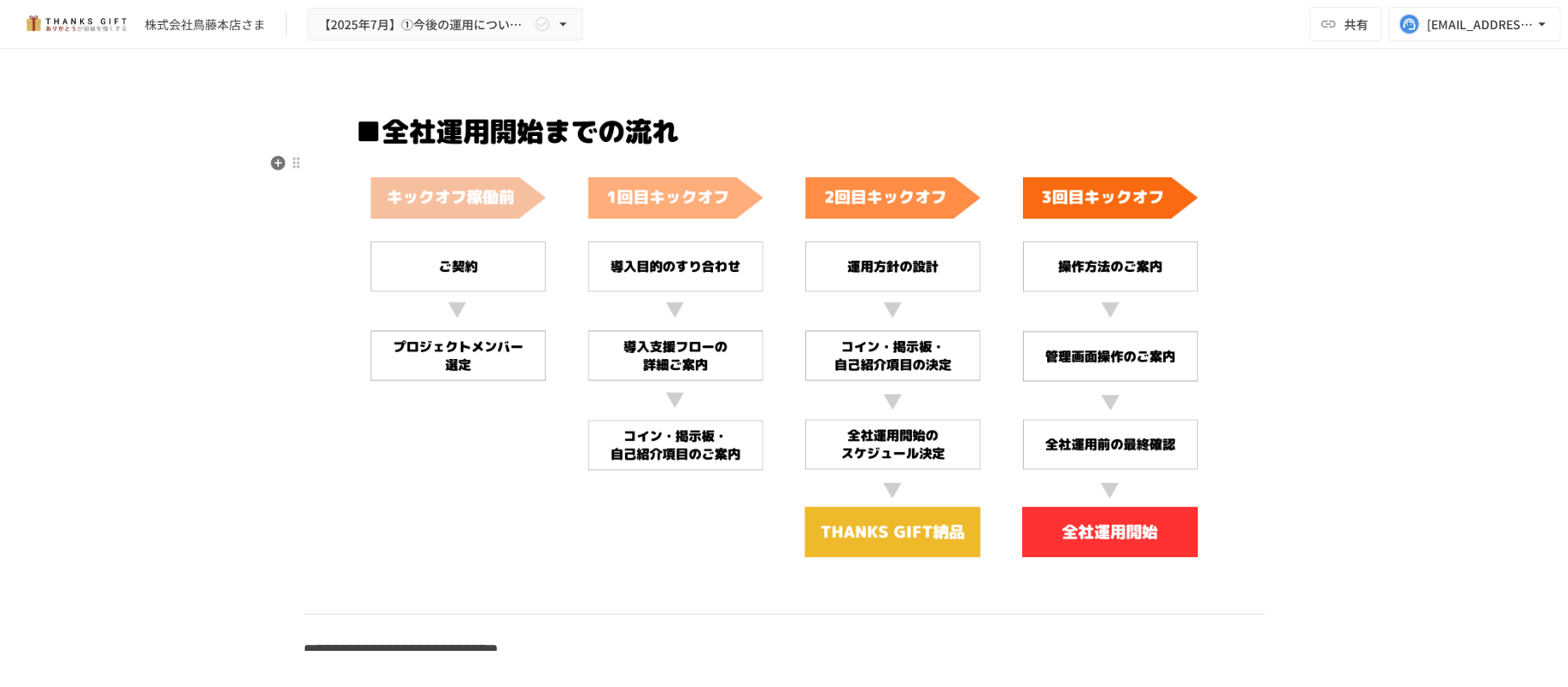 scroll, scrollTop: 5629, scrollLeft: 0, axis: vertical 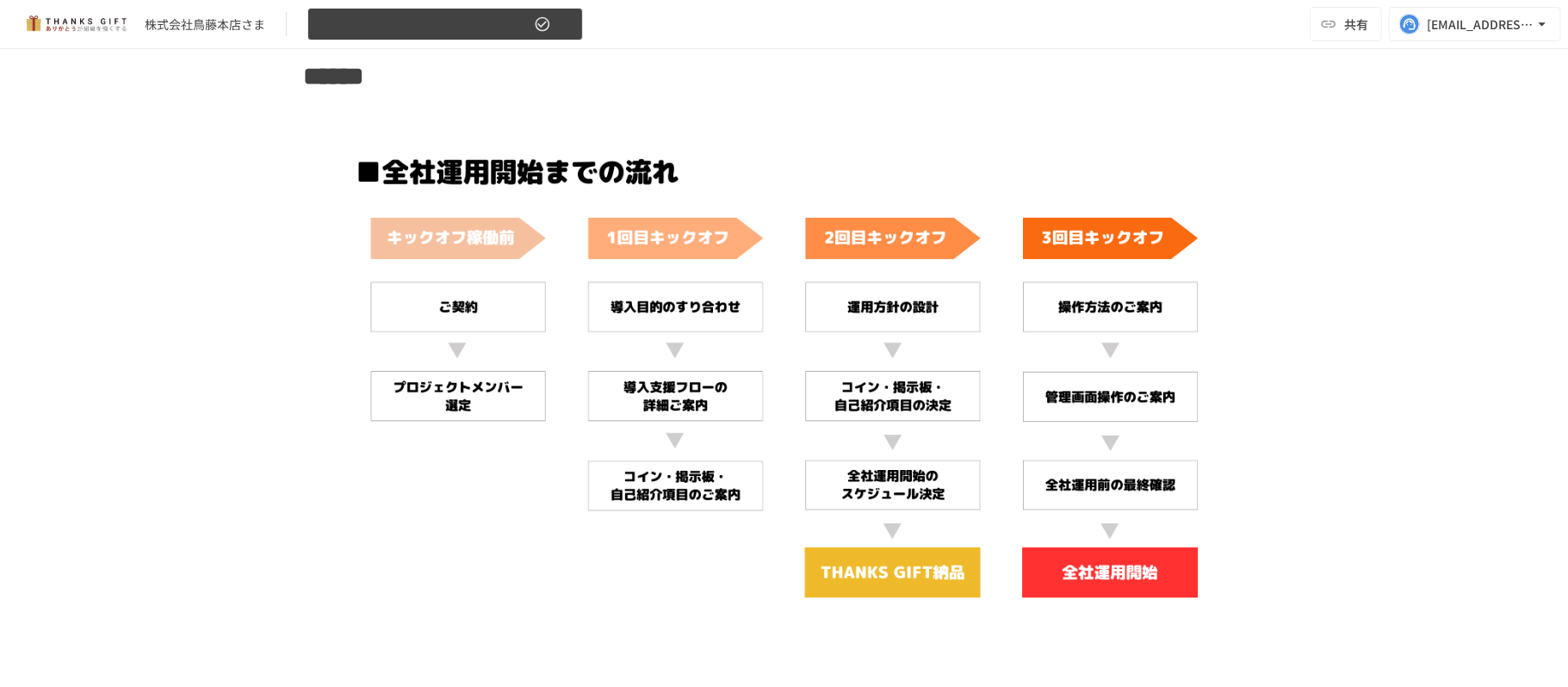 click 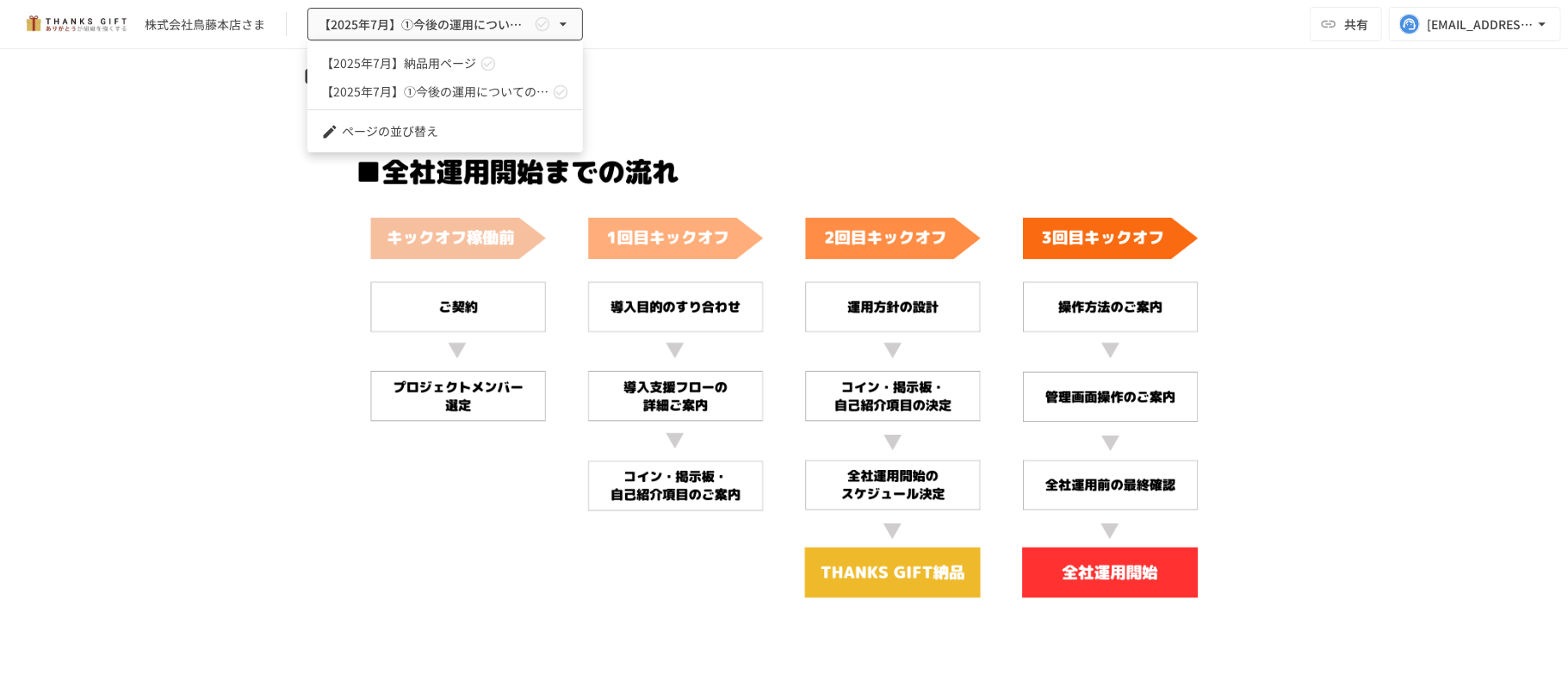 click at bounding box center [784, 344] 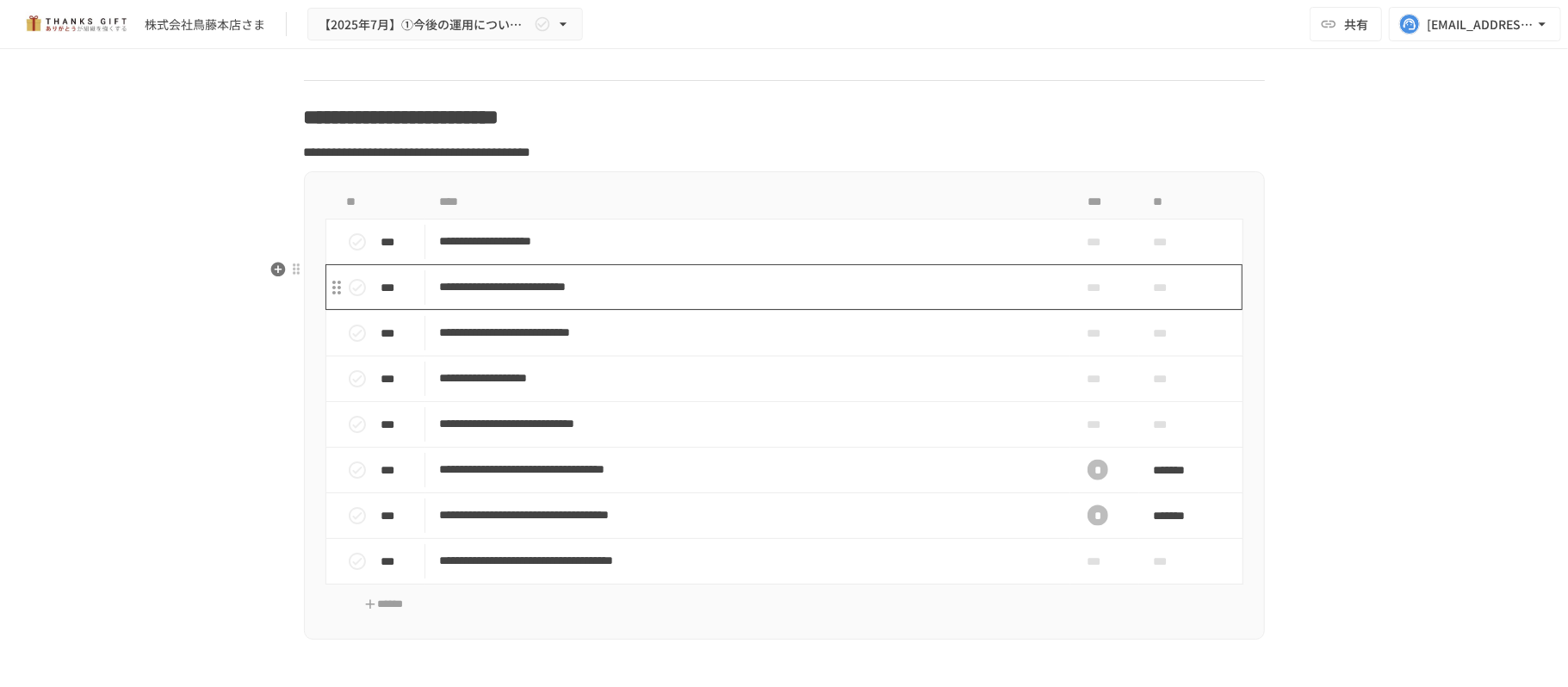 scroll, scrollTop: 6317, scrollLeft: 0, axis: vertical 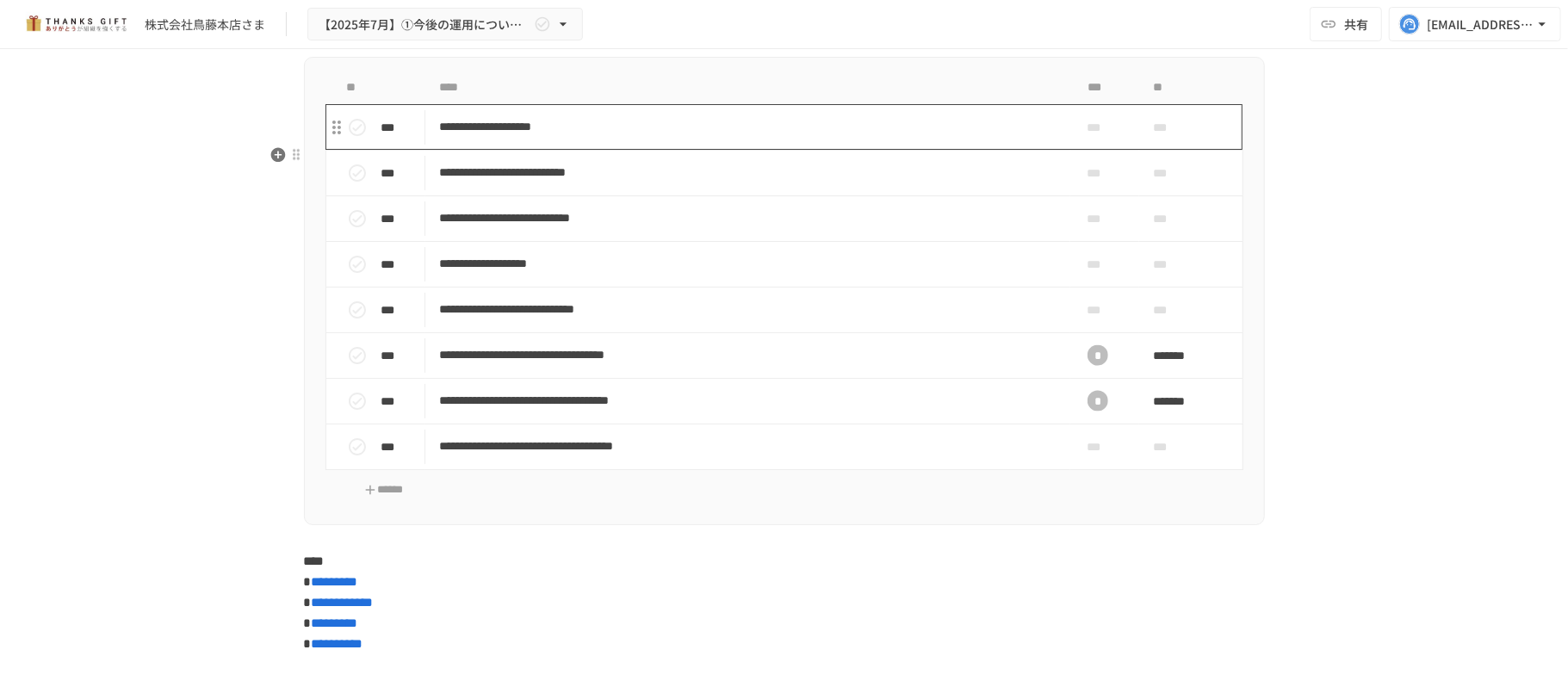 click on "**********" at bounding box center (747, 127) 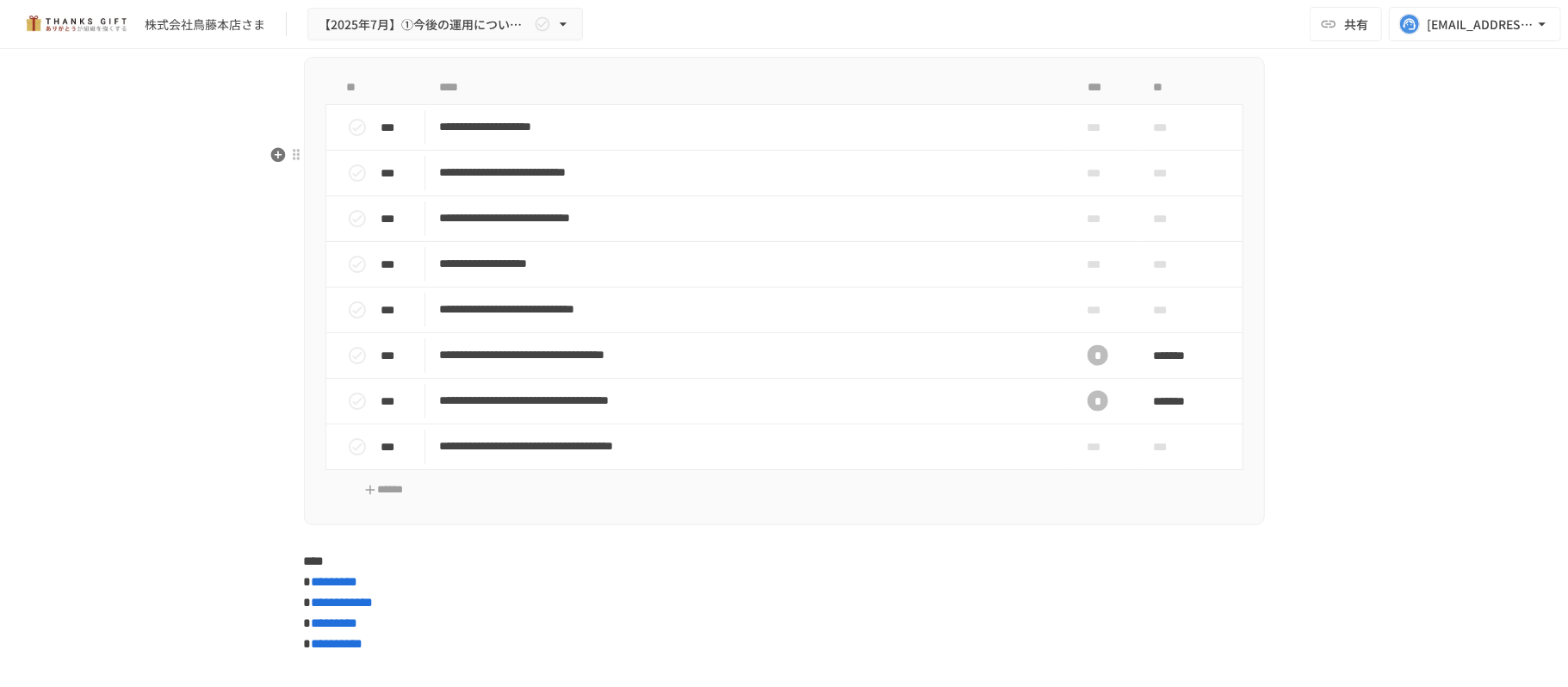 scroll, scrollTop: 863, scrollLeft: 0, axis: vertical 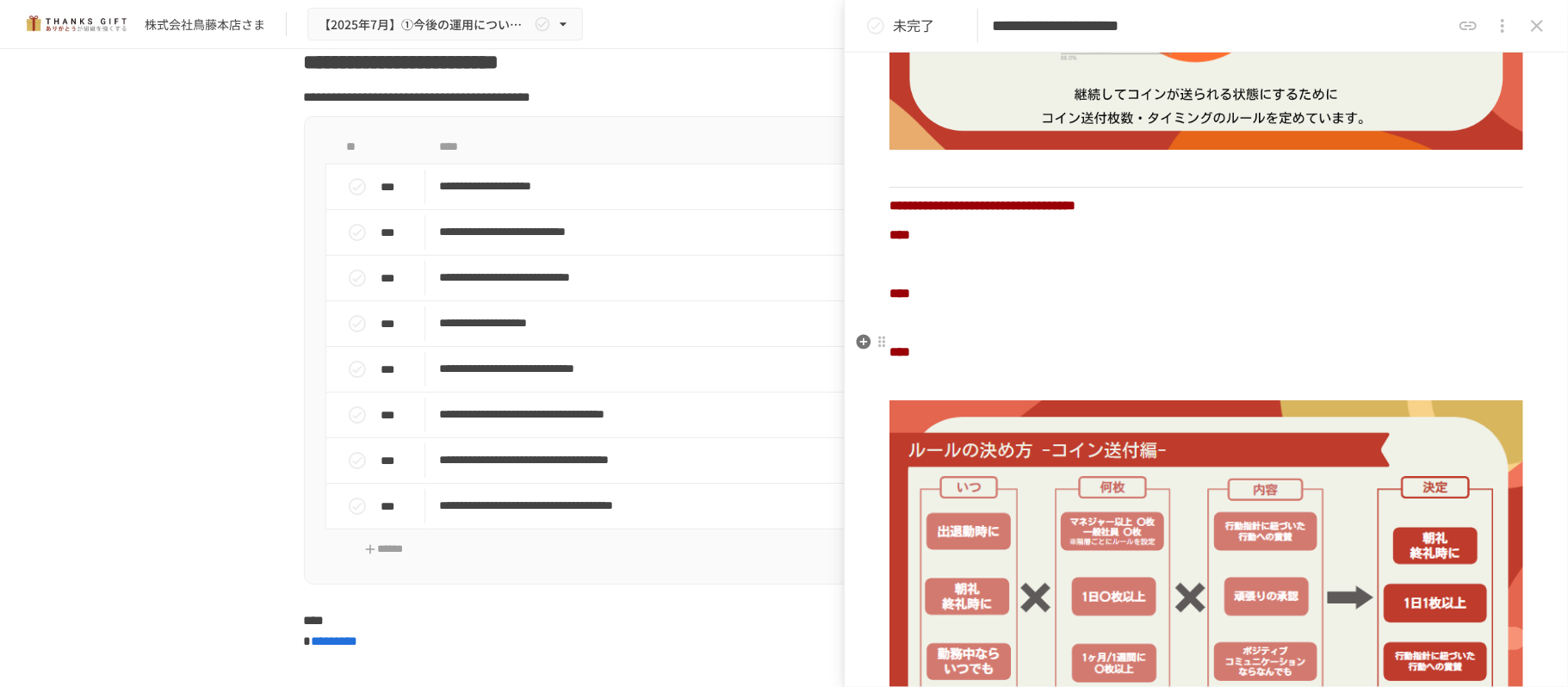 click on "****" at bounding box center [900, 351] 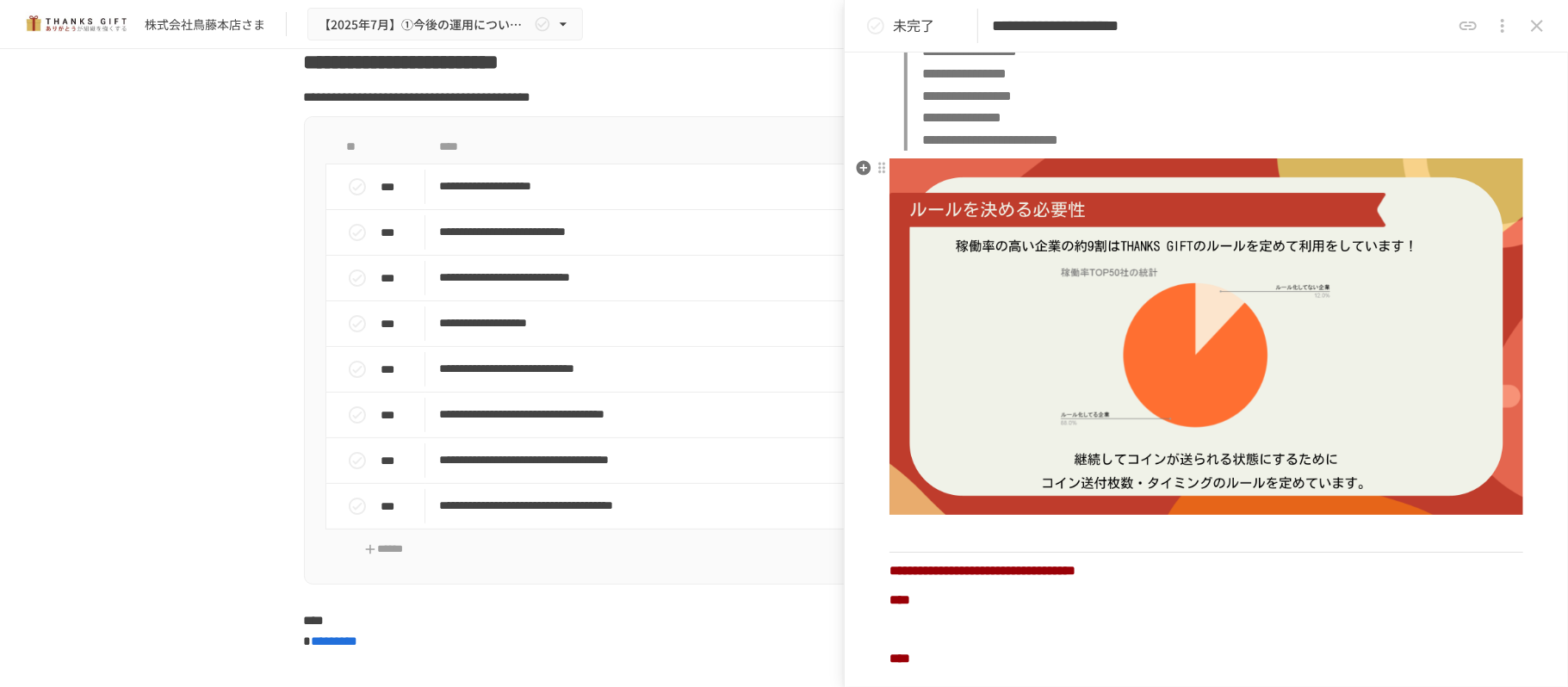 scroll, scrollTop: 573, scrollLeft: 0, axis: vertical 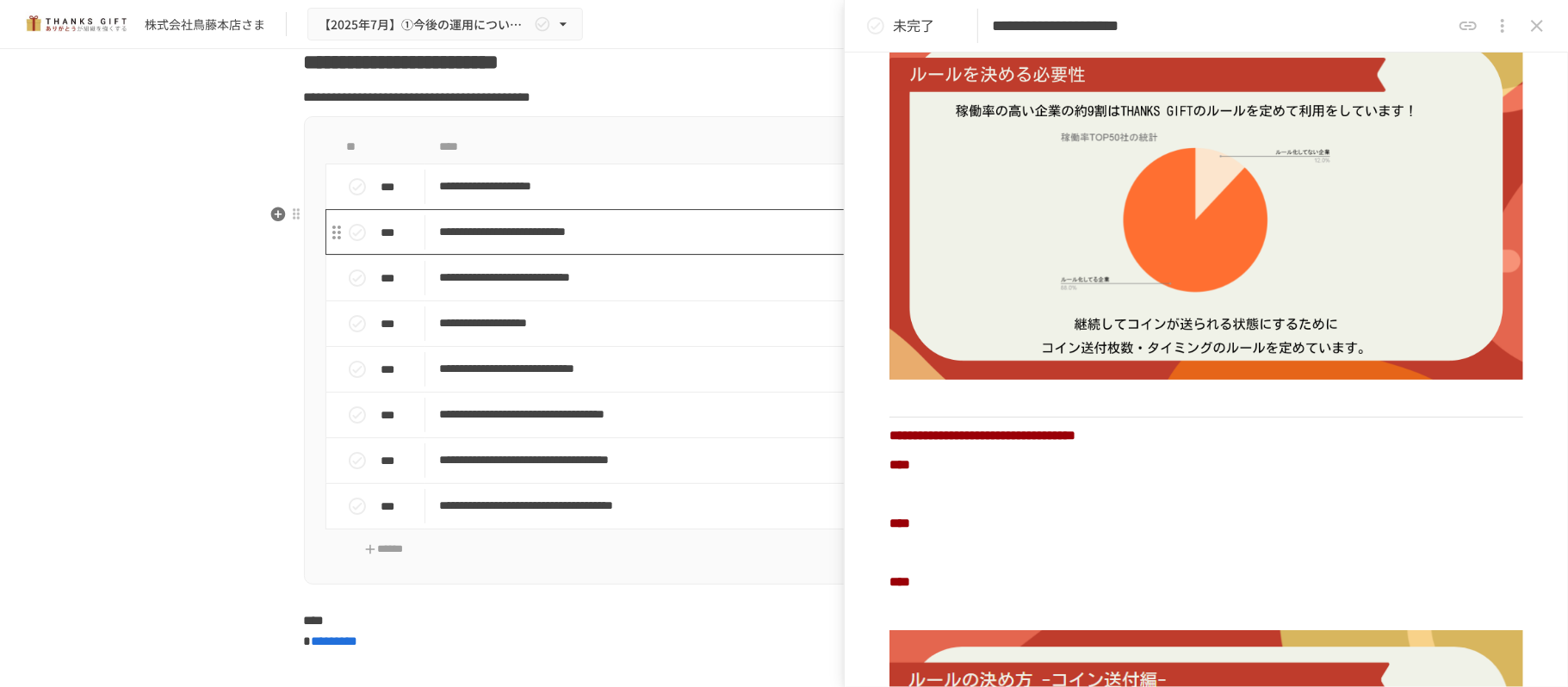 click on "**********" at bounding box center (747, 232) 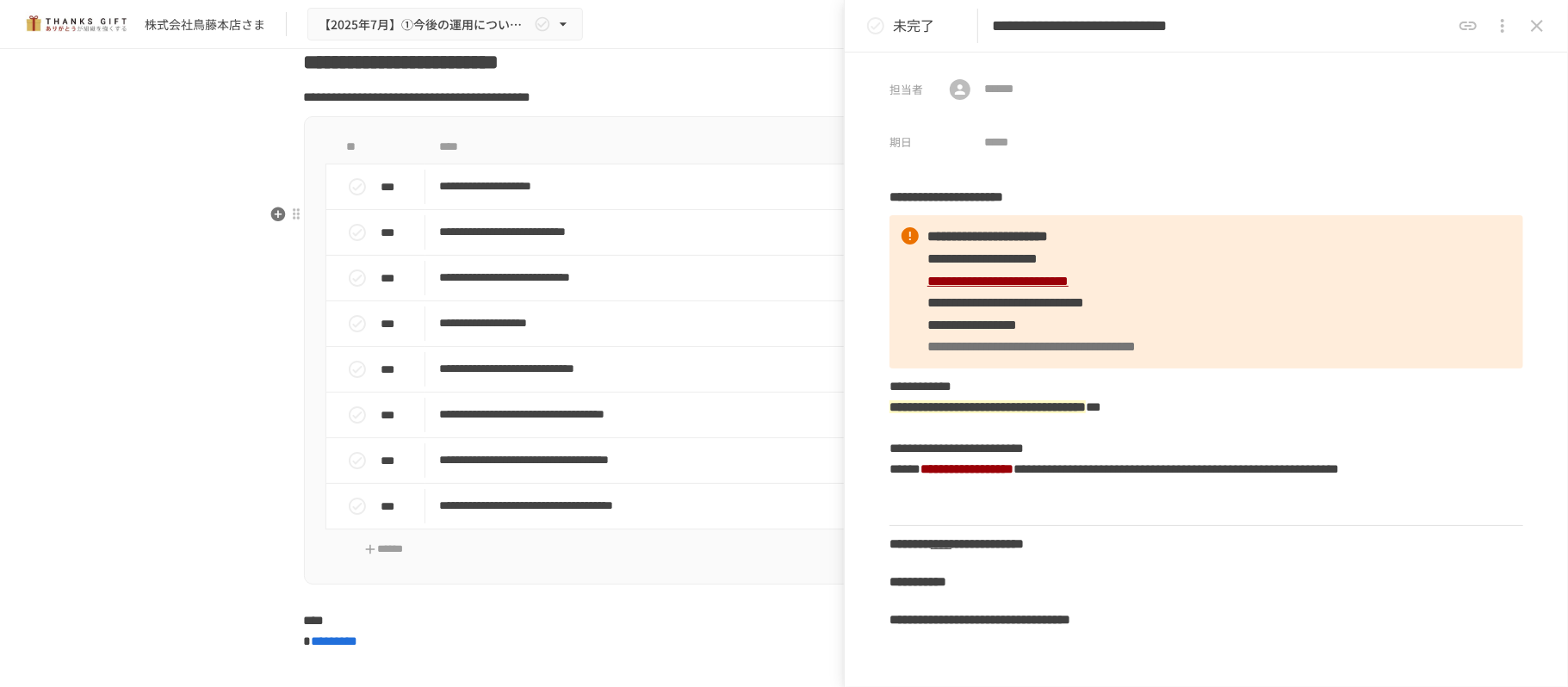scroll, scrollTop: 863, scrollLeft: 0, axis: vertical 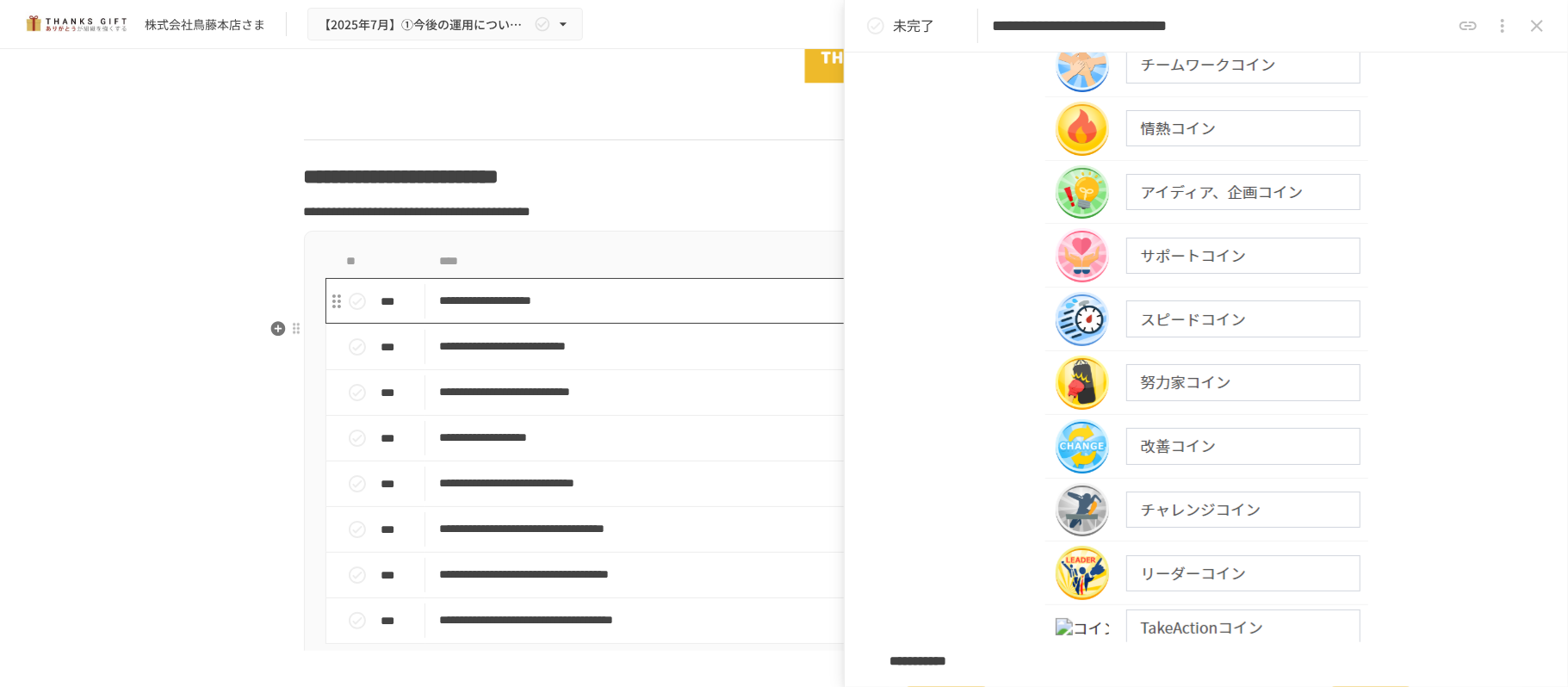 click on "**********" at bounding box center [747, 300] 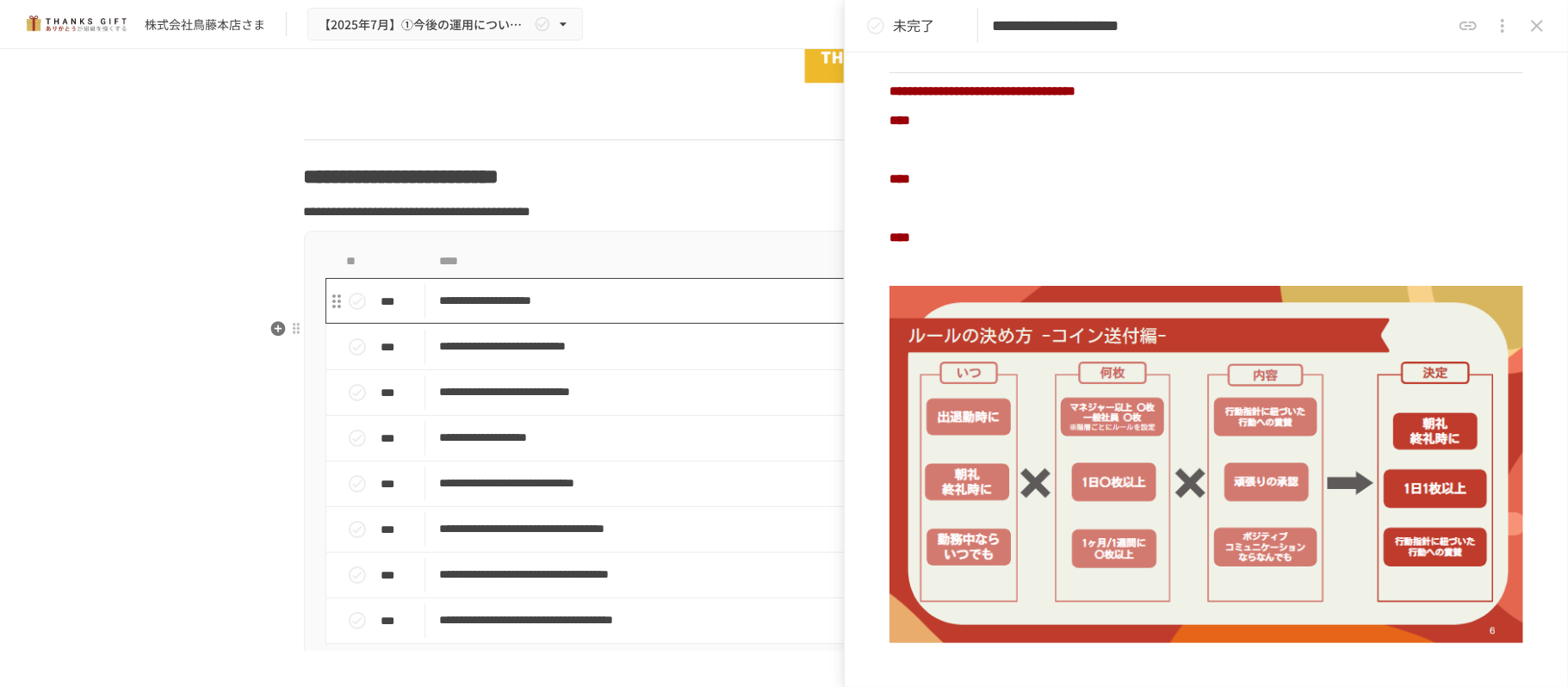 type on "**********" 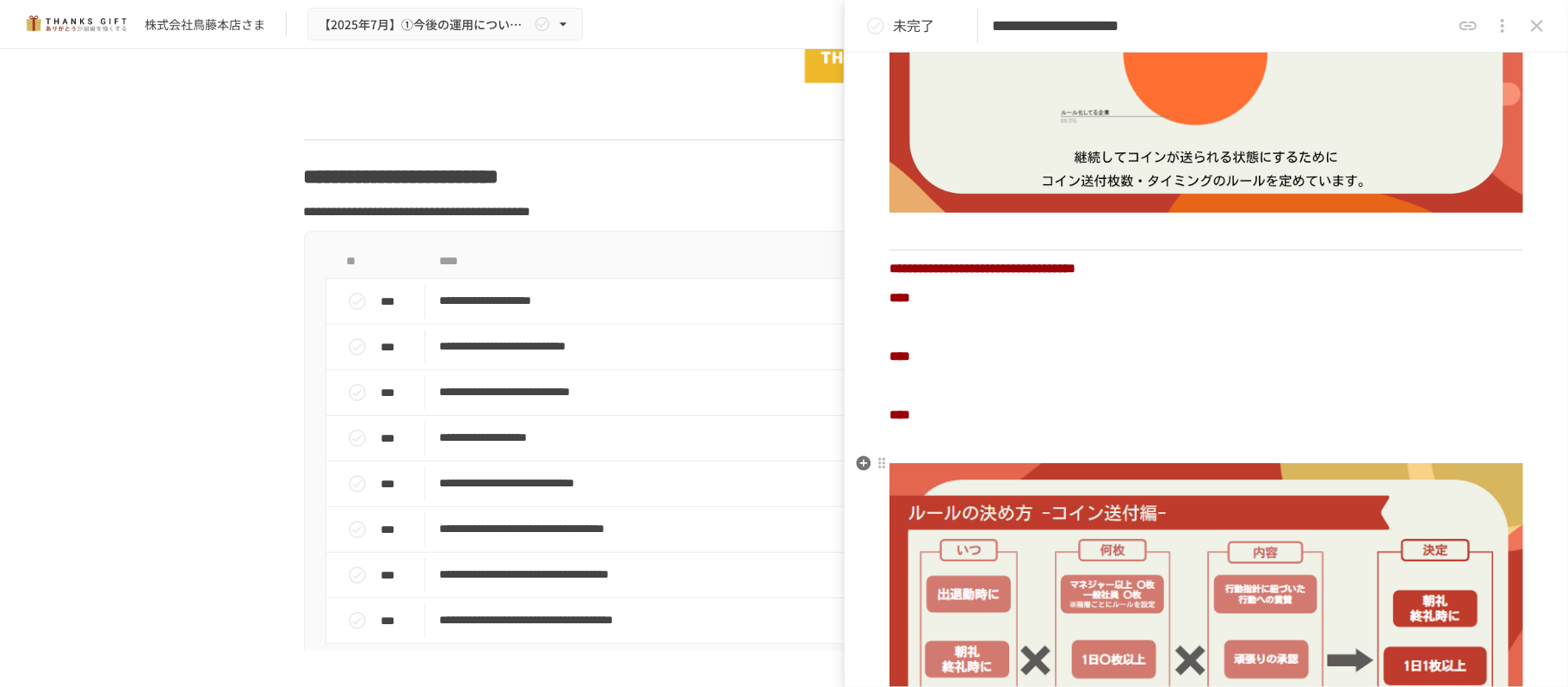 scroll, scrollTop: 689, scrollLeft: 0, axis: vertical 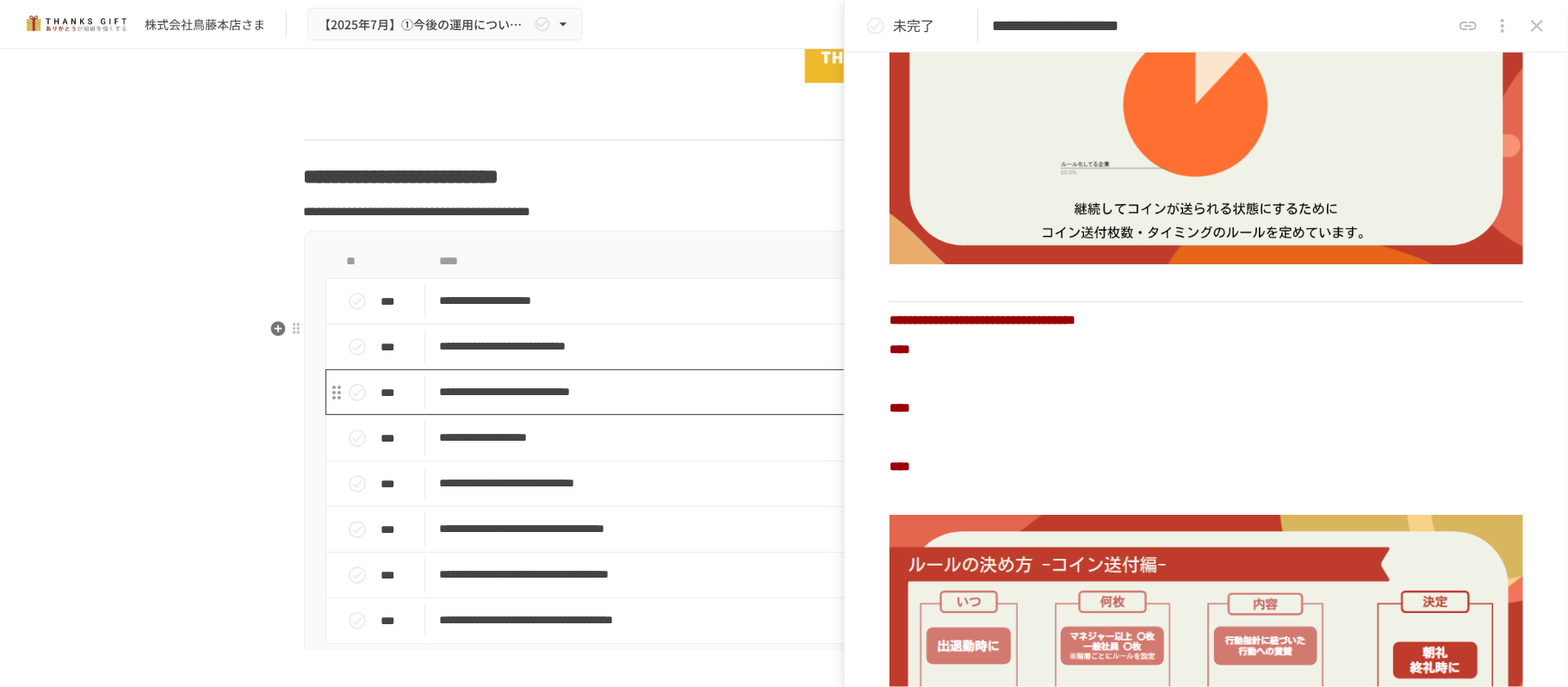 click on "**********" at bounding box center [747, 392] 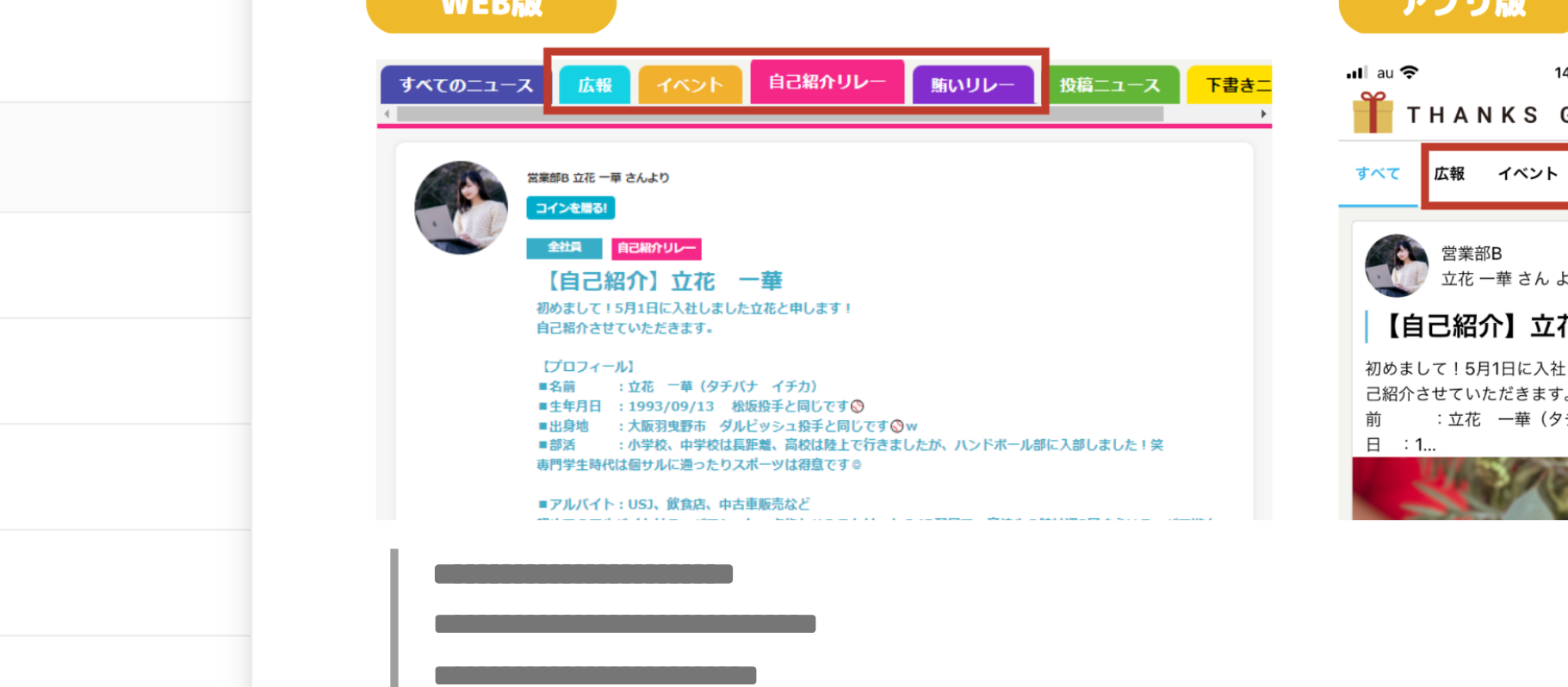 scroll, scrollTop: 675, scrollLeft: 0, axis: vertical 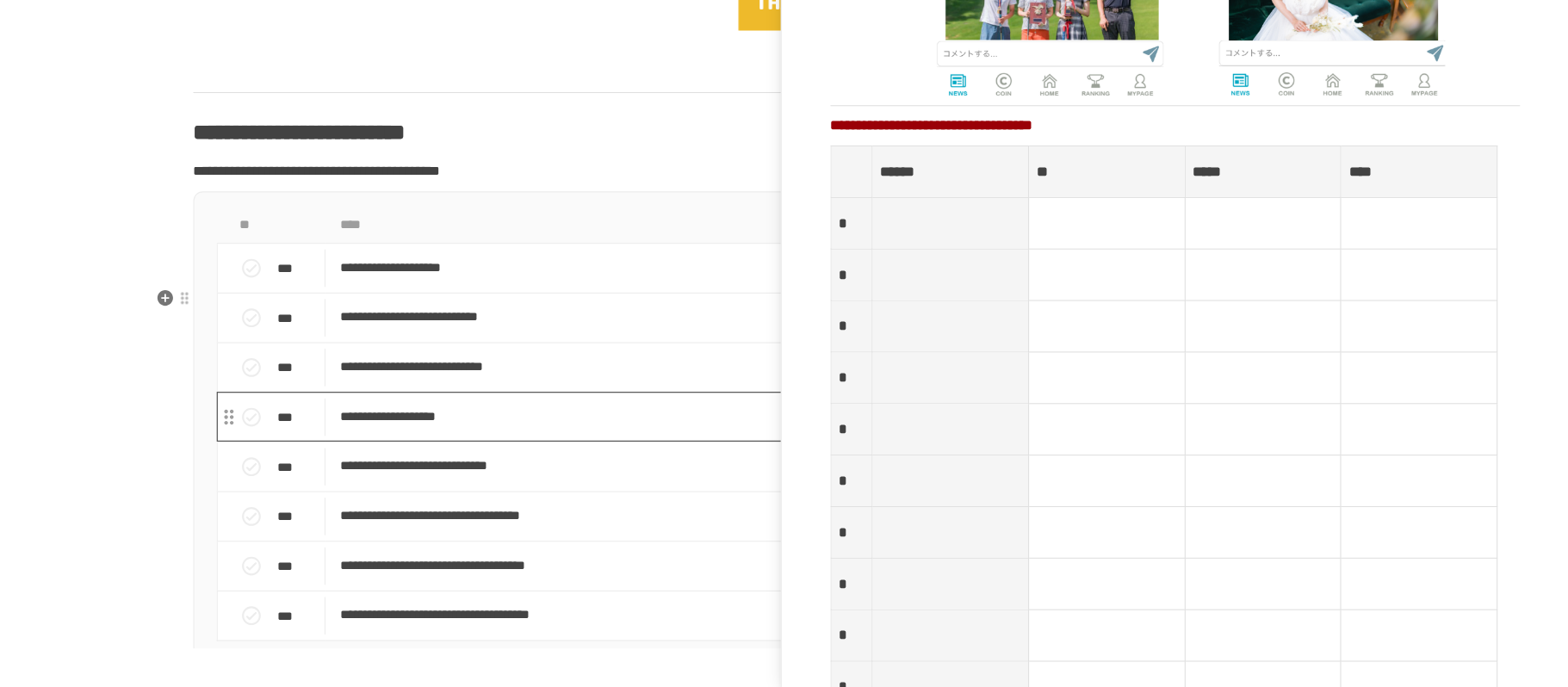click on "**********" at bounding box center (747, 437) 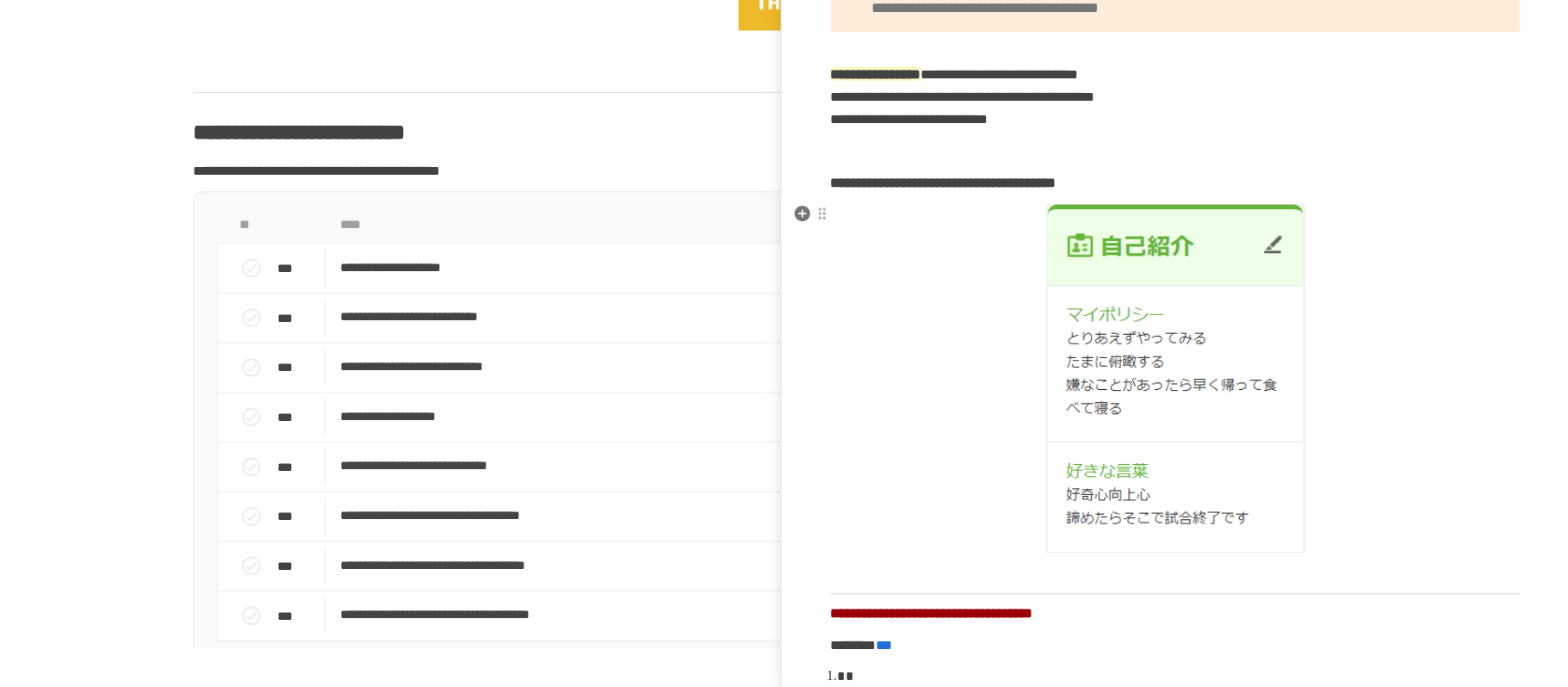 scroll, scrollTop: 317, scrollLeft: 0, axis: vertical 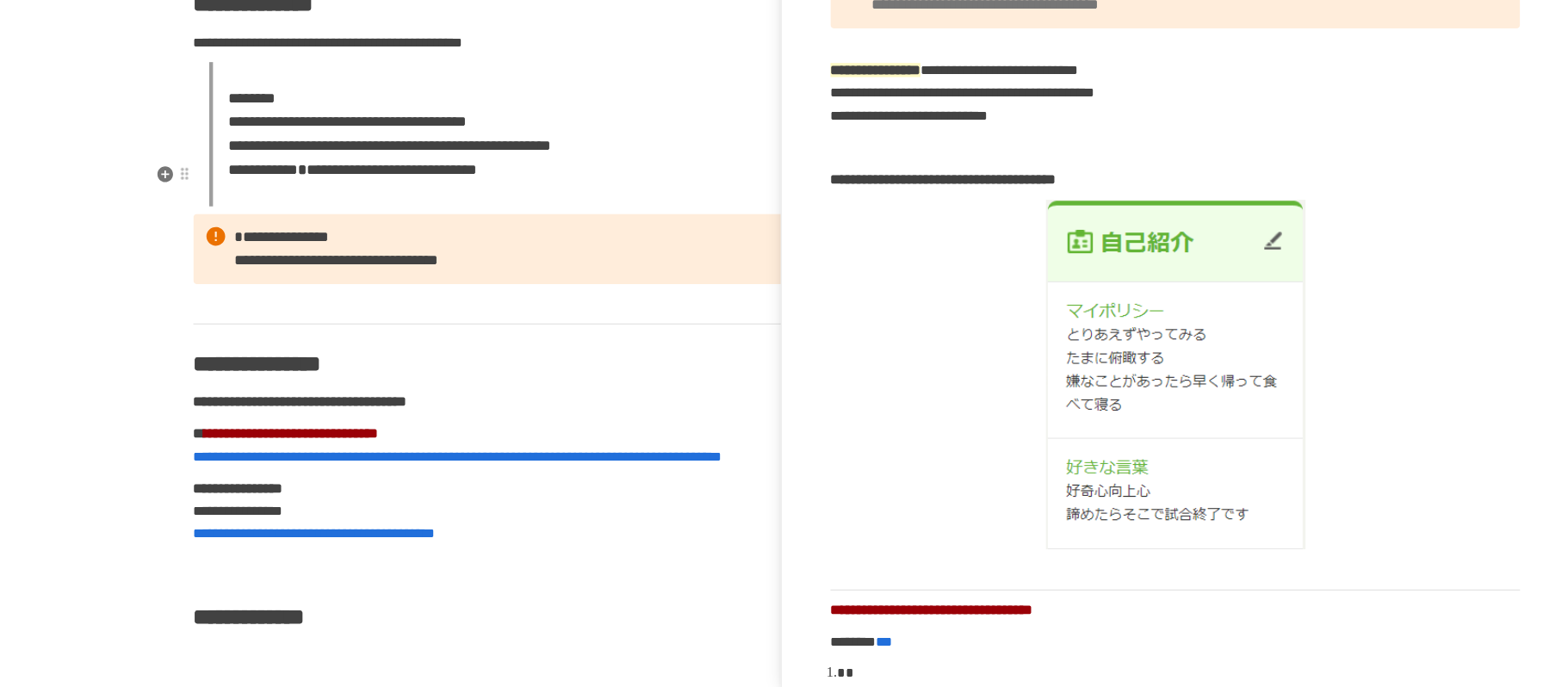 drag, startPoint x: 798, startPoint y: 235, endPoint x: 857, endPoint y: 216, distance: 61.983869 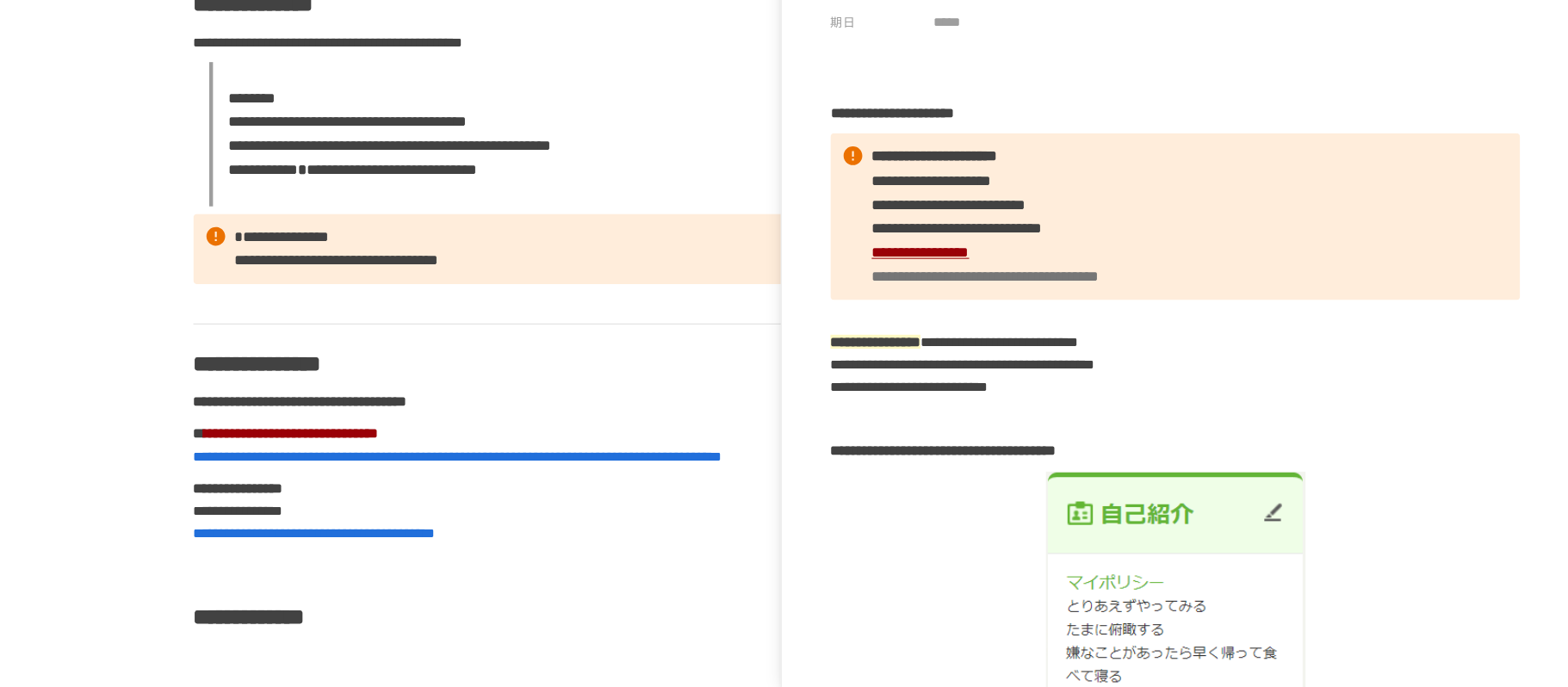 scroll, scrollTop: 0, scrollLeft: 0, axis: both 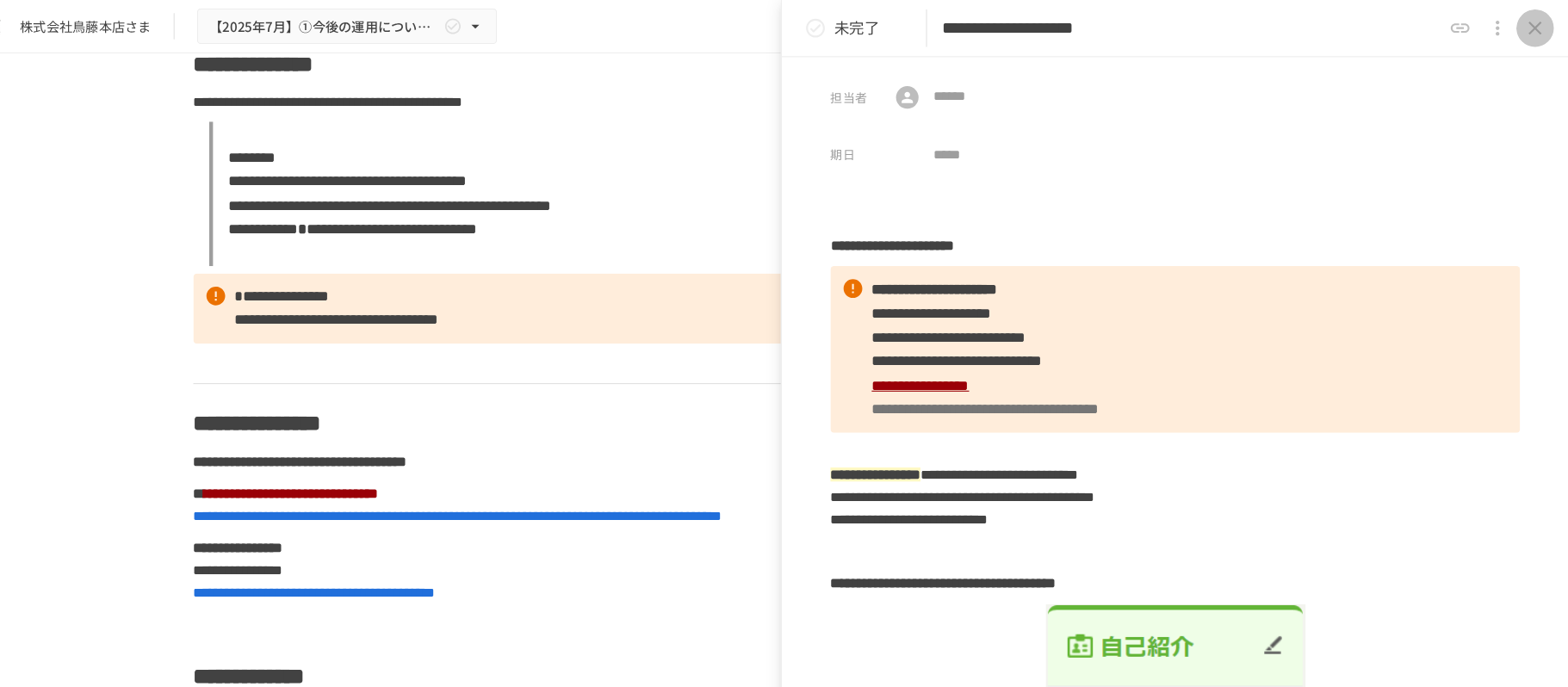 click 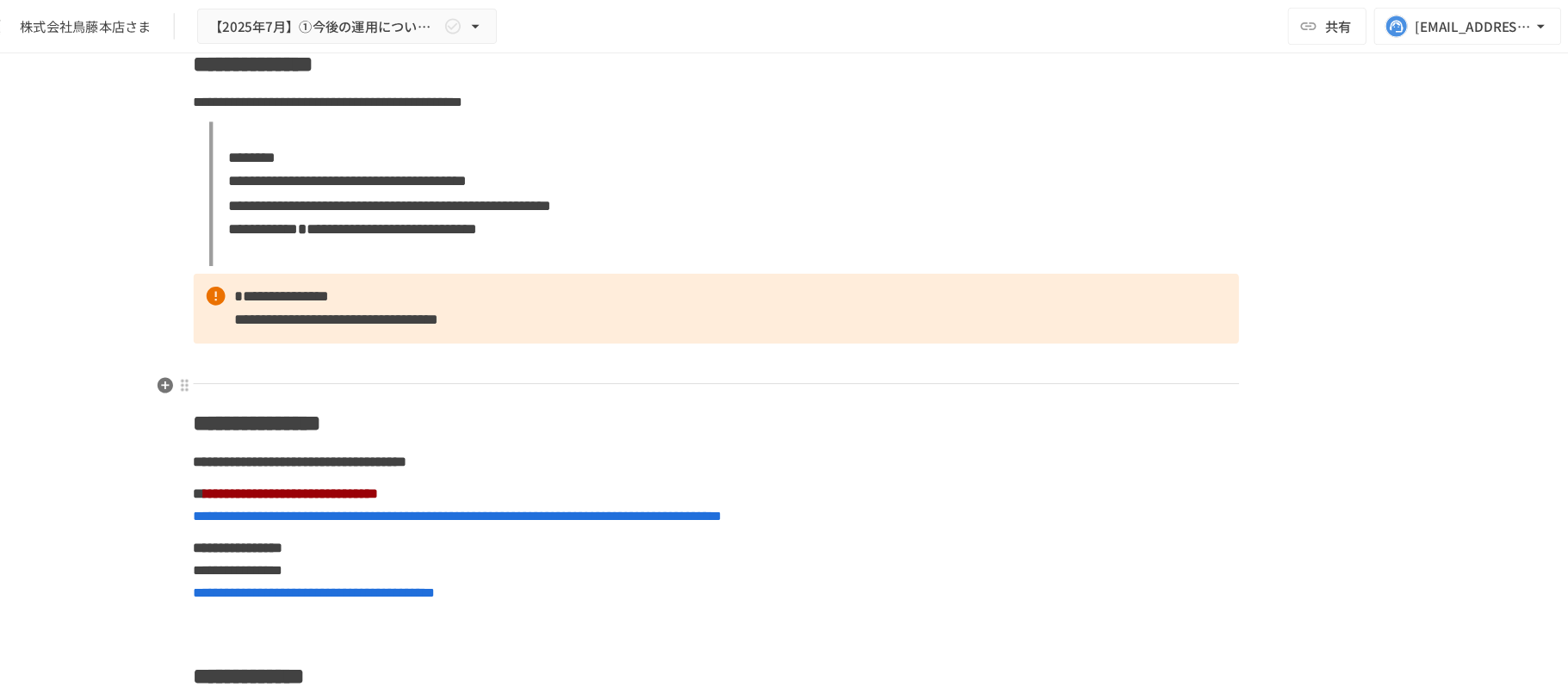 click on "**********" at bounding box center (385, 272) 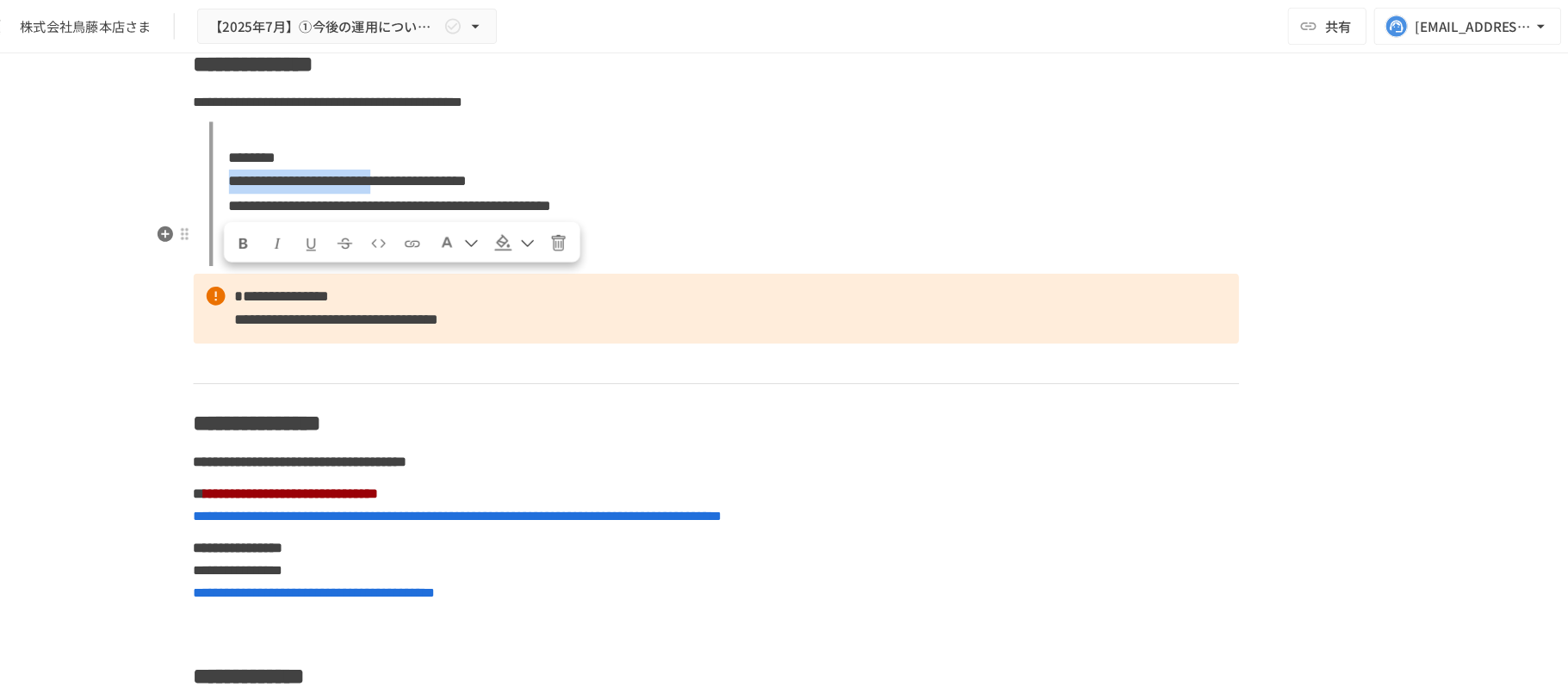drag, startPoint x: 330, startPoint y: 259, endPoint x: 546, endPoint y: 261, distance: 216.00926 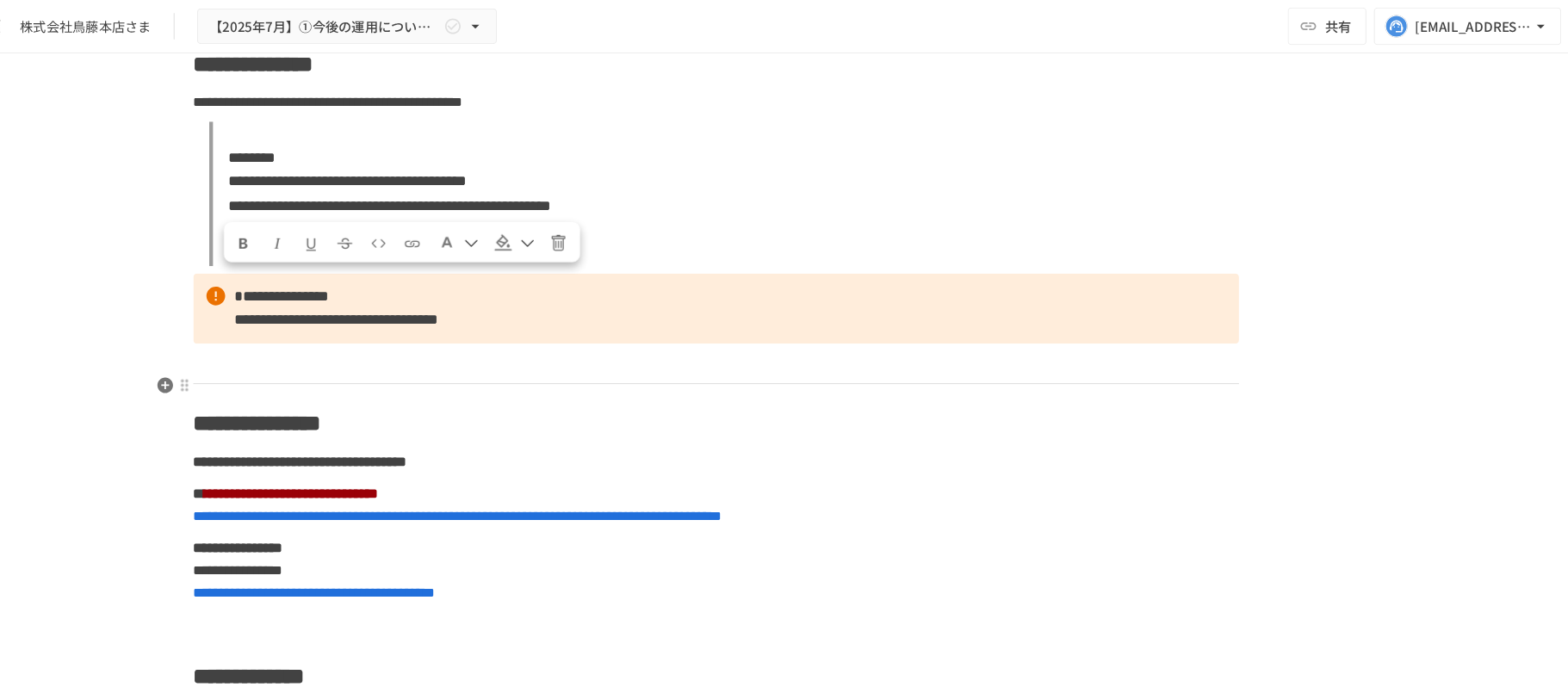 click on "**********" at bounding box center (436, 294) 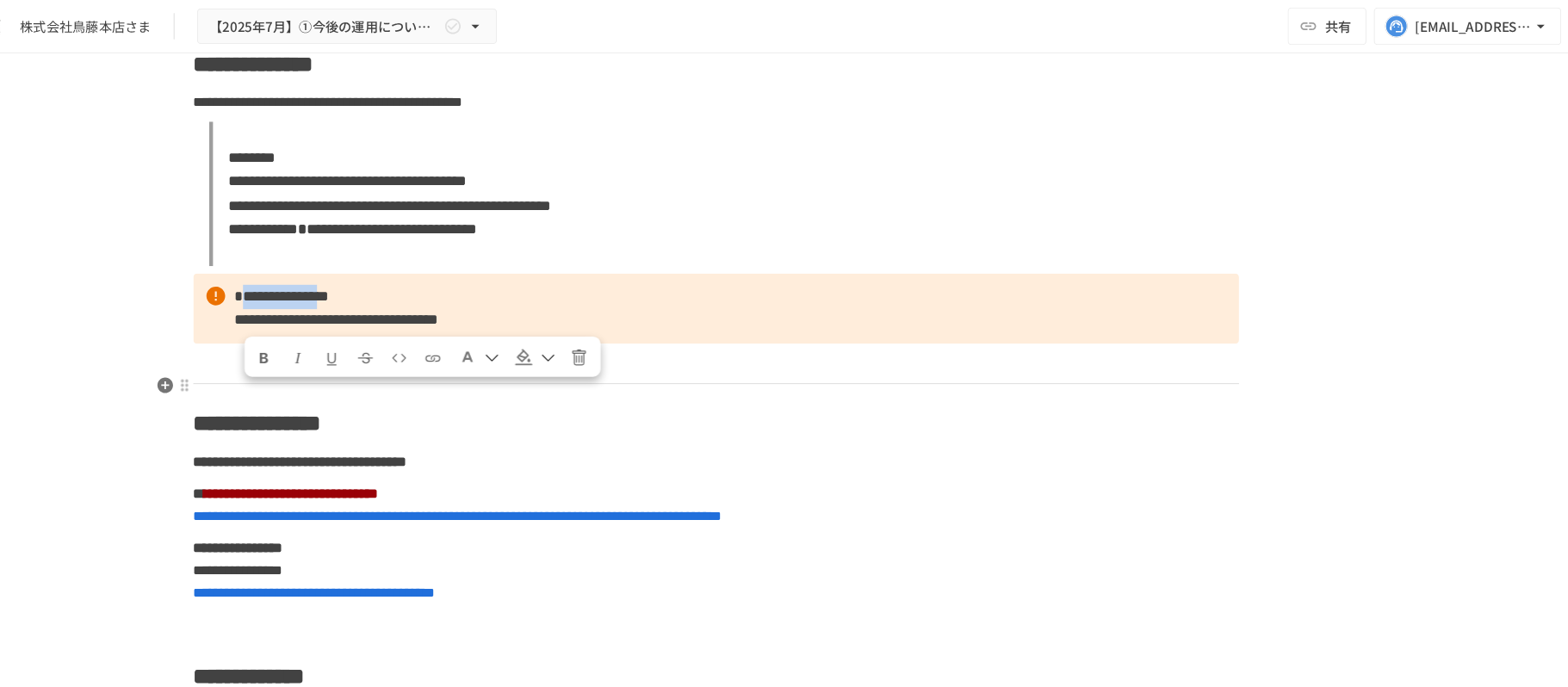 drag, startPoint x: 342, startPoint y: 362, endPoint x: 506, endPoint y: 366, distance: 164.04877 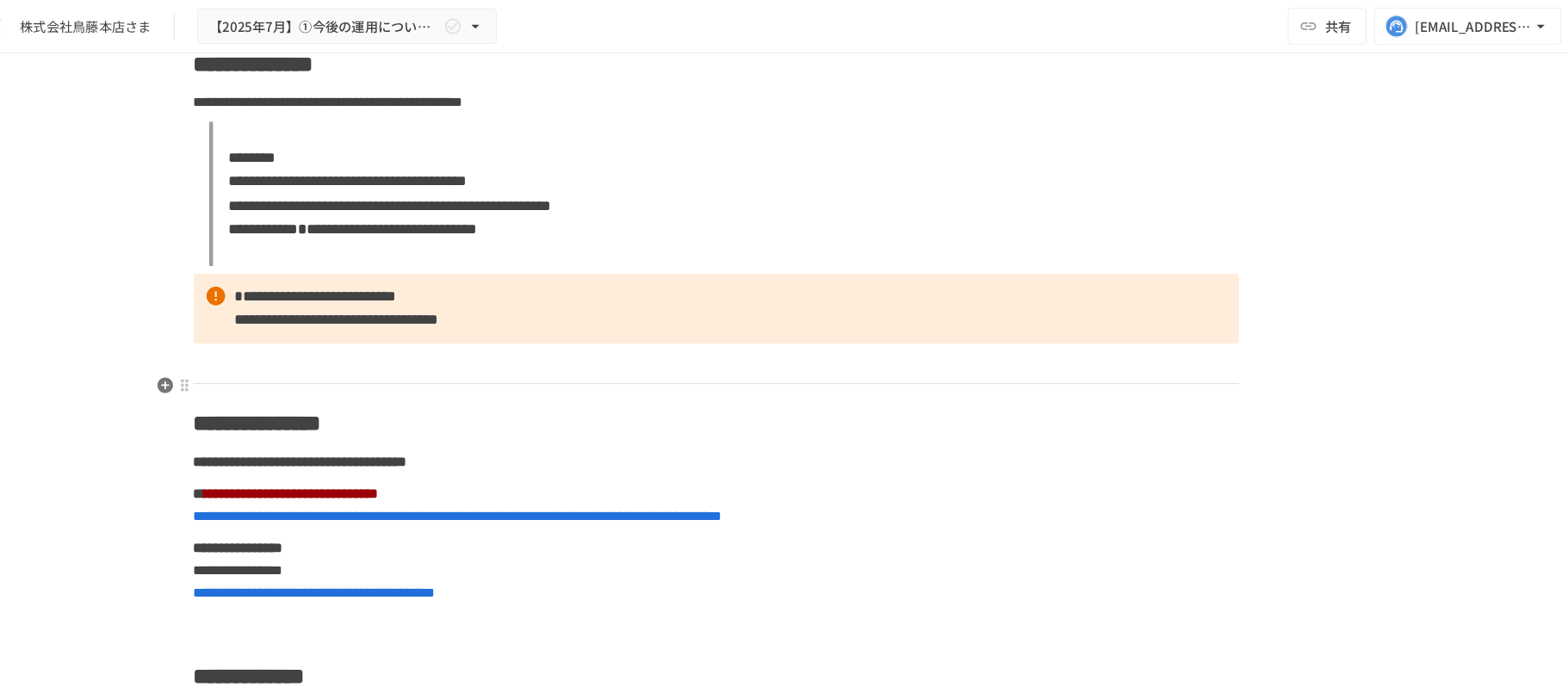 click on "**********" at bounding box center (416, 272) 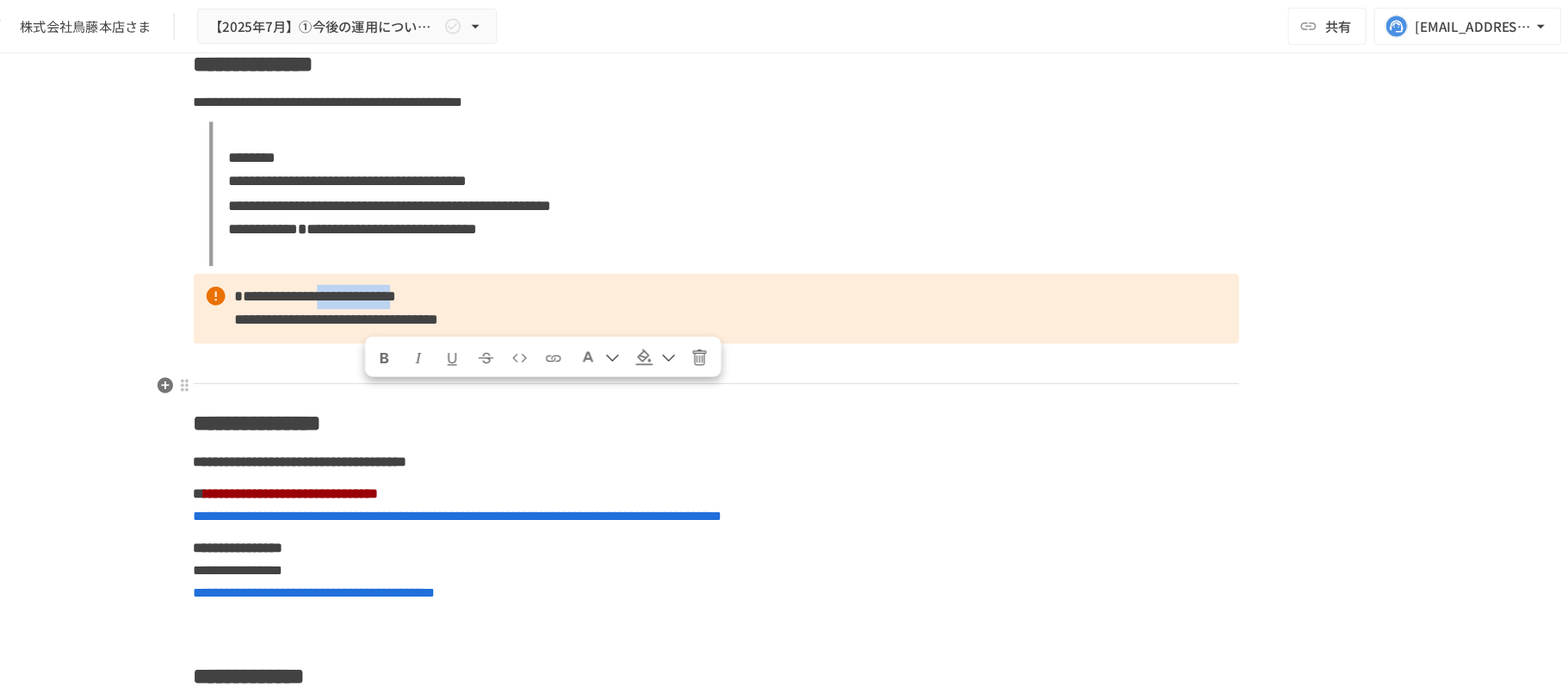 drag, startPoint x: 455, startPoint y: 367, endPoint x: 567, endPoint y: 362, distance: 112.11155 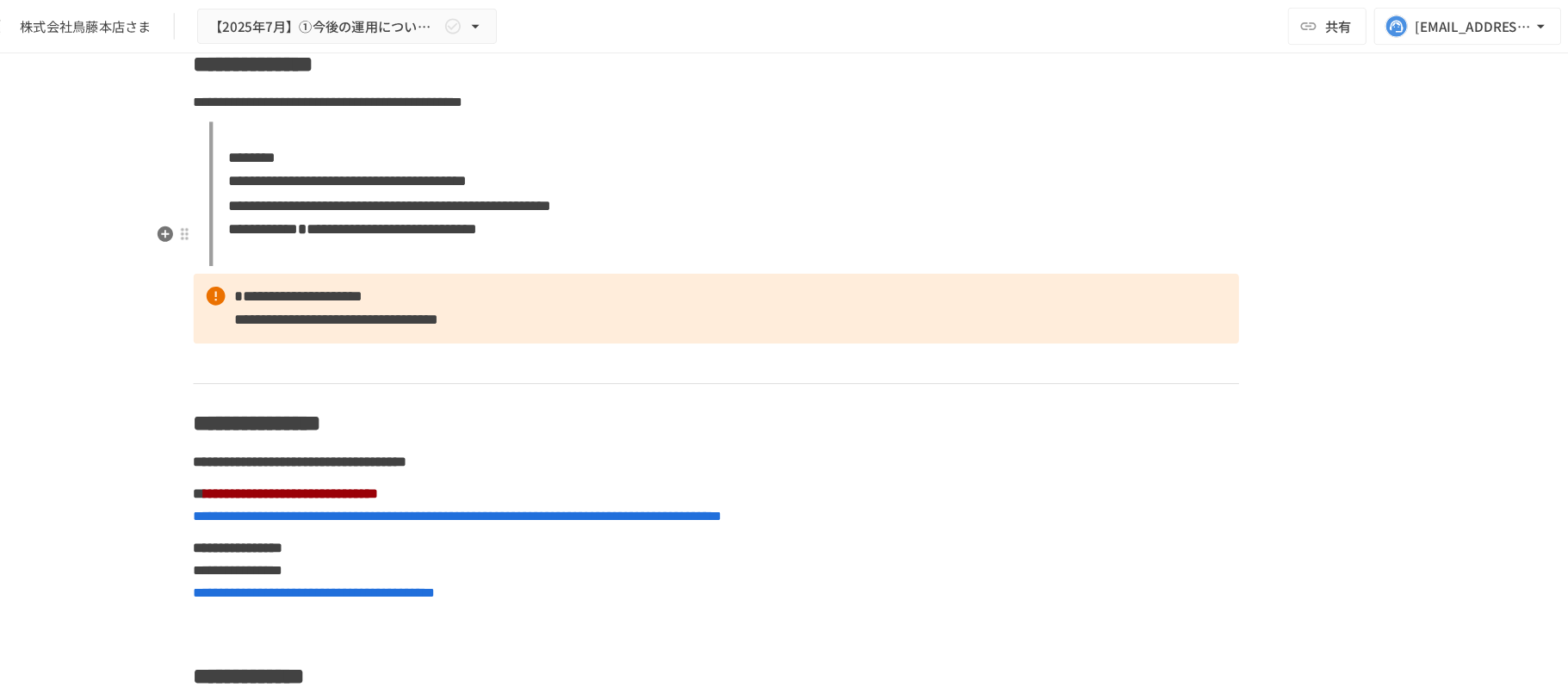 click on "**********" at bounding box center [791, 178] 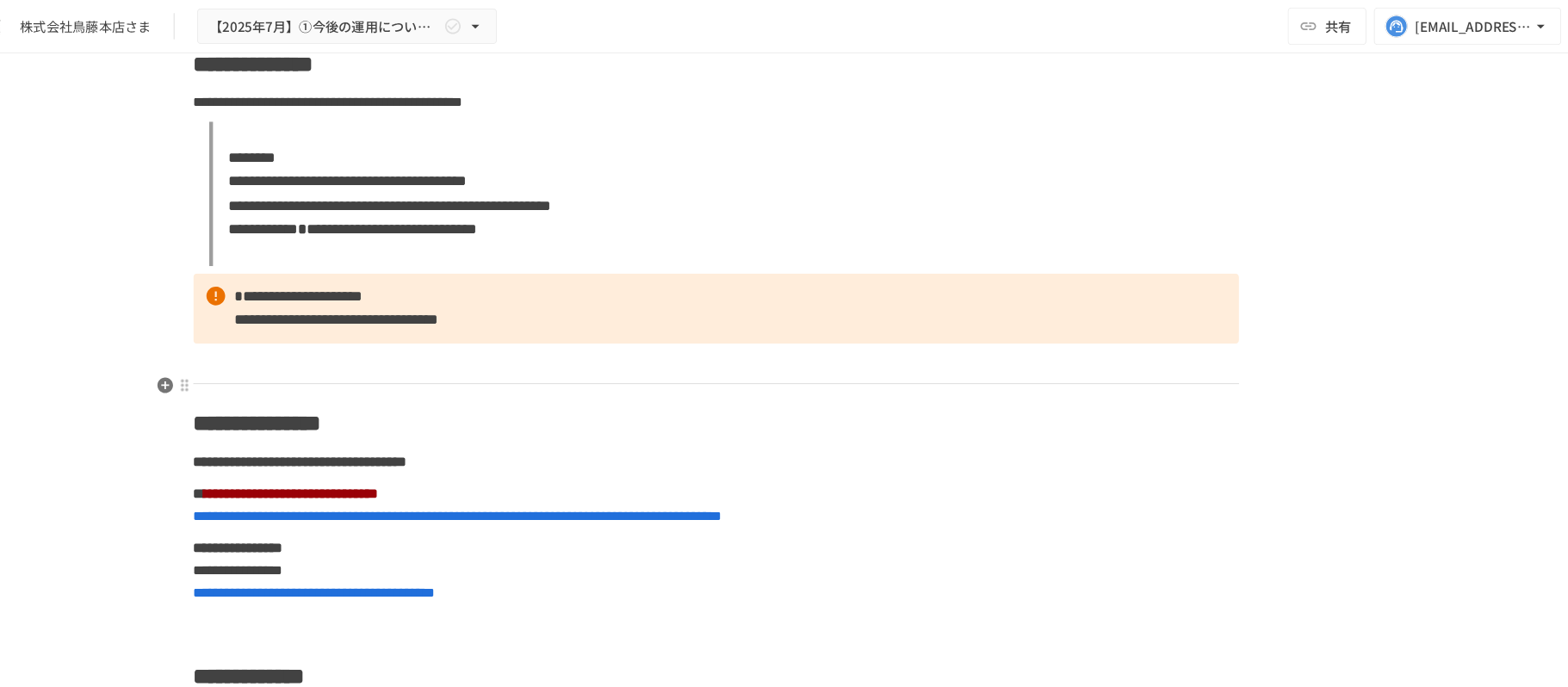 click on "**********" at bounding box center (784, 283) 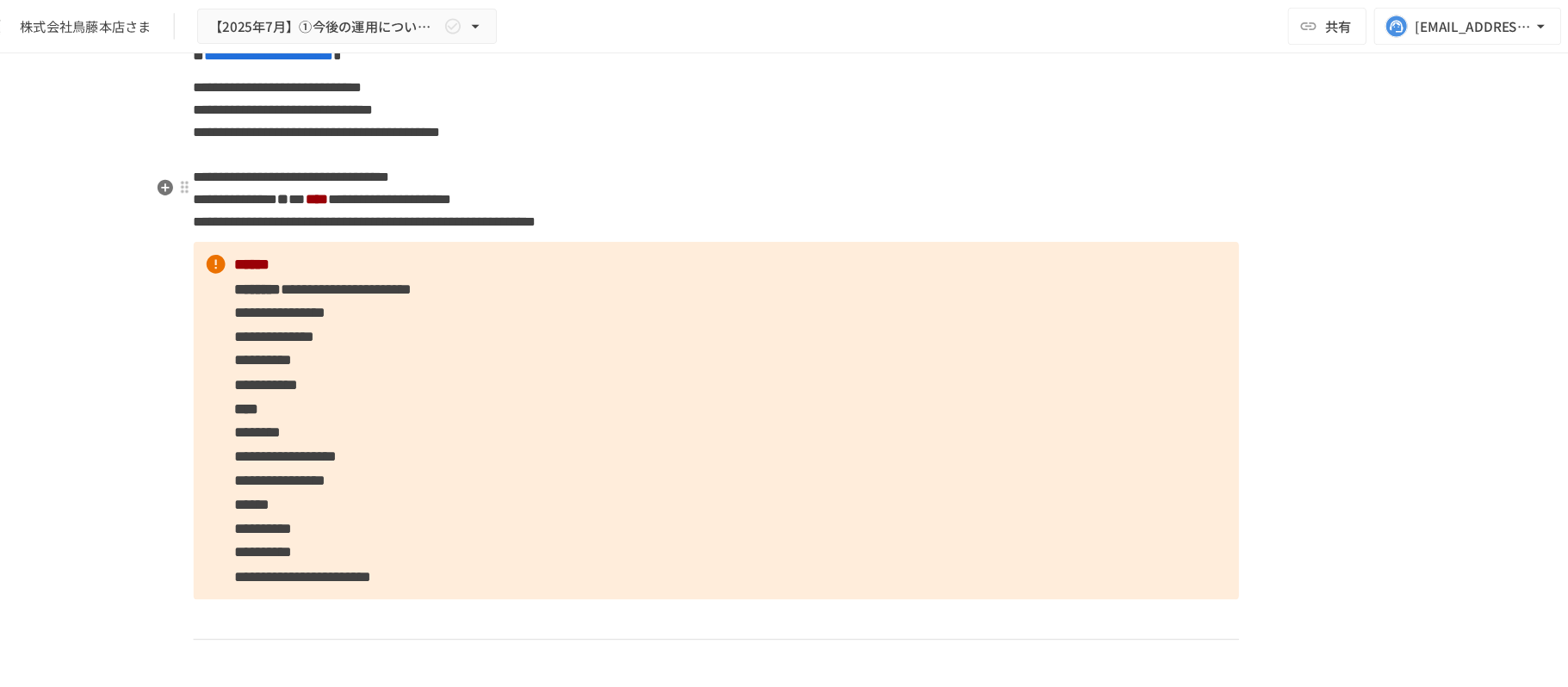 scroll, scrollTop: 10784, scrollLeft: 0, axis: vertical 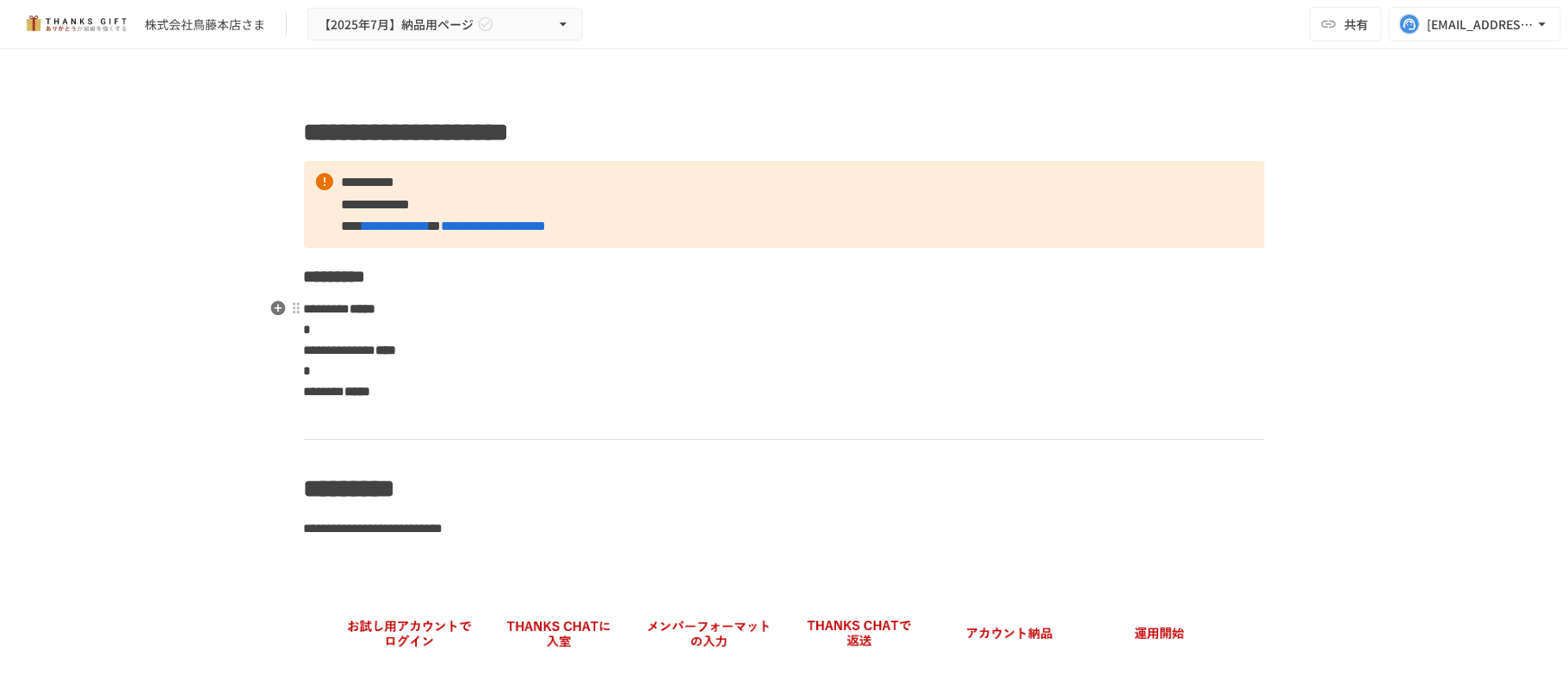 click on "**********" at bounding box center [784, 350] 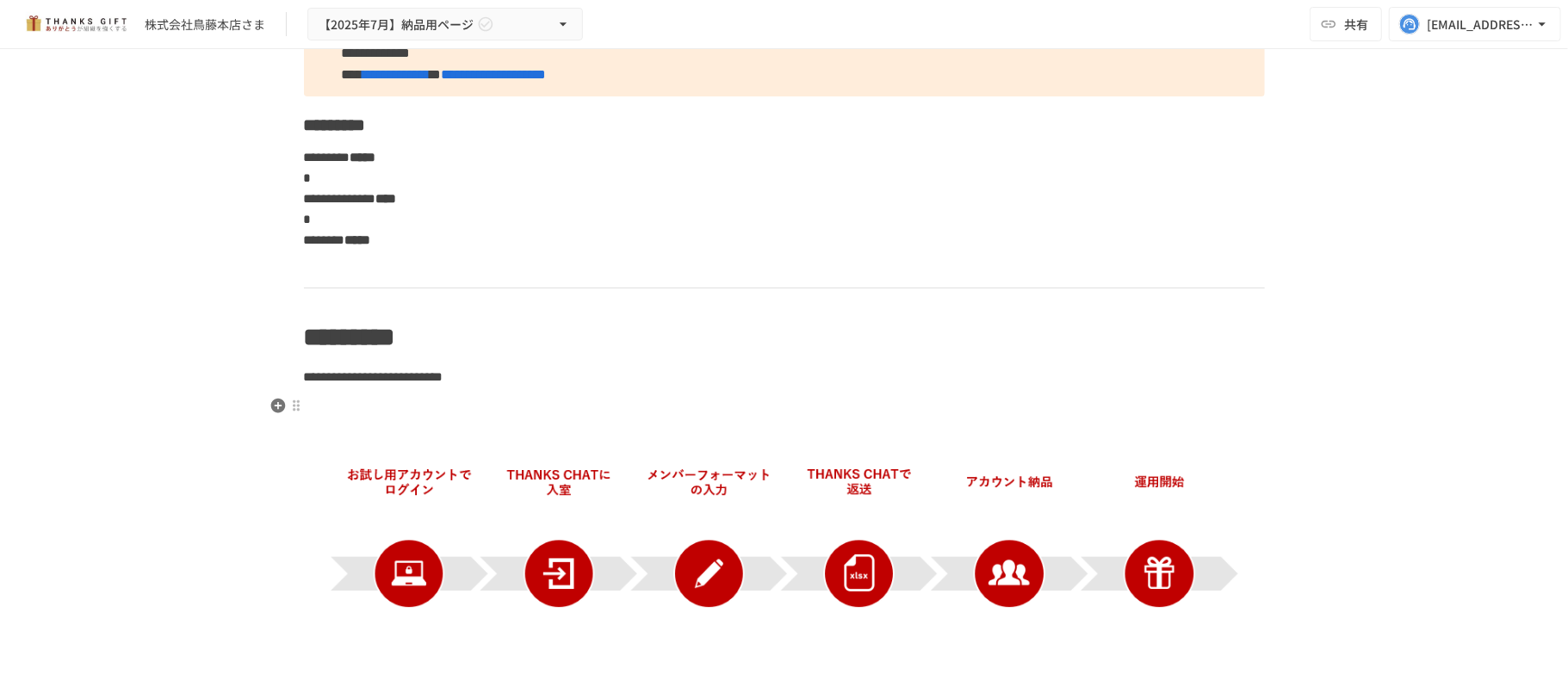 scroll, scrollTop: 0, scrollLeft: 0, axis: both 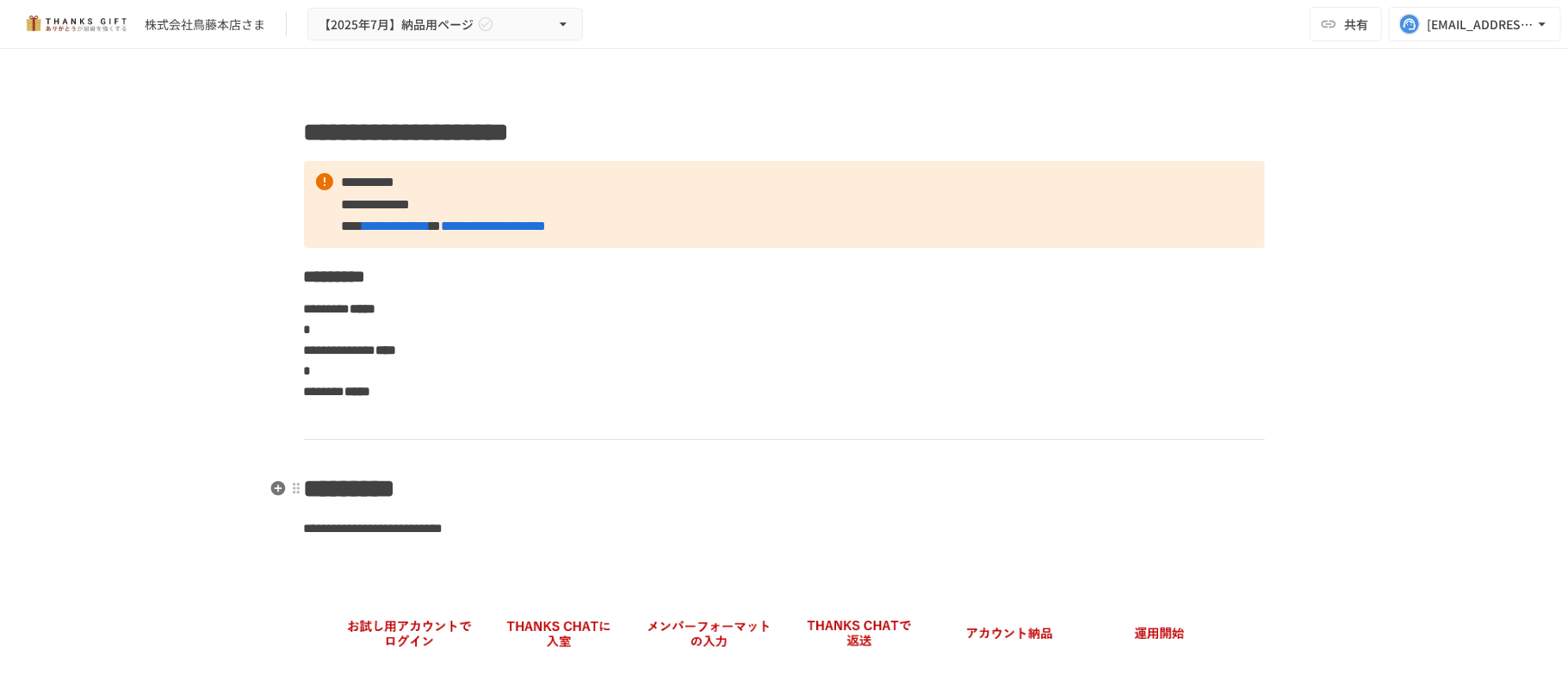 click on "*********" at bounding box center (784, 489) 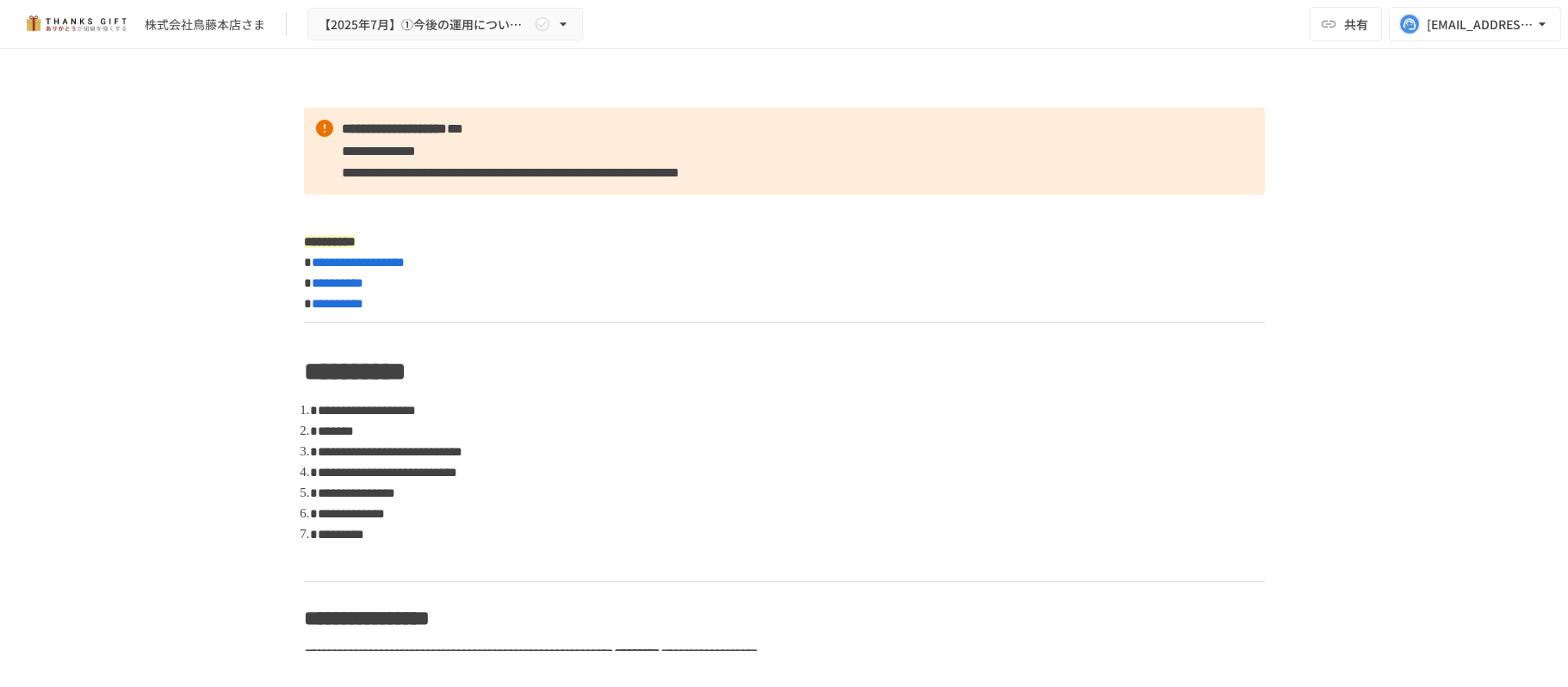scroll, scrollTop: 0, scrollLeft: 0, axis: both 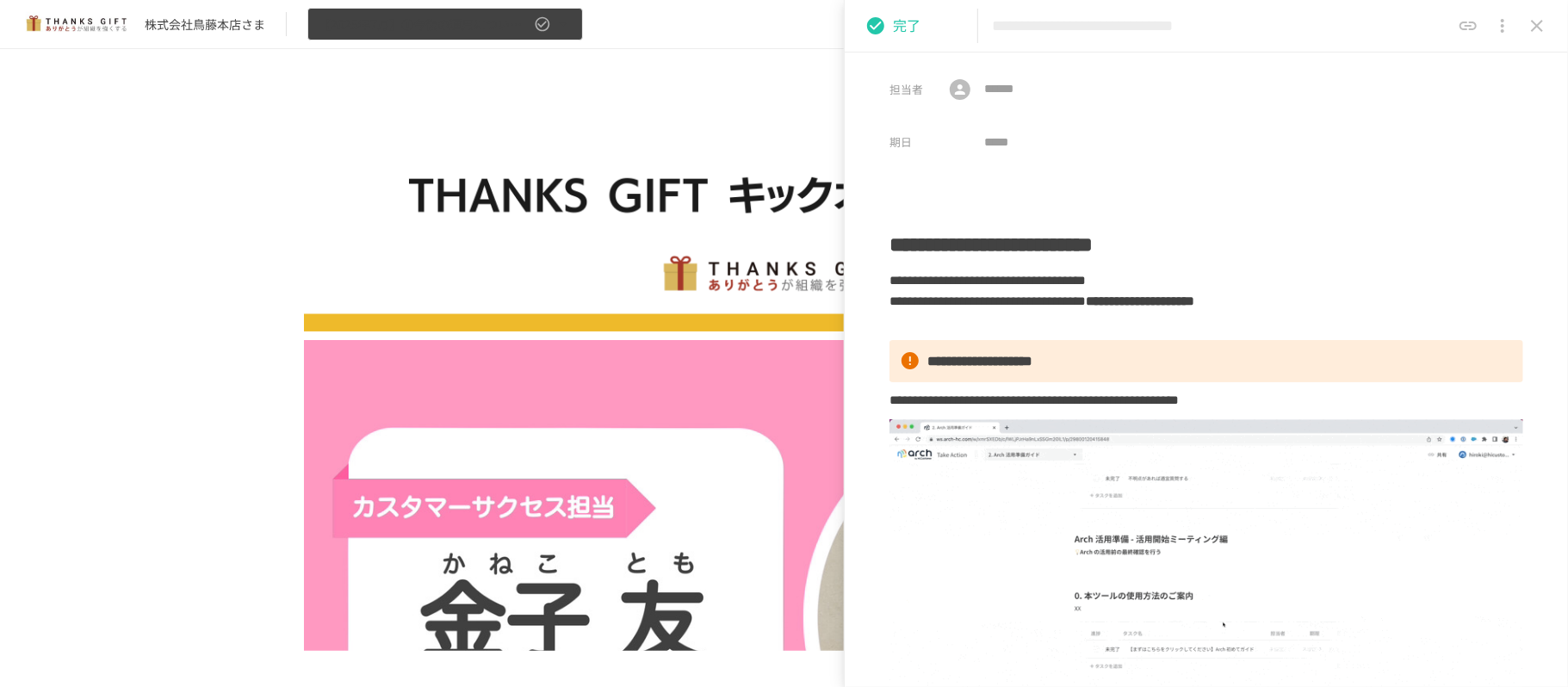 click 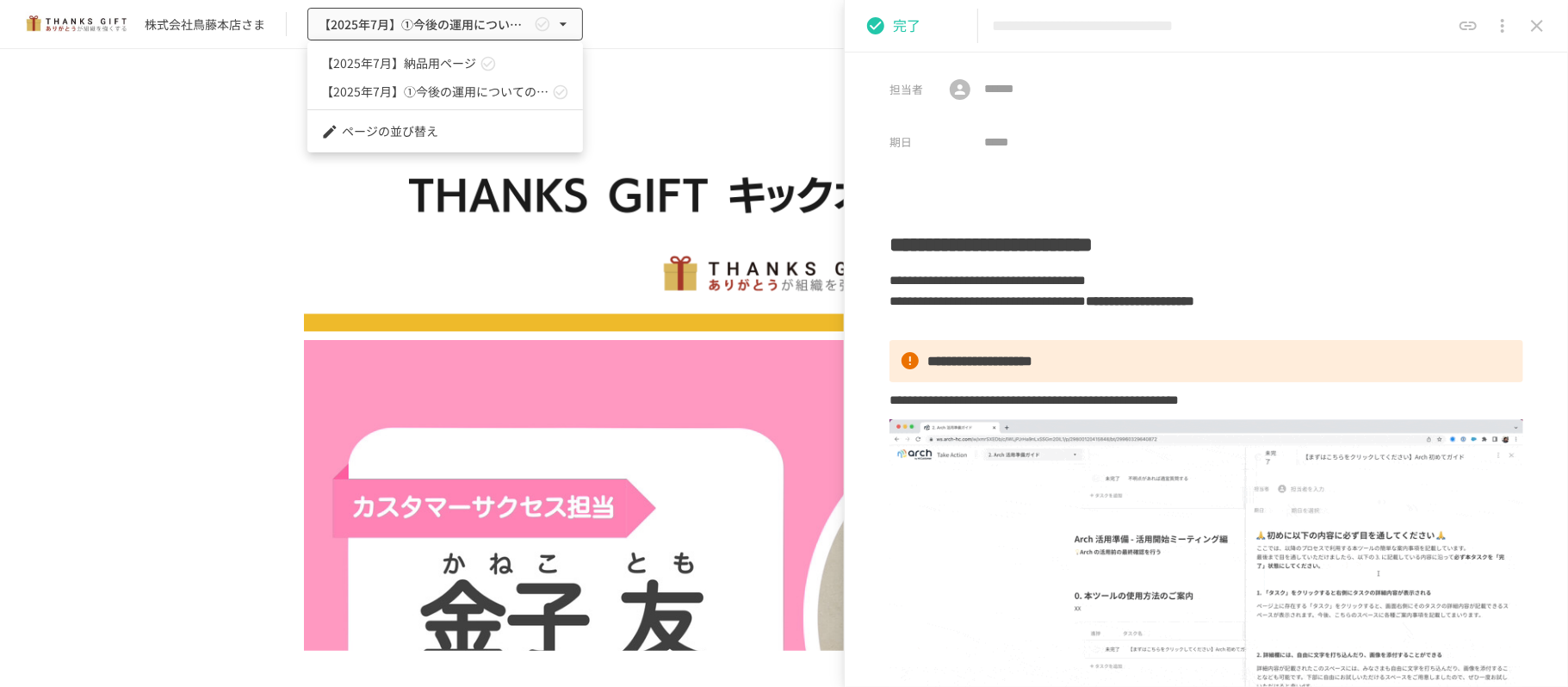 click on "【2025年7月】納品用ページ" at bounding box center [399, 63] 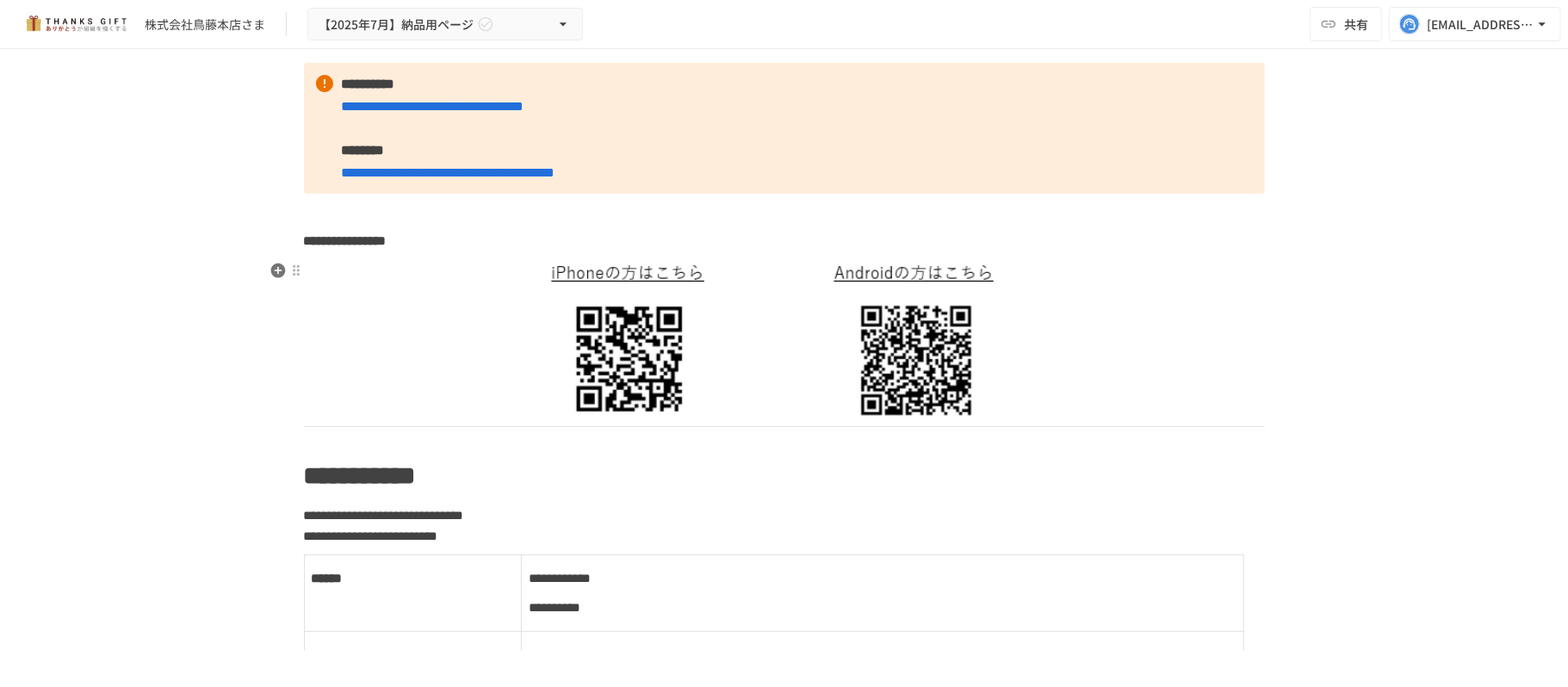 scroll, scrollTop: 459, scrollLeft: 0, axis: vertical 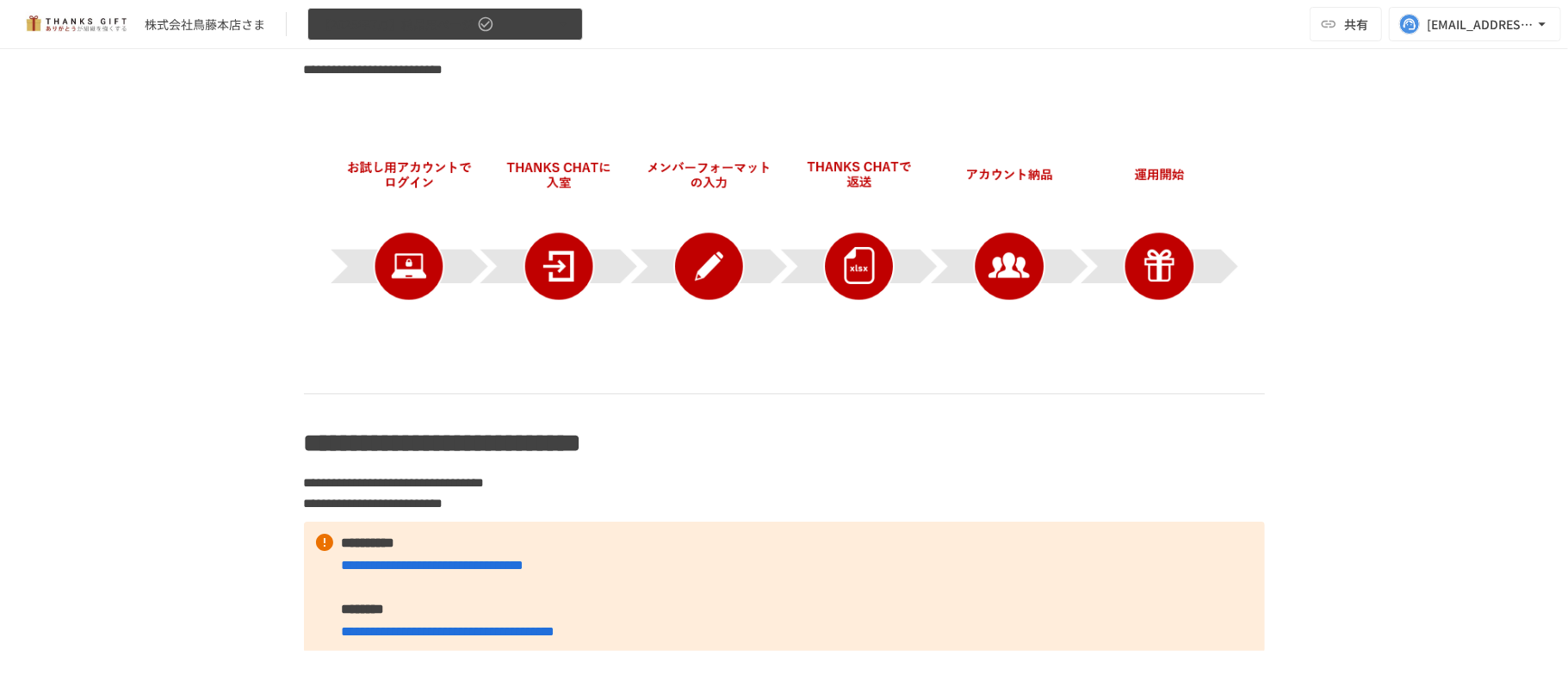 click 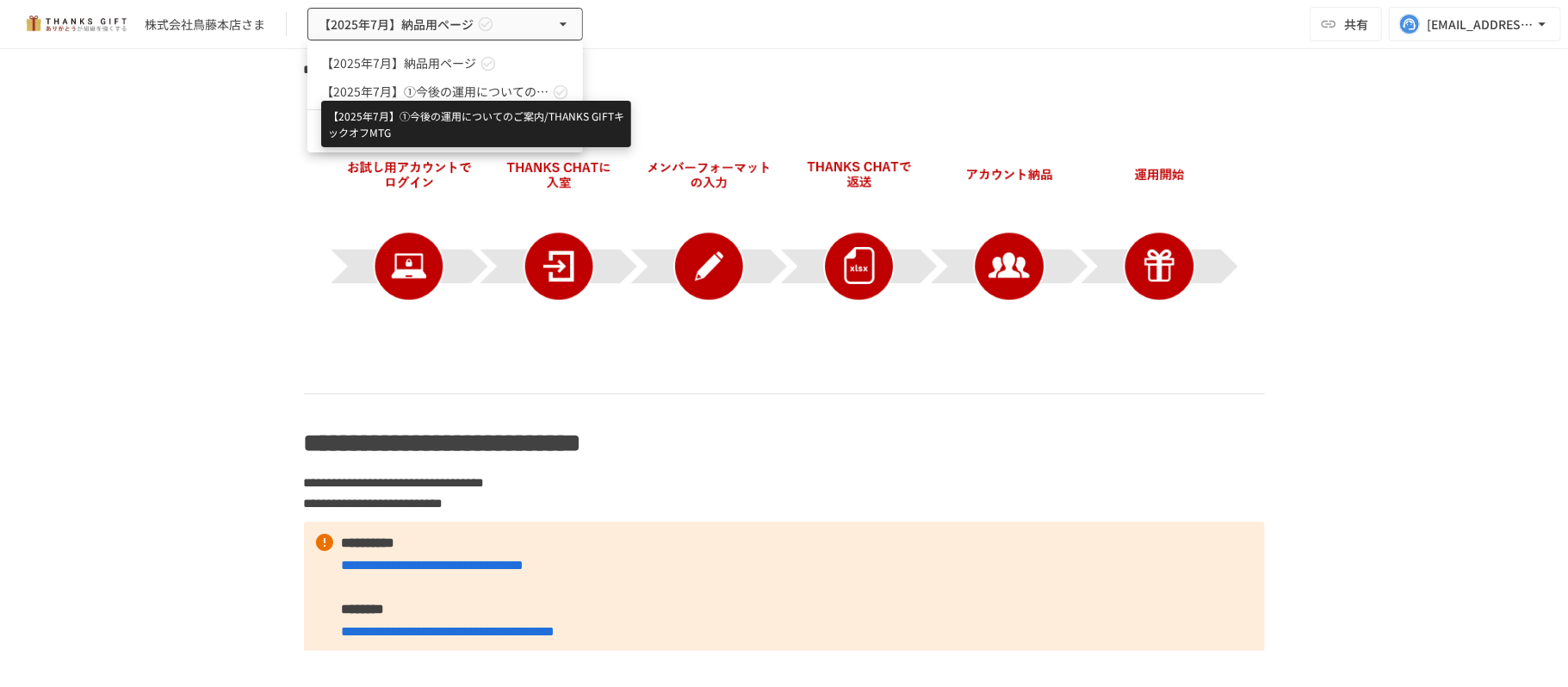 click on "【2025年7月】①今後の運用についてのご案内/THANKS GIFTキックオフMTG" at bounding box center (435, 91) 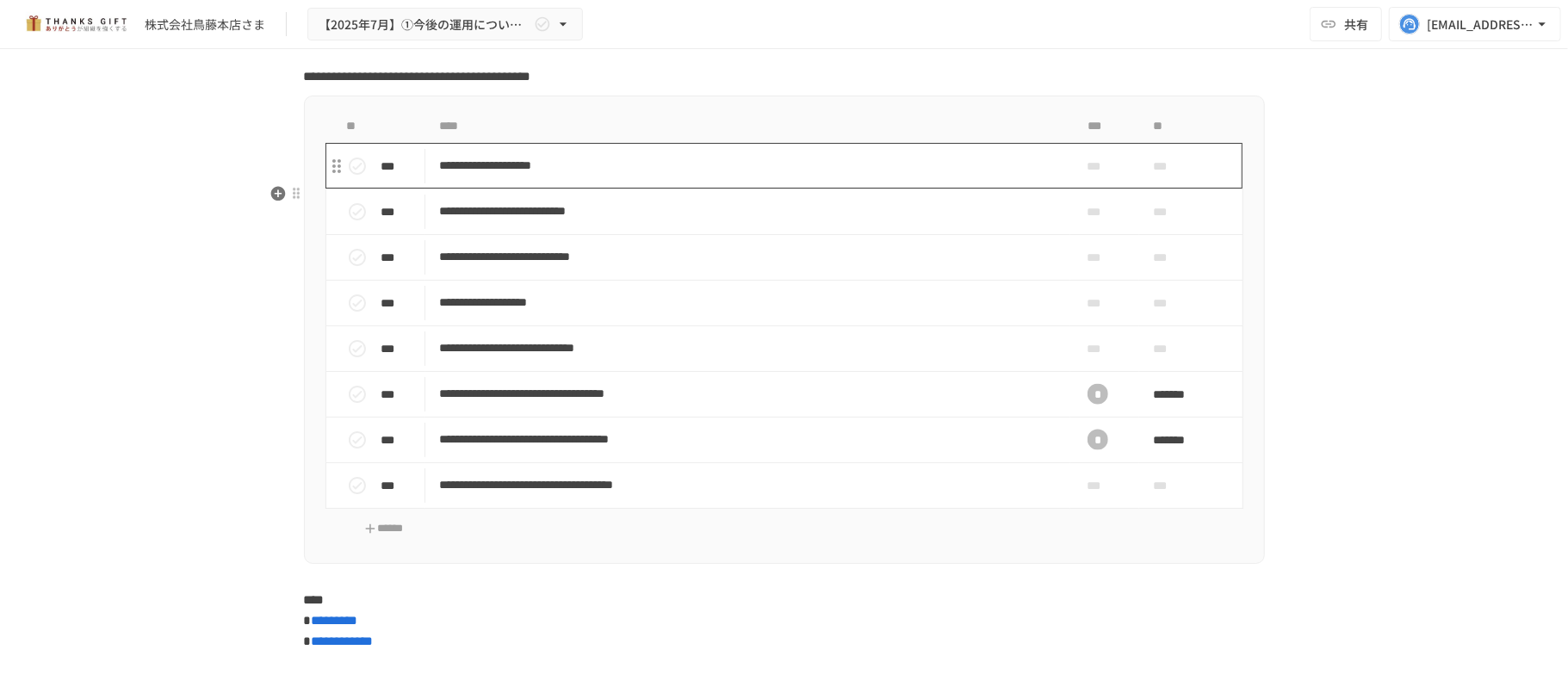 scroll, scrollTop: 6303, scrollLeft: 0, axis: vertical 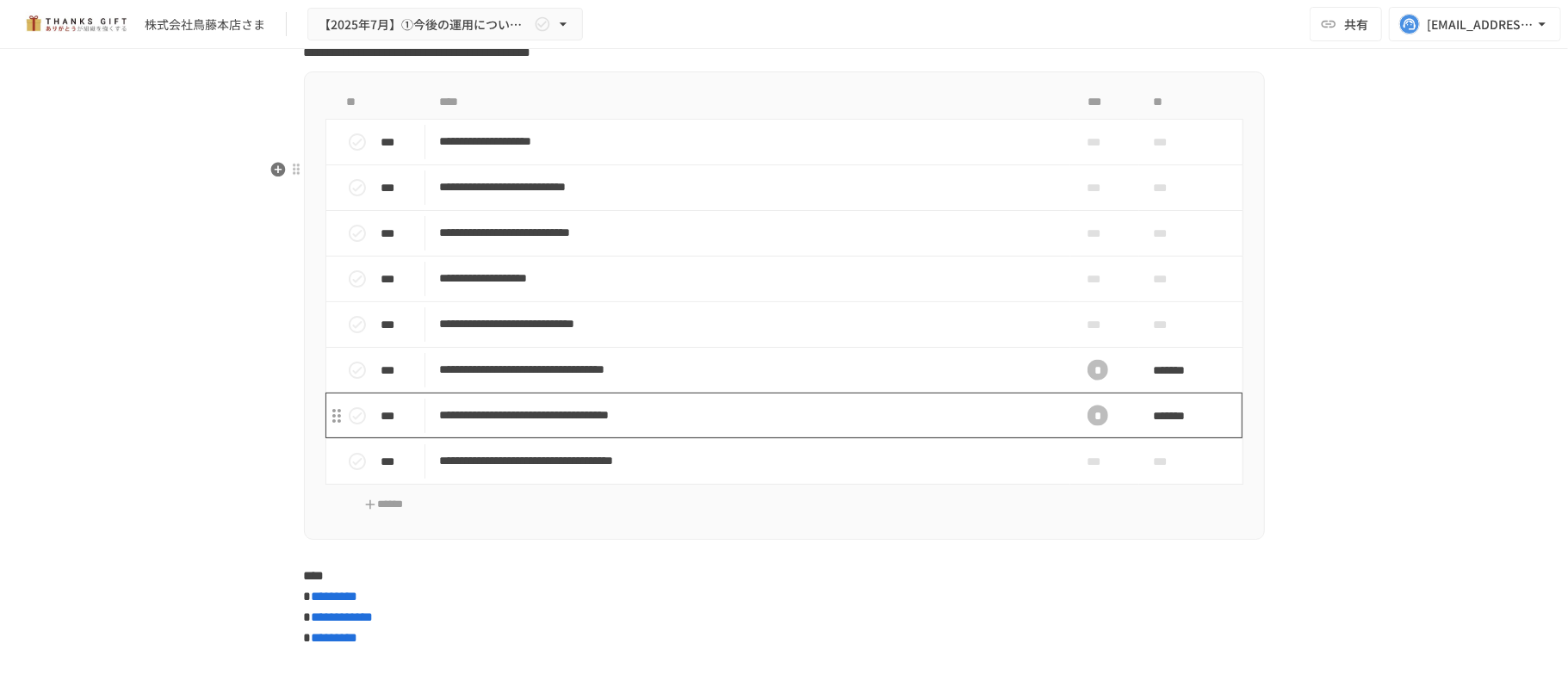 click on "**********" at bounding box center (747, 415) 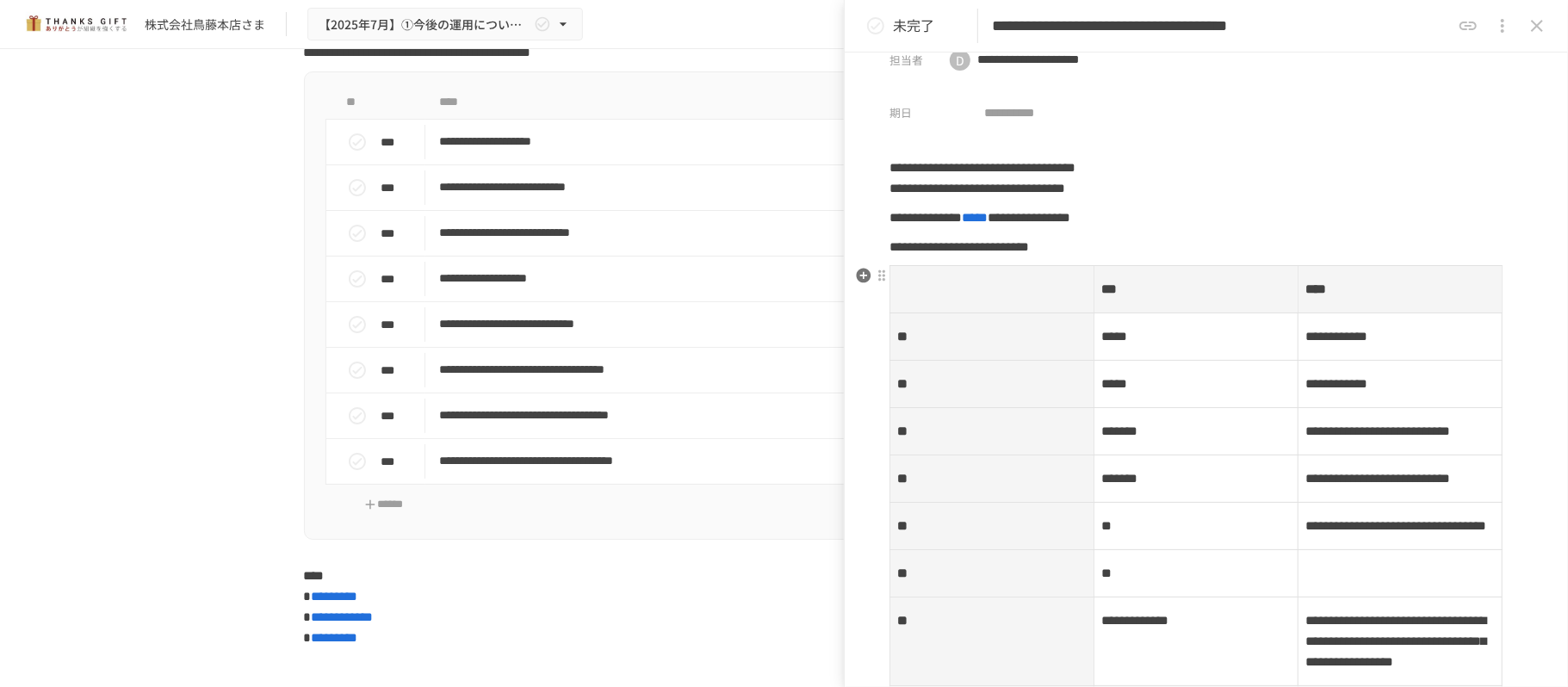 scroll, scrollTop: 0, scrollLeft: 0, axis: both 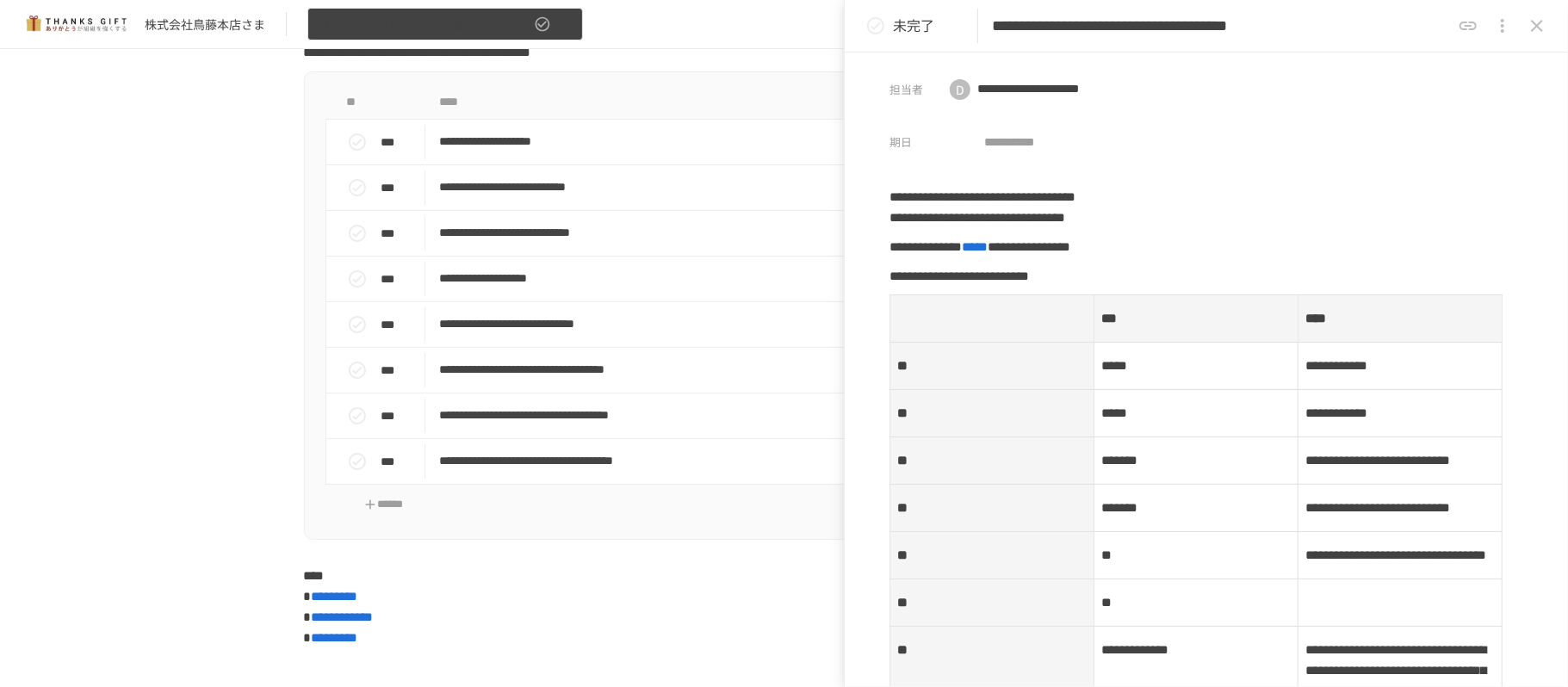 click 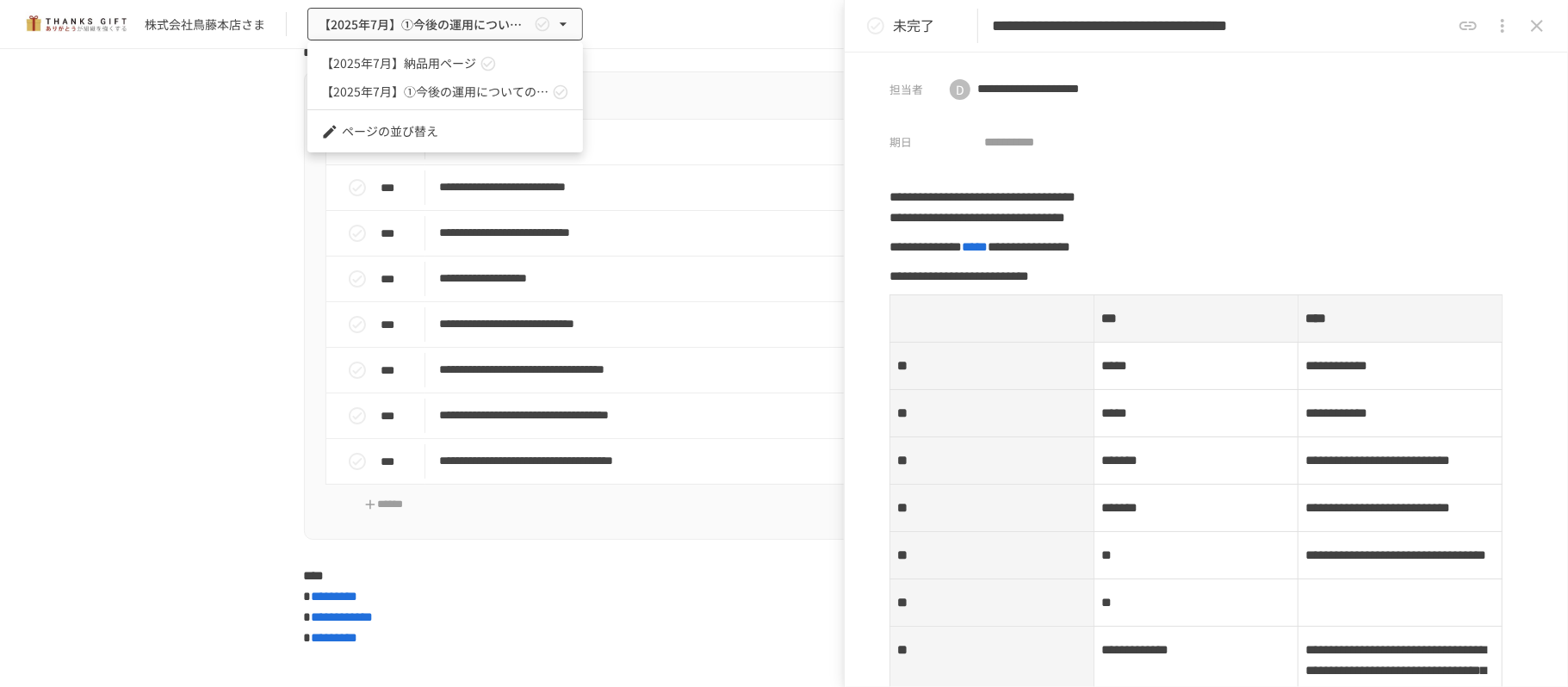 click on "【2025年7月】納品用ページ" at bounding box center [399, 63] 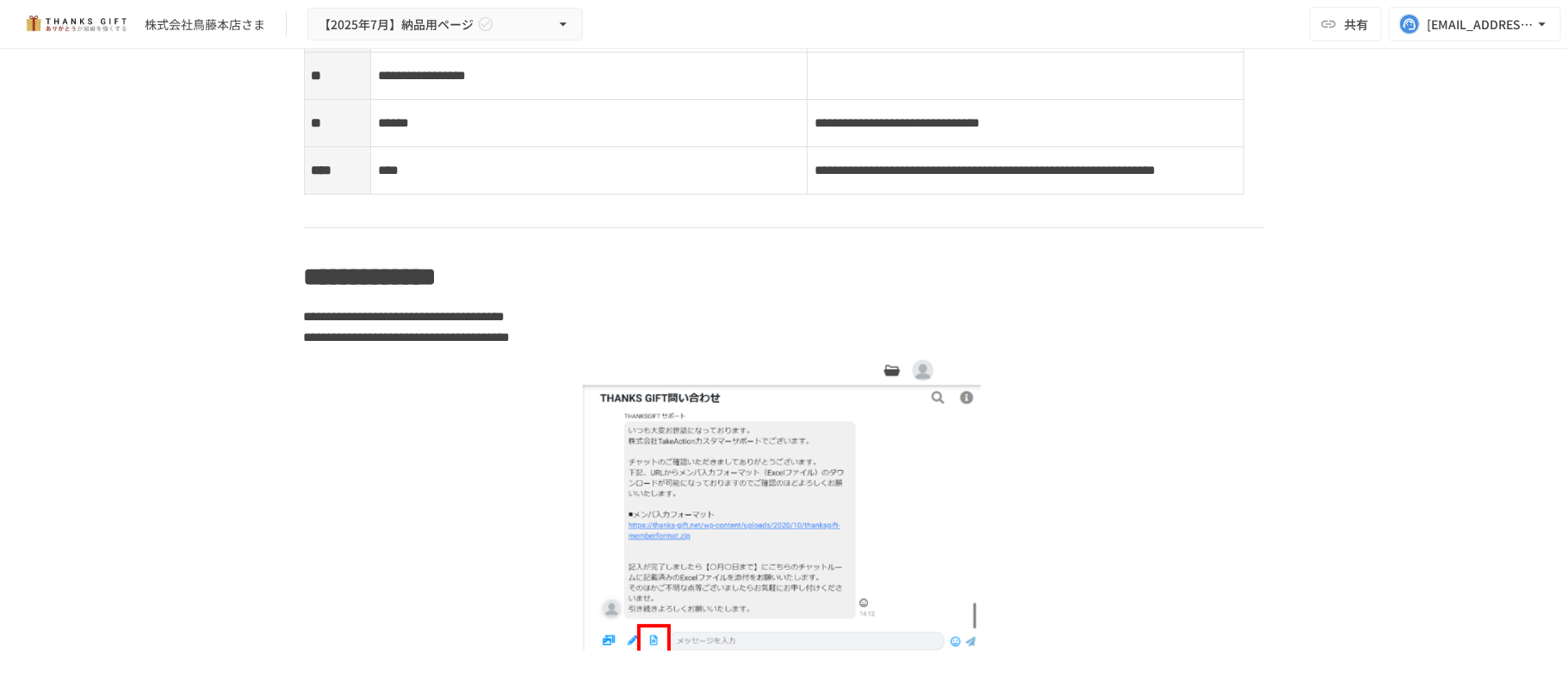 scroll, scrollTop: 3861, scrollLeft: 0, axis: vertical 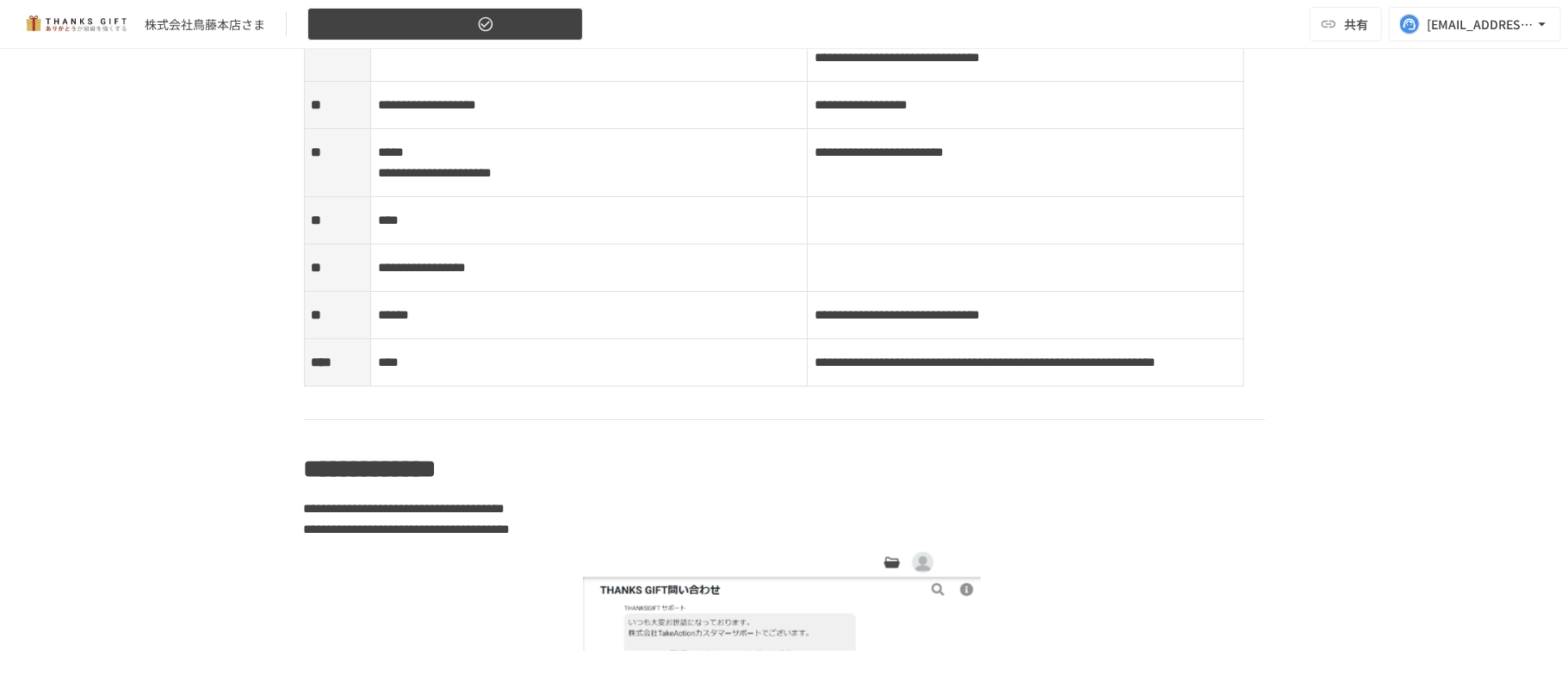 click on "【2025年7月】納品用ページ" at bounding box center [445, 24] 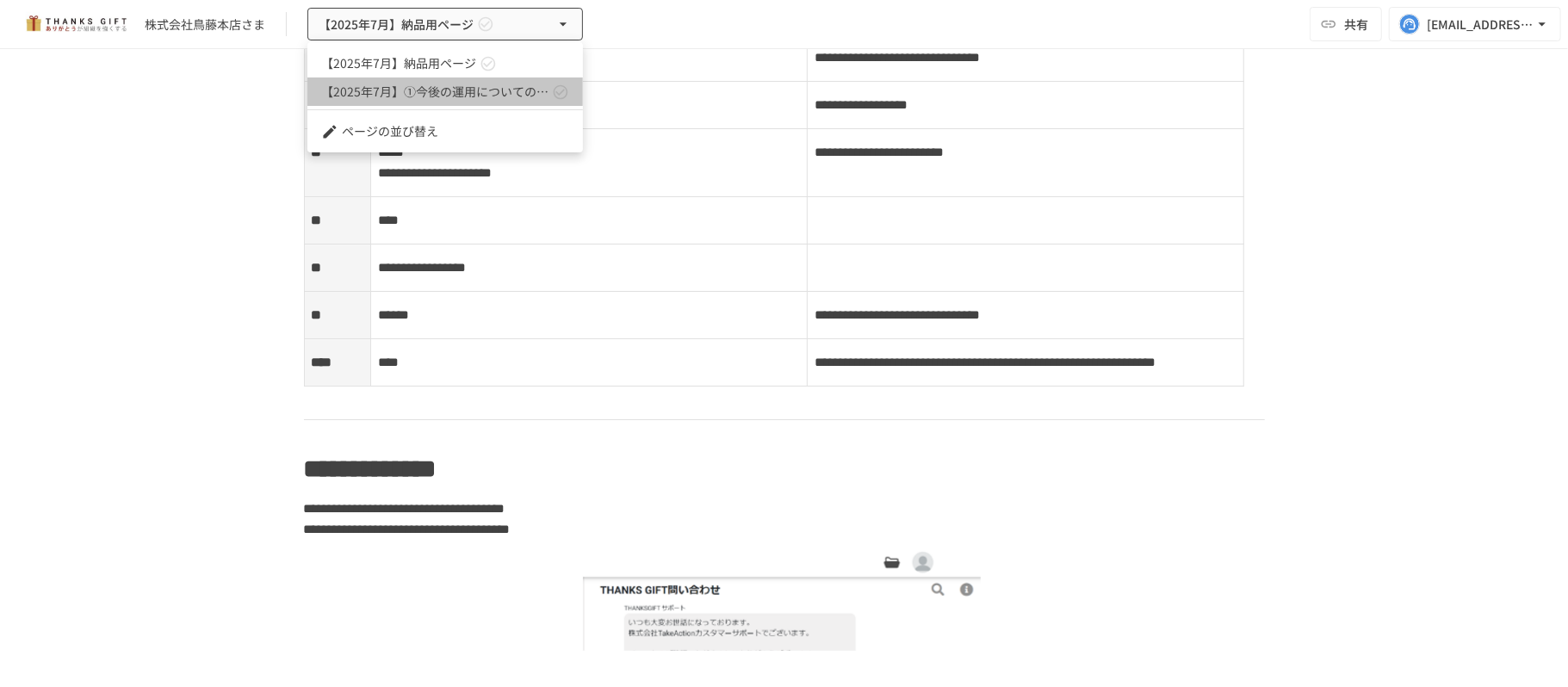 click on "【2025年7月】①今後の運用についてのご案内/THANKS GIFTキックオフMTG" at bounding box center [445, 91] 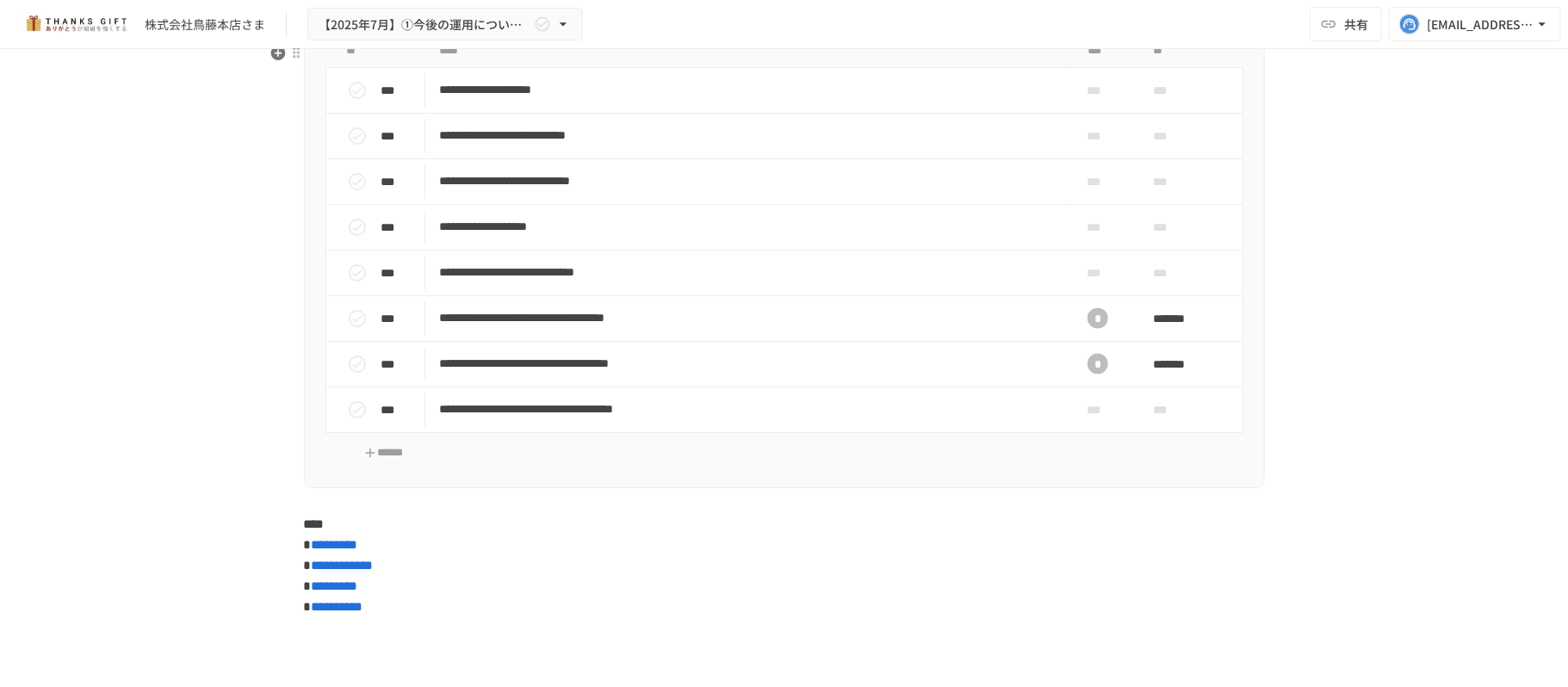 scroll, scrollTop: 6365, scrollLeft: 0, axis: vertical 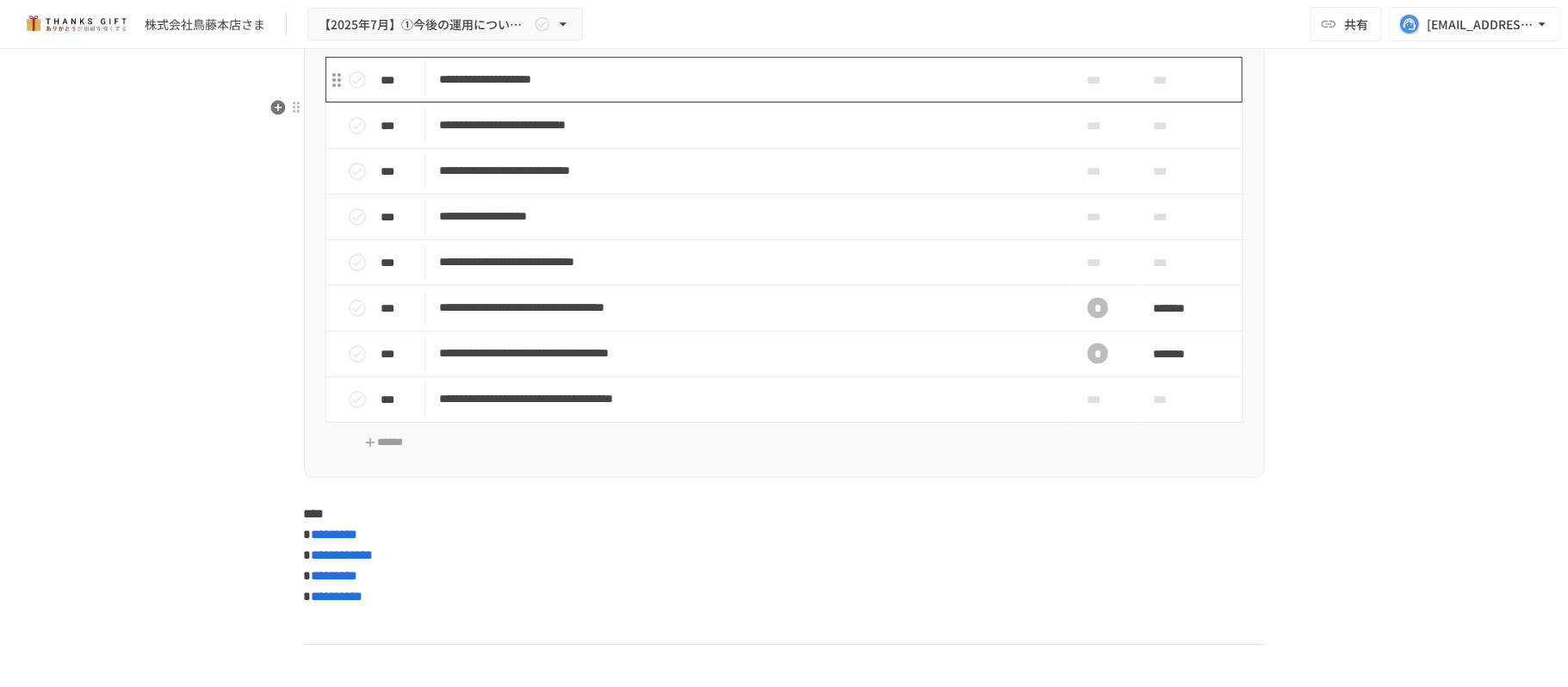 click on "**********" at bounding box center [747, 79] 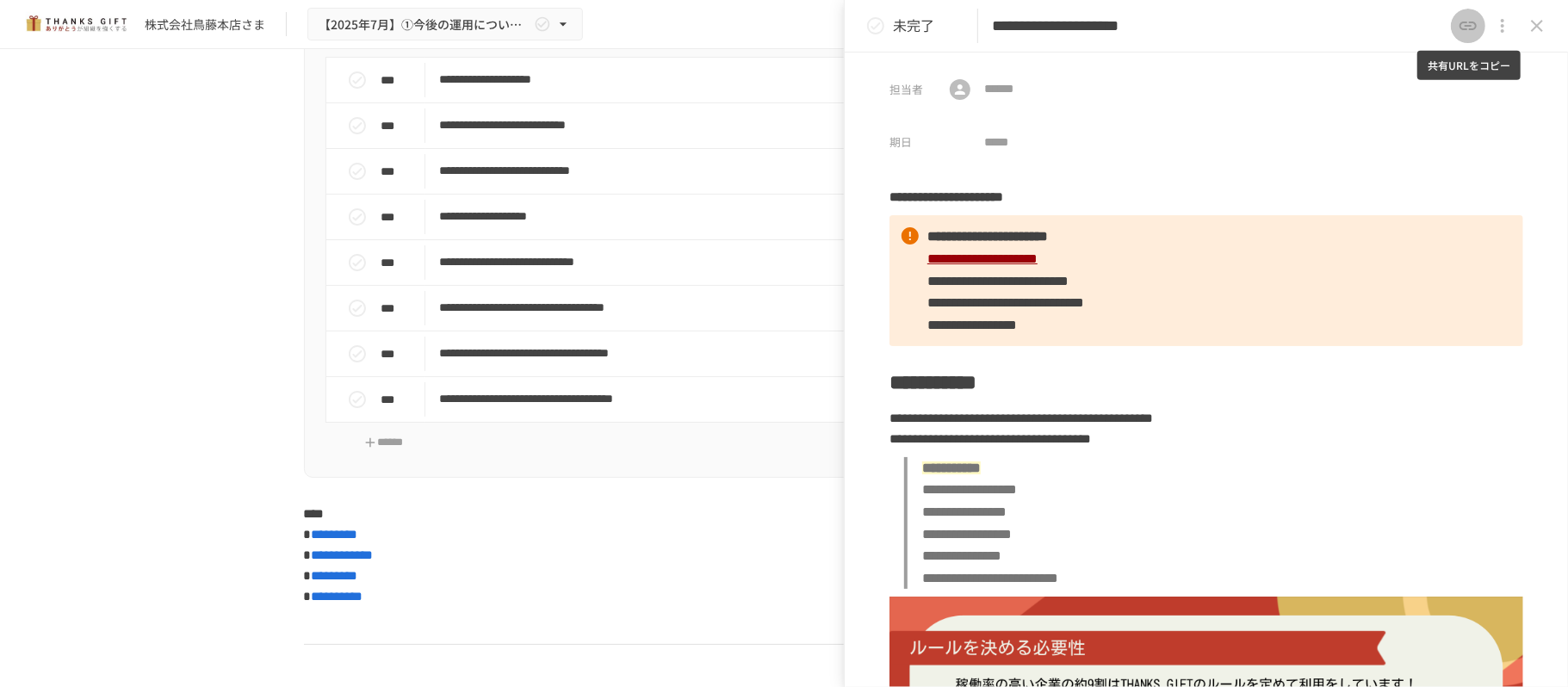 click 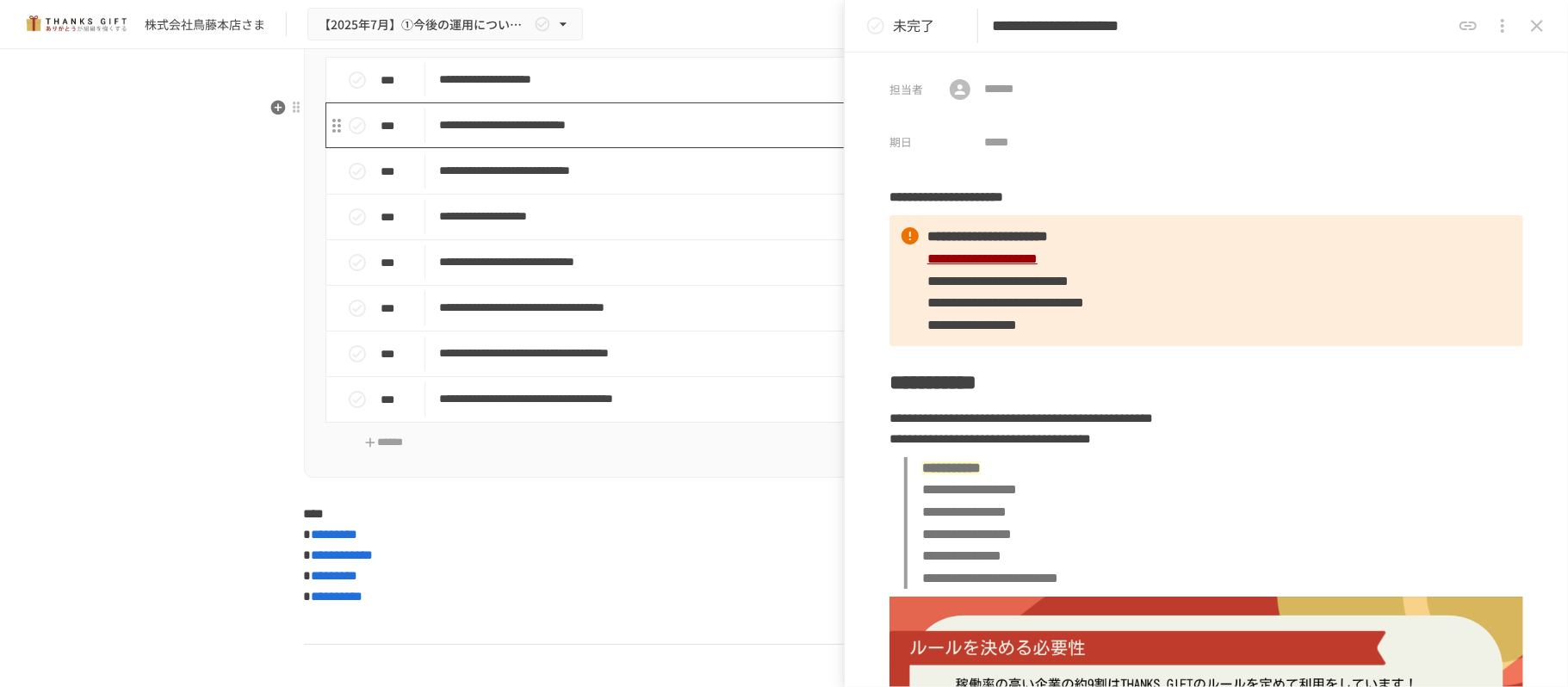 click on "**********" at bounding box center [747, 125] 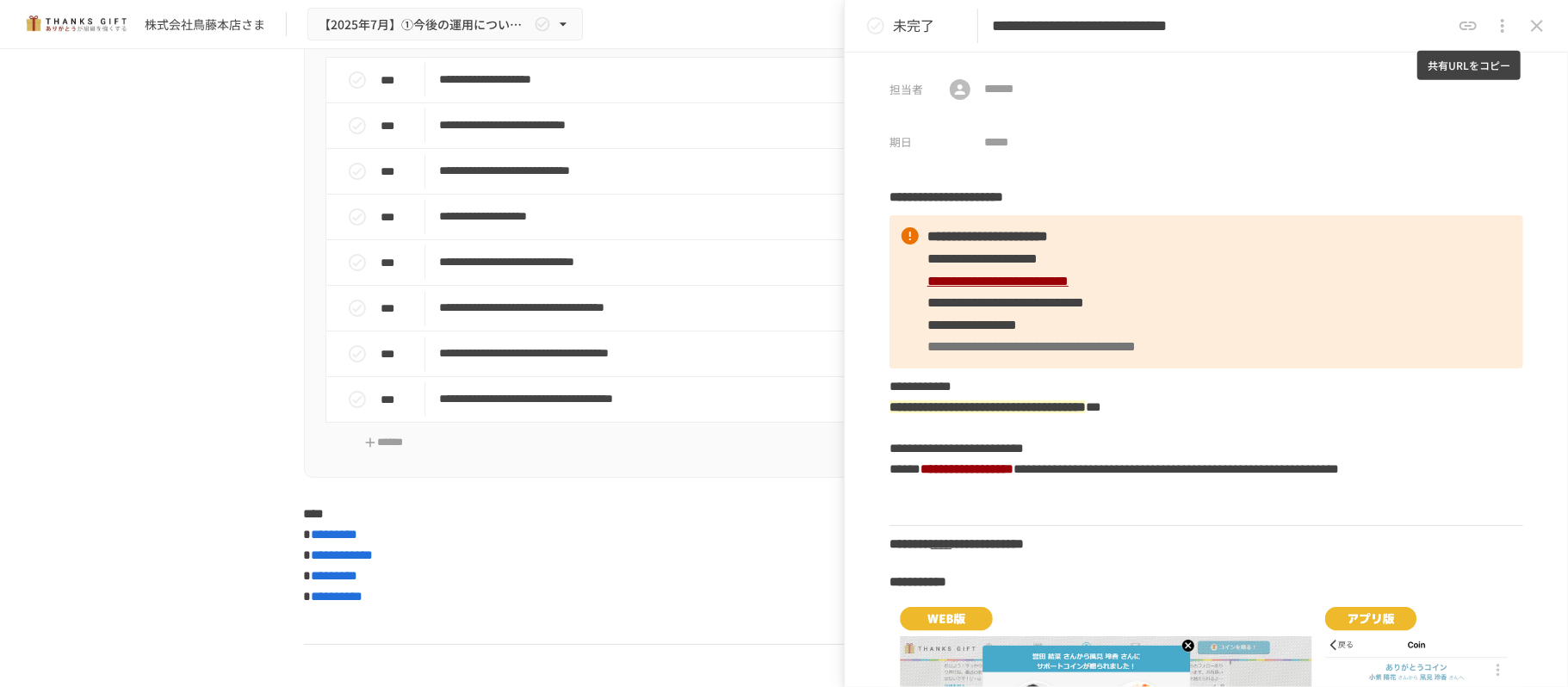 click at bounding box center [1468, 26] 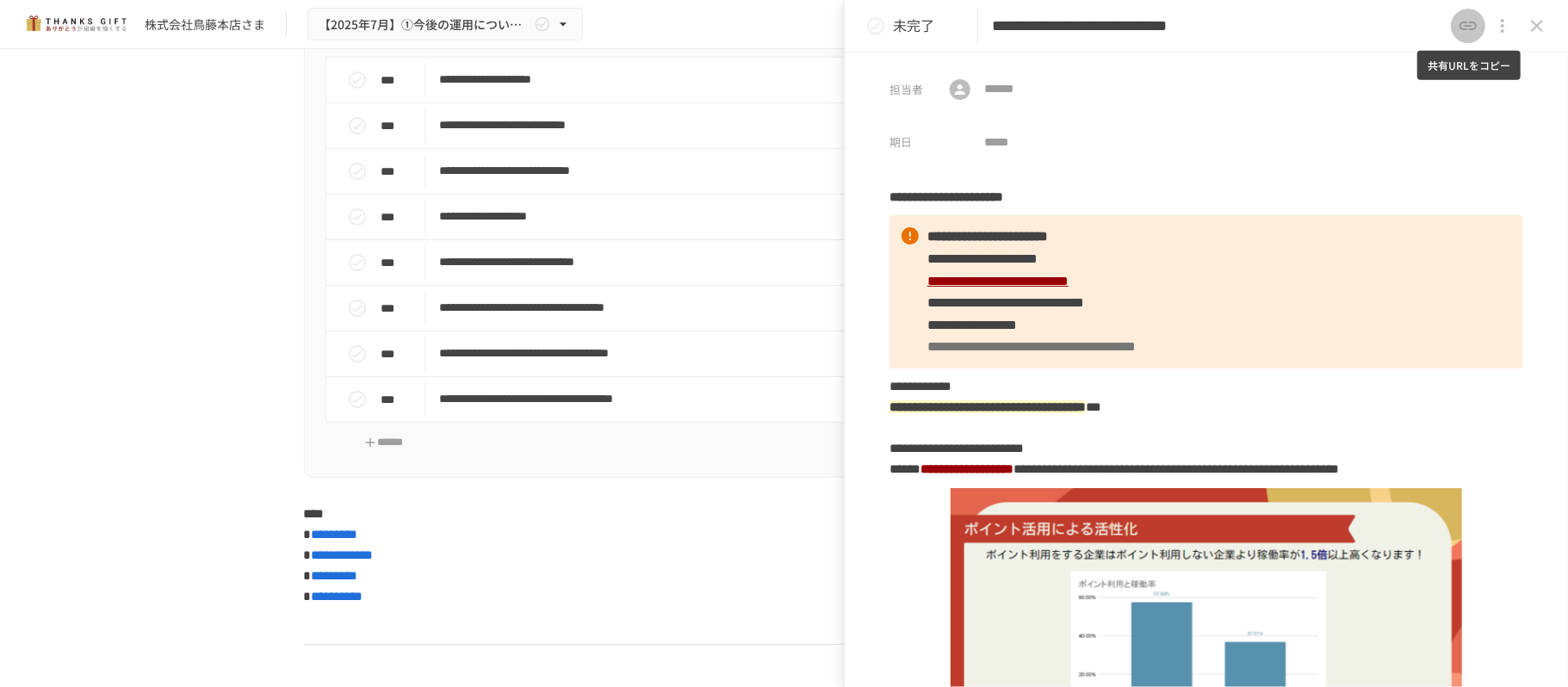 click at bounding box center [1468, 26] 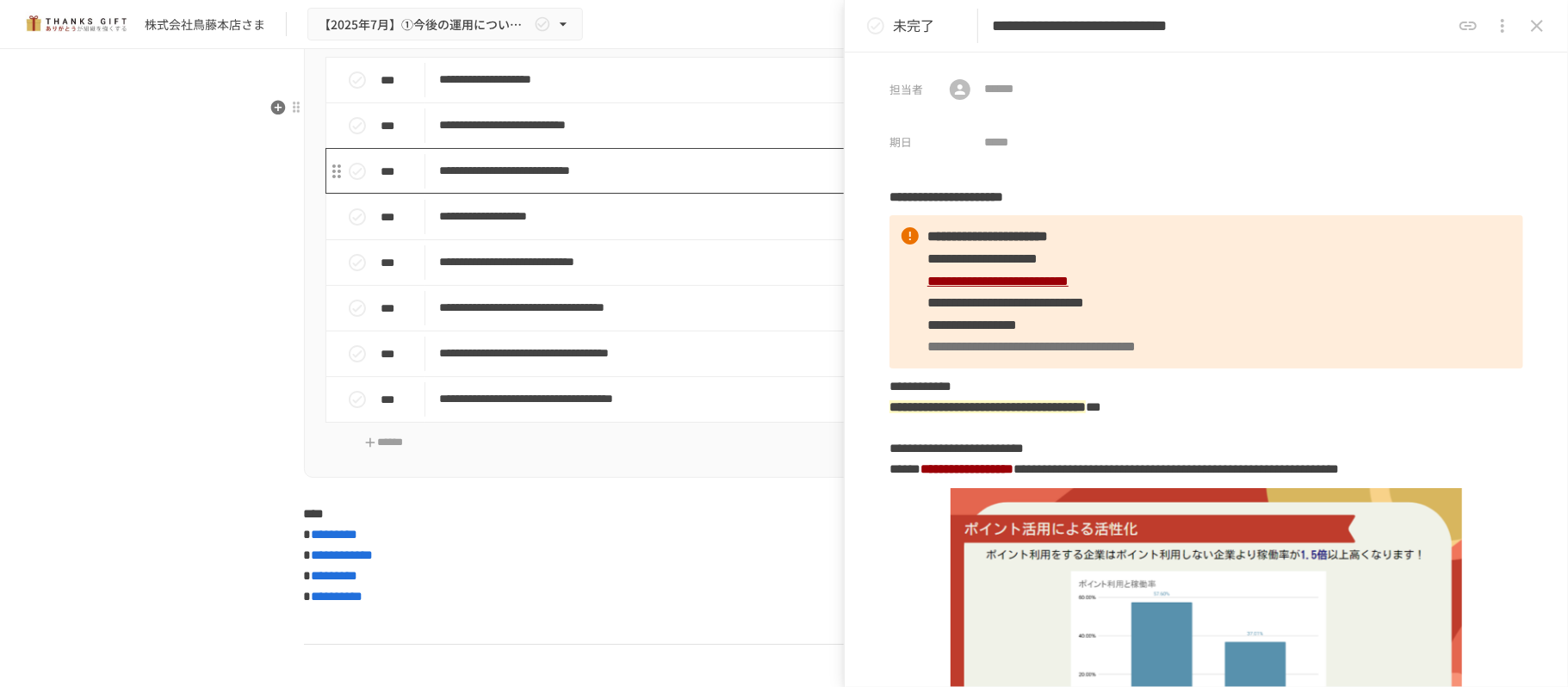 click on "**********" at bounding box center [747, 170] 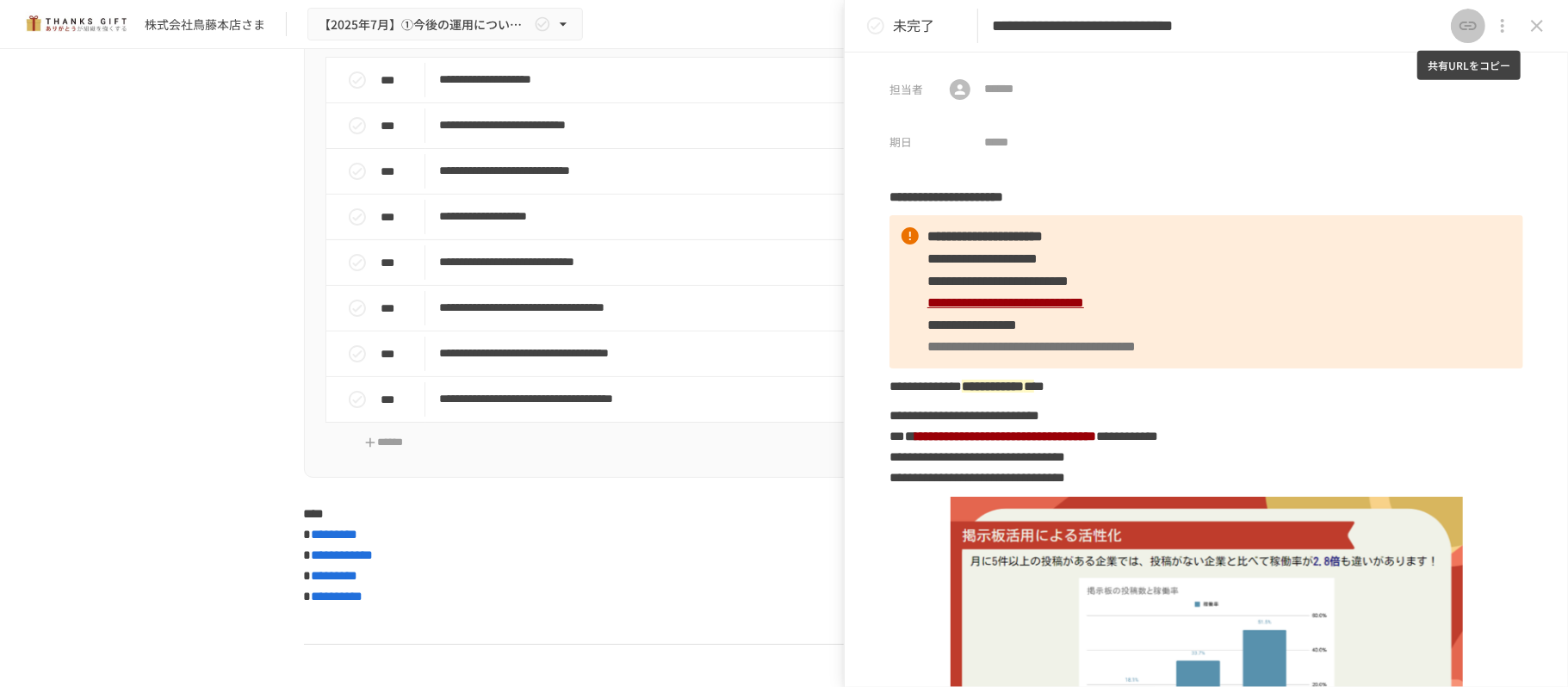 click on "**********" at bounding box center (1206, 26) 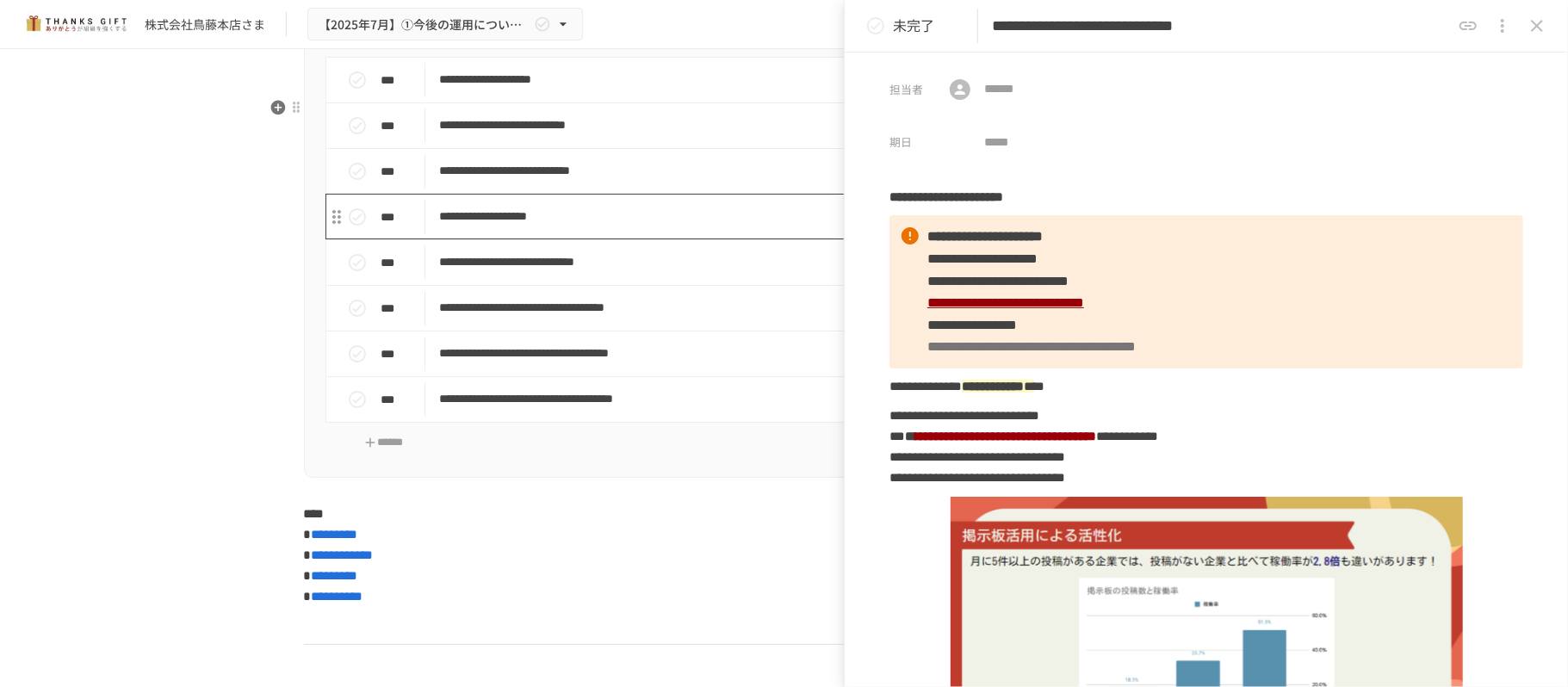 click on "**********" at bounding box center [747, 216] 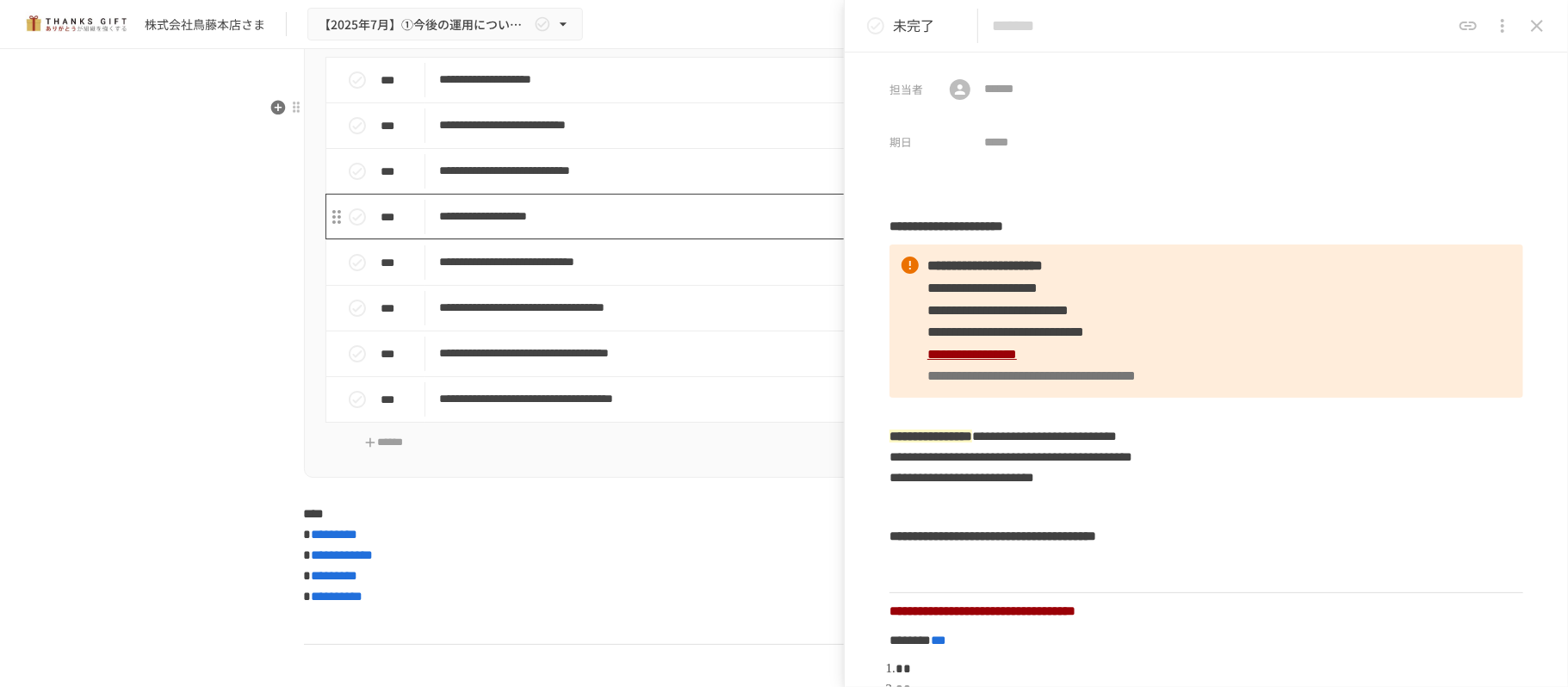 type on "**********" 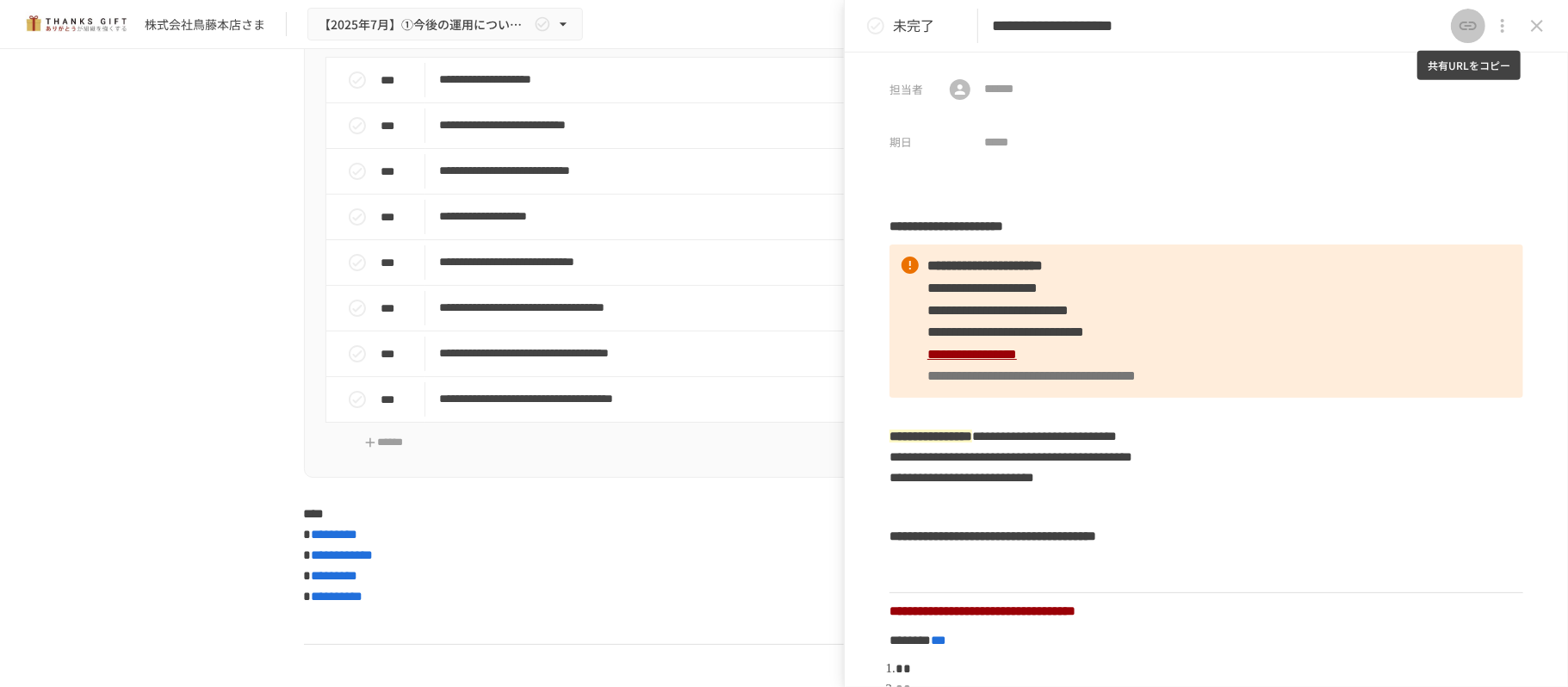 click 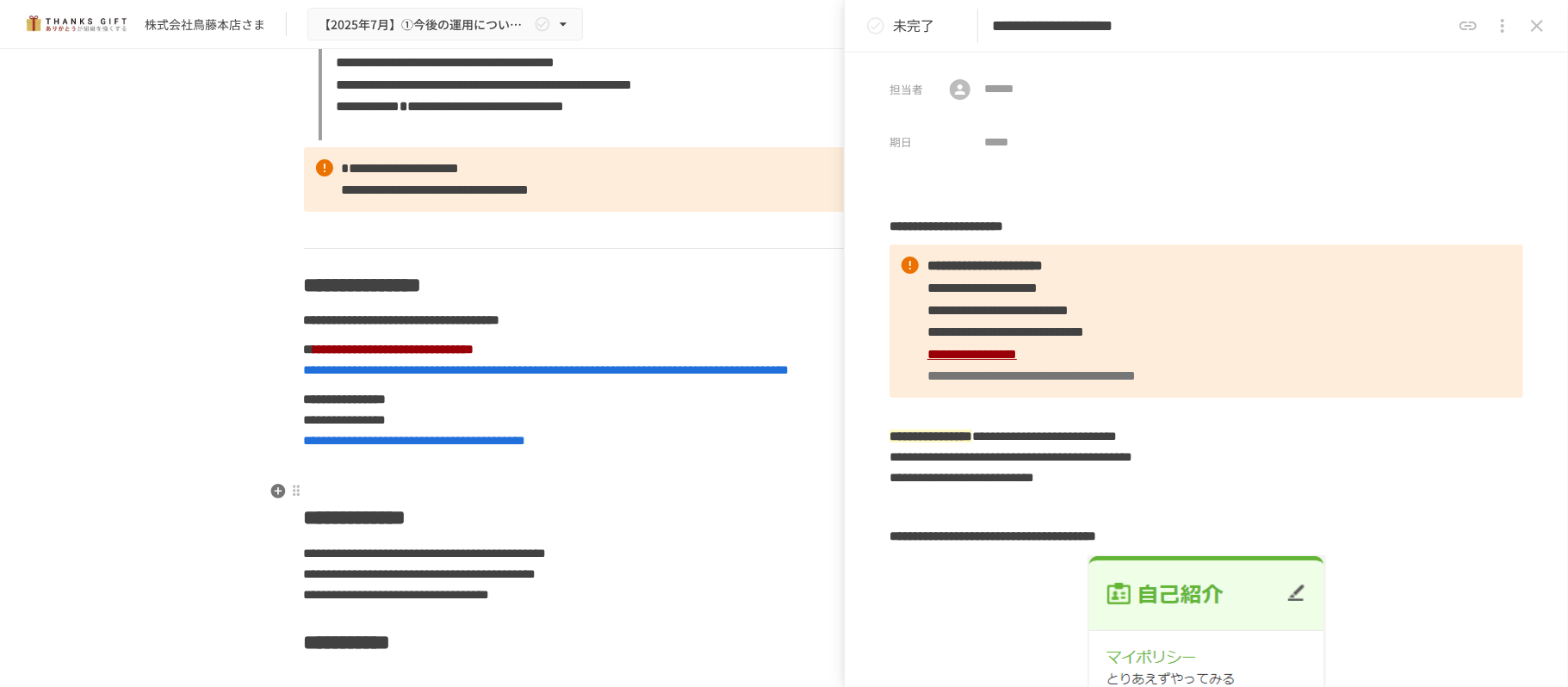 scroll, scrollTop: 7053, scrollLeft: 0, axis: vertical 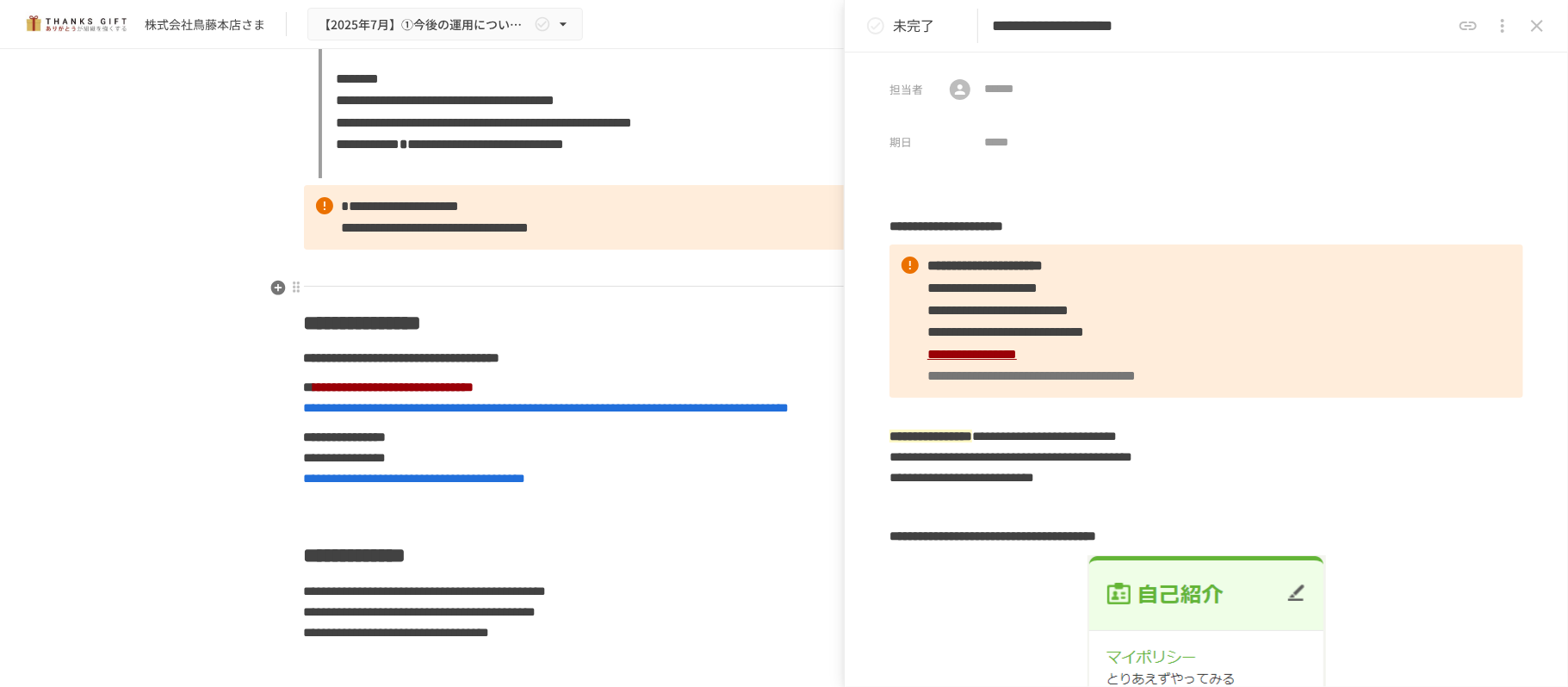 click on "**********" at bounding box center (784, 217) 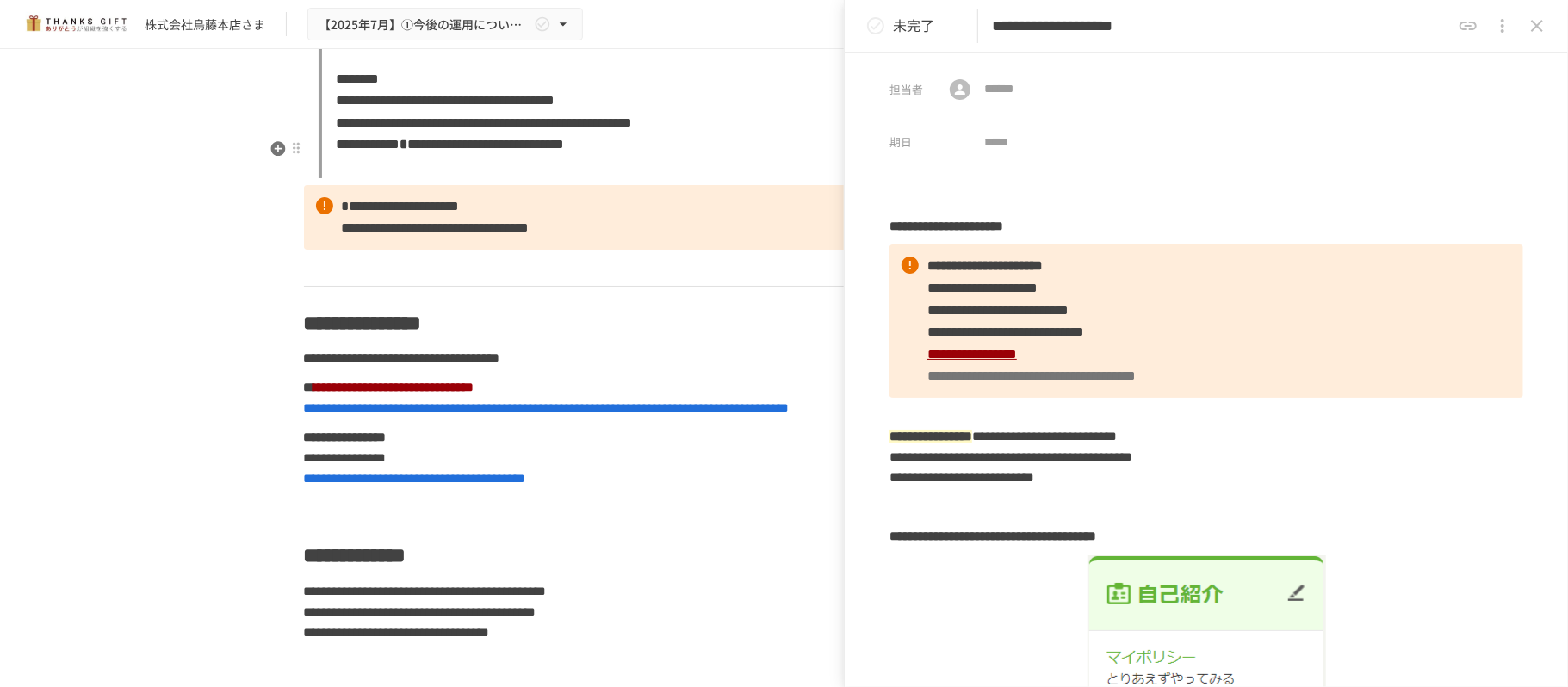 click on "**********" at bounding box center (487, 144) 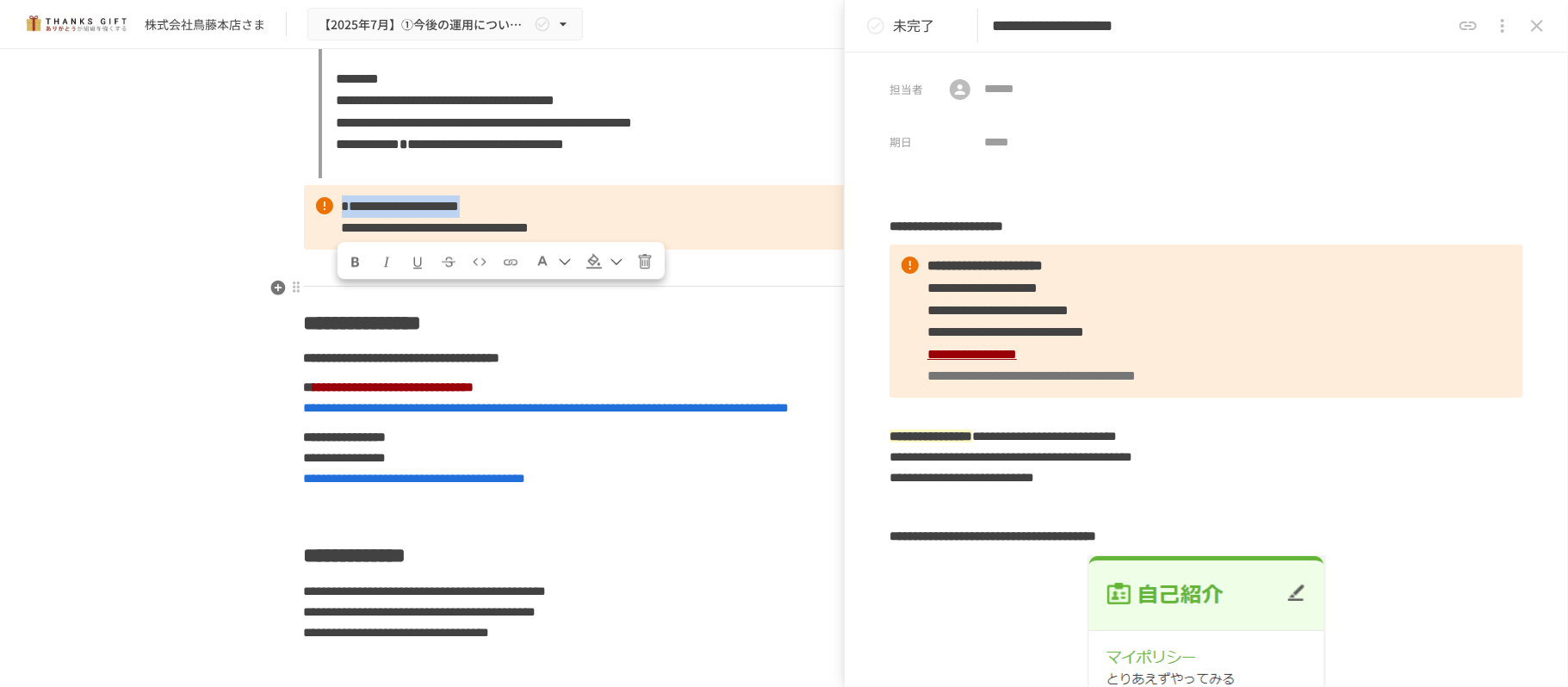 drag, startPoint x: 630, startPoint y: 293, endPoint x: 336, endPoint y: 300, distance: 294.08332 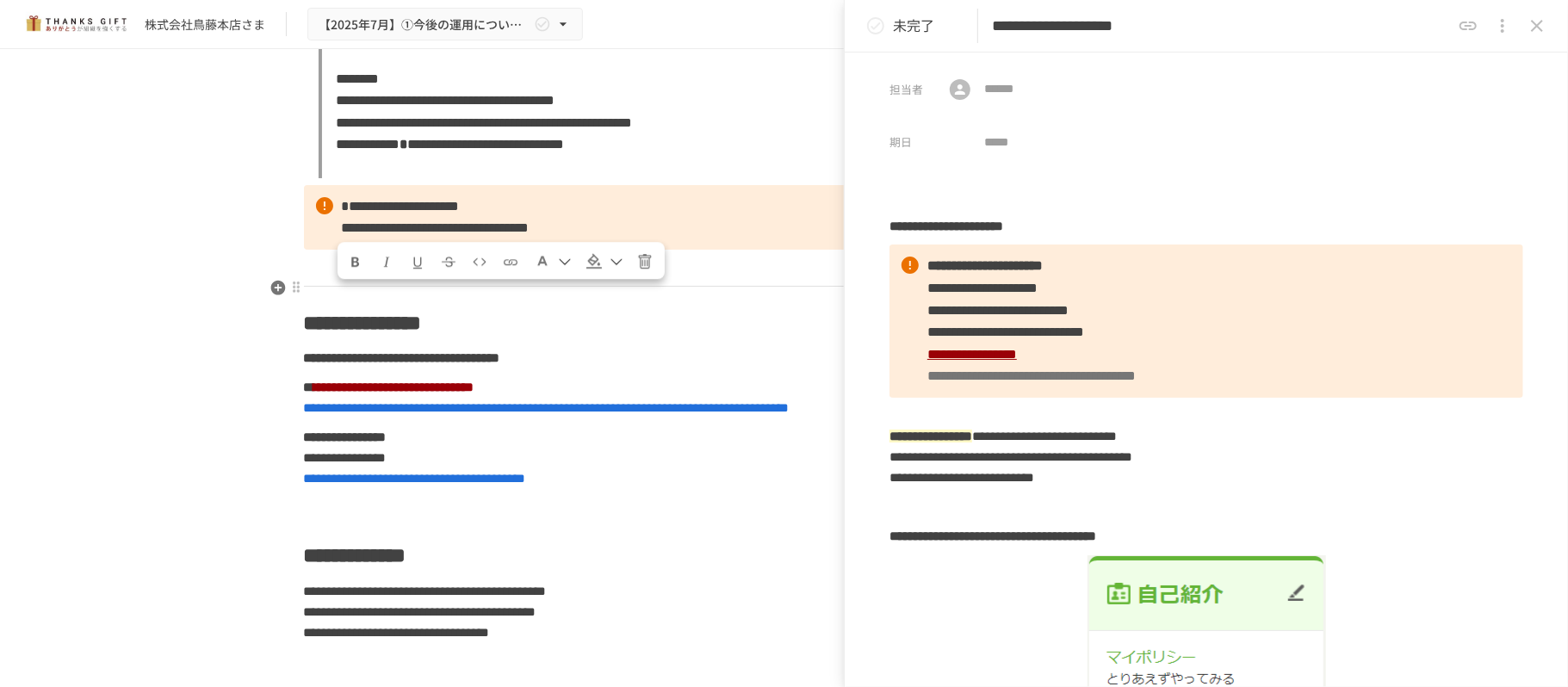click on "**********" at bounding box center (400, 206) 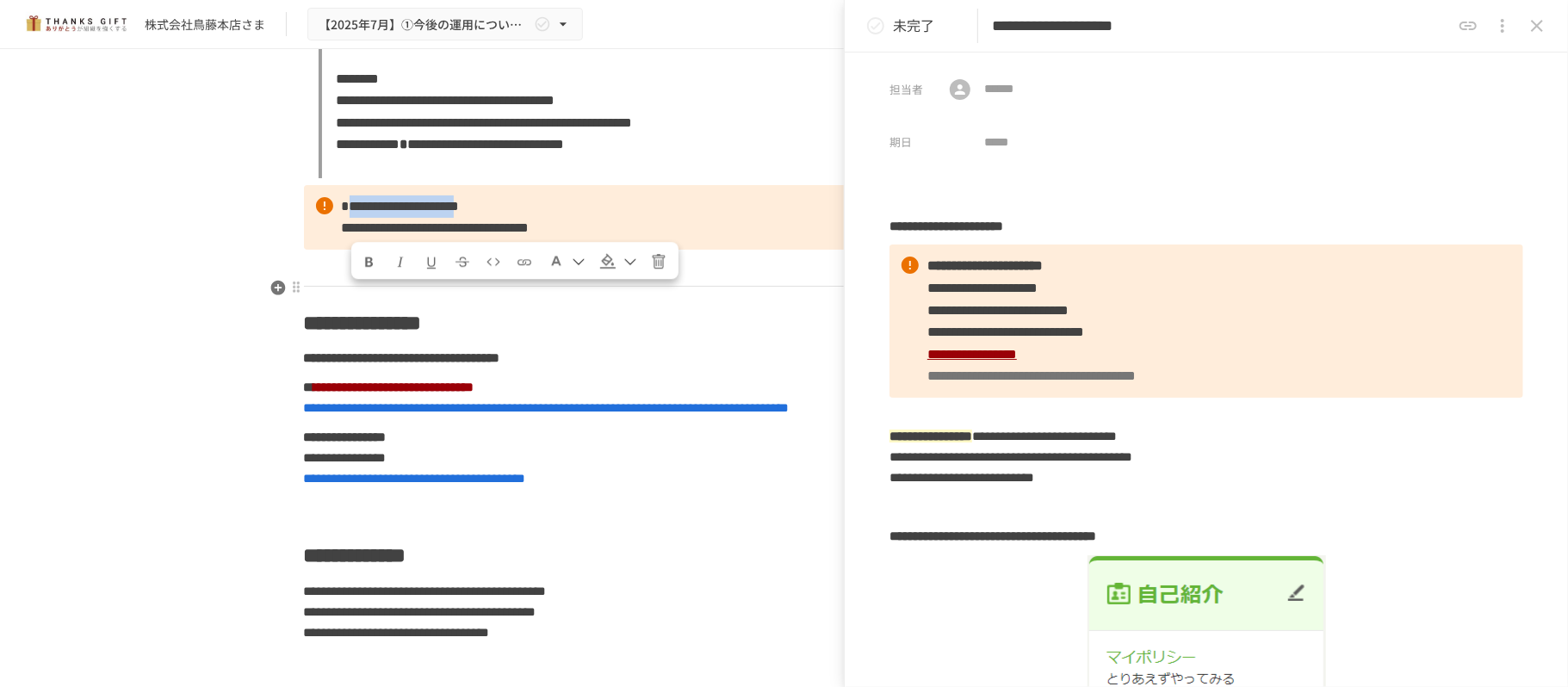 drag, startPoint x: 542, startPoint y: 294, endPoint x: 348, endPoint y: 290, distance: 194.04123 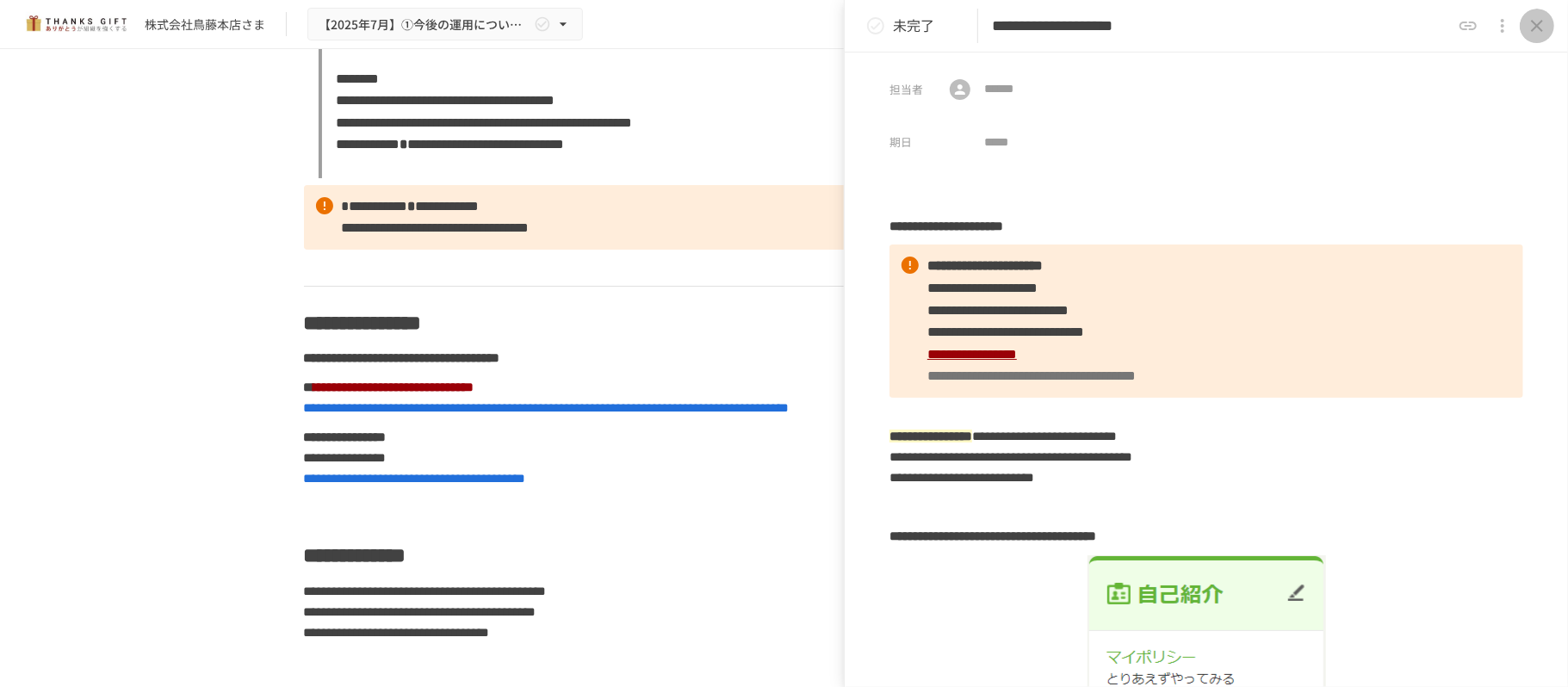 click 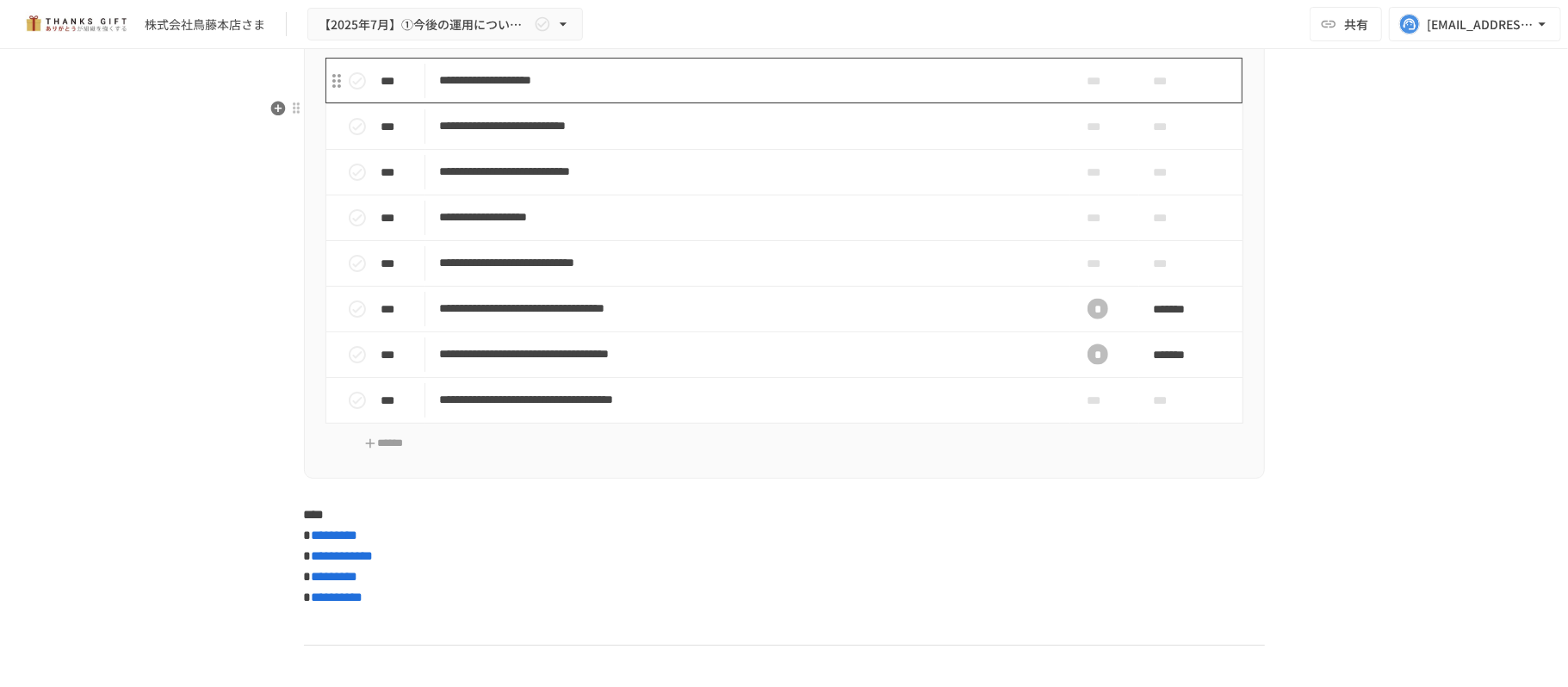 scroll, scrollTop: 6365, scrollLeft: 0, axis: vertical 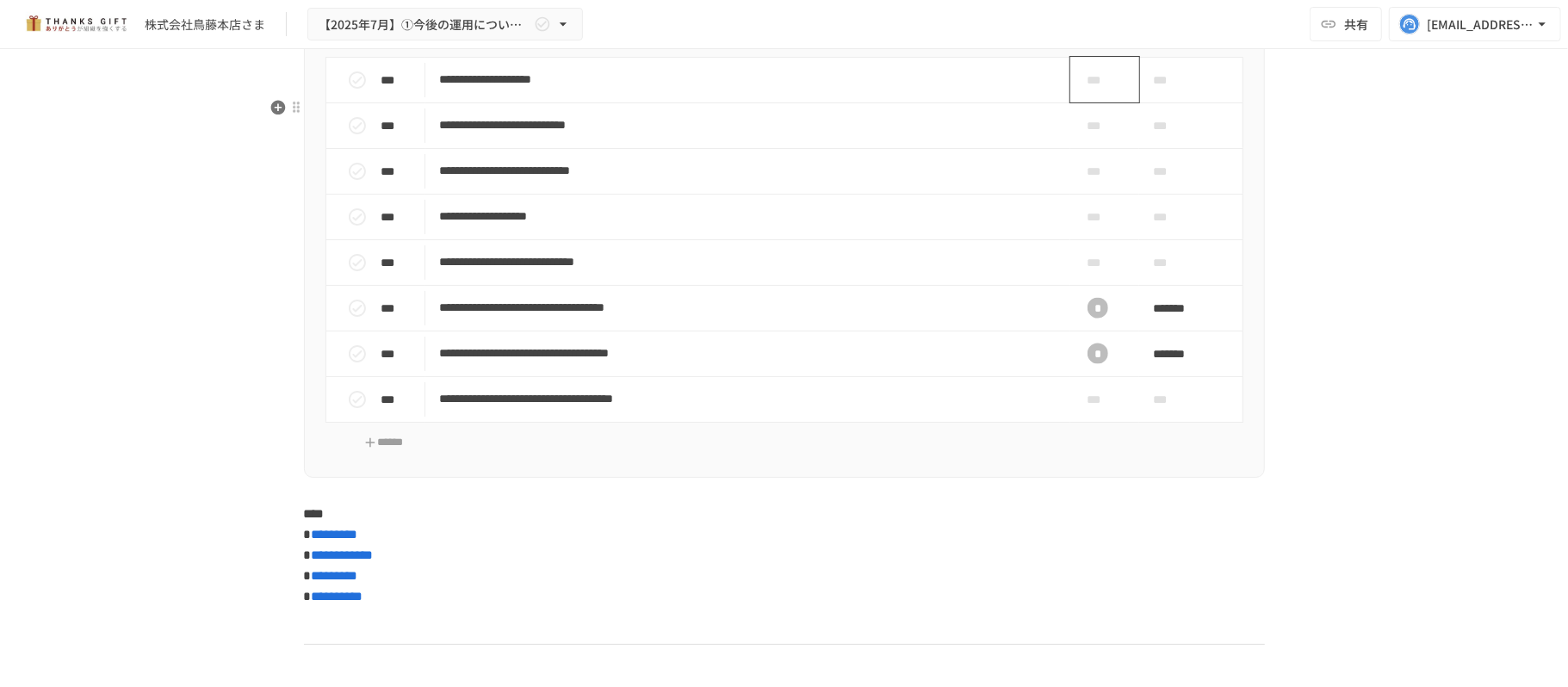 click on "***" at bounding box center [1098, 80] 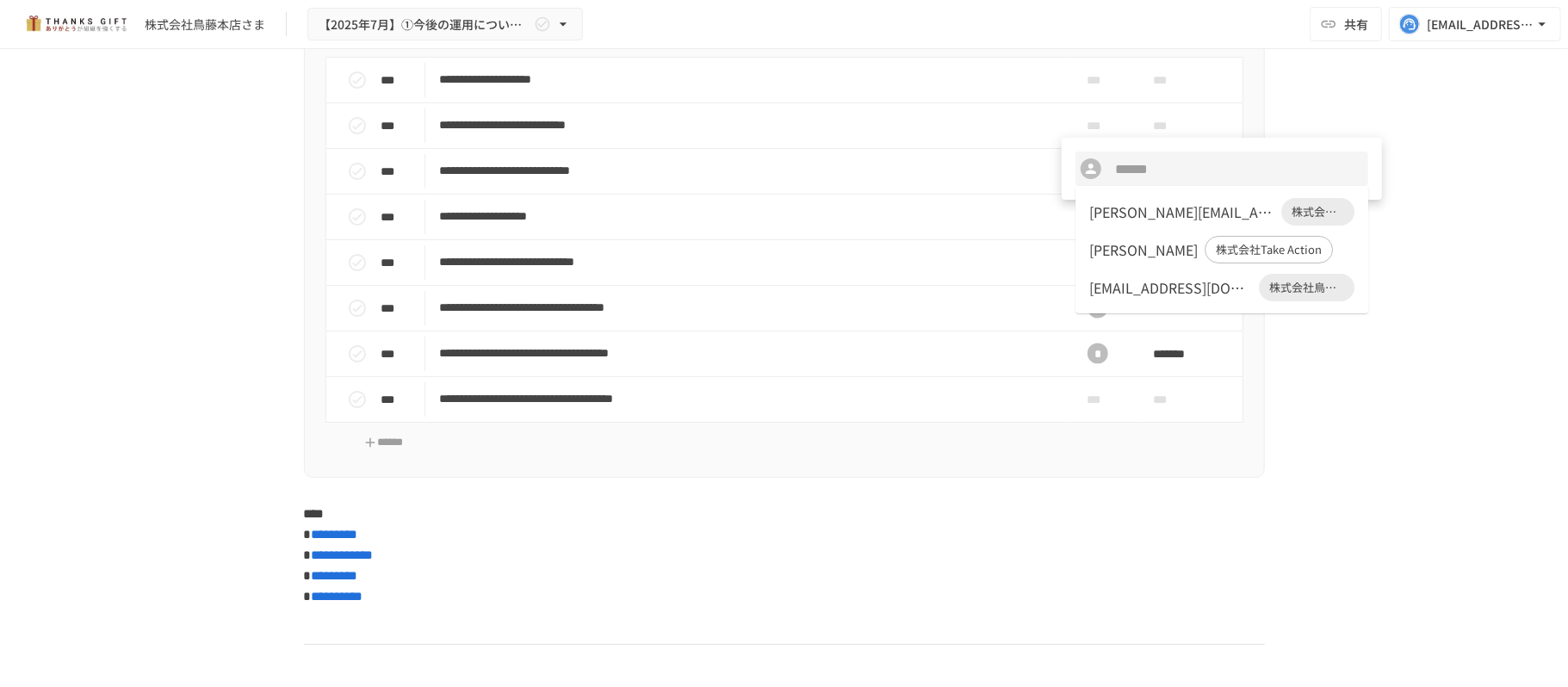 click on "dai.f@torifuji.co.jp" at bounding box center (1170, 288) 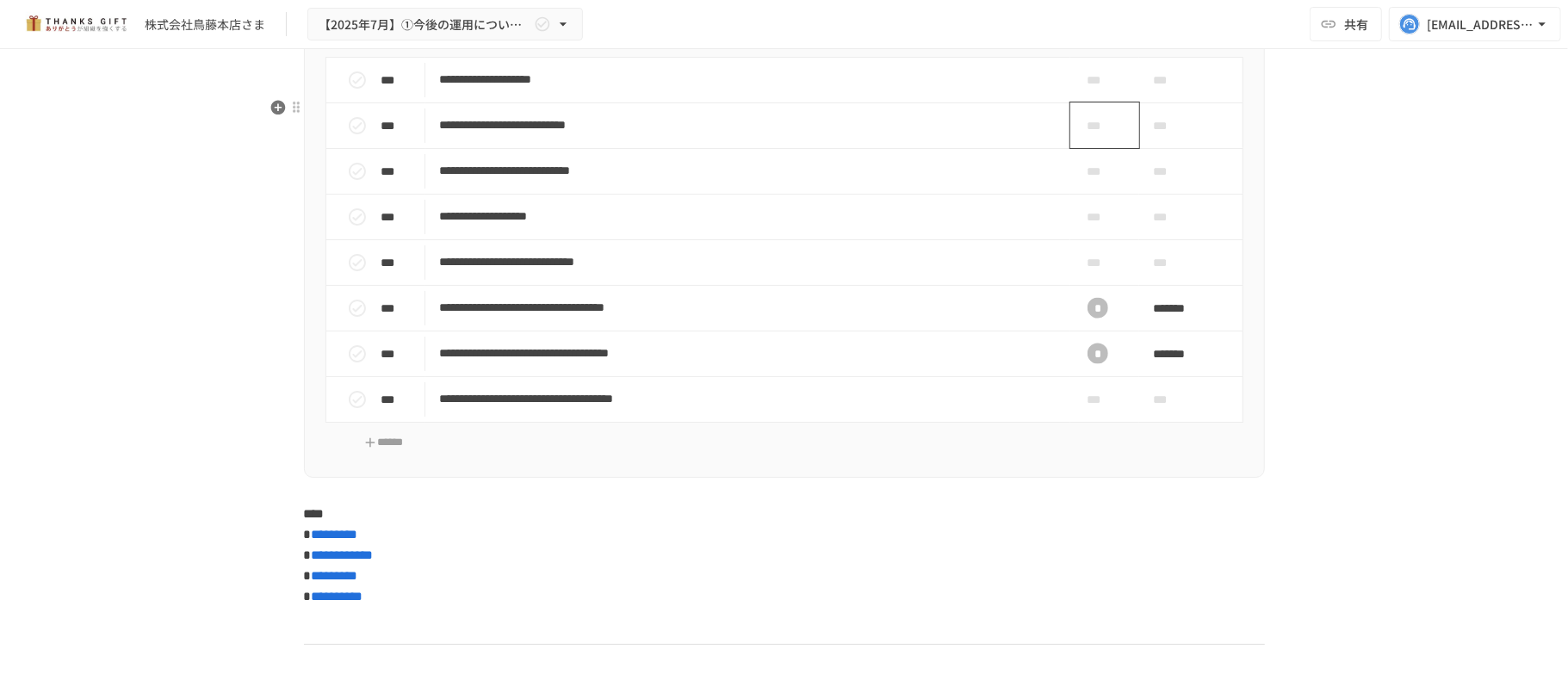 click on "***" at bounding box center [1098, 126] 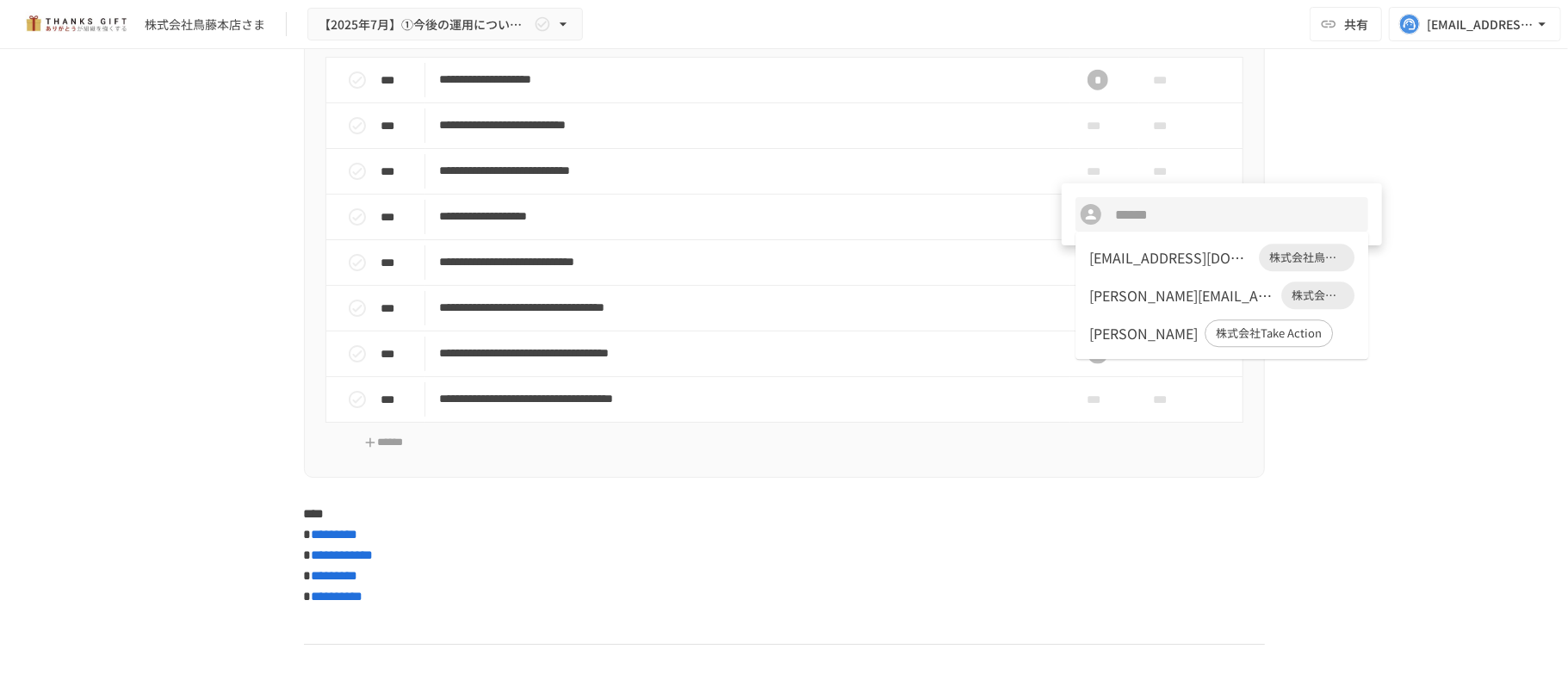 click on "dai.f@torifuji.co.jp" at bounding box center [1170, 257] 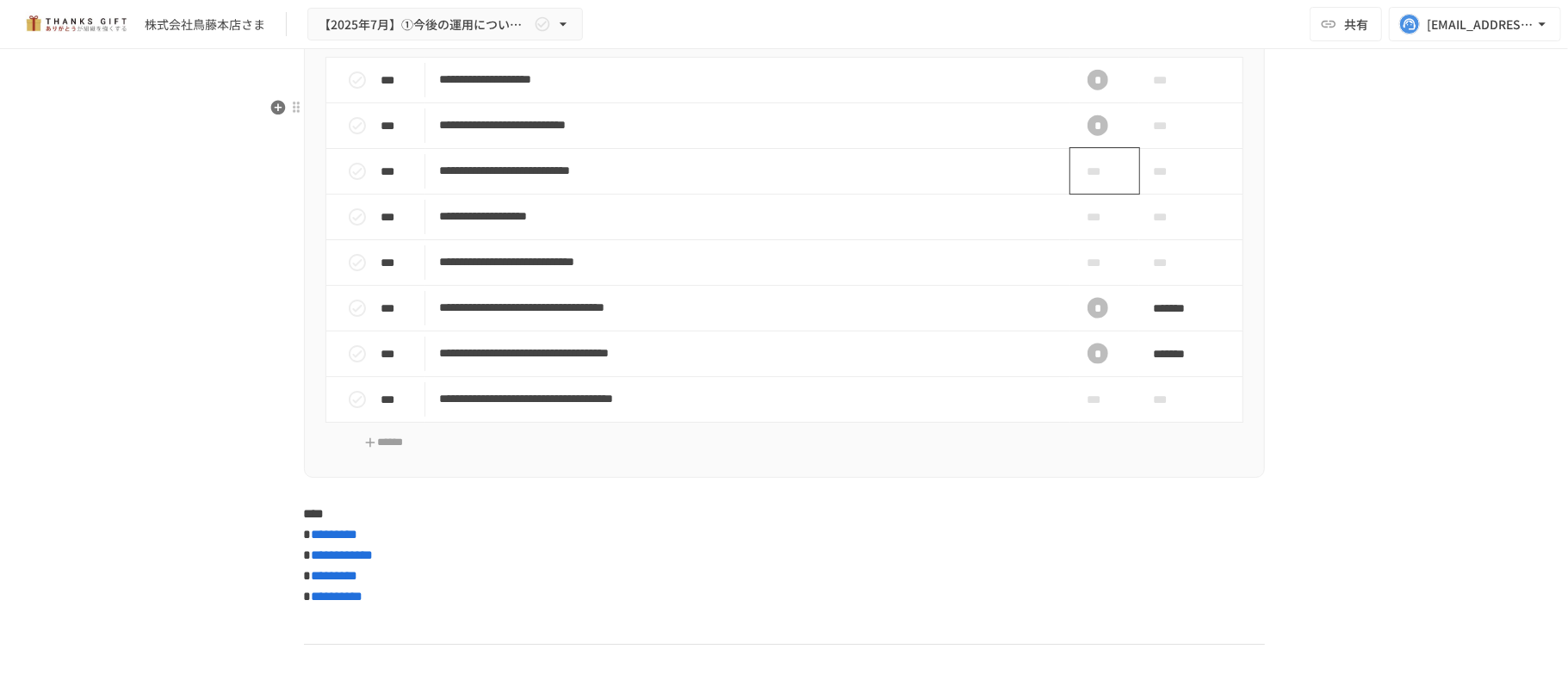 click on "***" at bounding box center [1098, 171] 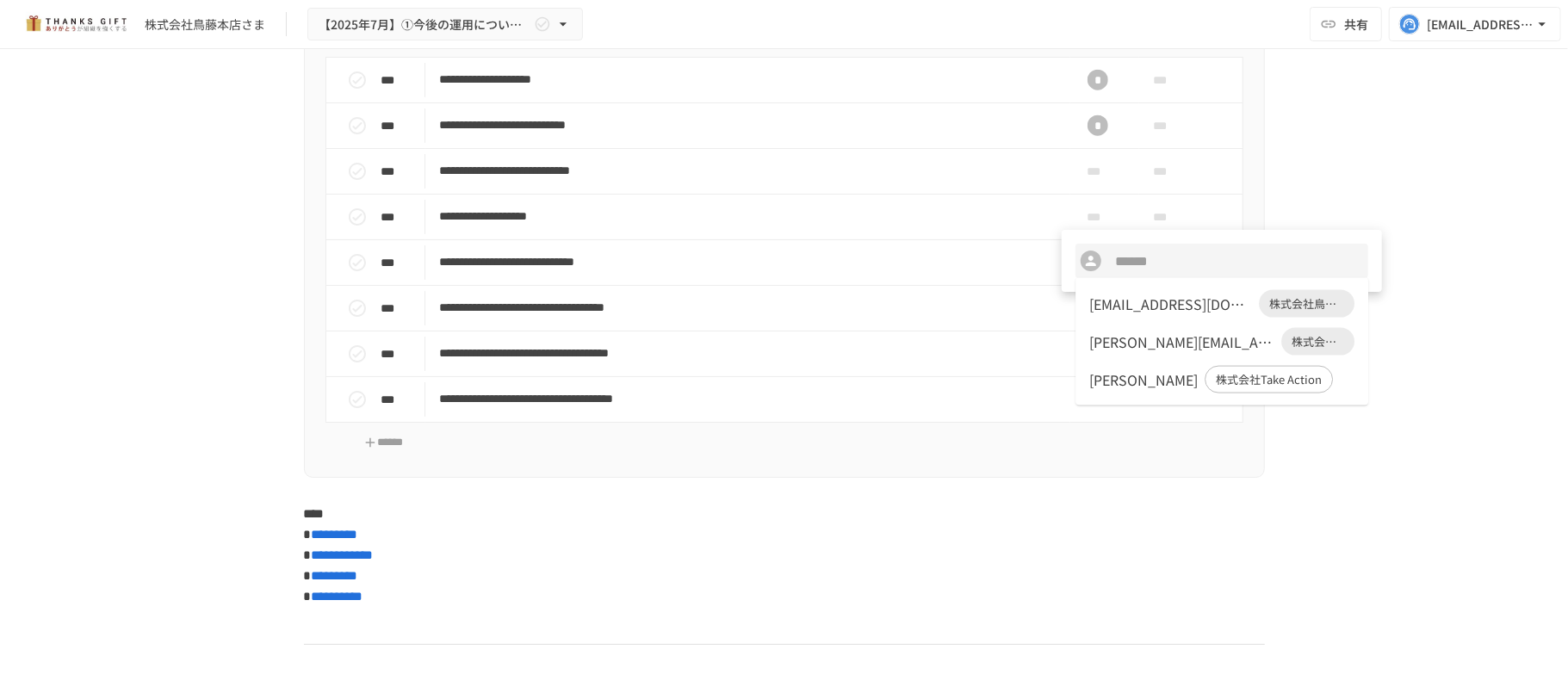 click on "dai.f@torifuji.co.jp" at bounding box center (1170, 304) 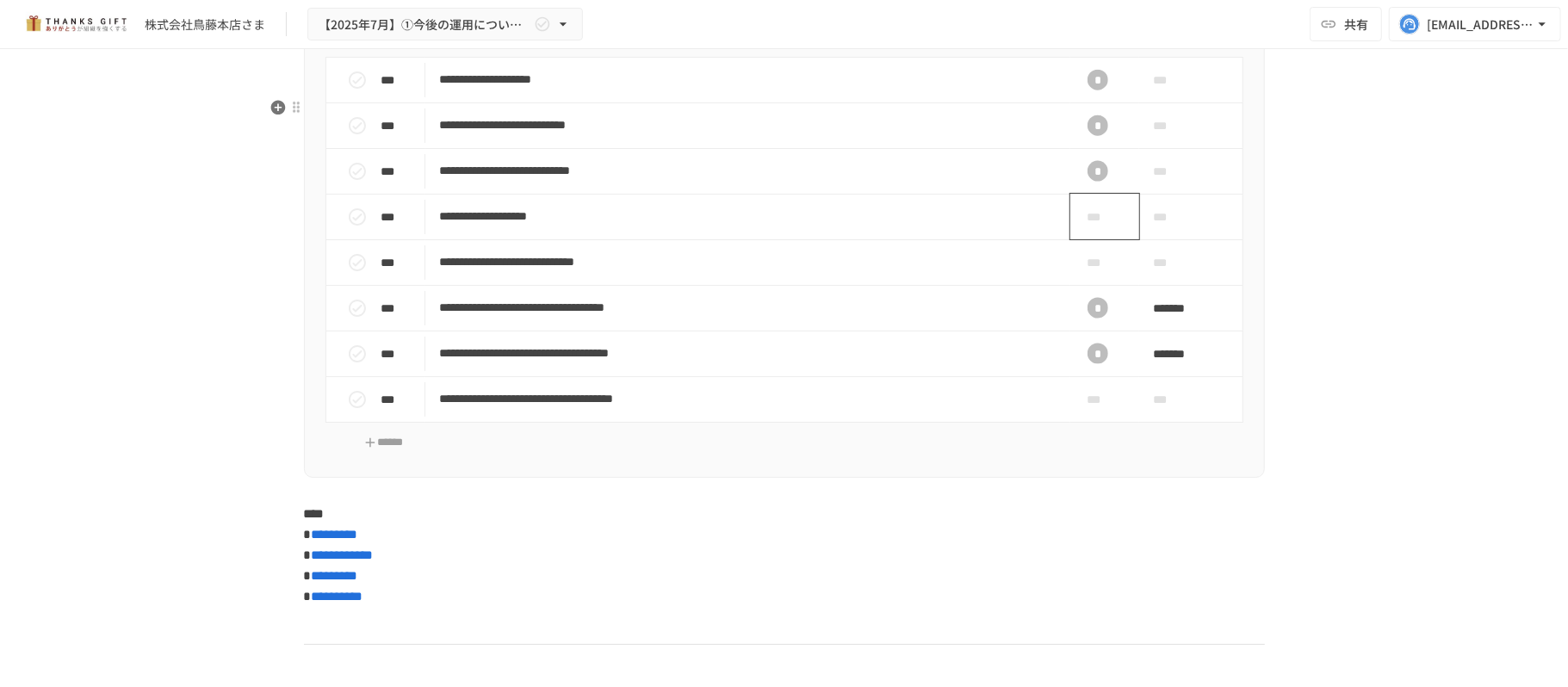 click on "***" at bounding box center (1098, 217) 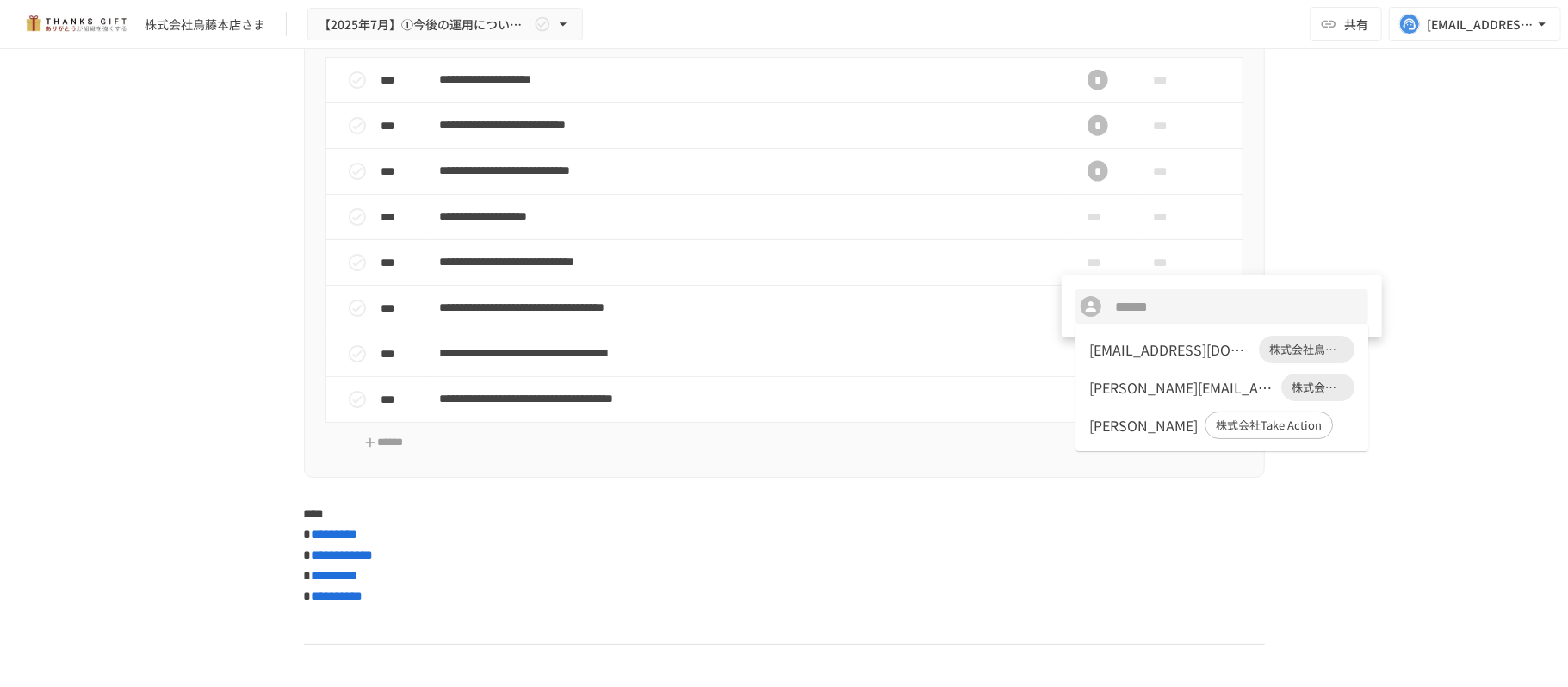 click on "dai.f@torifuji.co.jp" at bounding box center (1170, 350) 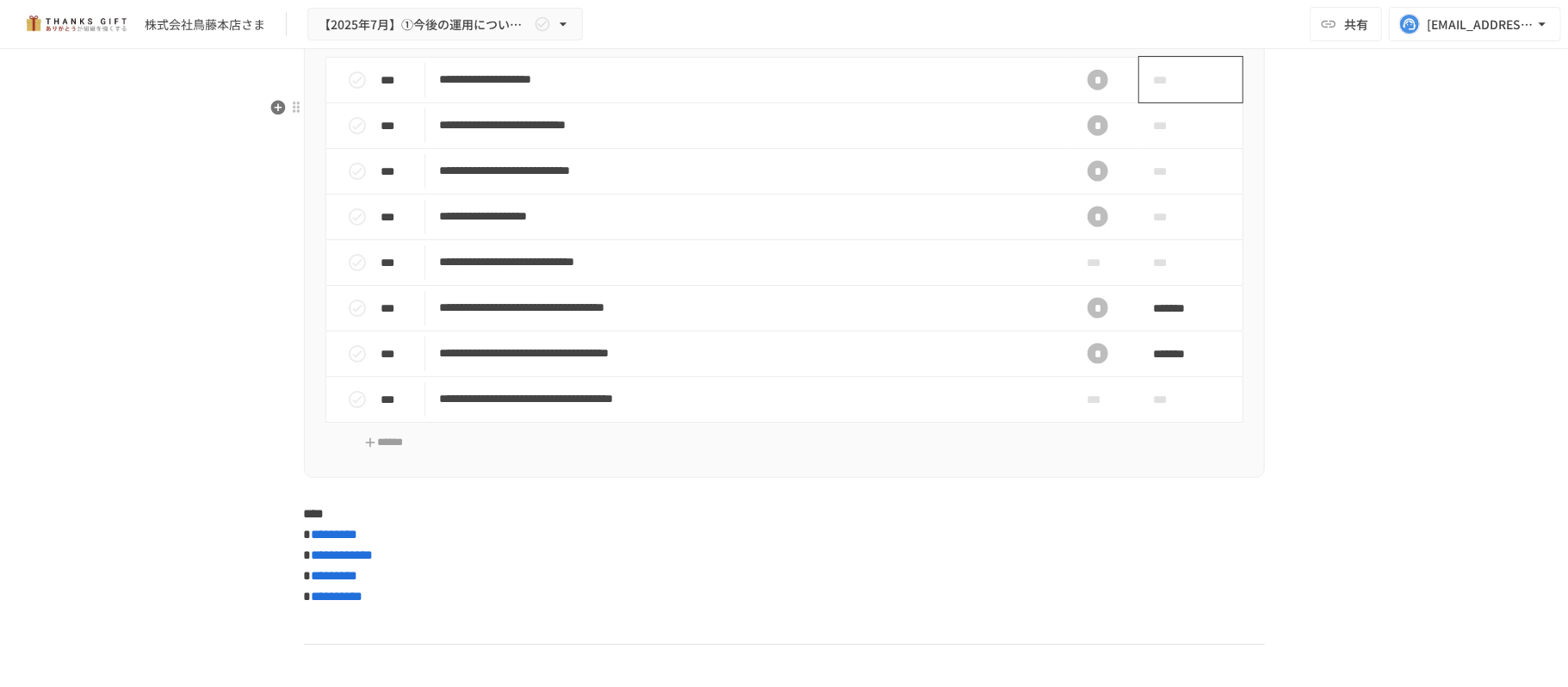click on "***" at bounding box center (1171, 80) 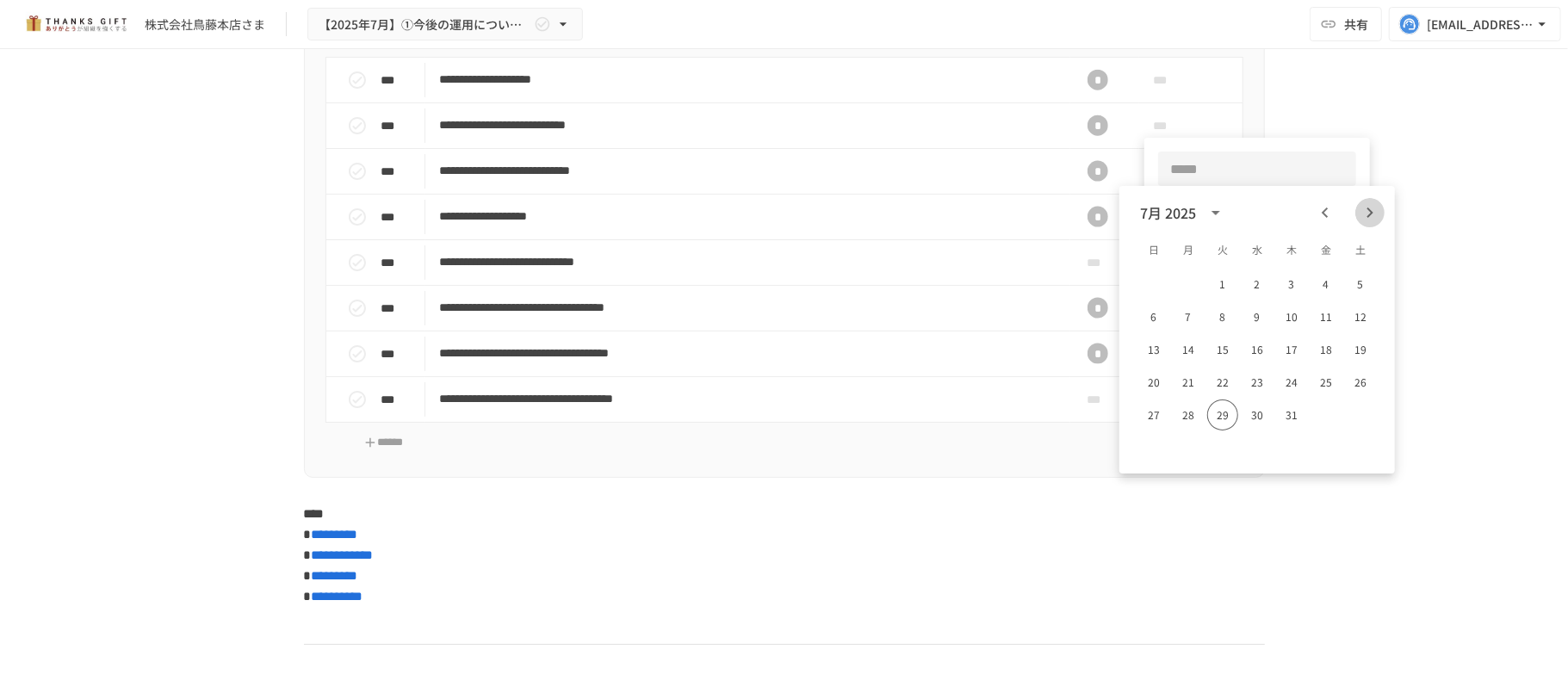 click 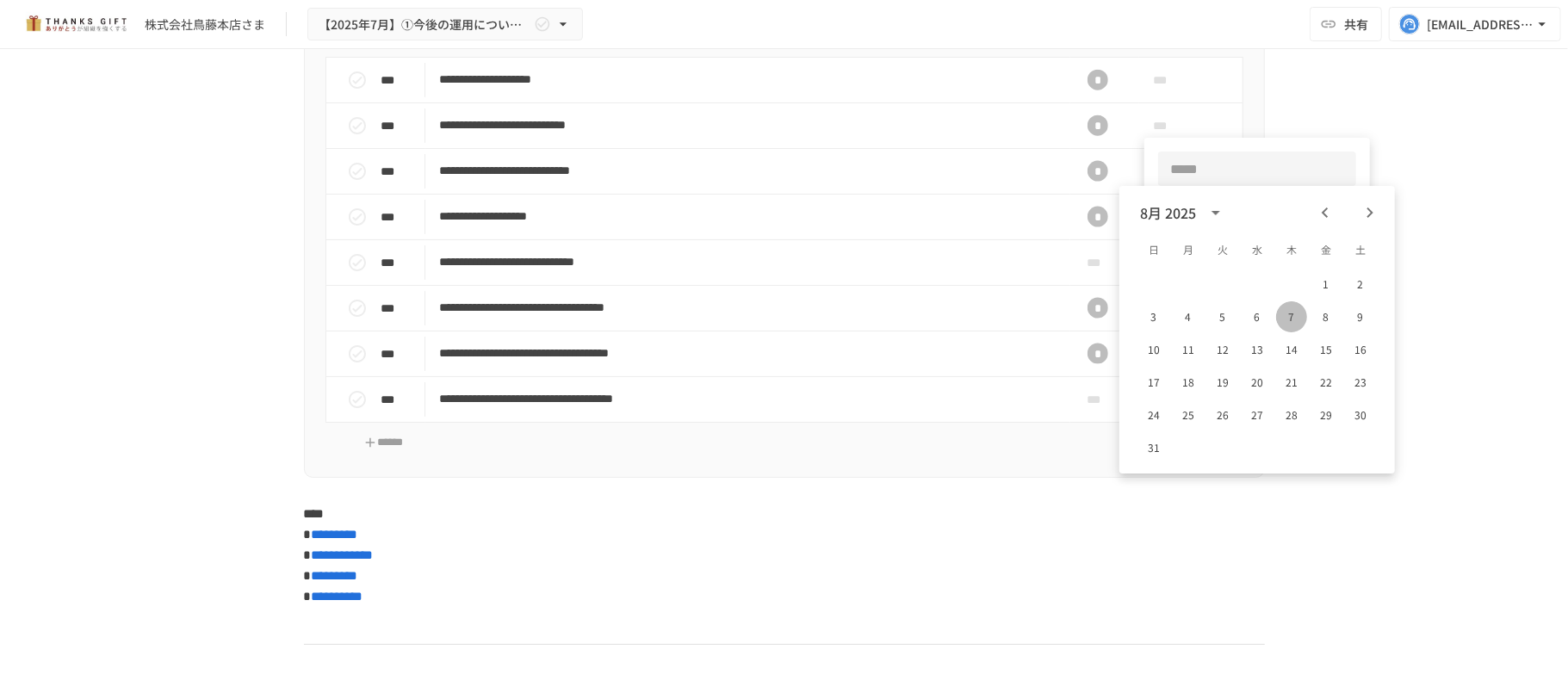click on "7" at bounding box center (1292, 317) 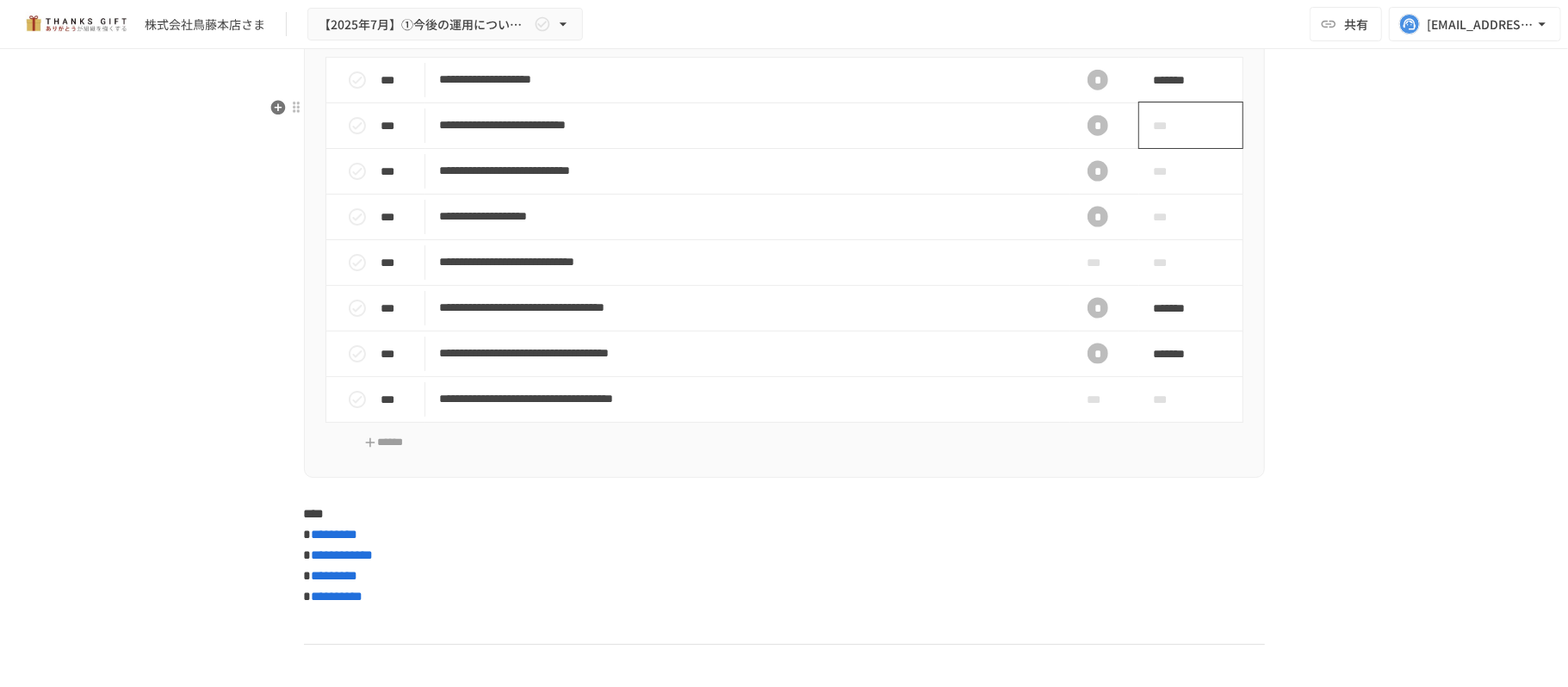 click on "***" at bounding box center (1191, 125) 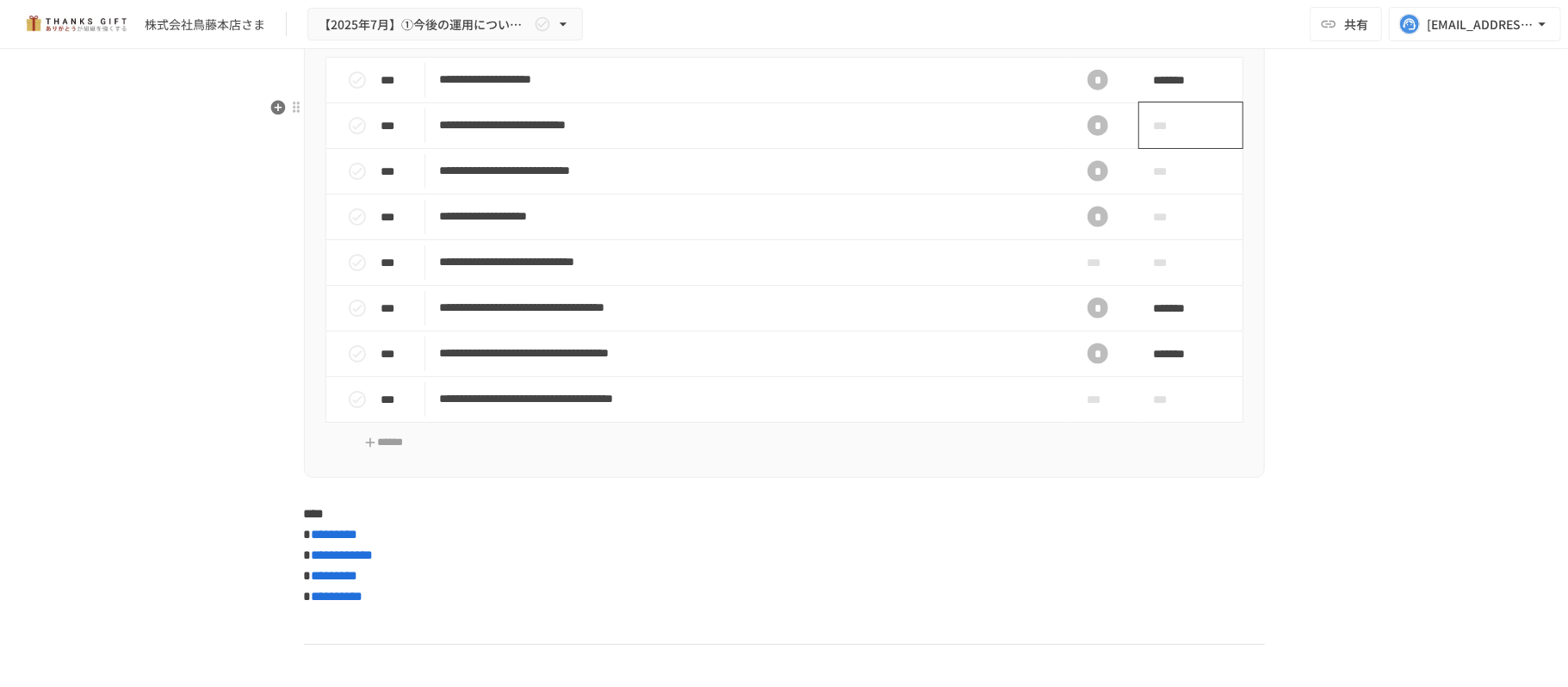click on "***" at bounding box center [1171, 126] 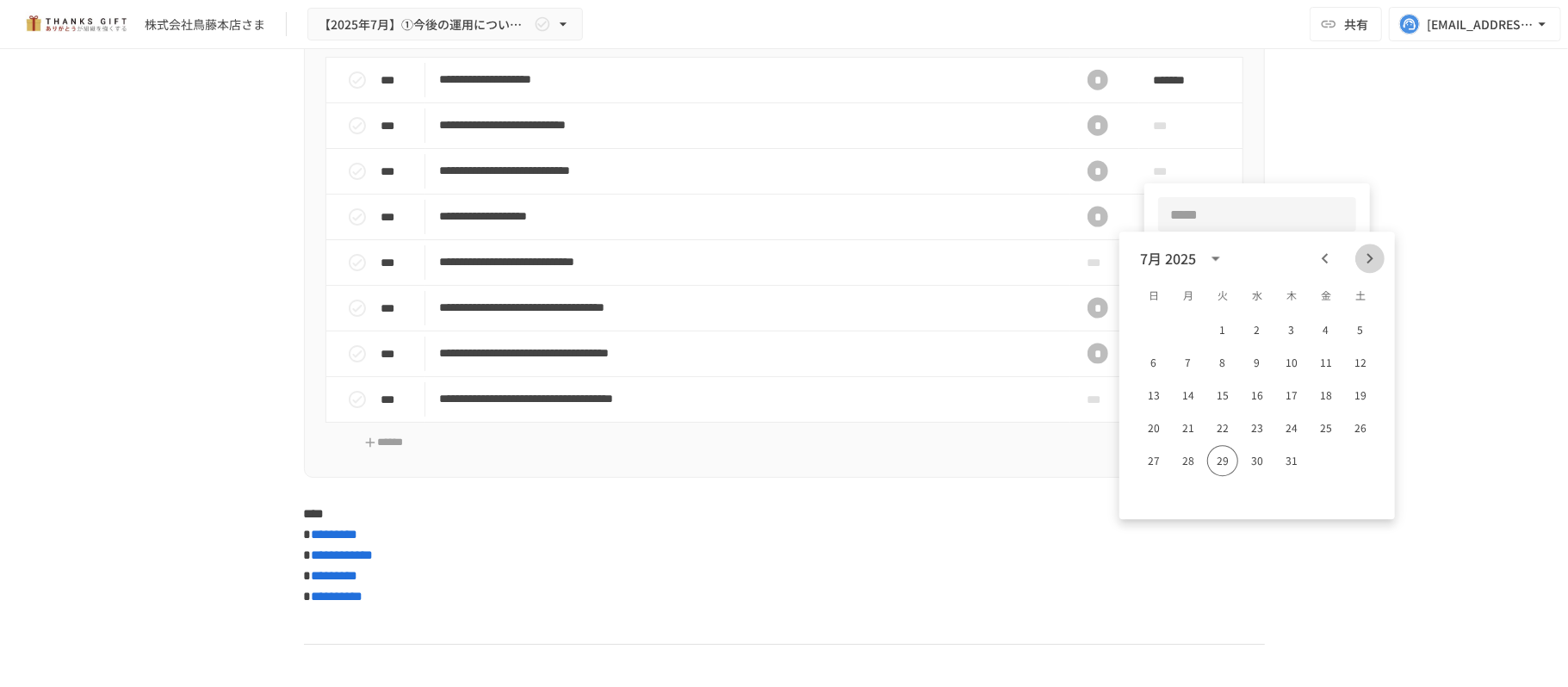 click at bounding box center (1370, 258) 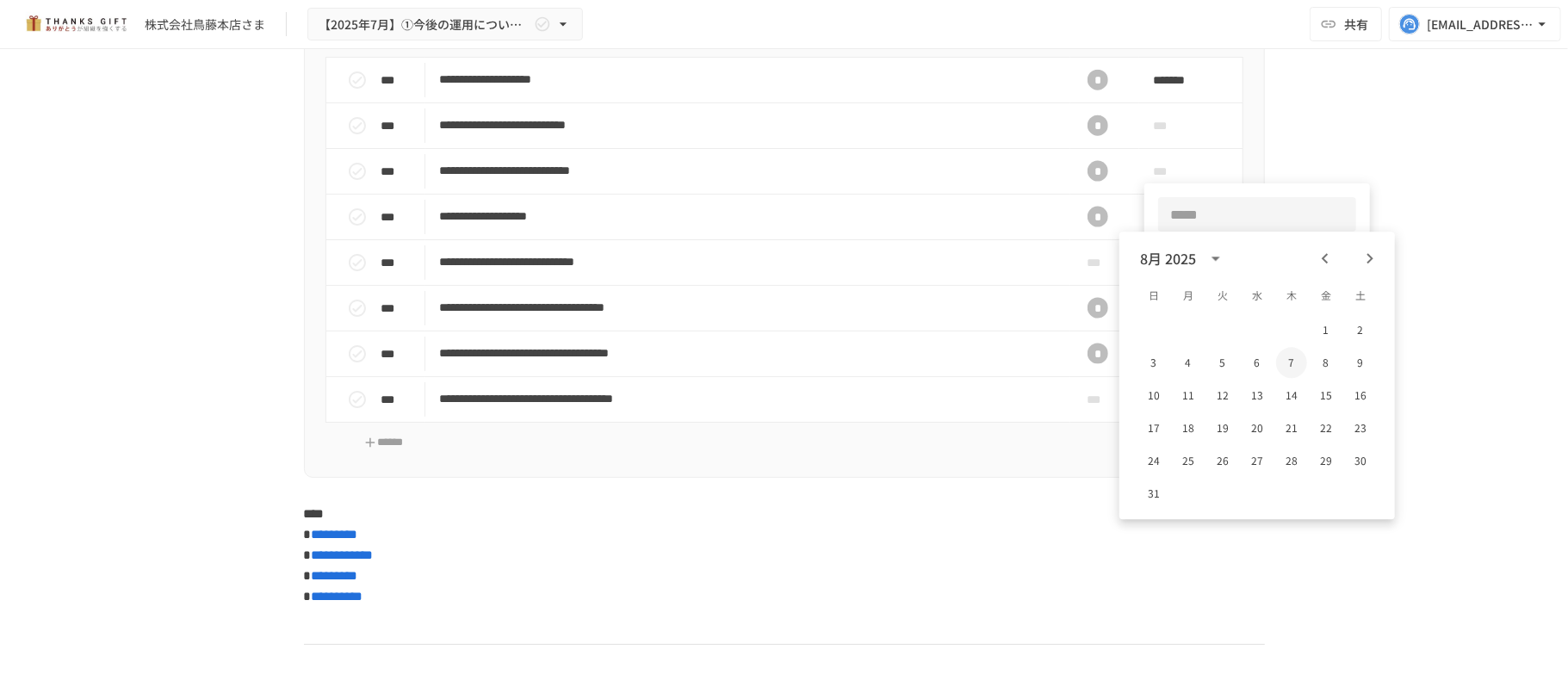 click on "7" at bounding box center [1292, 362] 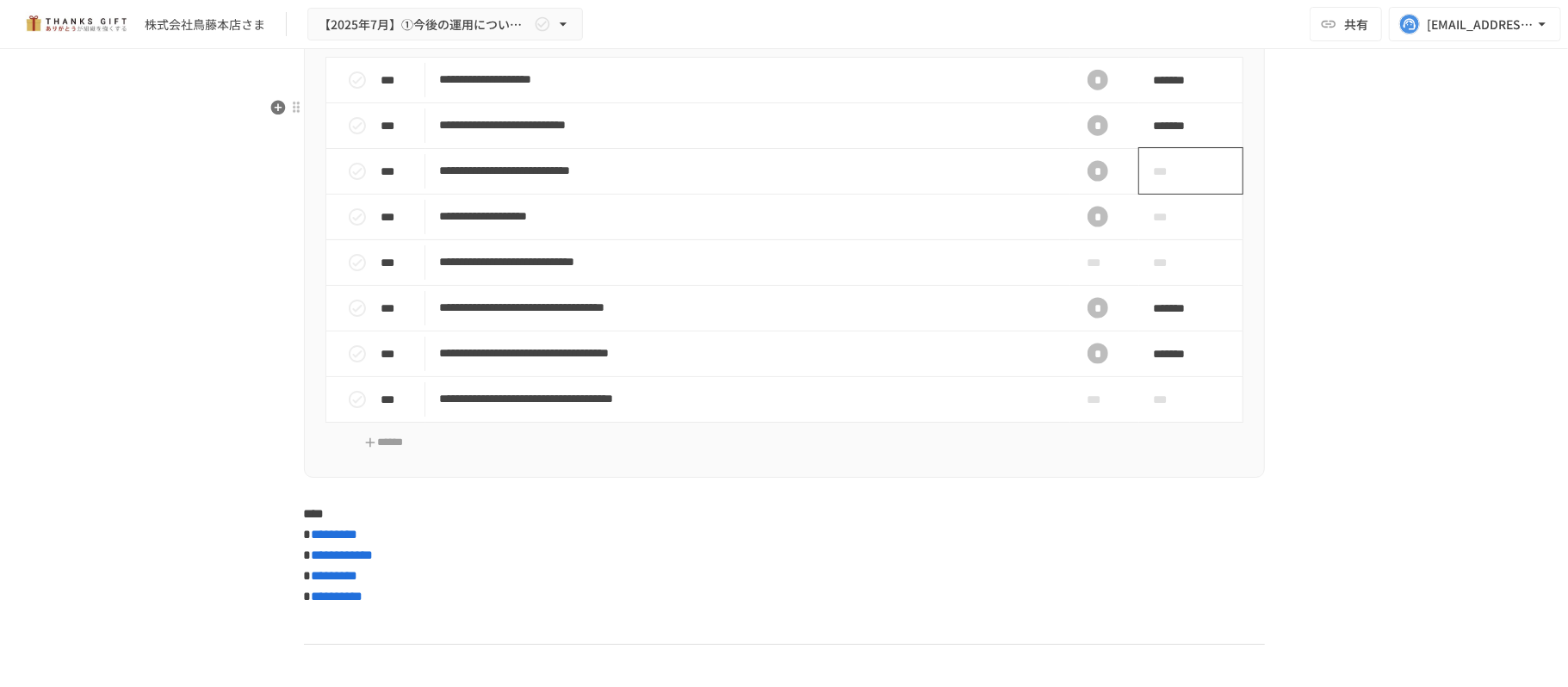 click on "***" at bounding box center [1171, 171] 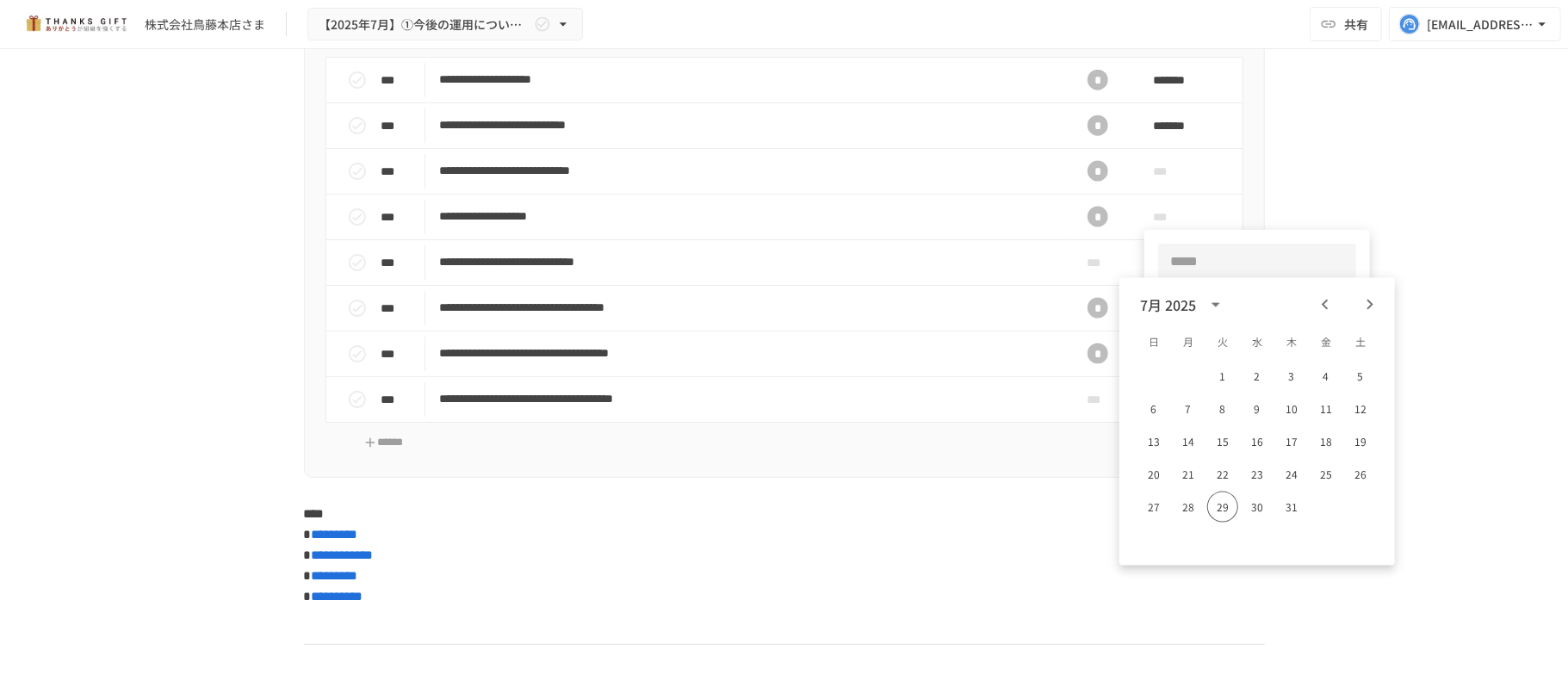 click 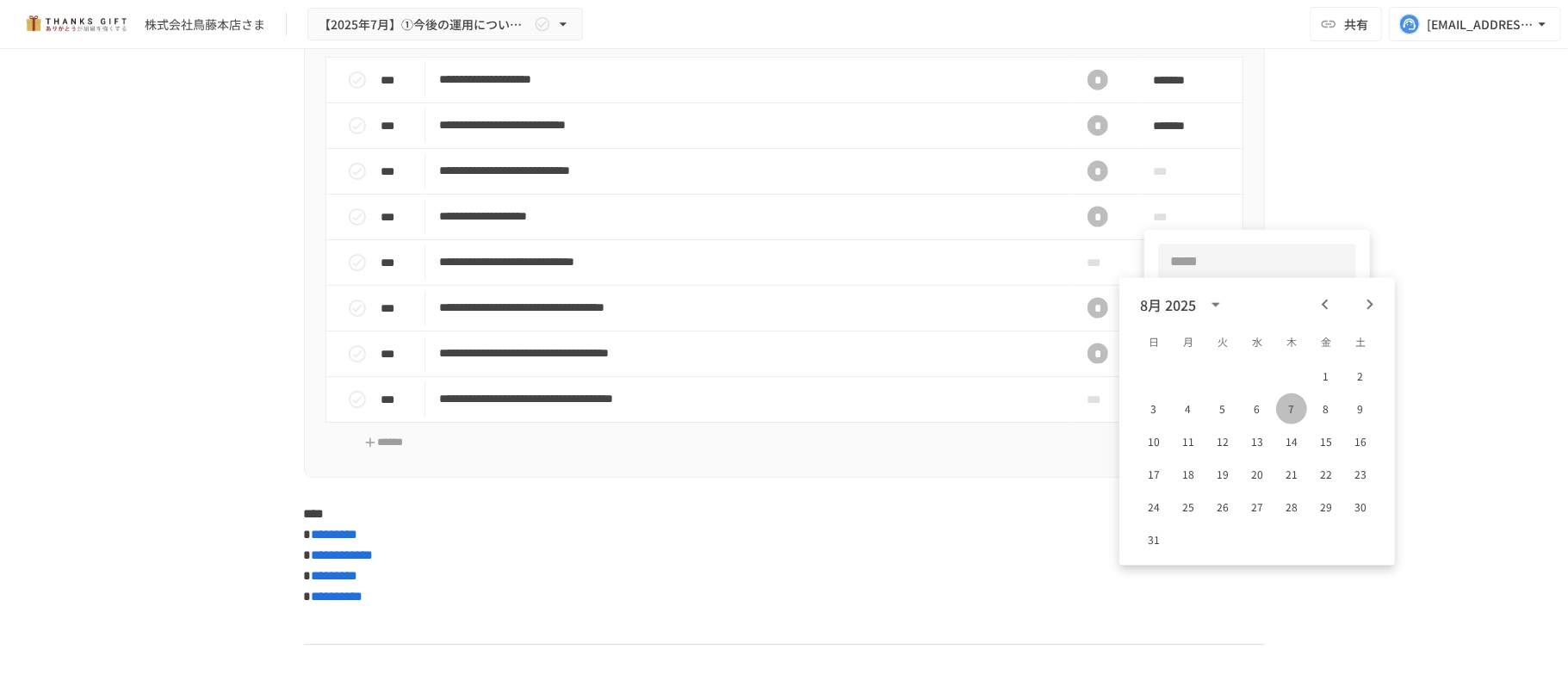 drag, startPoint x: 1295, startPoint y: 401, endPoint x: 1279, endPoint y: 400, distance: 16.03122 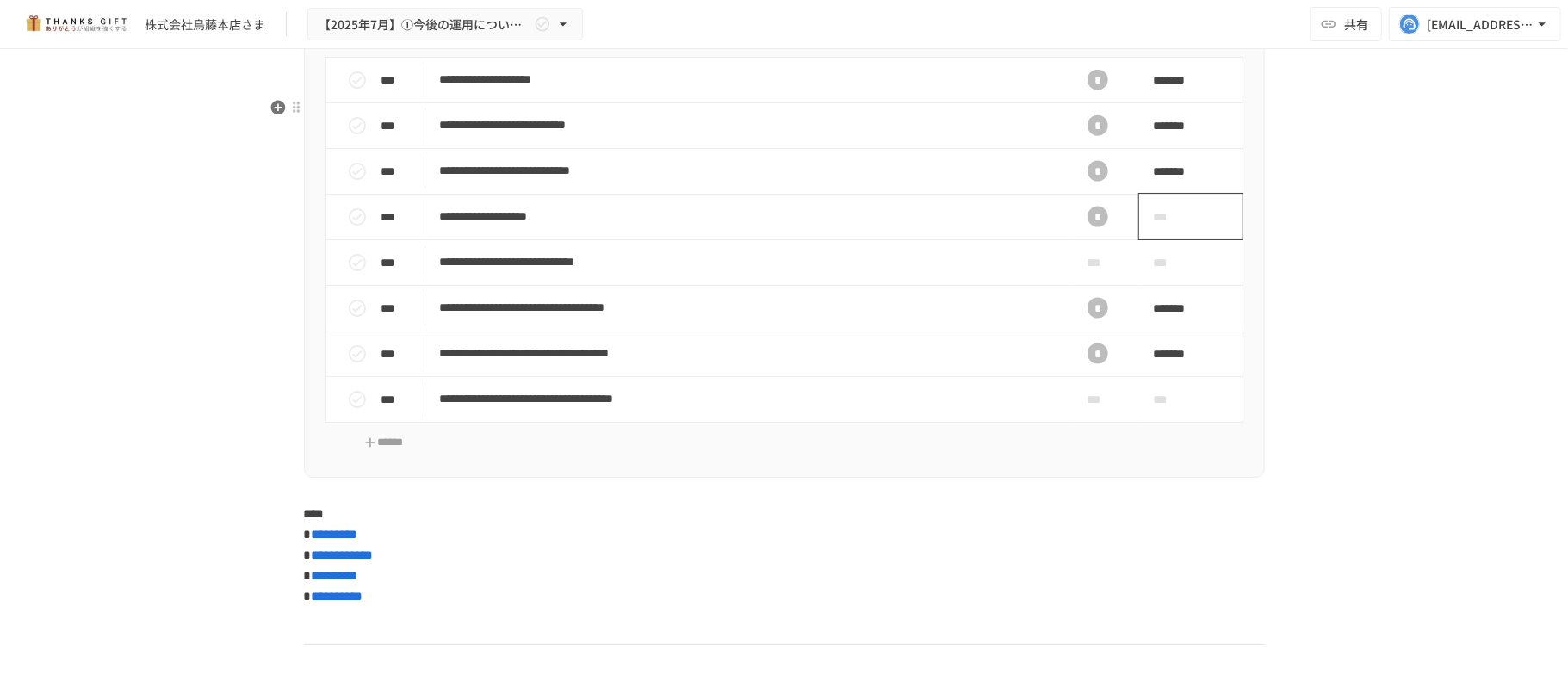 click on "***" at bounding box center (1171, 217) 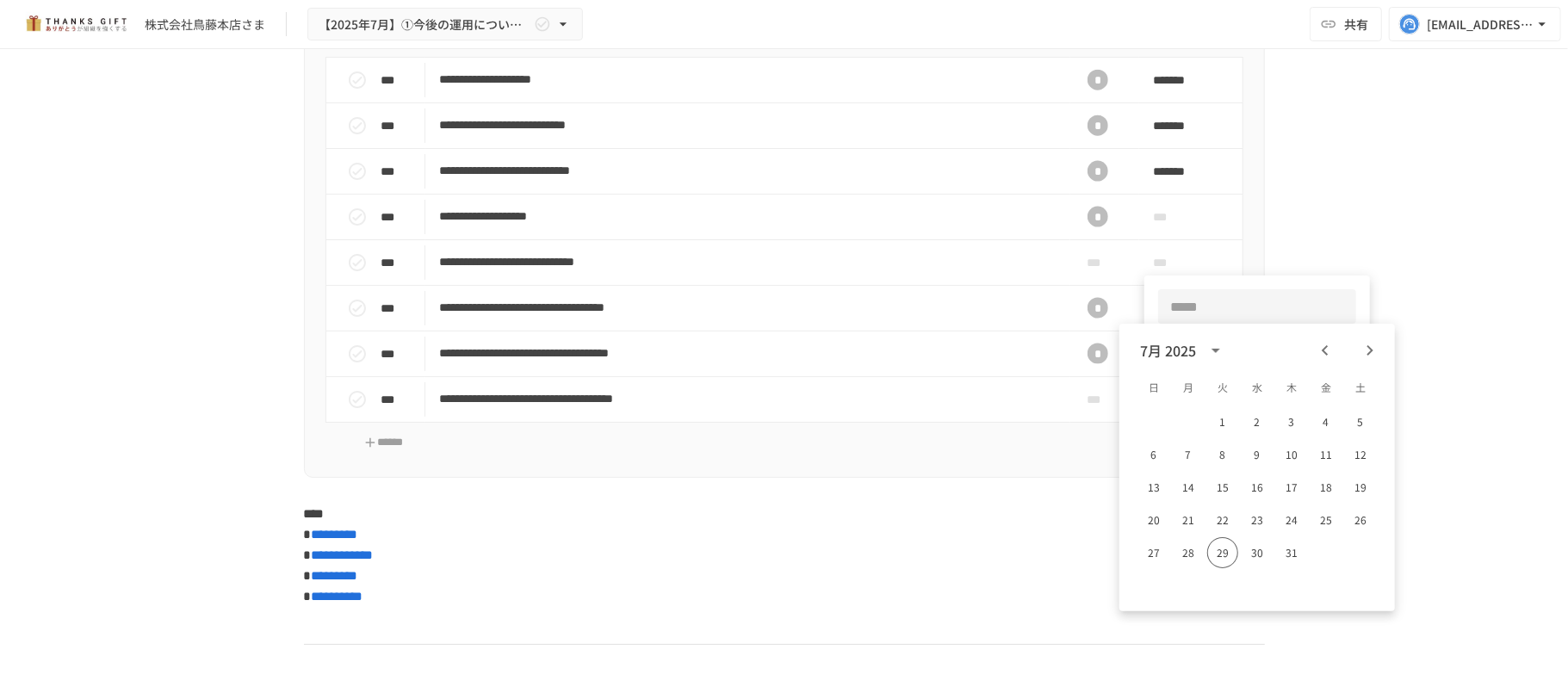 click 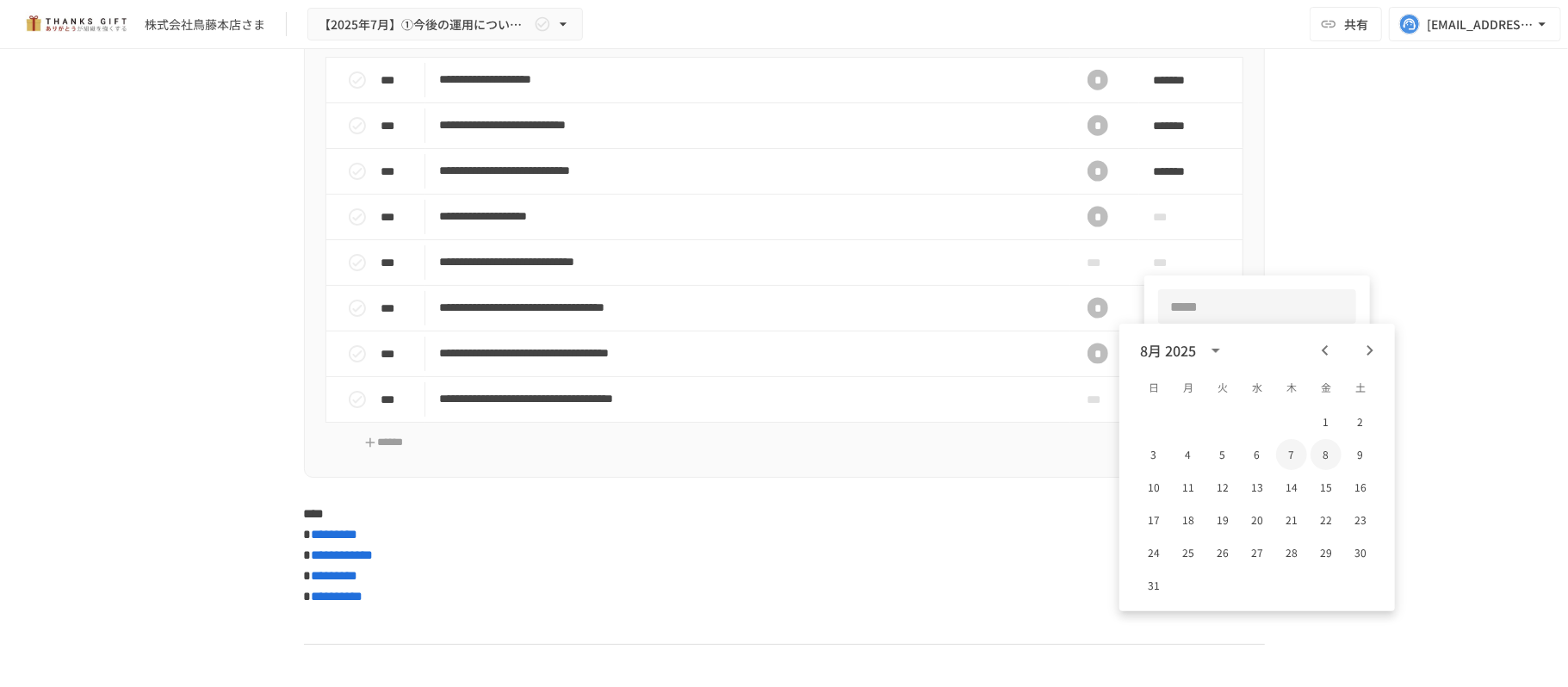 click on "7" at bounding box center (1292, 455) 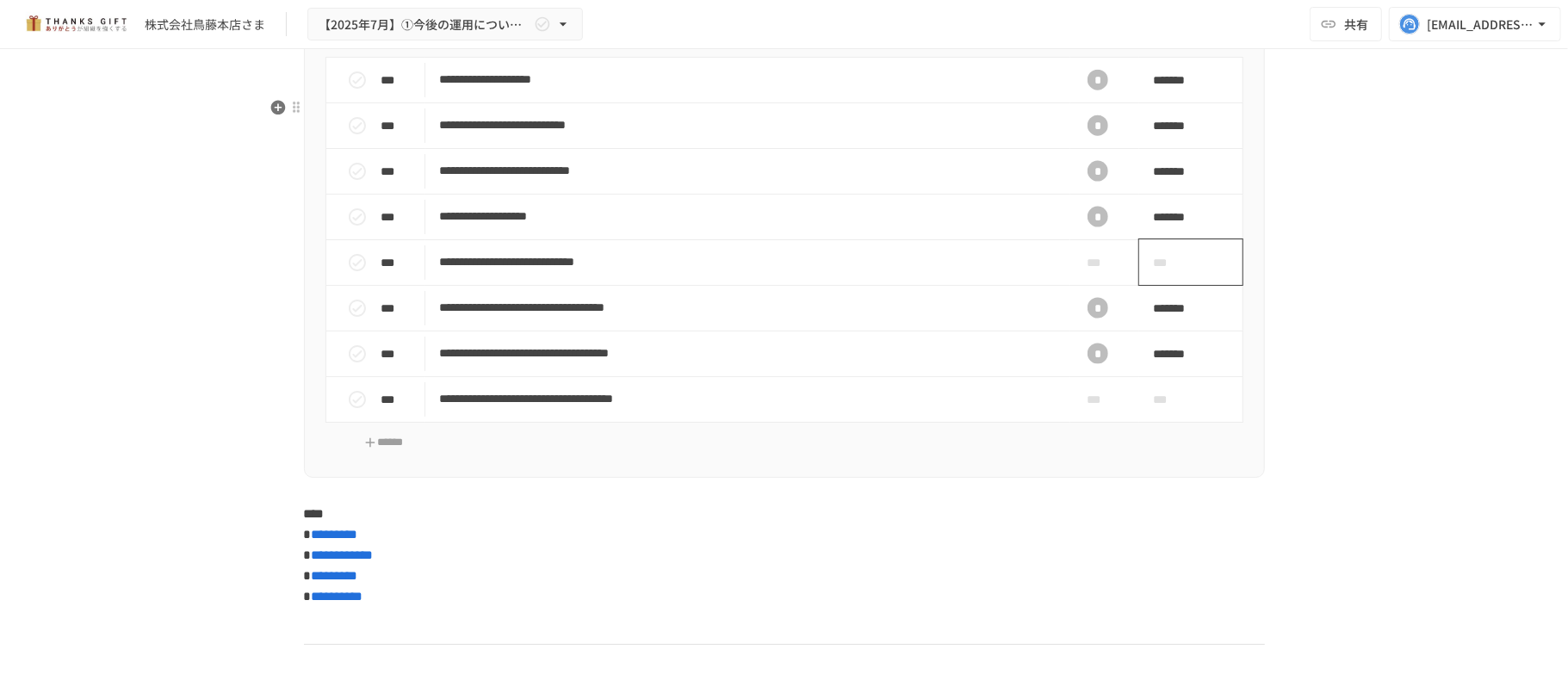 click on "***" at bounding box center [1171, 263] 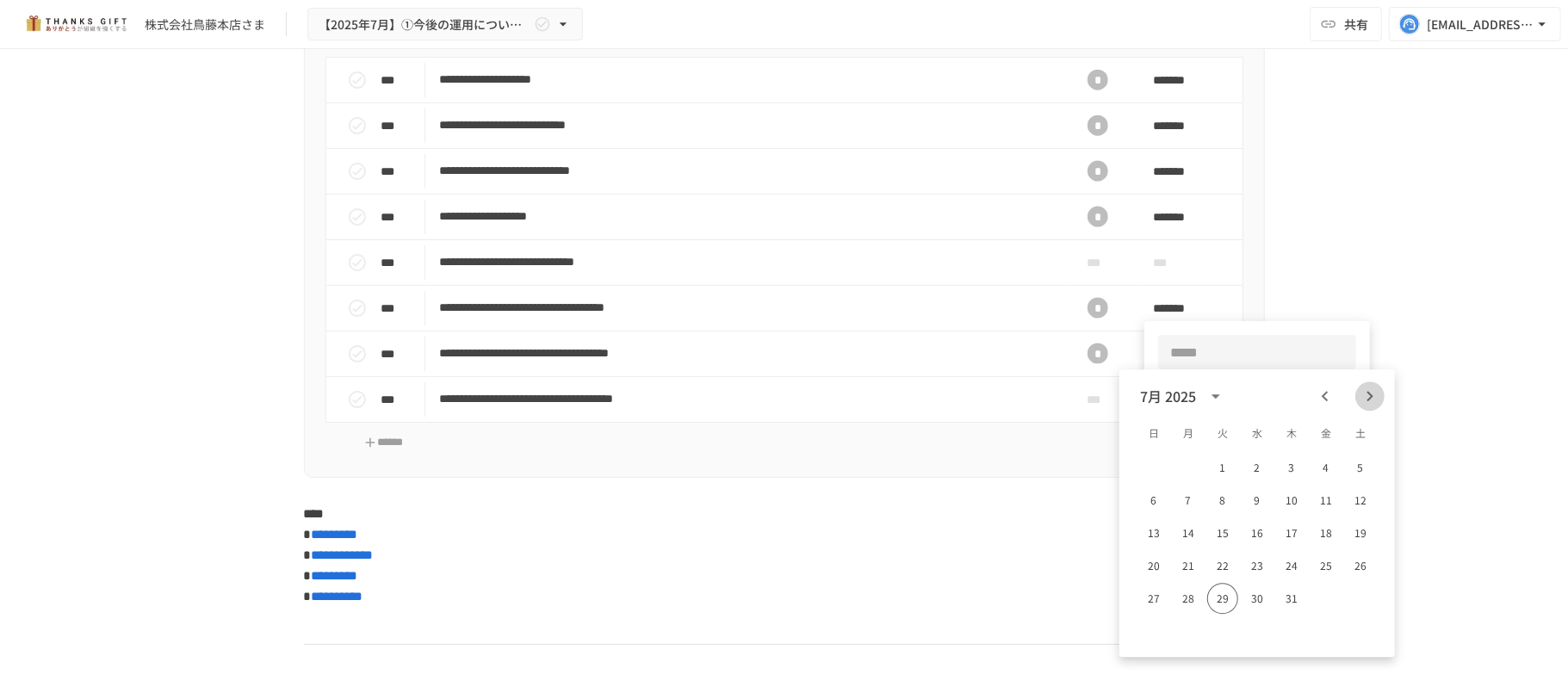click 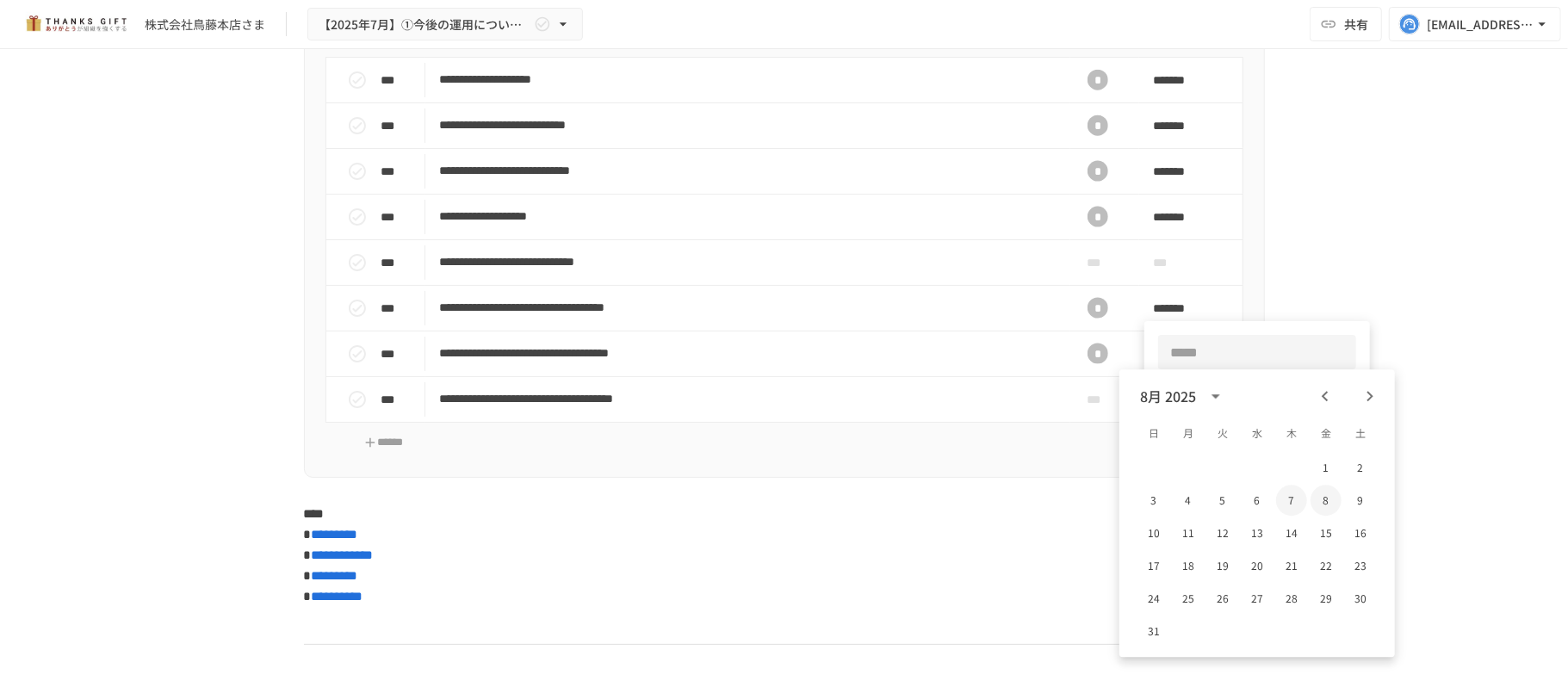 click on "7" at bounding box center [1292, 500] 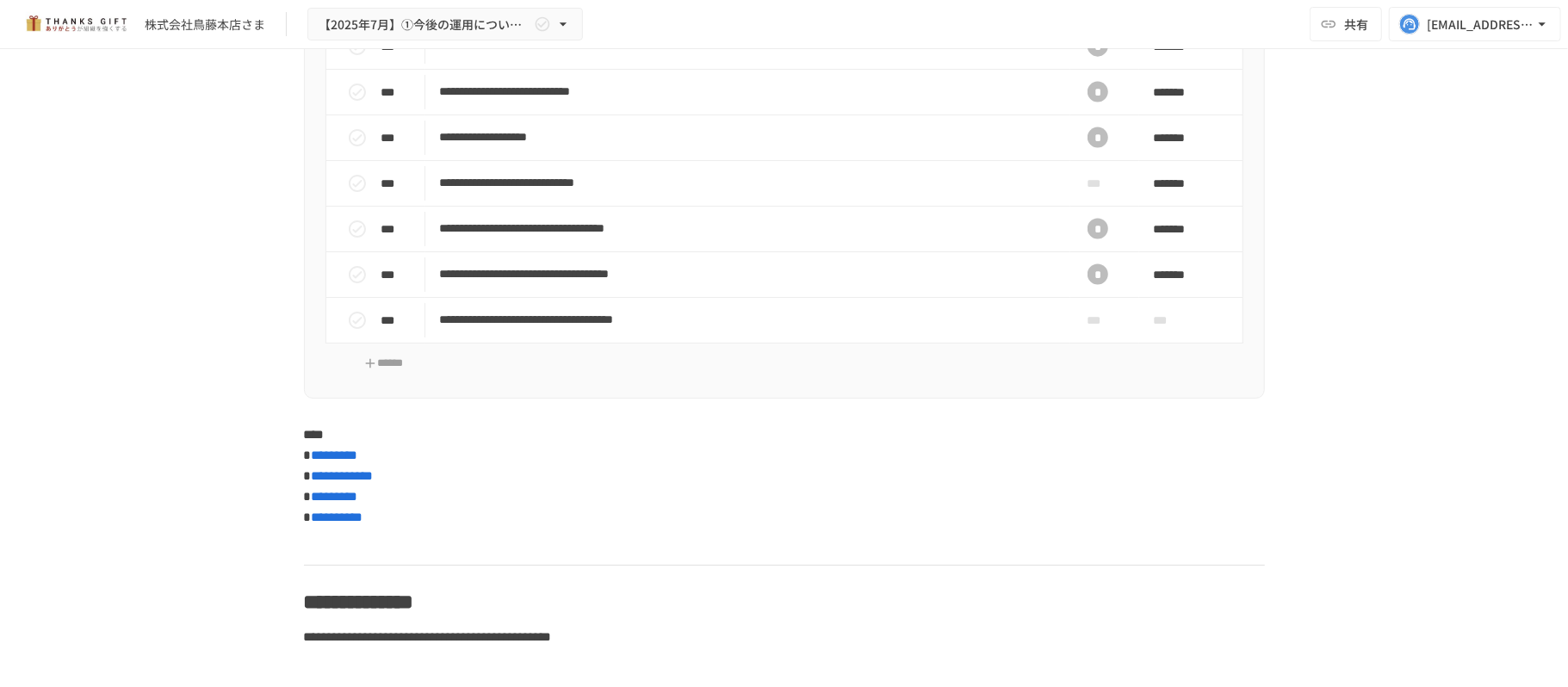 scroll, scrollTop: 6479, scrollLeft: 0, axis: vertical 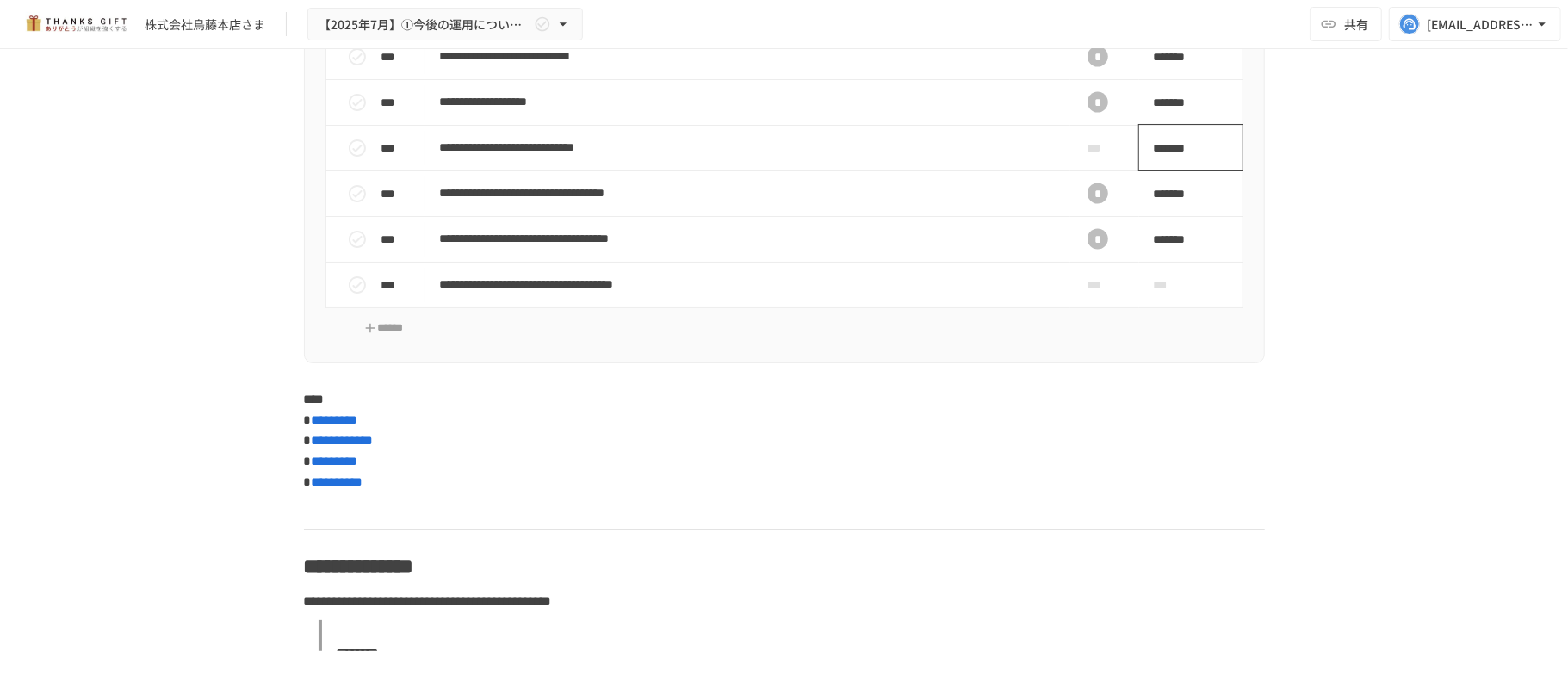 click on "*******" at bounding box center (1181, 148) 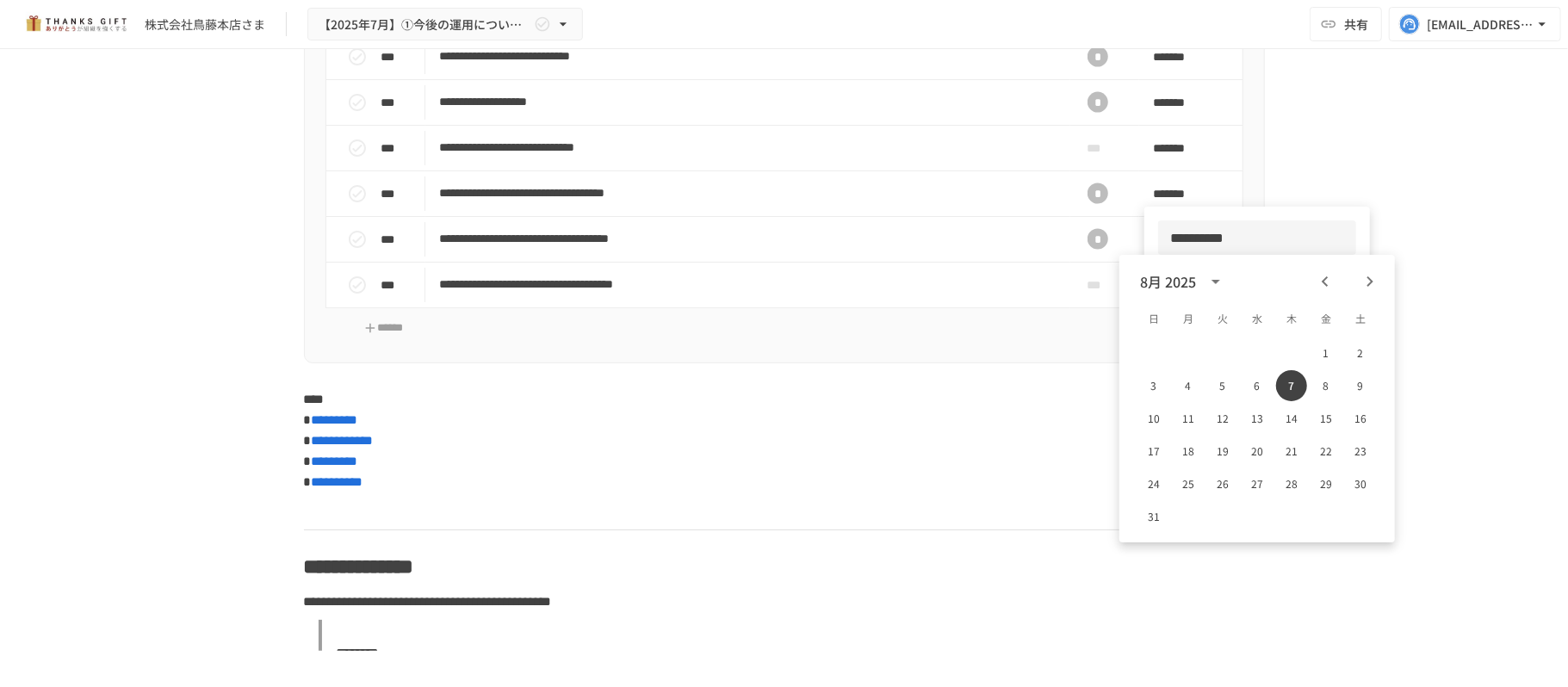 click on "**********" at bounding box center (1257, 238) 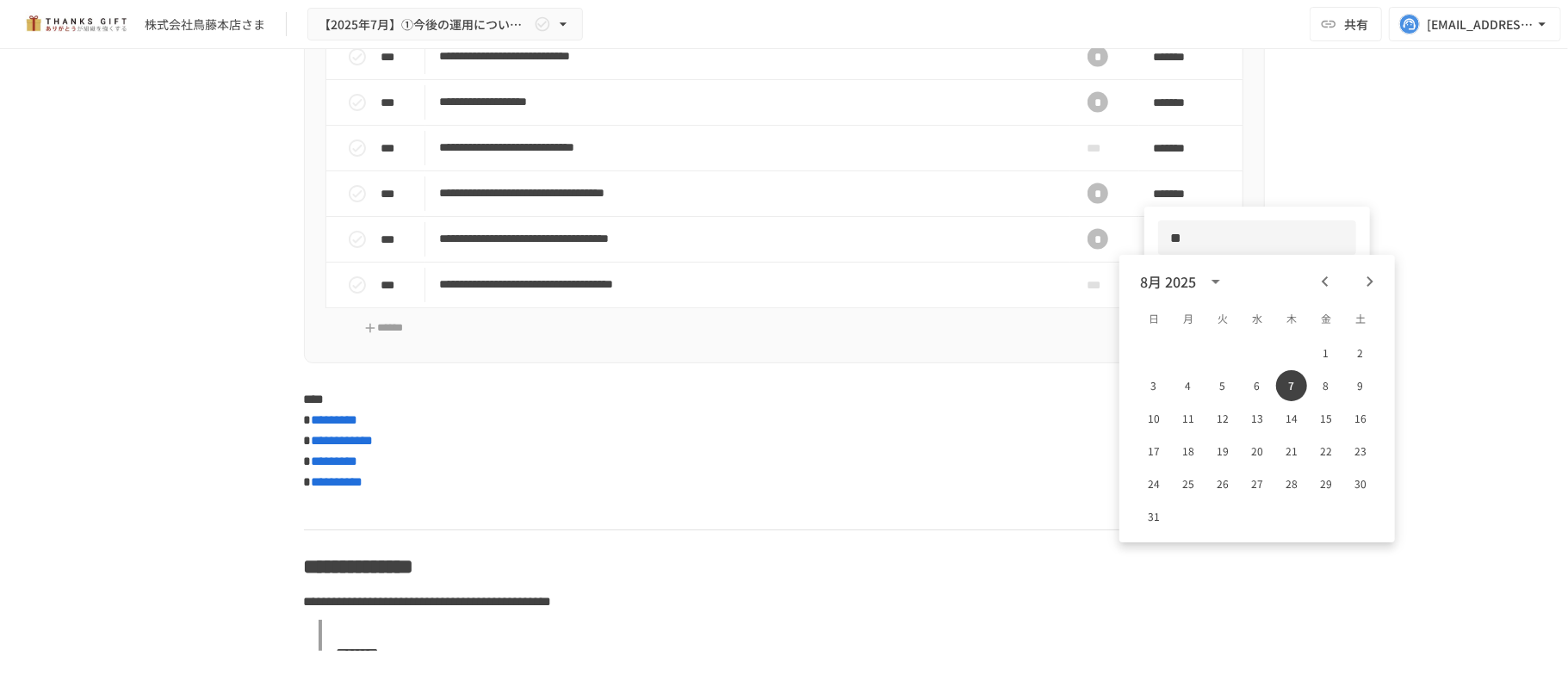 type on "*" 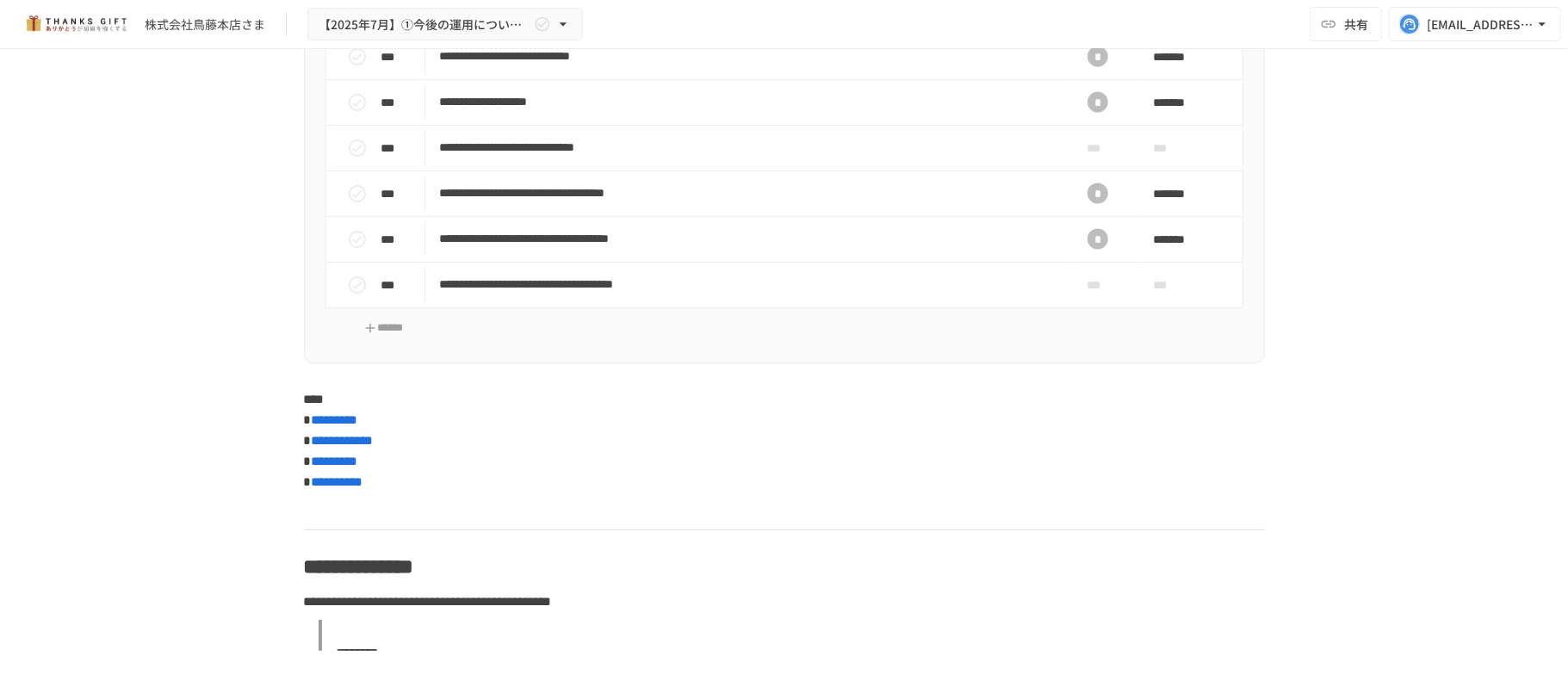 click on "**********" at bounding box center (784, 350) 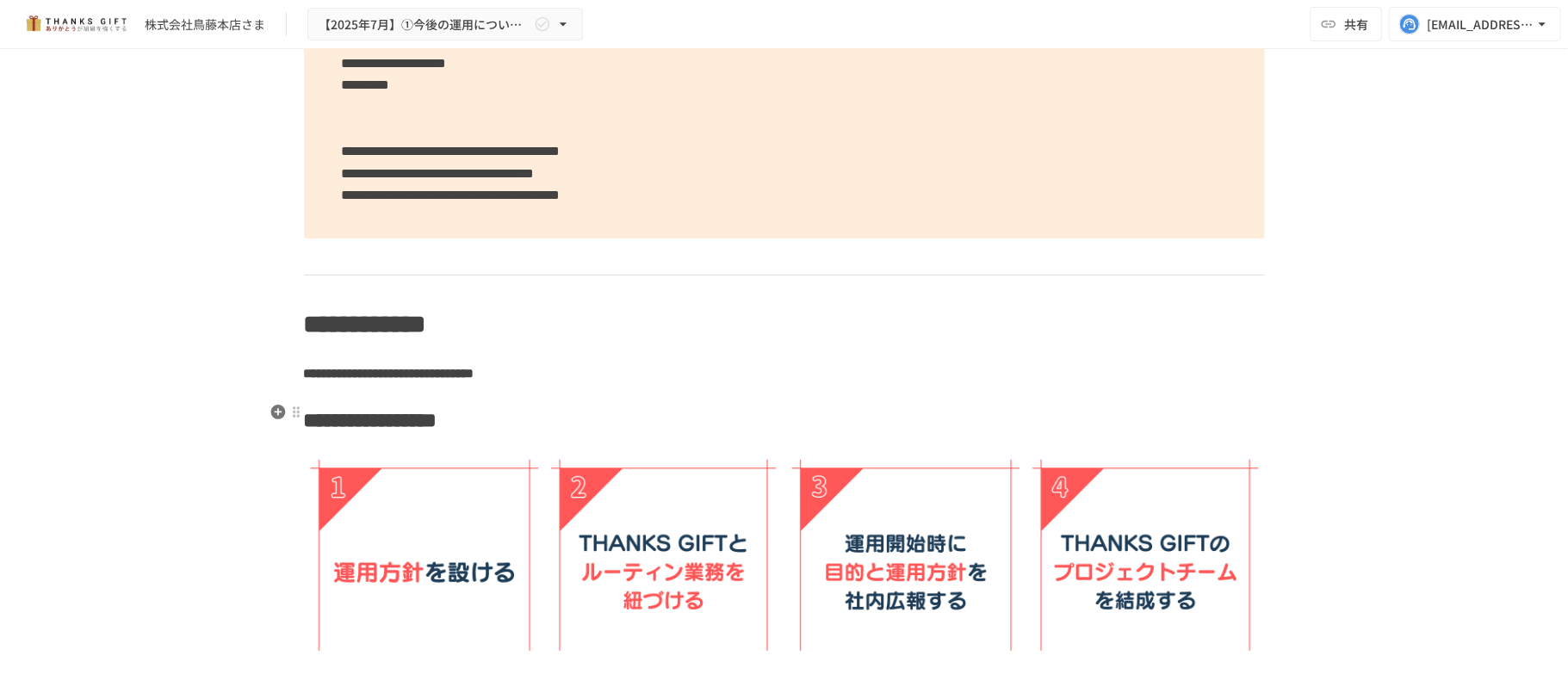 scroll, scrollTop: 4069, scrollLeft: 0, axis: vertical 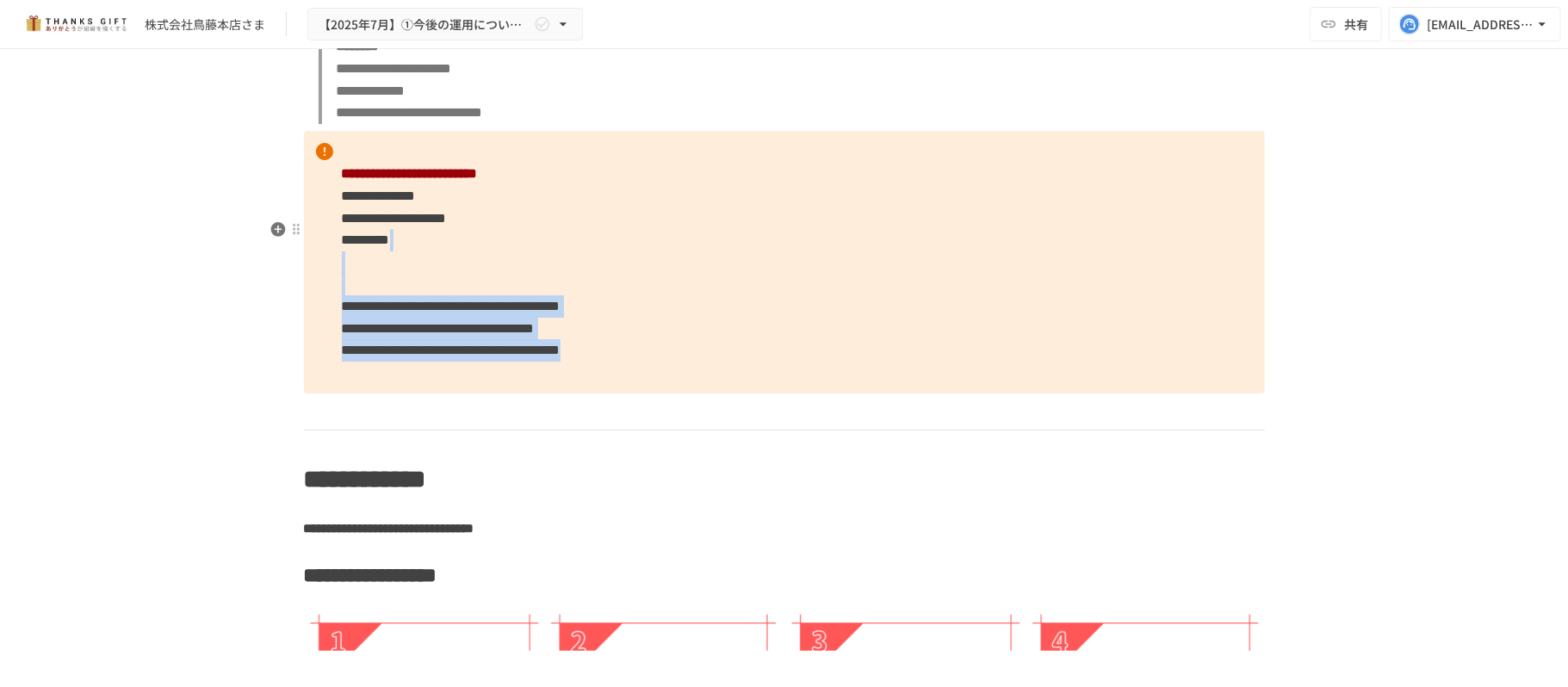 drag, startPoint x: 923, startPoint y: 442, endPoint x: 329, endPoint y: 358, distance: 599.91 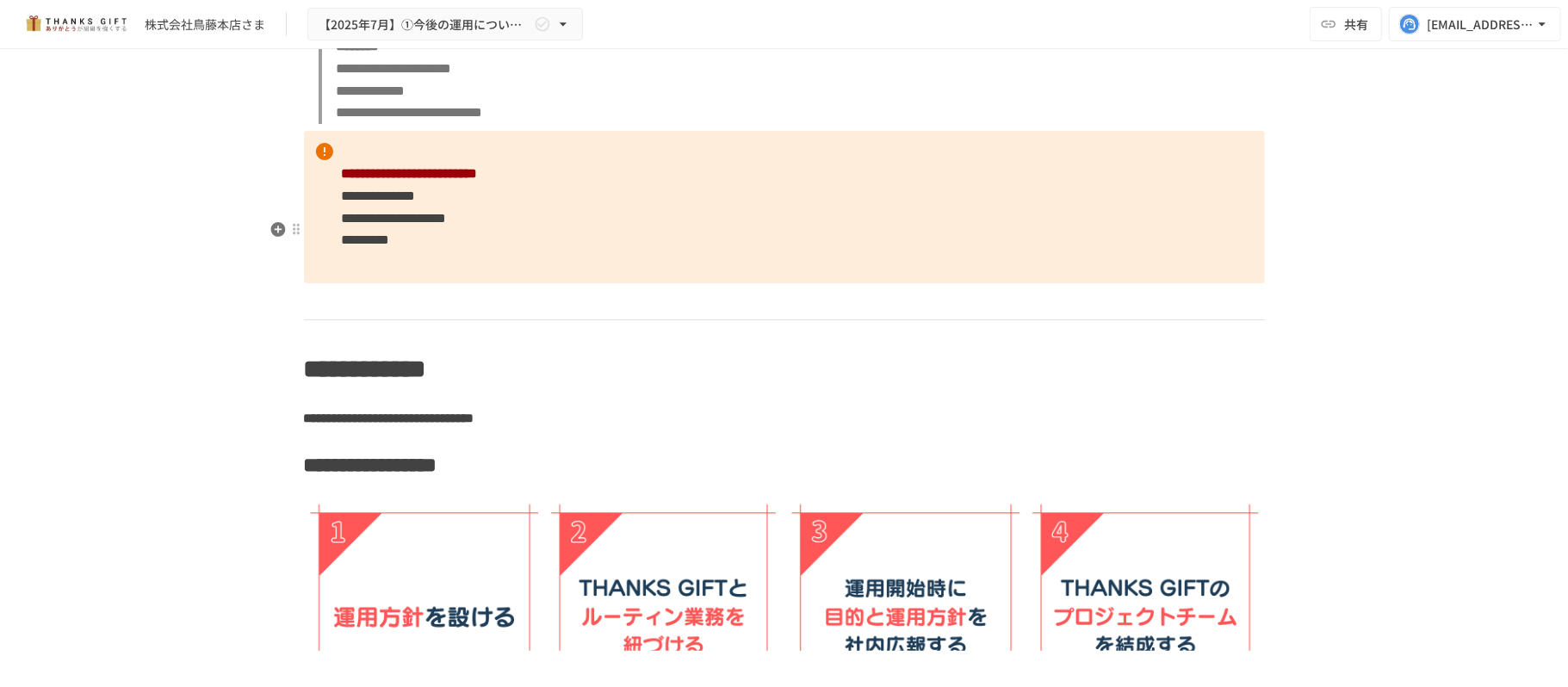 click on "**********" at bounding box center [784, 207] 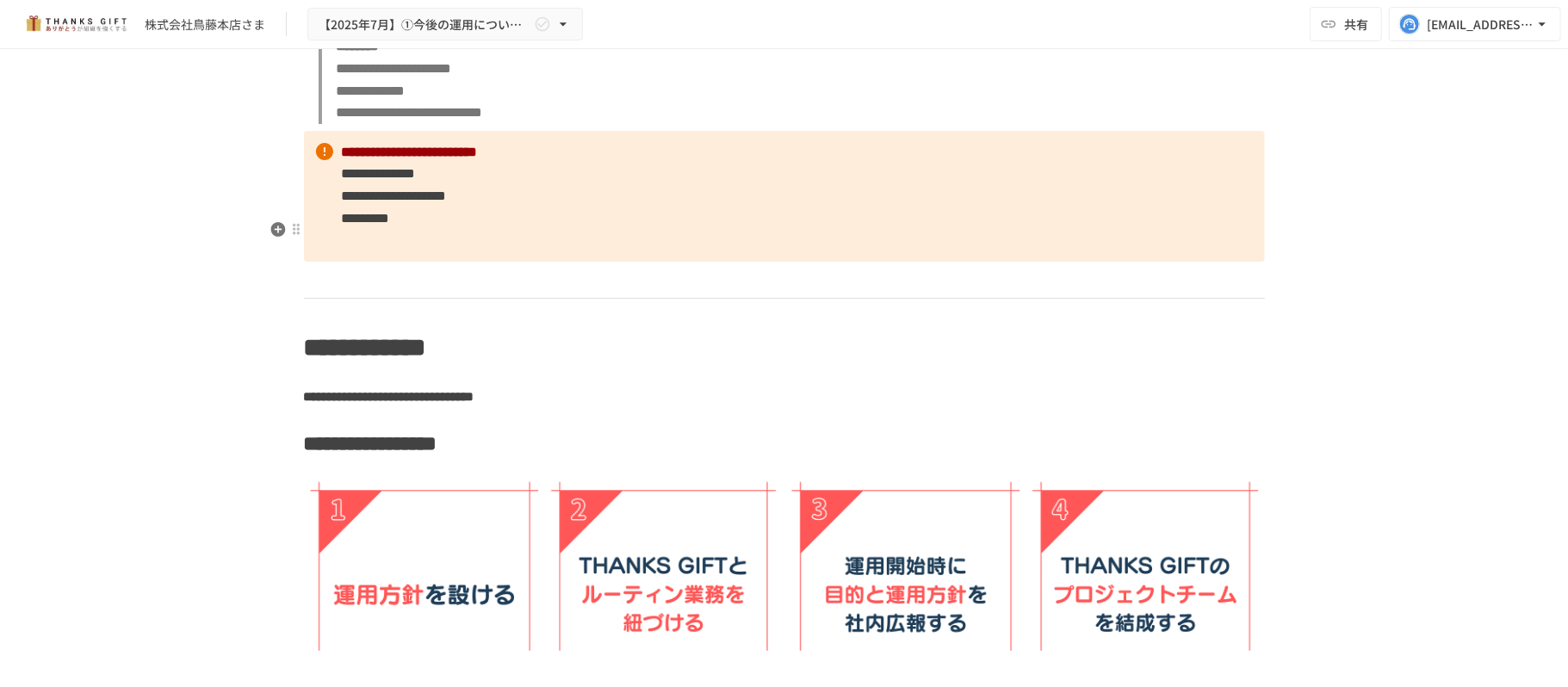 click on "**********" at bounding box center [784, 196] 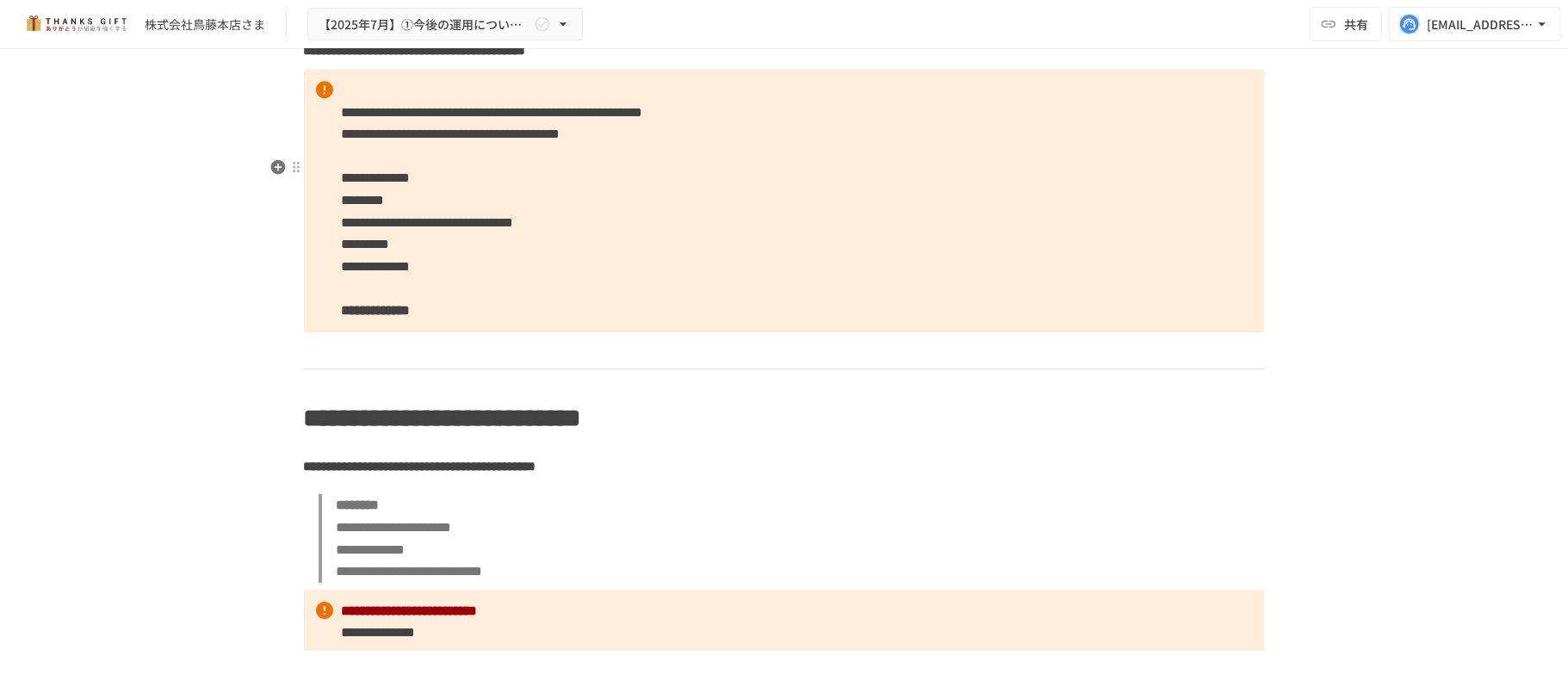 scroll, scrollTop: 3495, scrollLeft: 0, axis: vertical 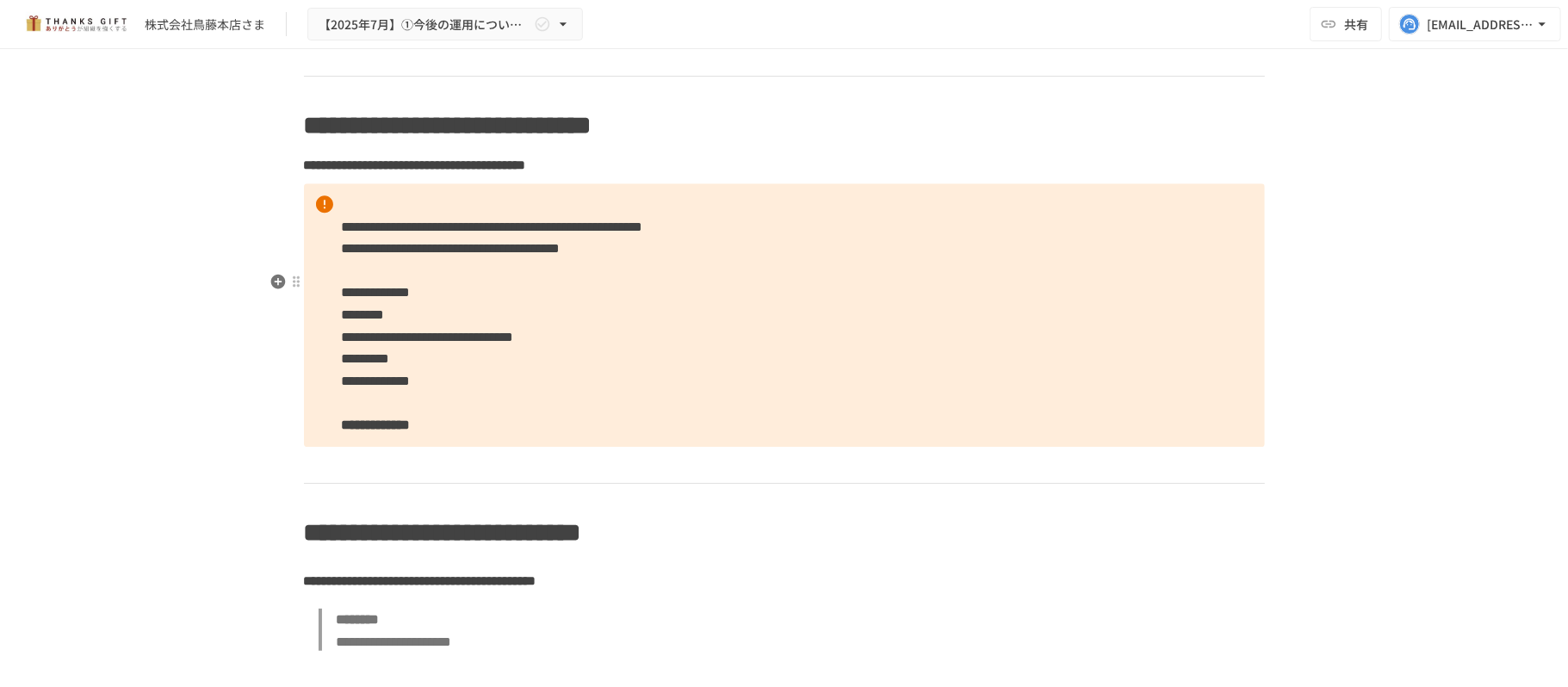 click on "**********" at bounding box center [376, 292] 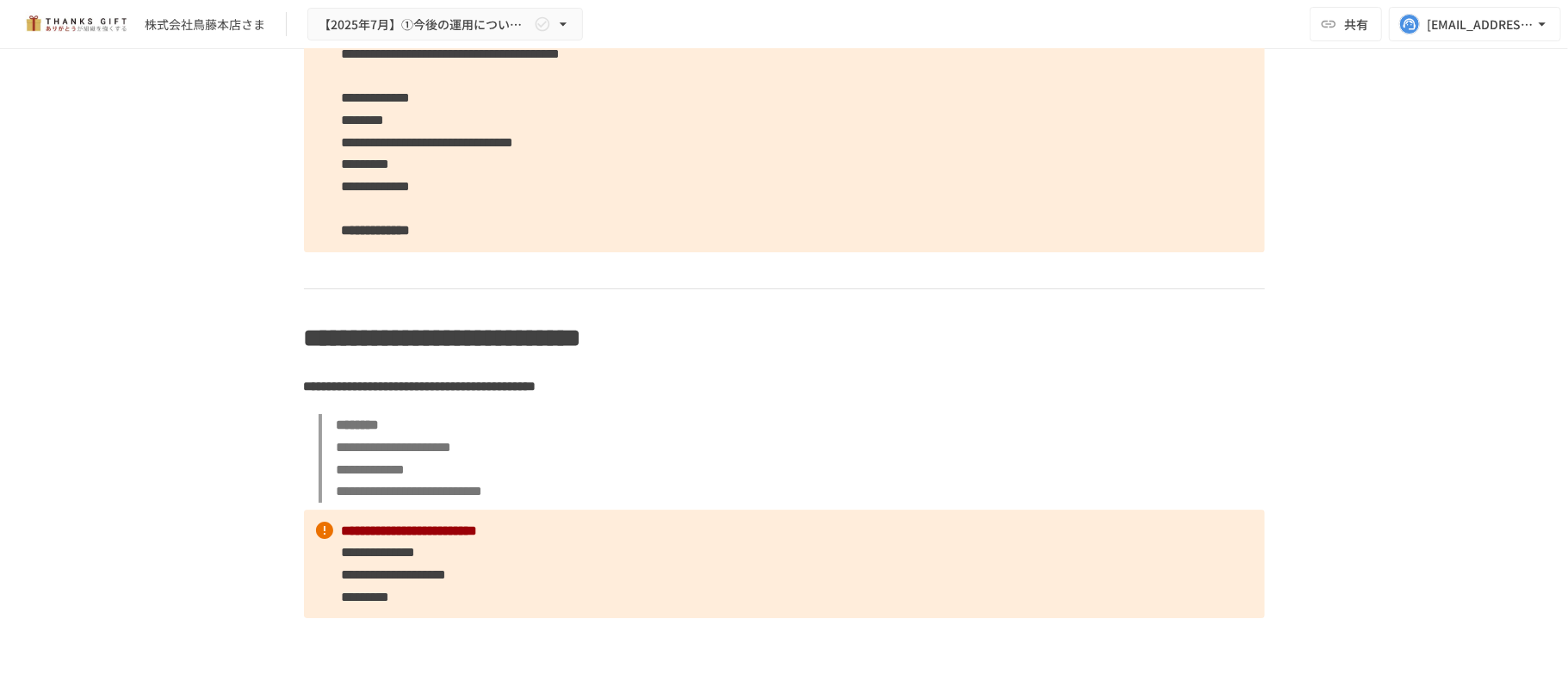 scroll, scrollTop: 3692, scrollLeft: 0, axis: vertical 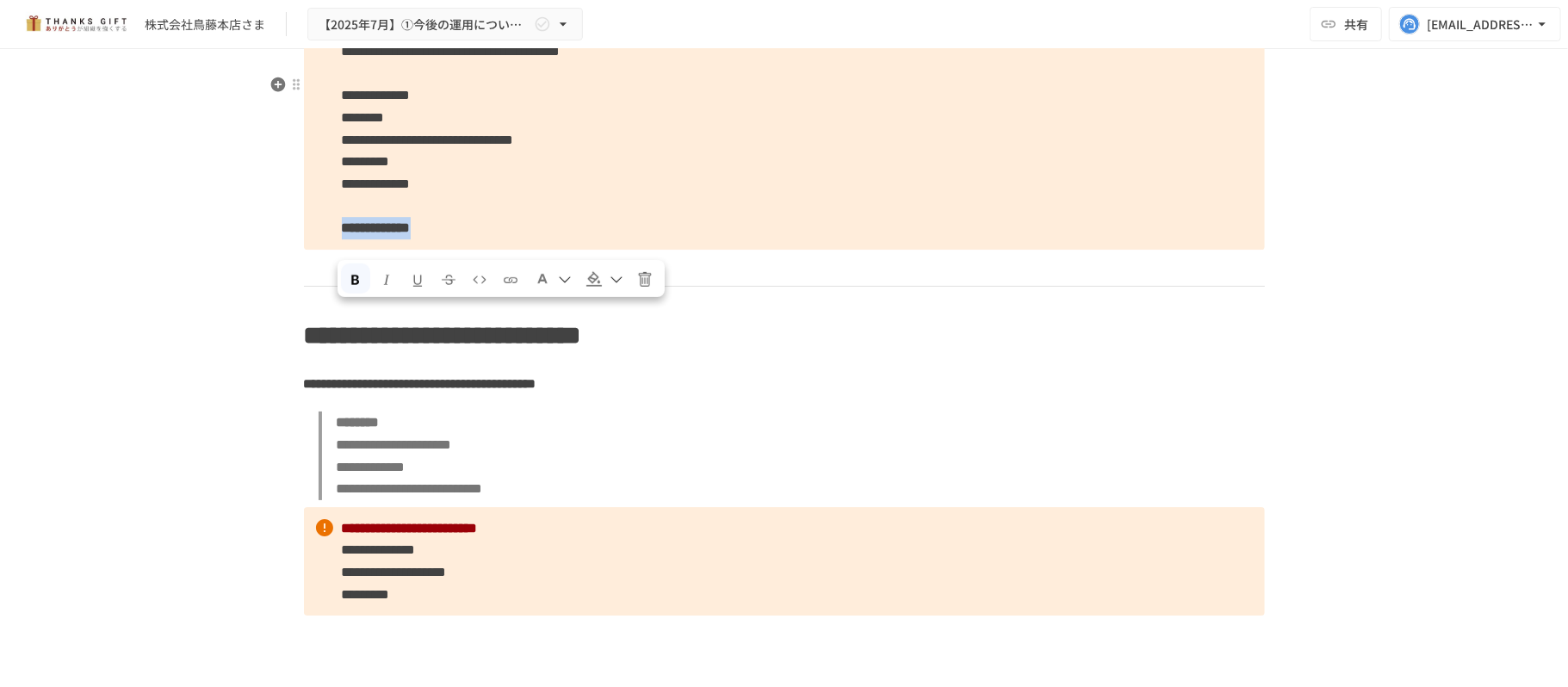 drag, startPoint x: 332, startPoint y: 308, endPoint x: 555, endPoint y: 317, distance: 223.18154 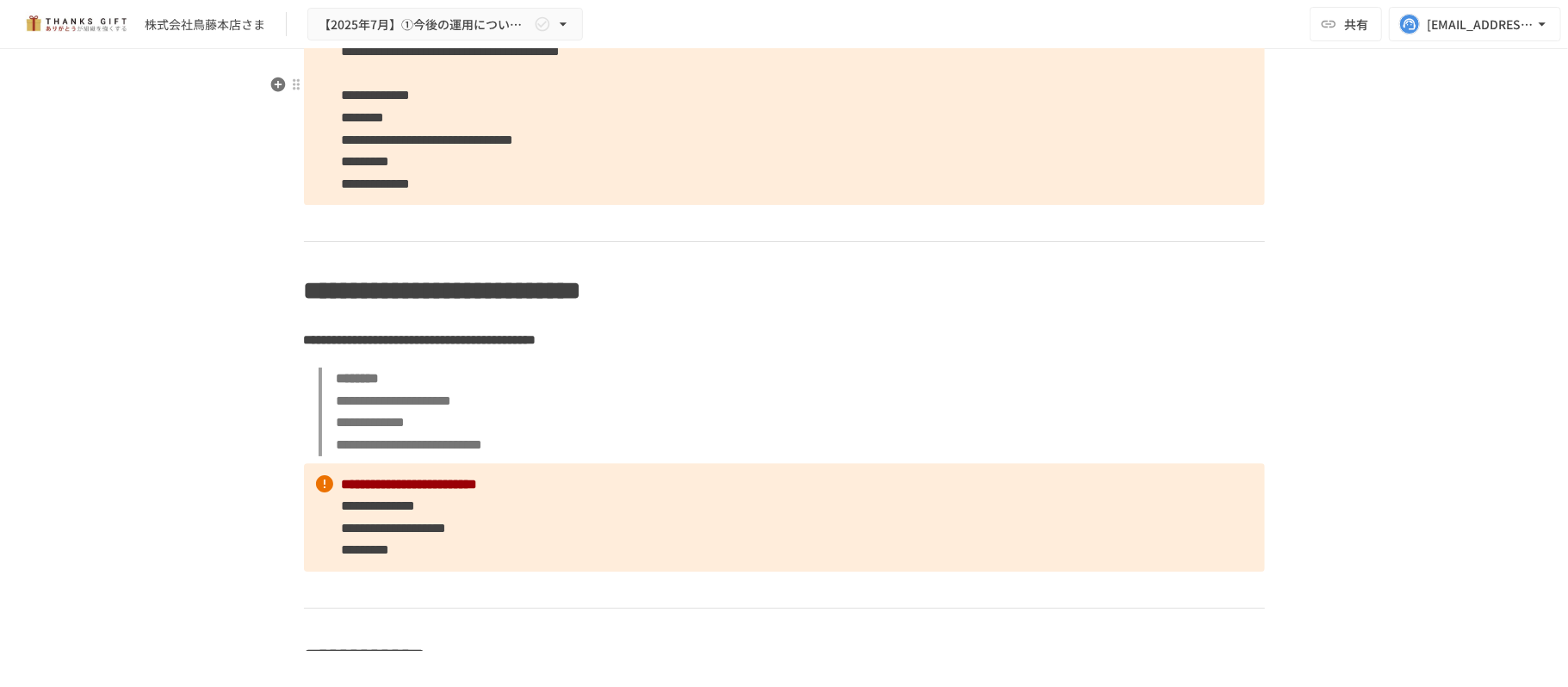 click on "**********" at bounding box center [376, 95] 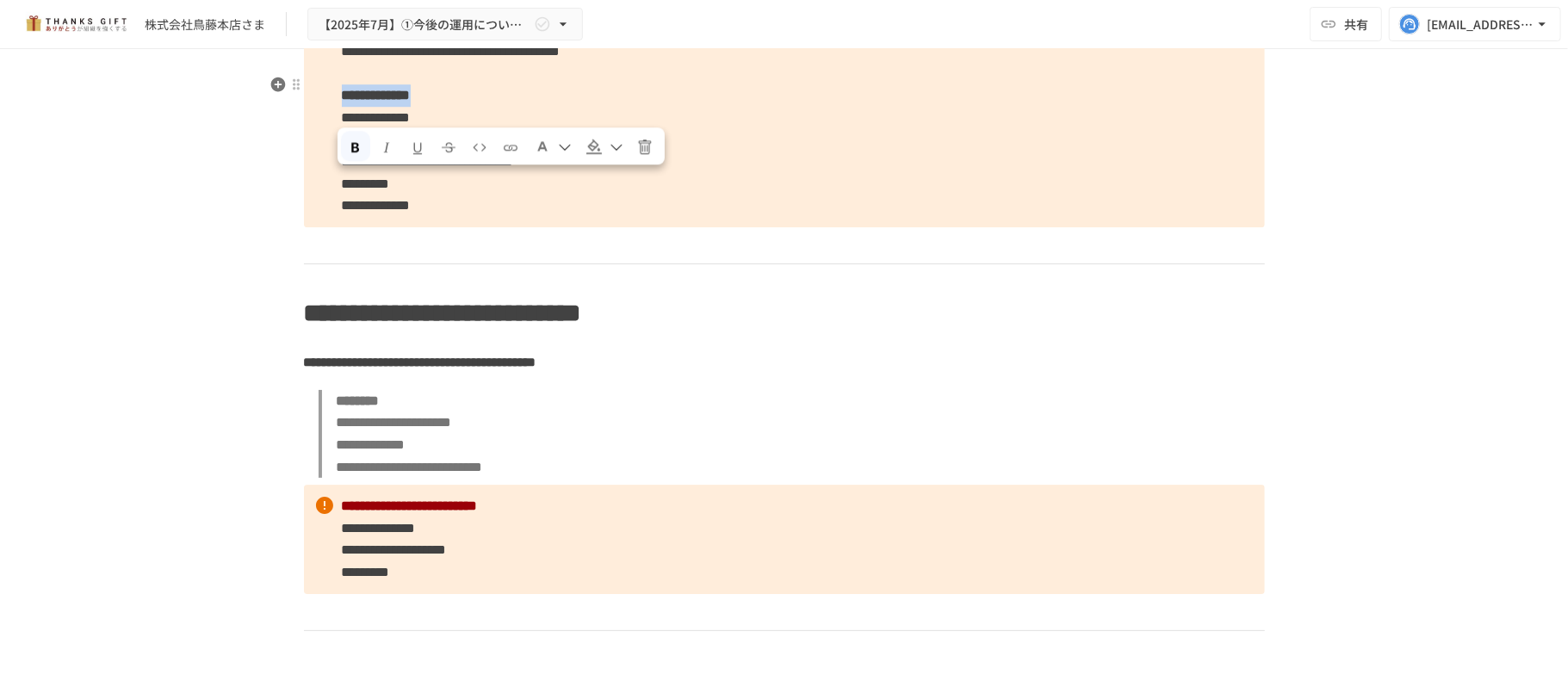 drag, startPoint x: 335, startPoint y: 176, endPoint x: 524, endPoint y: 177, distance: 189.00265 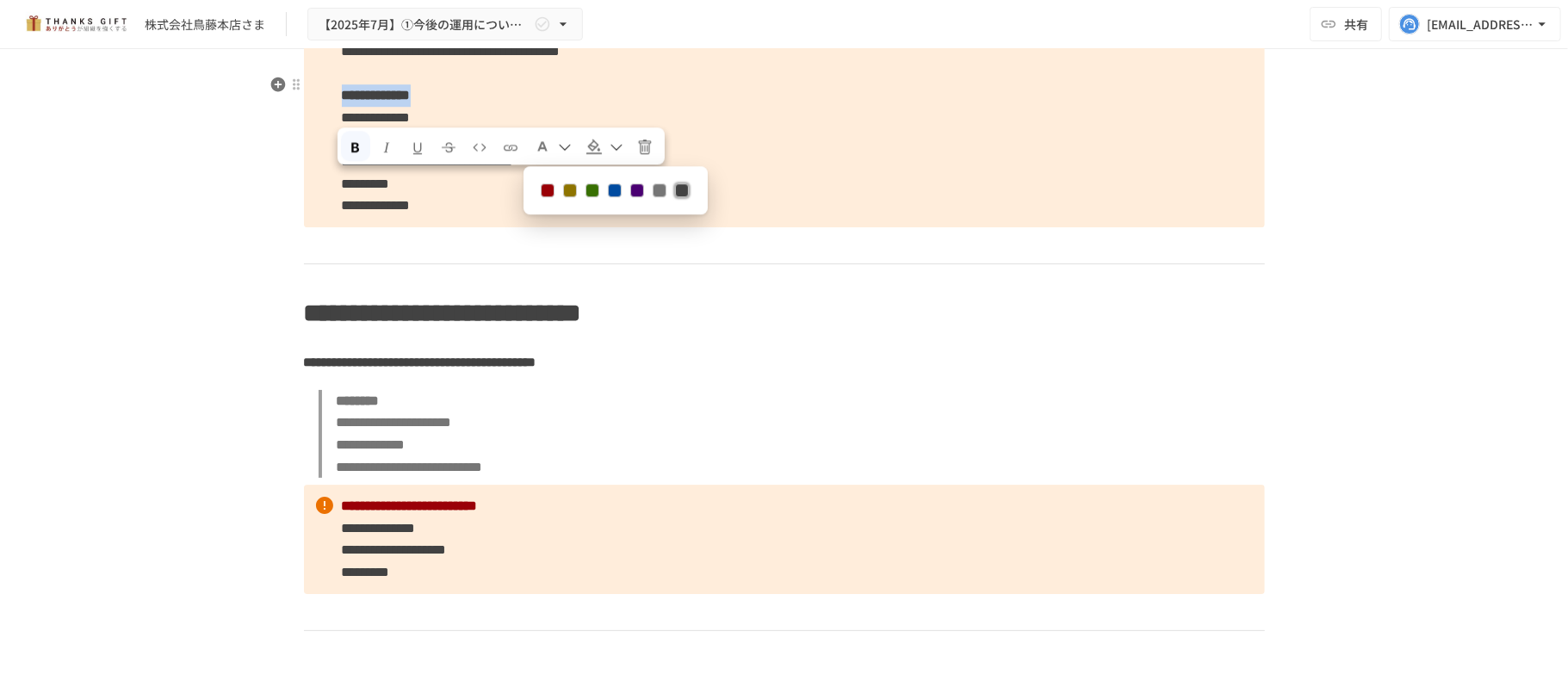 click at bounding box center [548, 190] 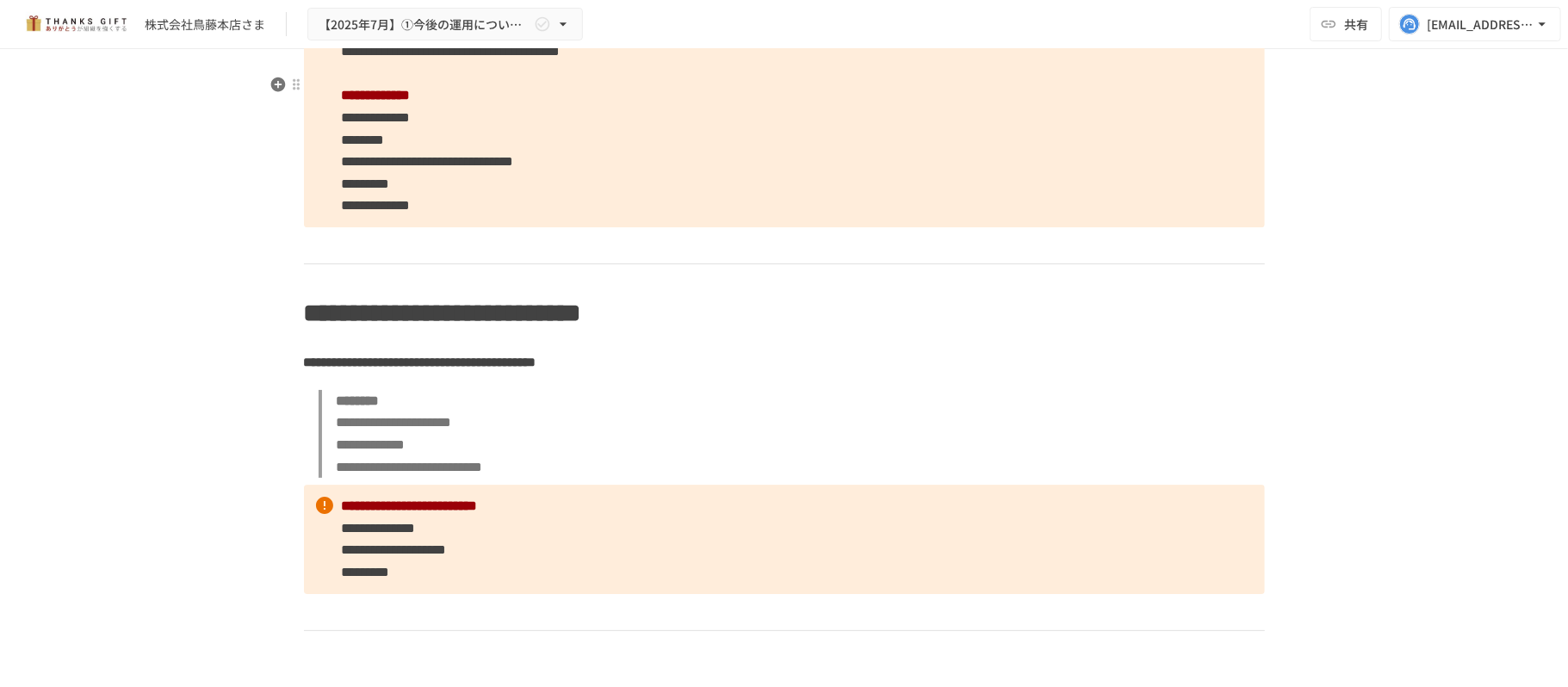 click on "**********" at bounding box center (376, 117) 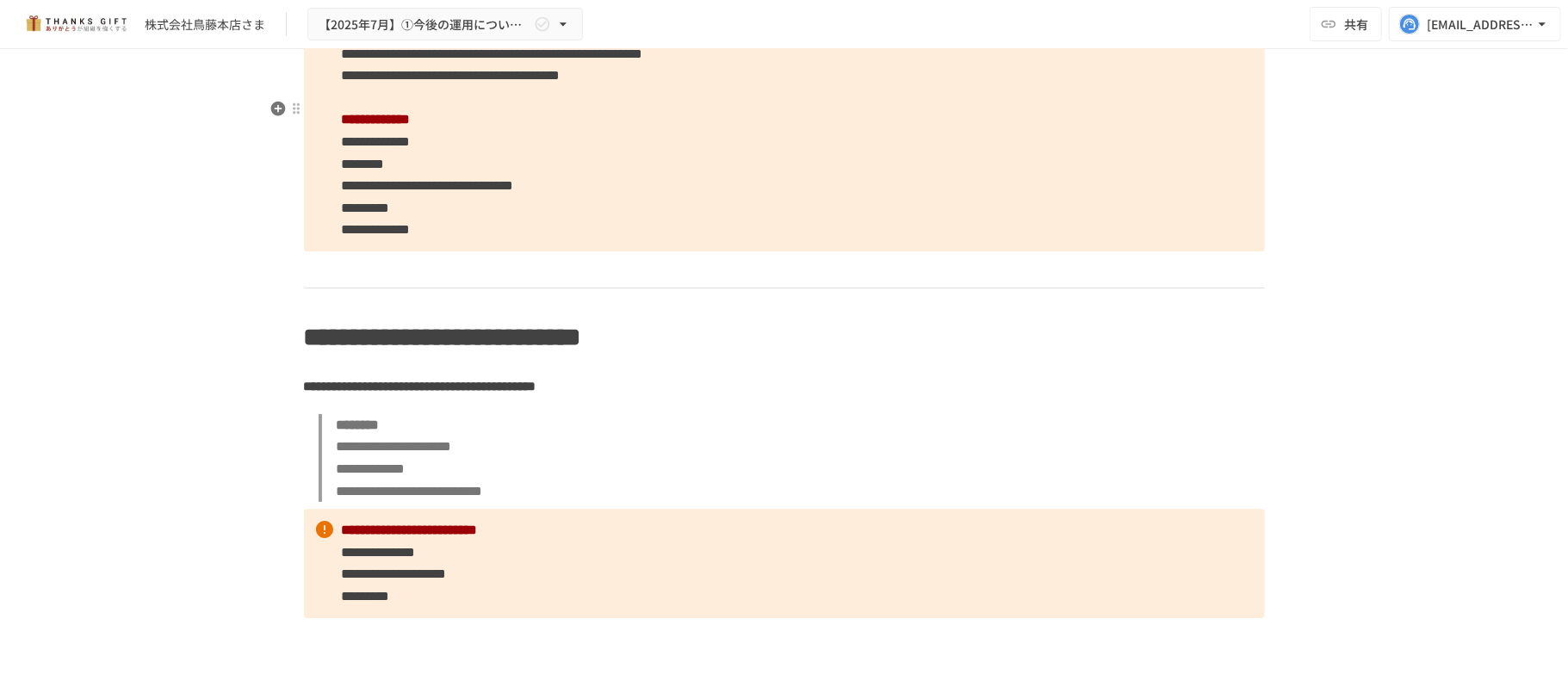 scroll, scrollTop: 3661, scrollLeft: 0, axis: vertical 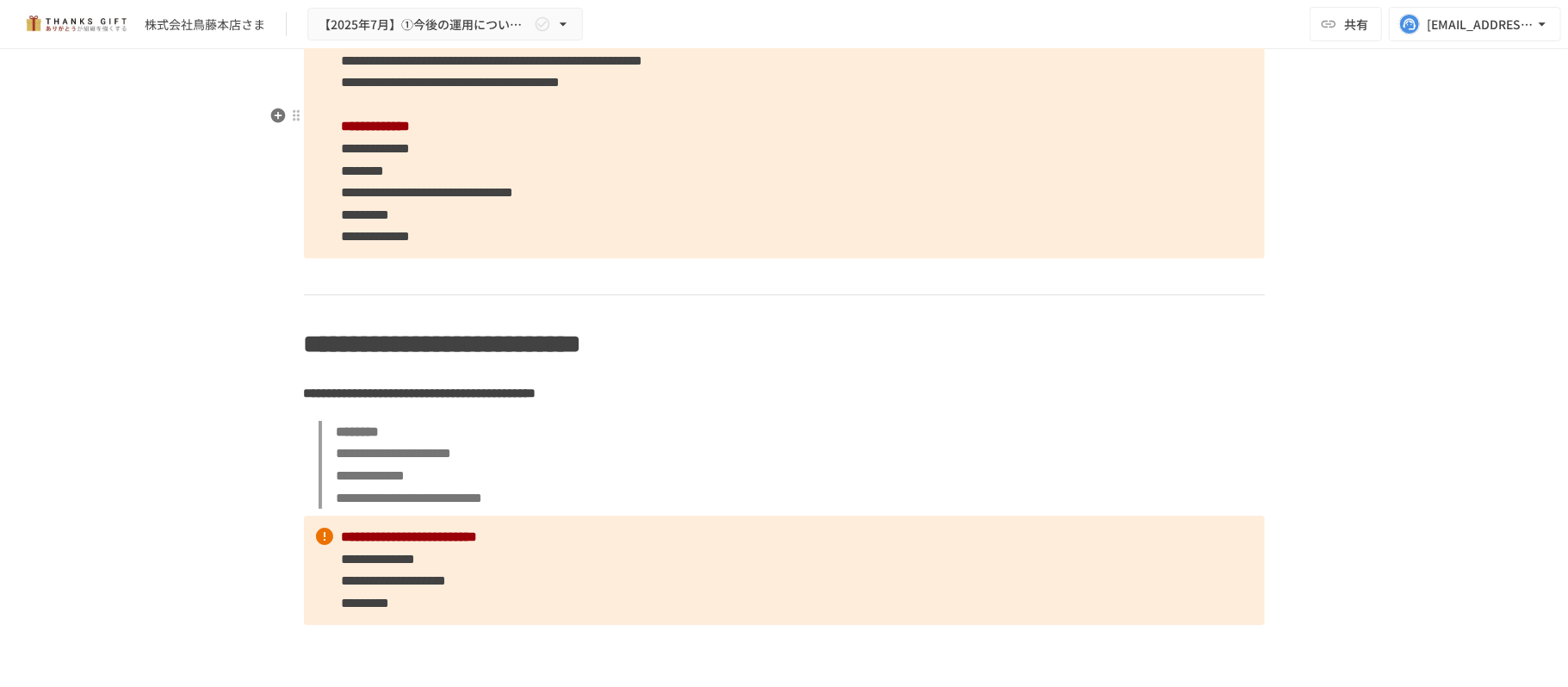 click on "**********" at bounding box center (784, 138) 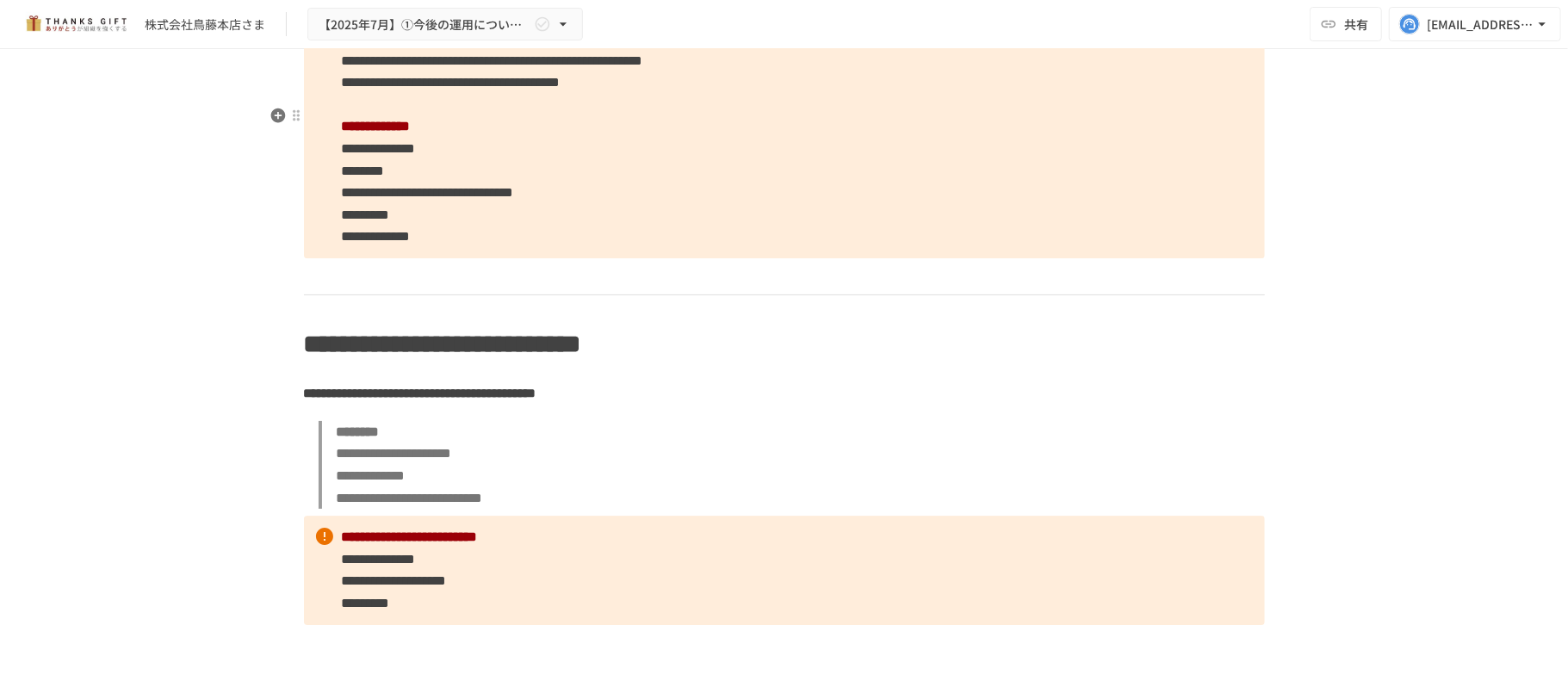 click on "**********" at bounding box center [784, 138] 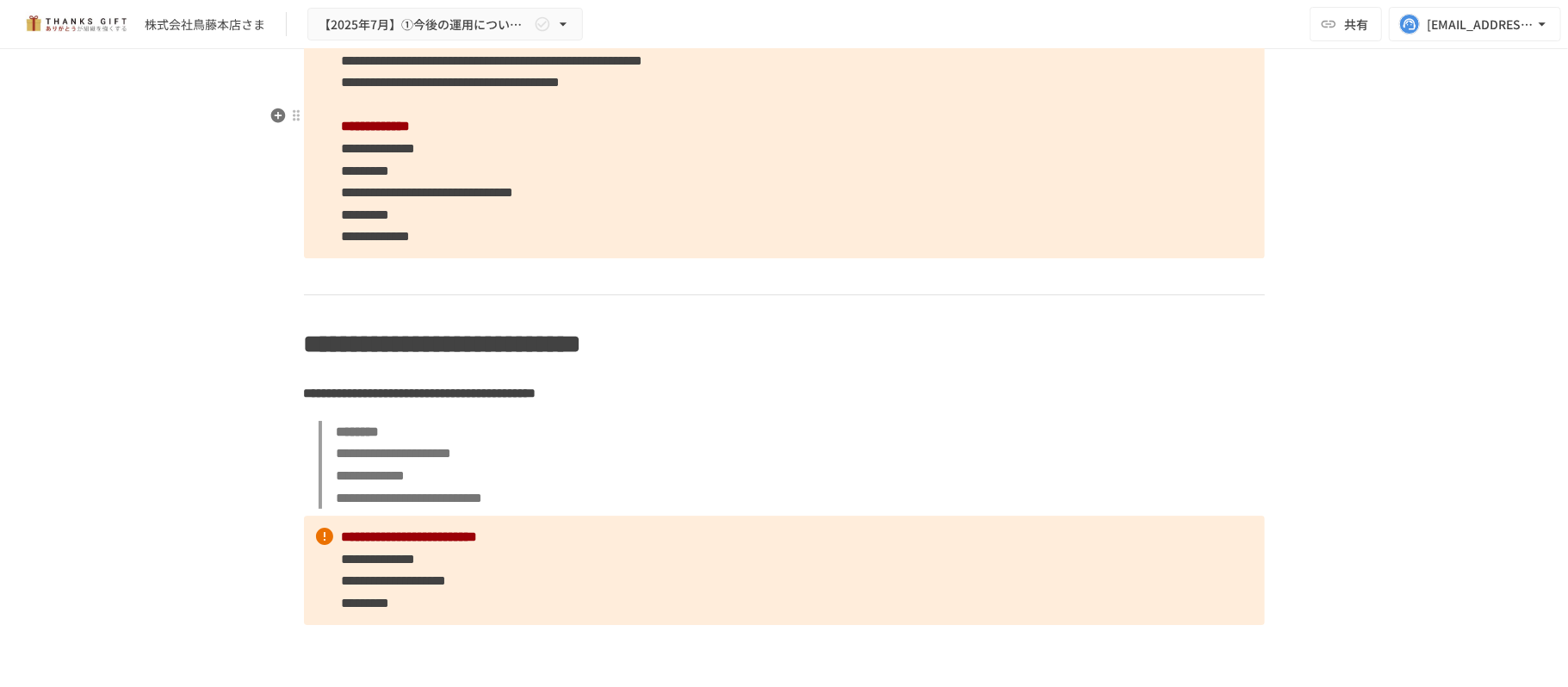click on "*********" at bounding box center (366, 214) 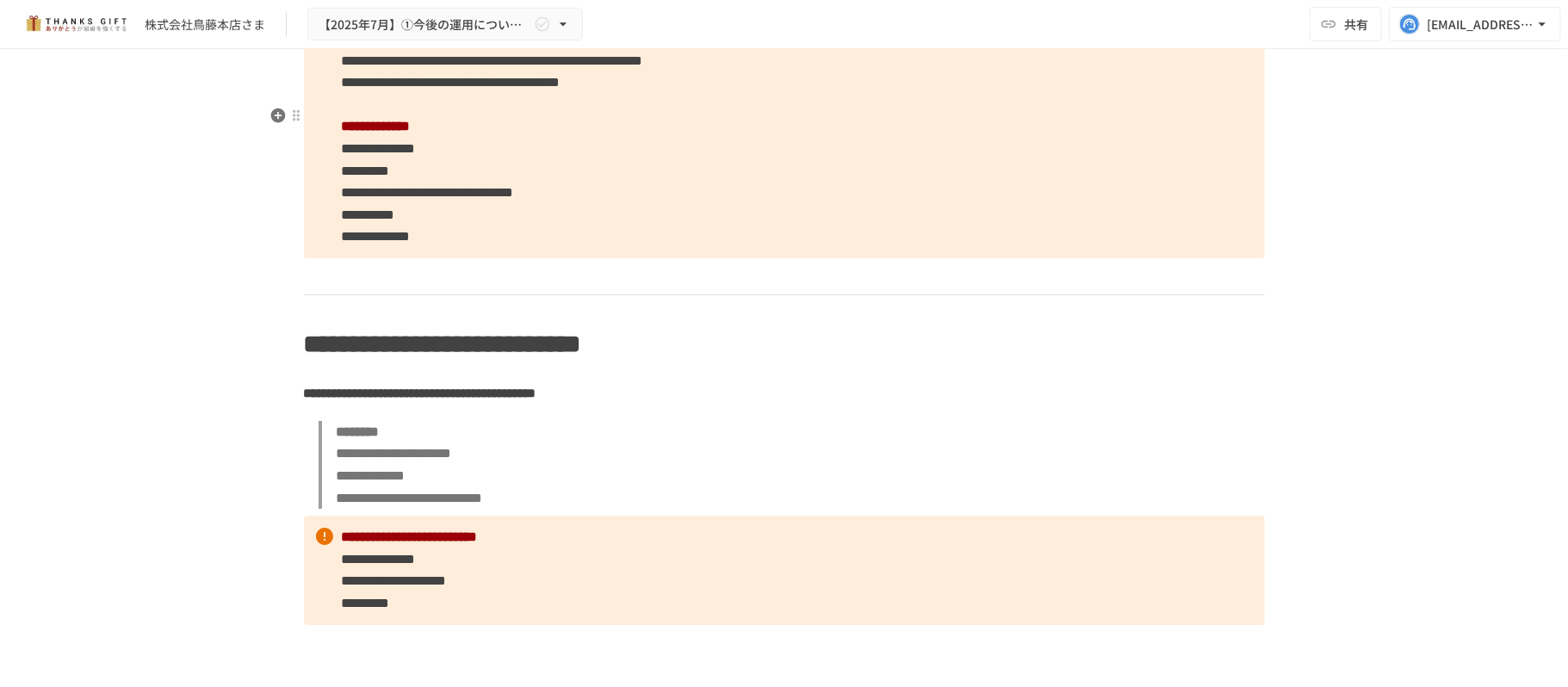 click on "**********" at bounding box center [376, 236] 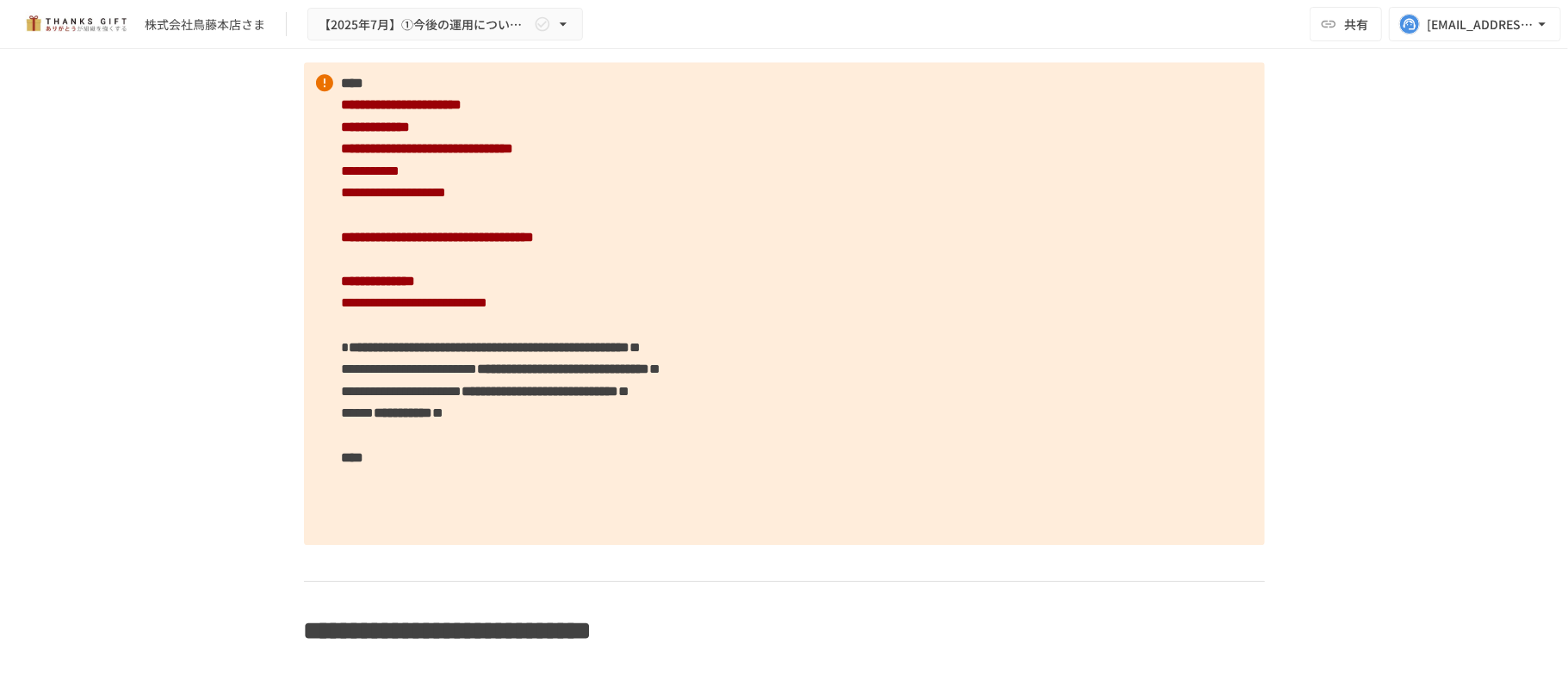 scroll, scrollTop: 2991, scrollLeft: 0, axis: vertical 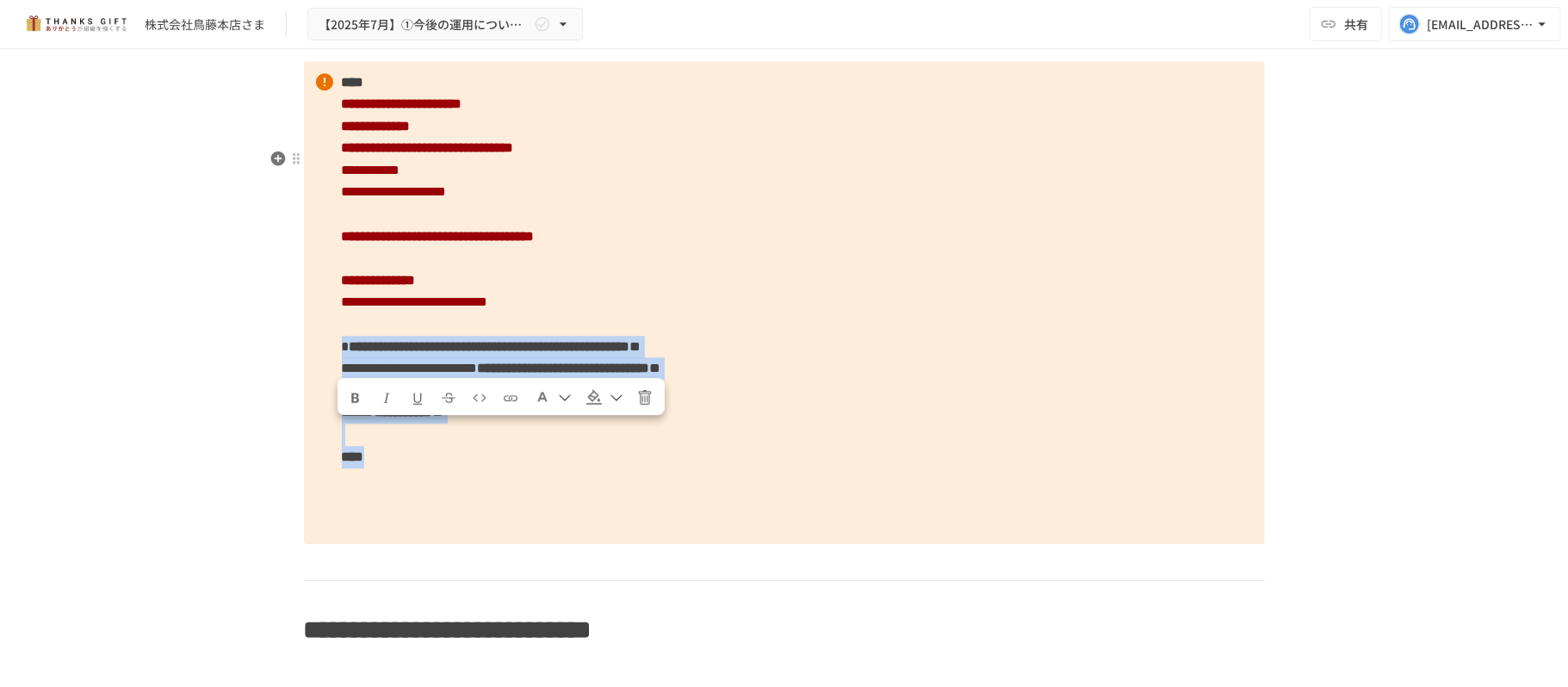 drag, startPoint x: 387, startPoint y: 544, endPoint x: 334, endPoint y: 443, distance: 114.06139 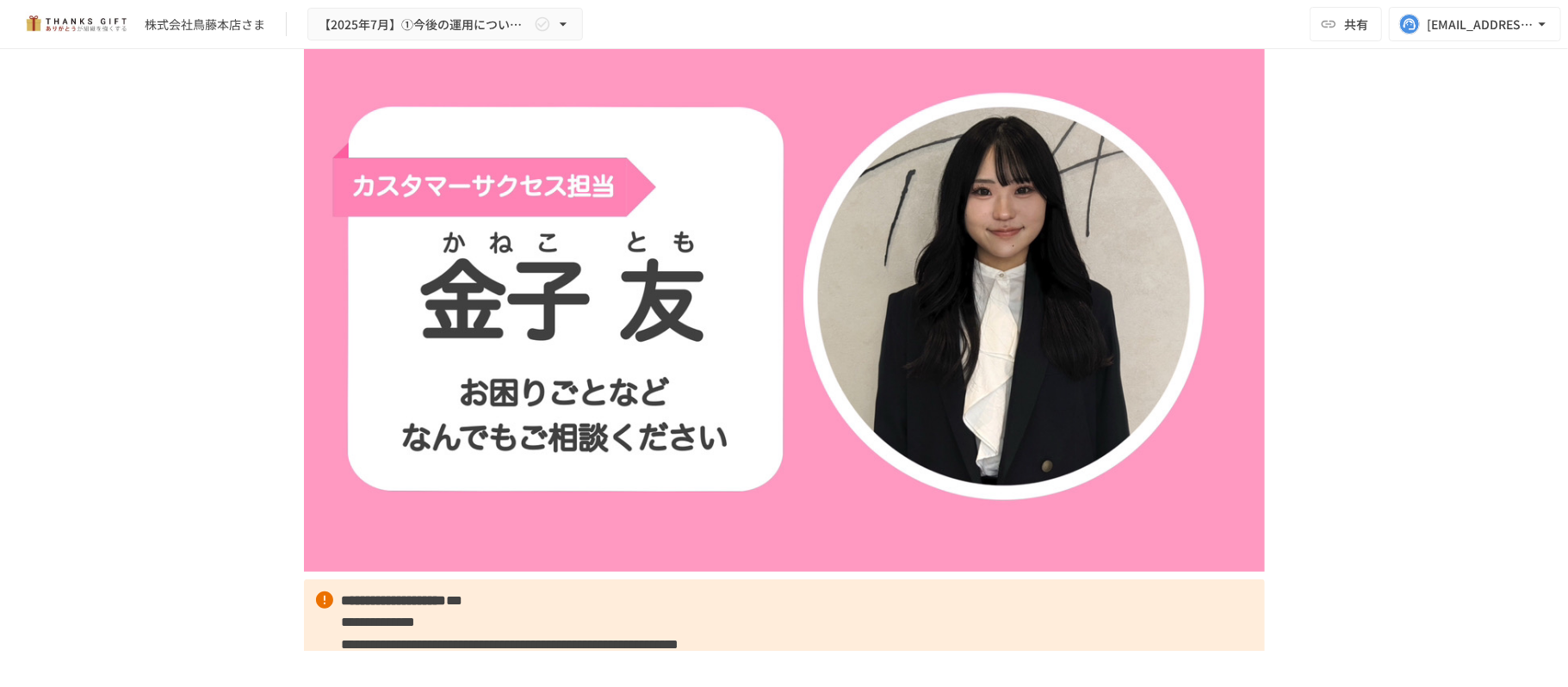 scroll, scrollTop: 0, scrollLeft: 0, axis: both 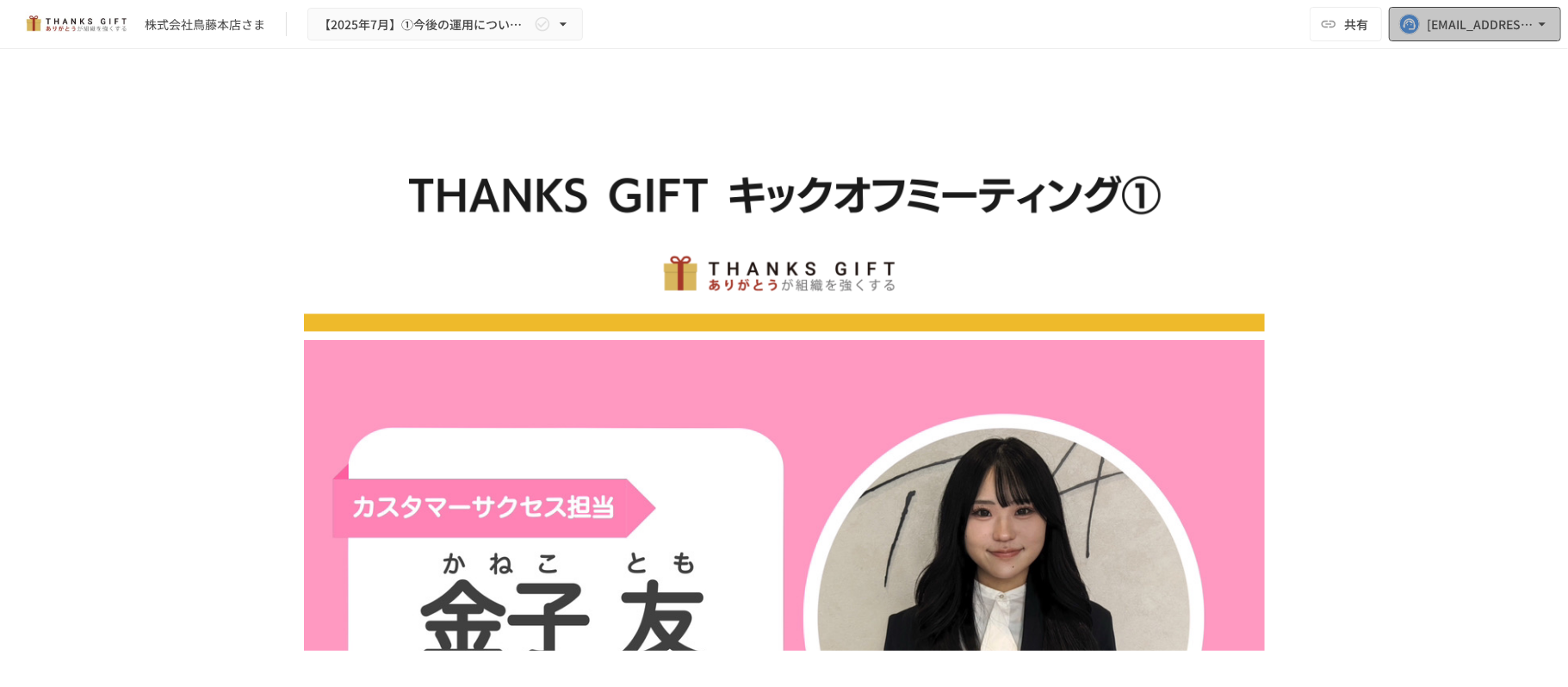 click on "[EMAIL_ADDRESS][DOMAIN_NAME]" at bounding box center [1480, 24] 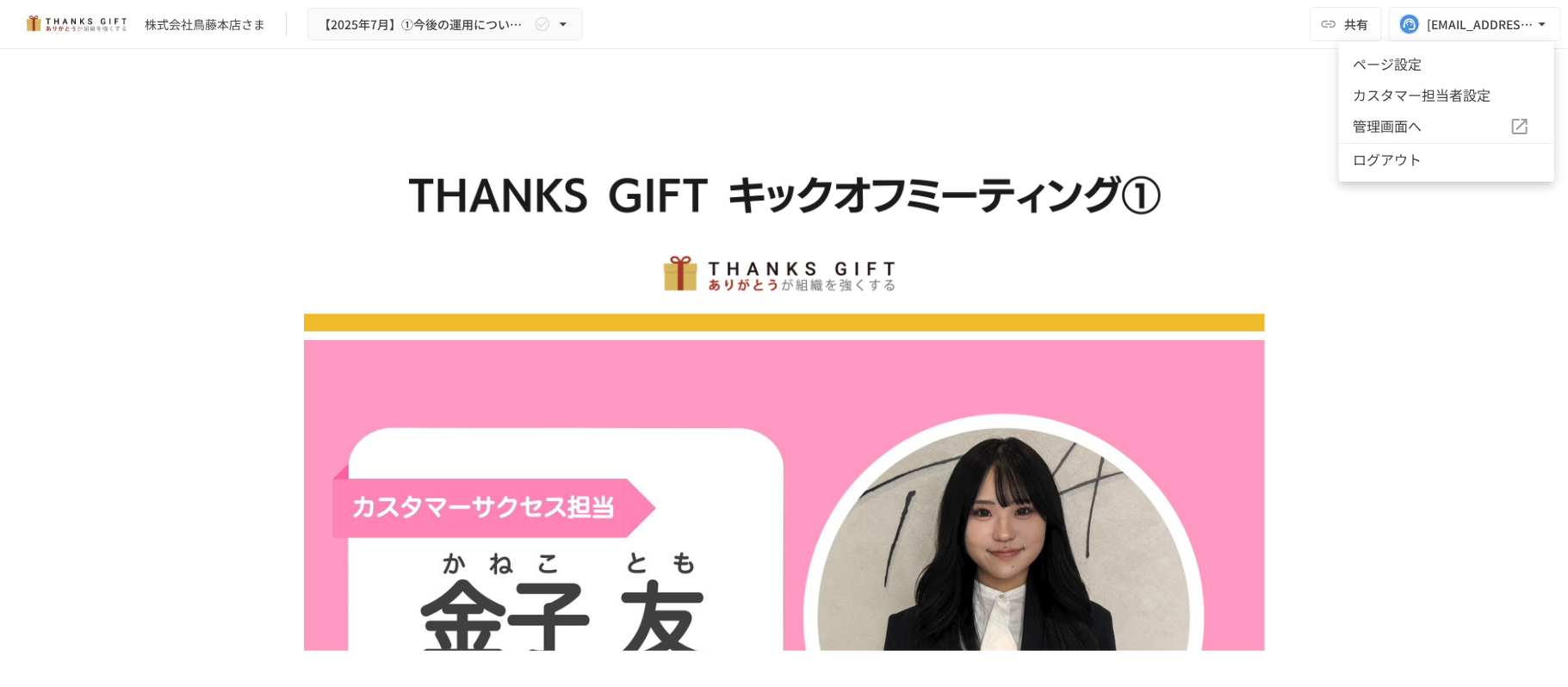 click at bounding box center (784, 344) 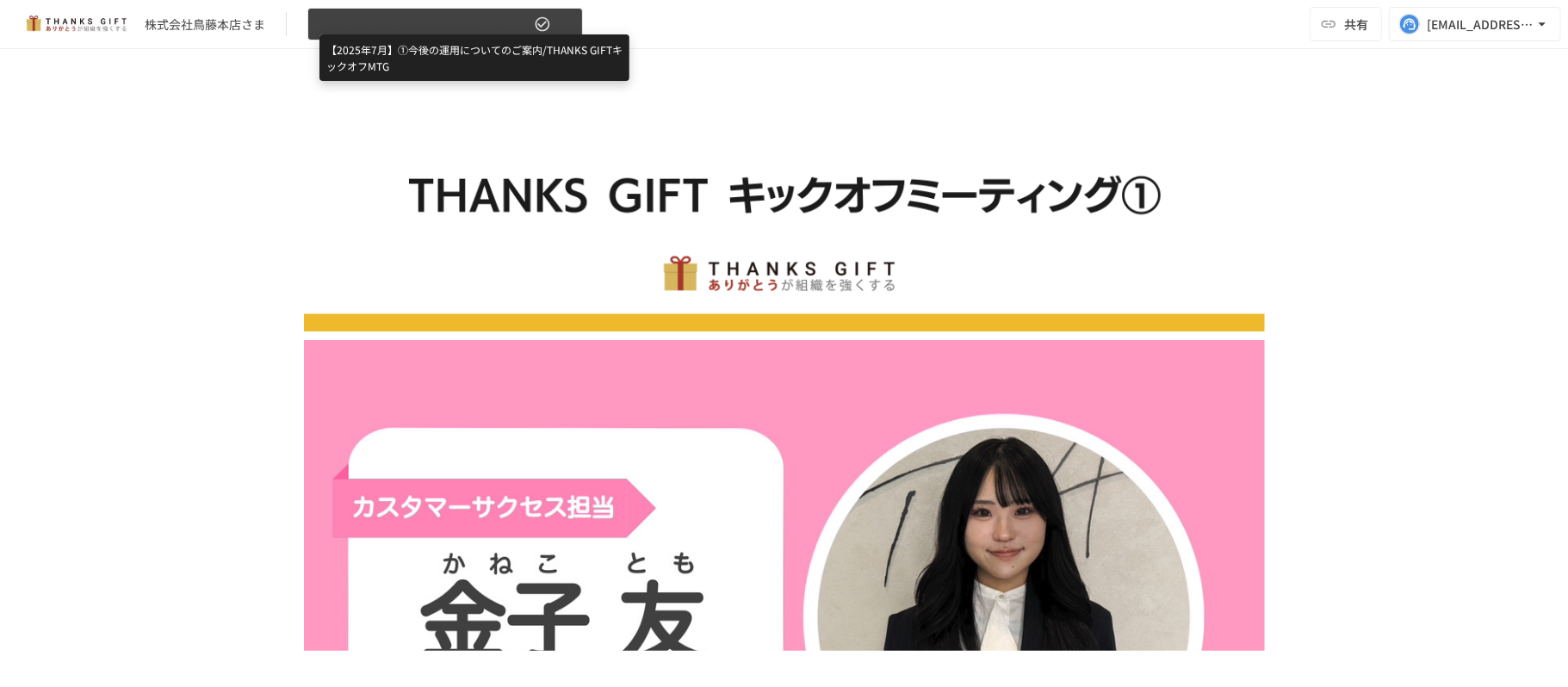 click on "【2025年7月】①今後の運用についてのご案内/THANKS GIFTキックオフMTG" at bounding box center (425, 24) 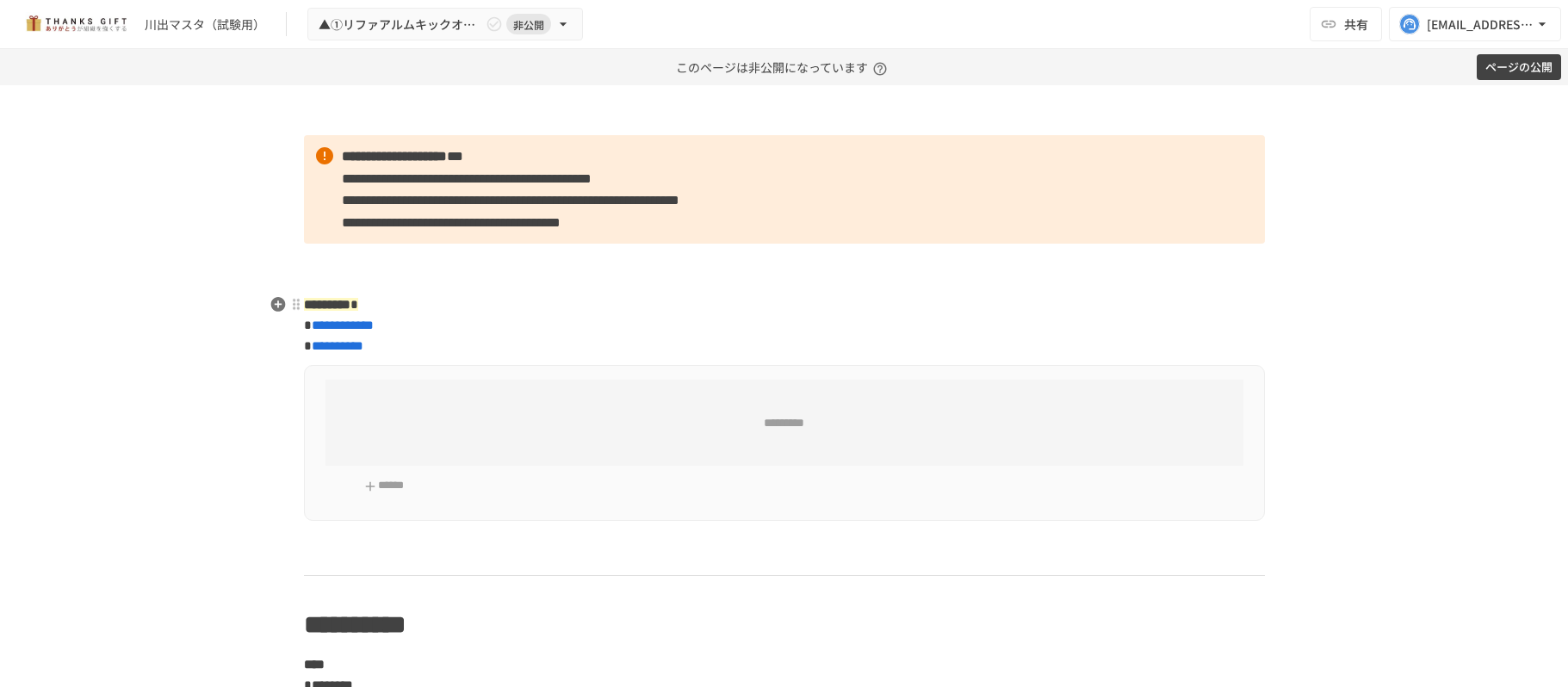 scroll, scrollTop: 0, scrollLeft: 0, axis: both 